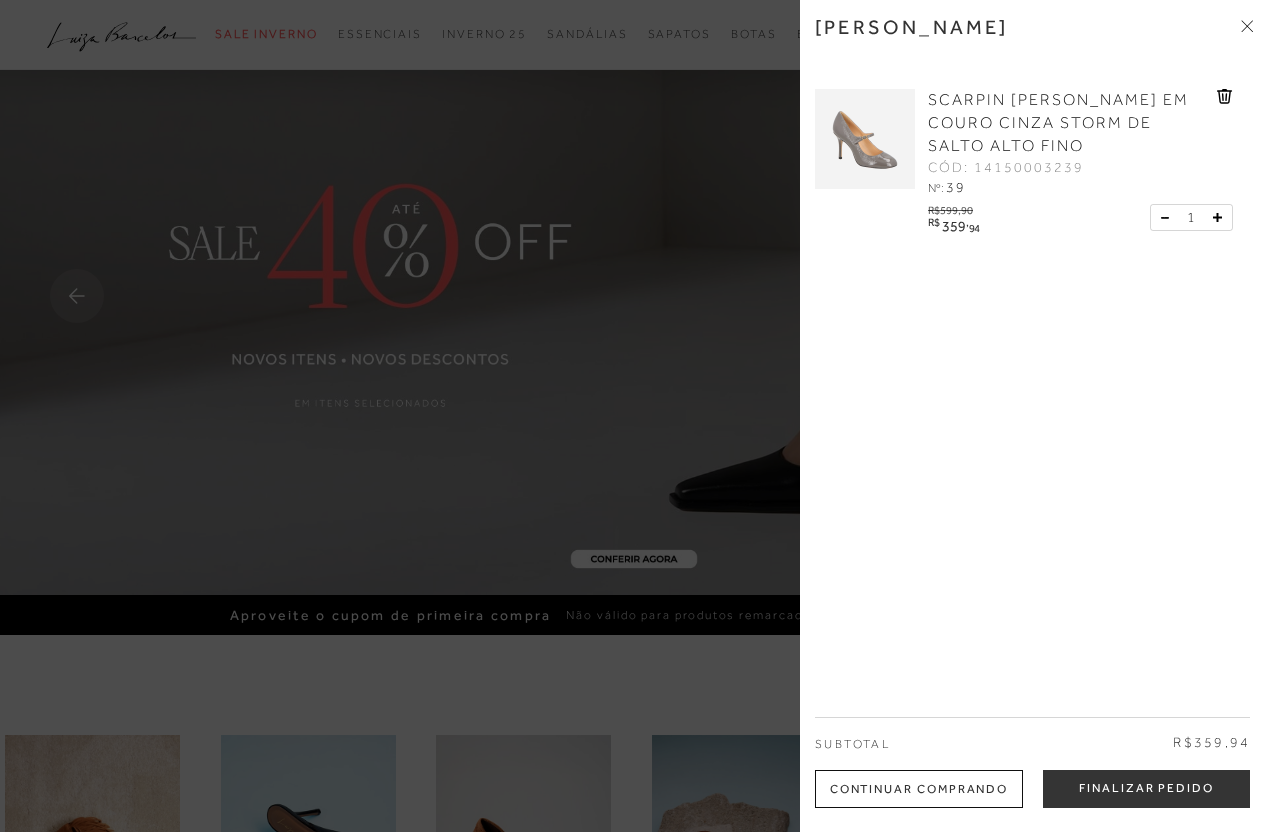 scroll, scrollTop: 0, scrollLeft: 0, axis: both 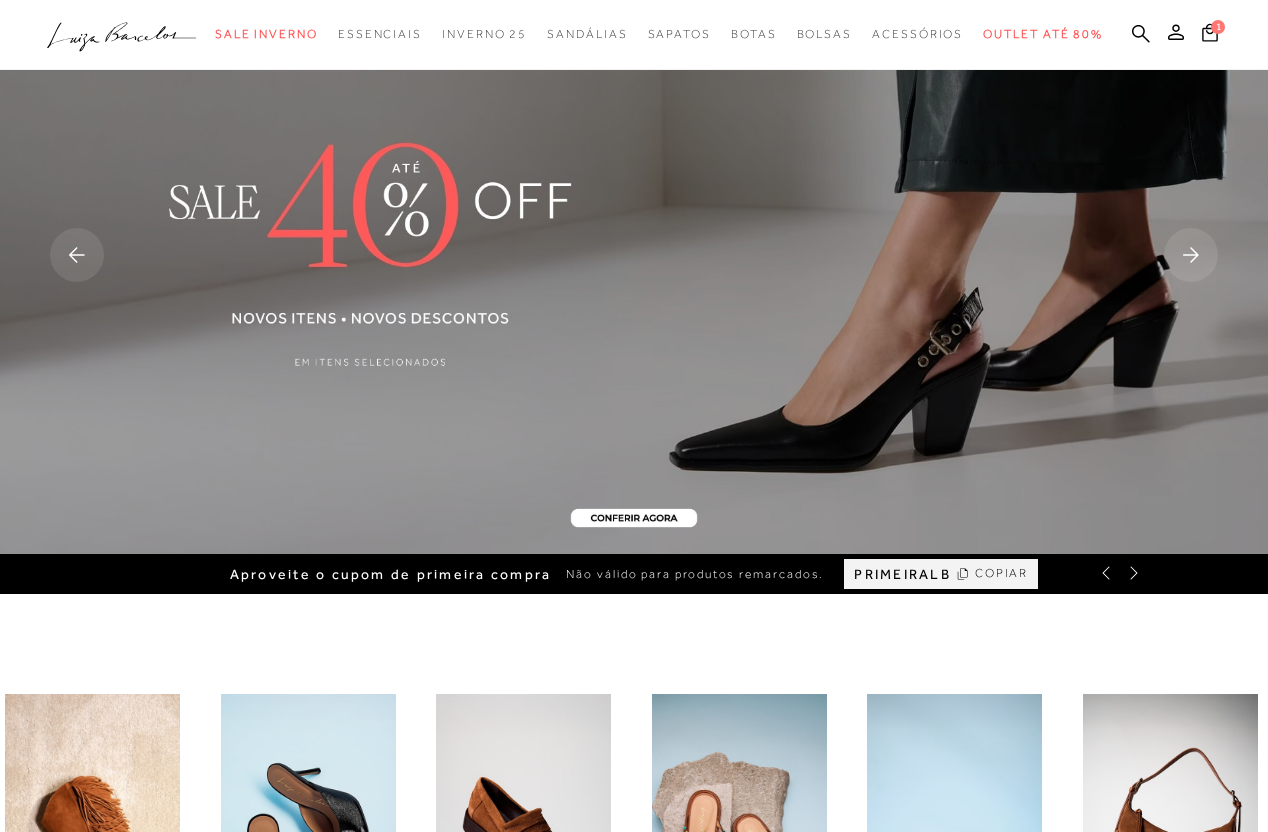 click at bounding box center (634, 256) 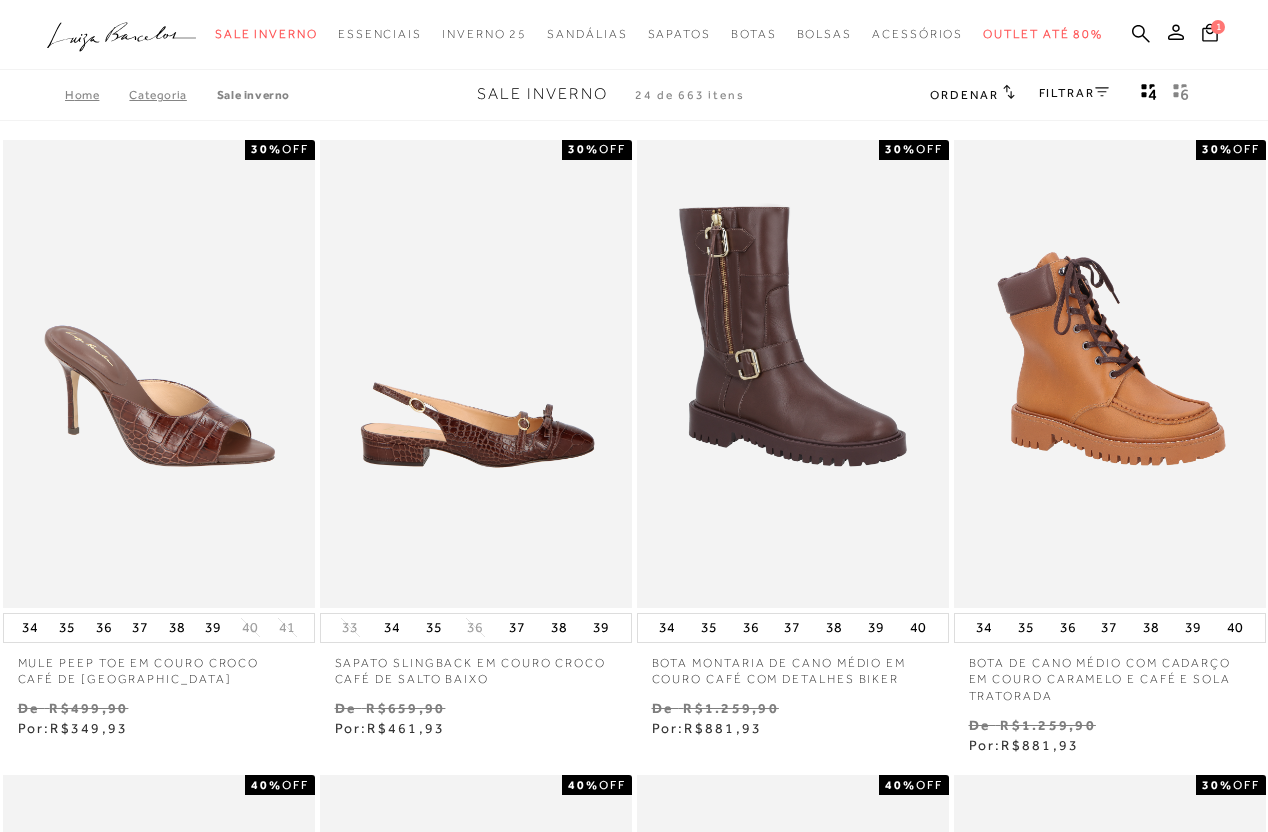 scroll, scrollTop: 17, scrollLeft: 0, axis: vertical 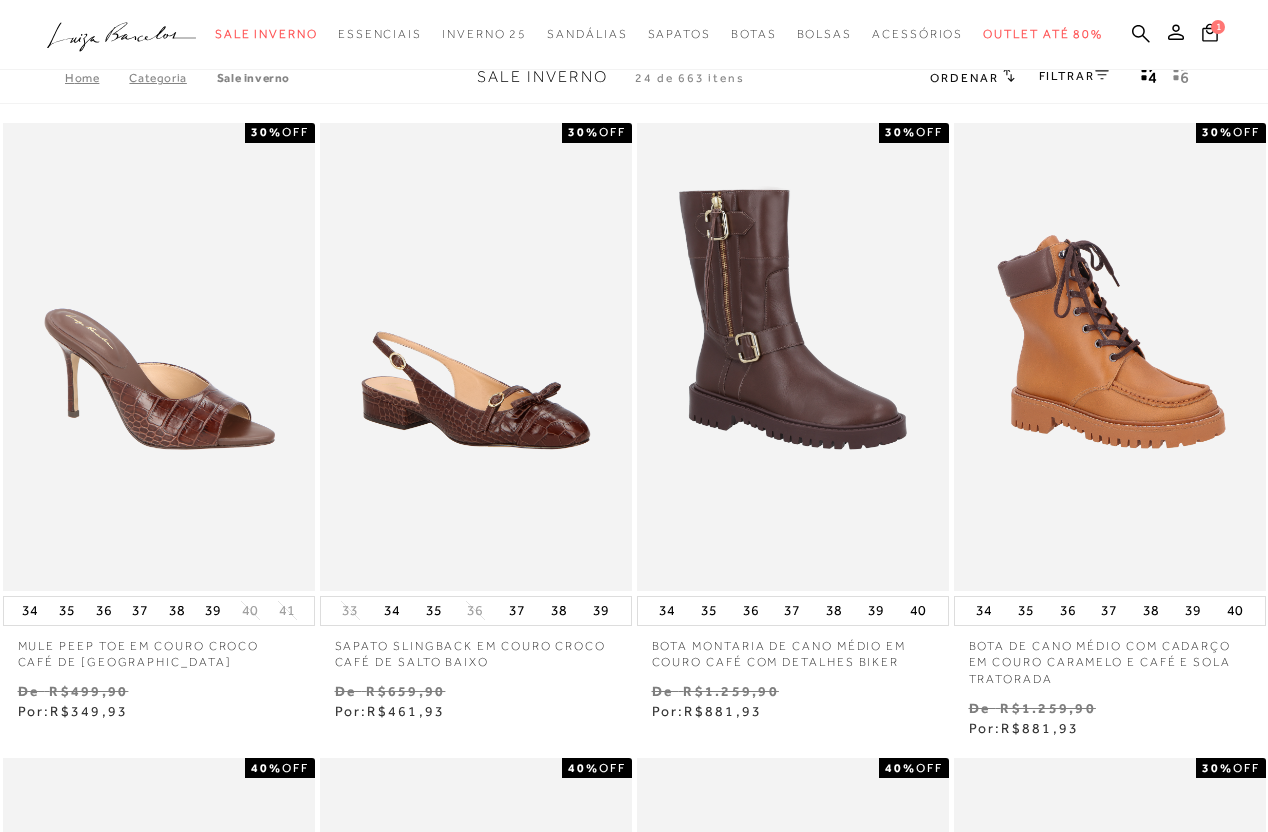 click on "FILTRAR" at bounding box center [1074, 78] 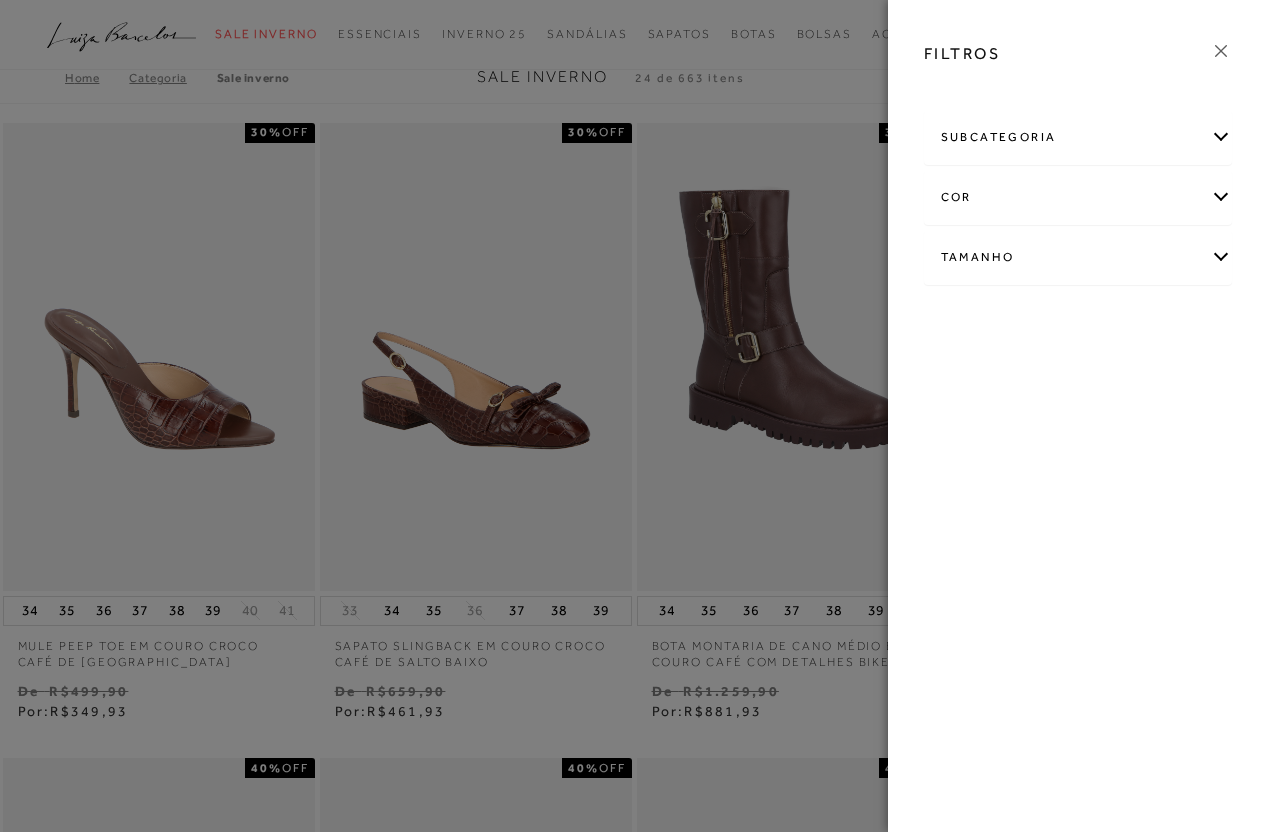 click on "cor" at bounding box center (1078, 197) 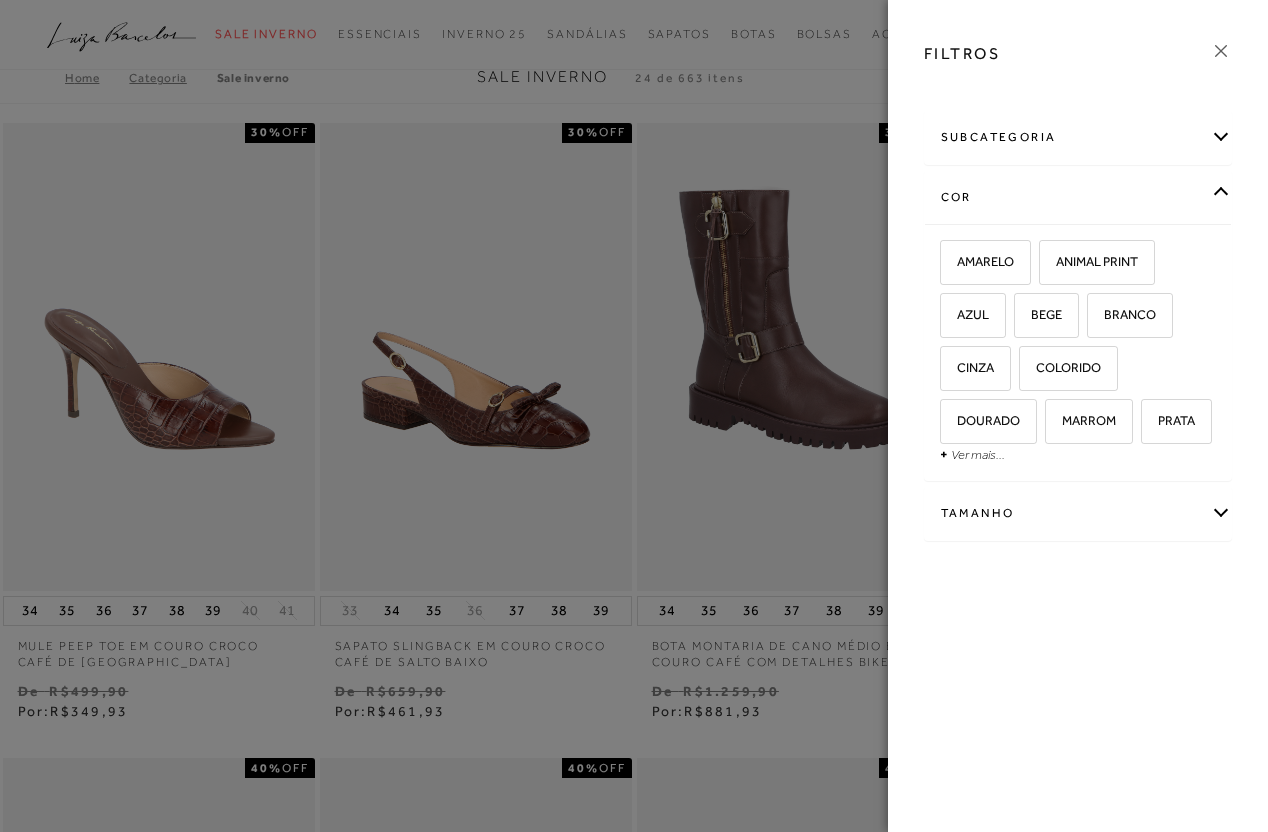 click on "cor" at bounding box center (1078, 197) 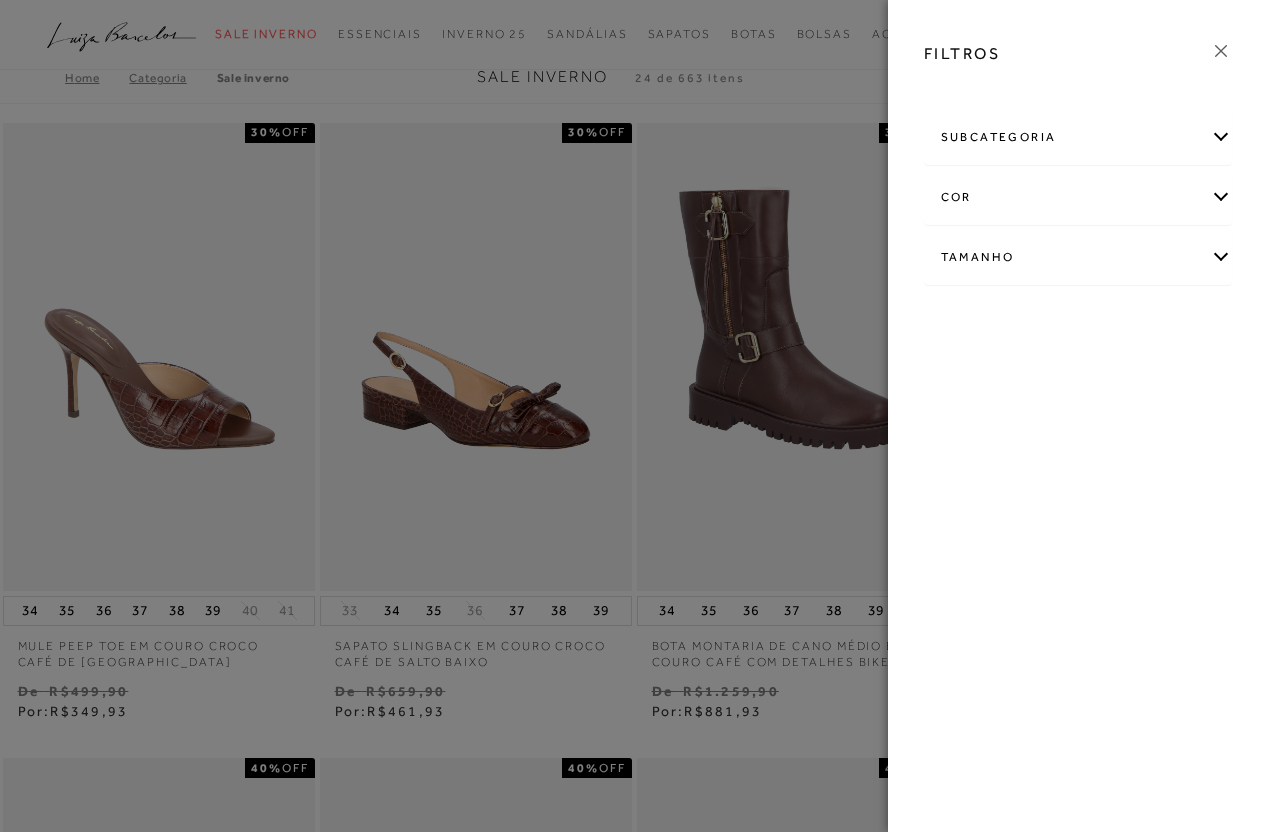 click on "Tamanho" at bounding box center (1078, 257) 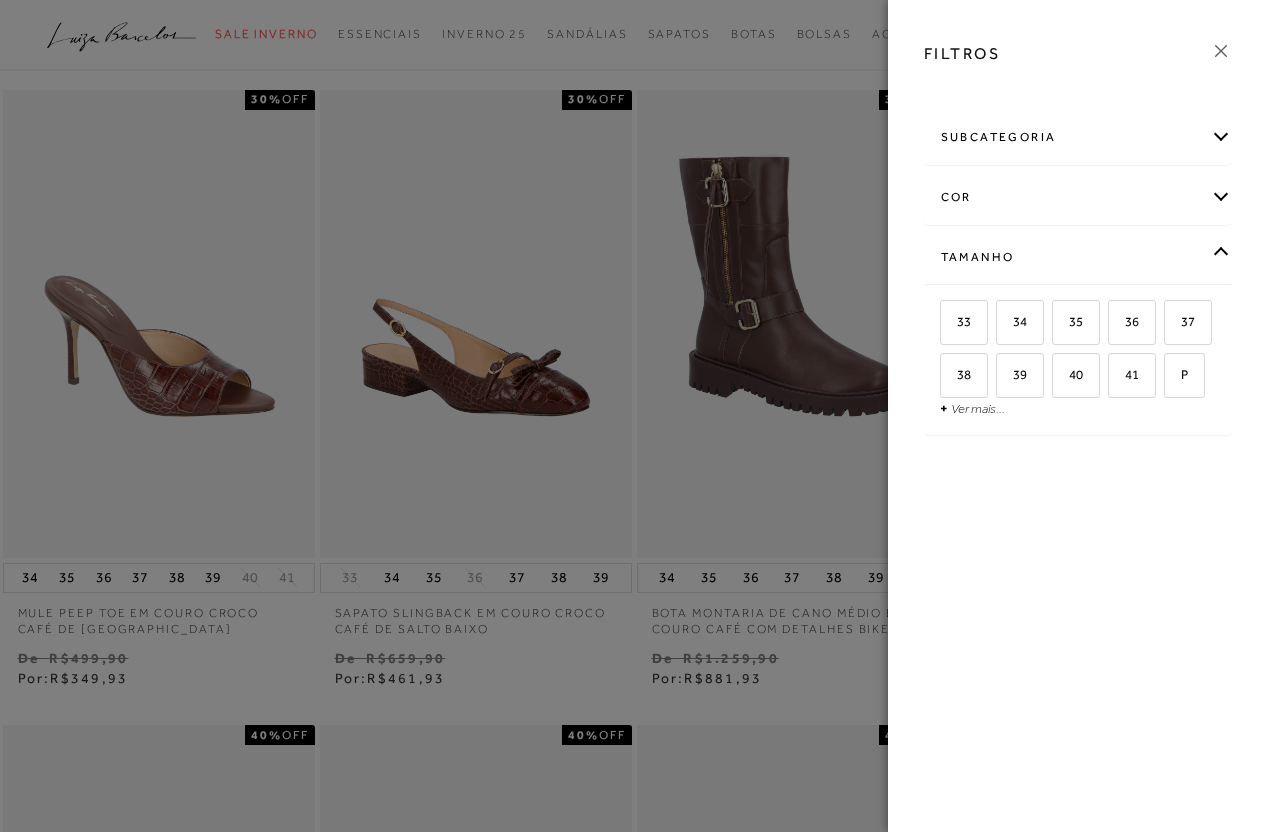 scroll, scrollTop: 54, scrollLeft: 0, axis: vertical 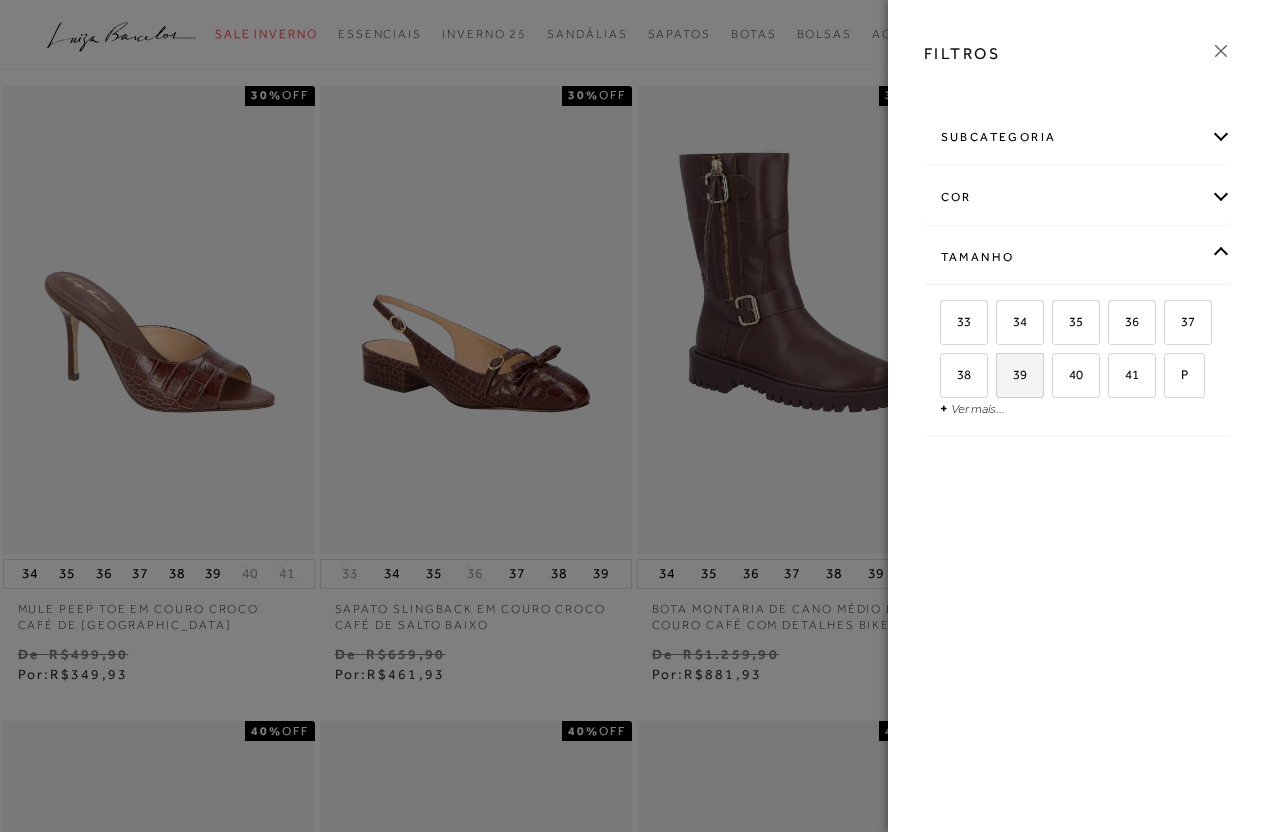 click on "39" at bounding box center (1012, 374) 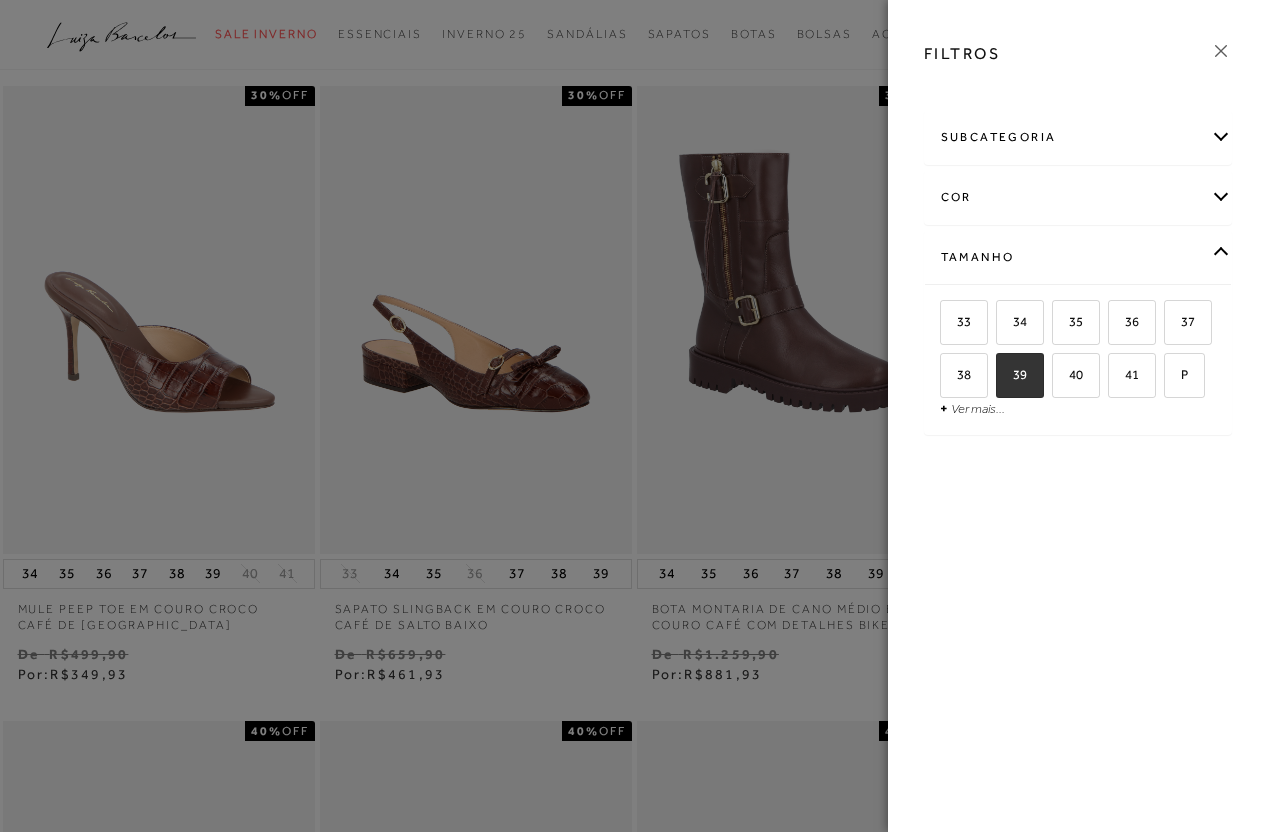 checkbox on "true" 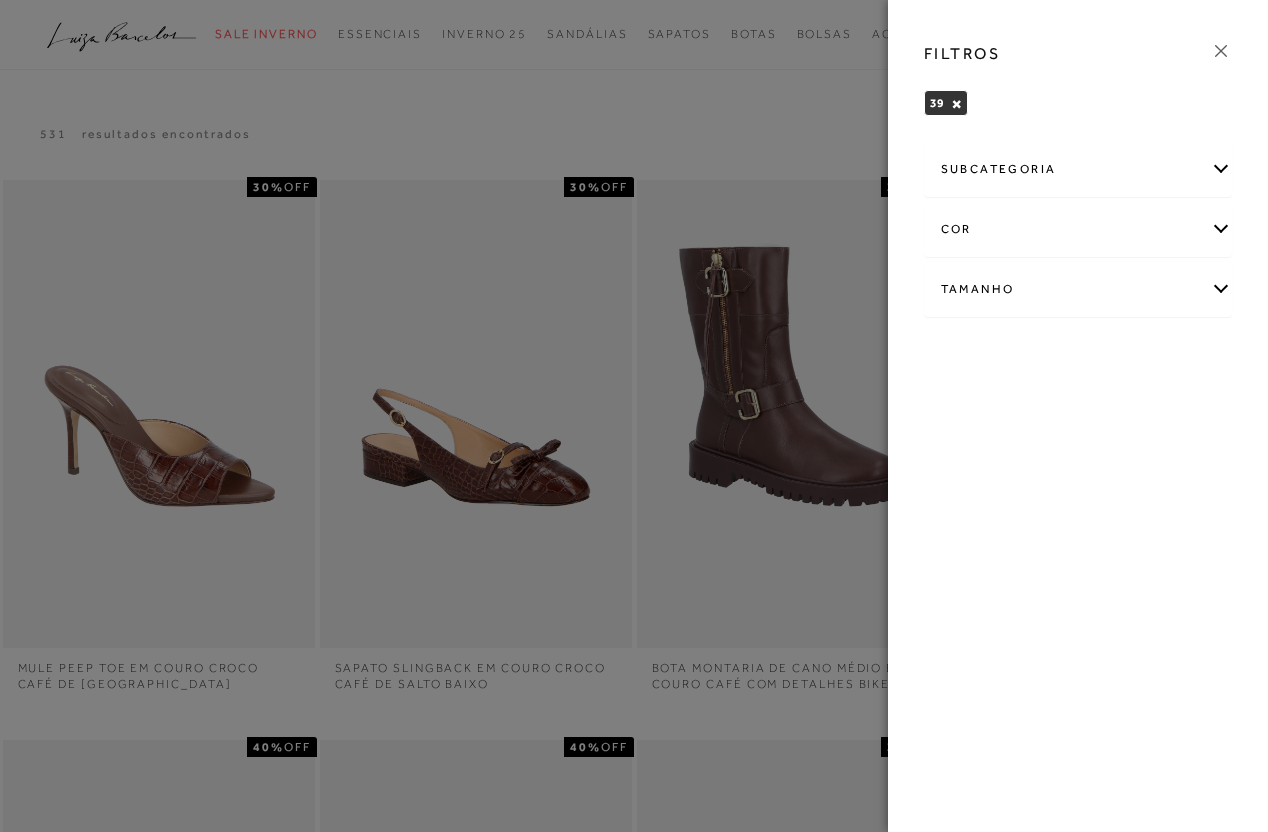 scroll, scrollTop: 1, scrollLeft: 0, axis: vertical 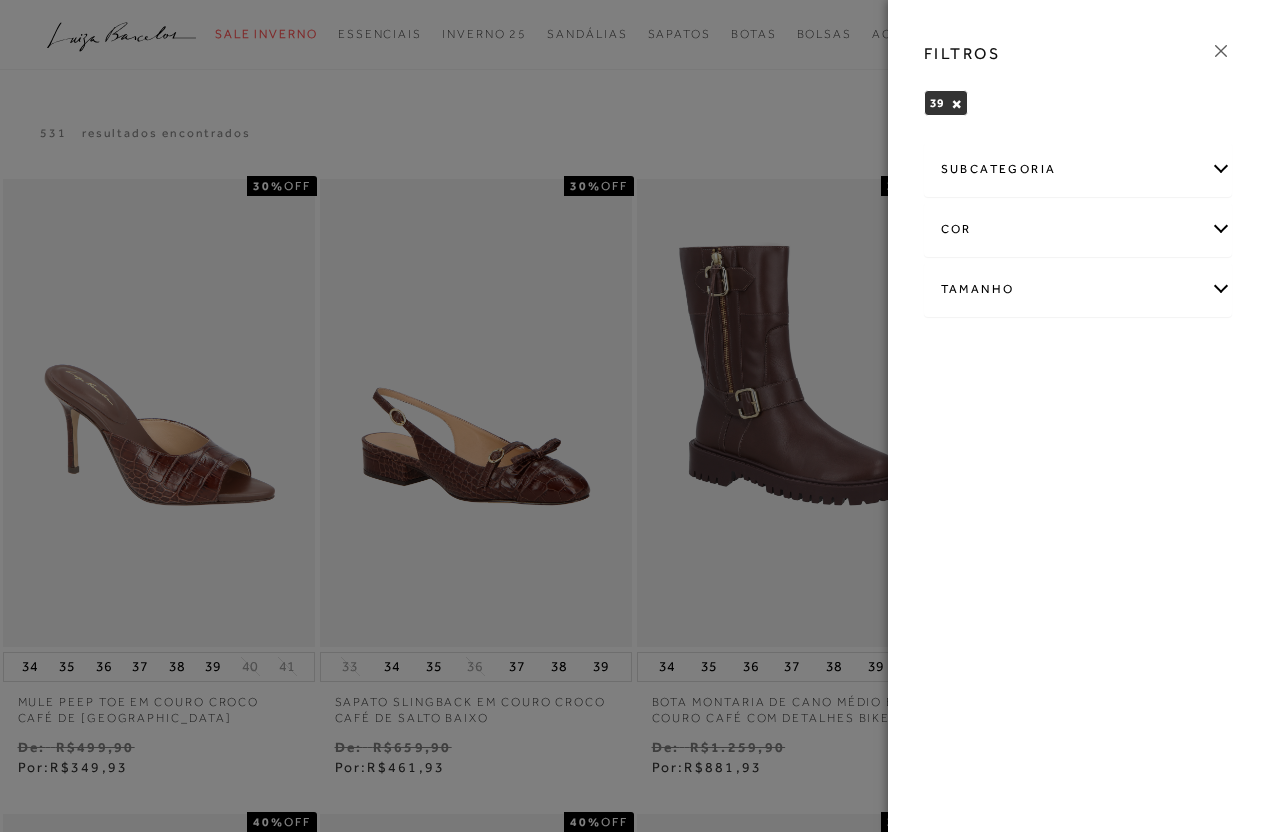 drag, startPoint x: 1225, startPoint y: 50, endPoint x: 1265, endPoint y: 90, distance: 56.568542 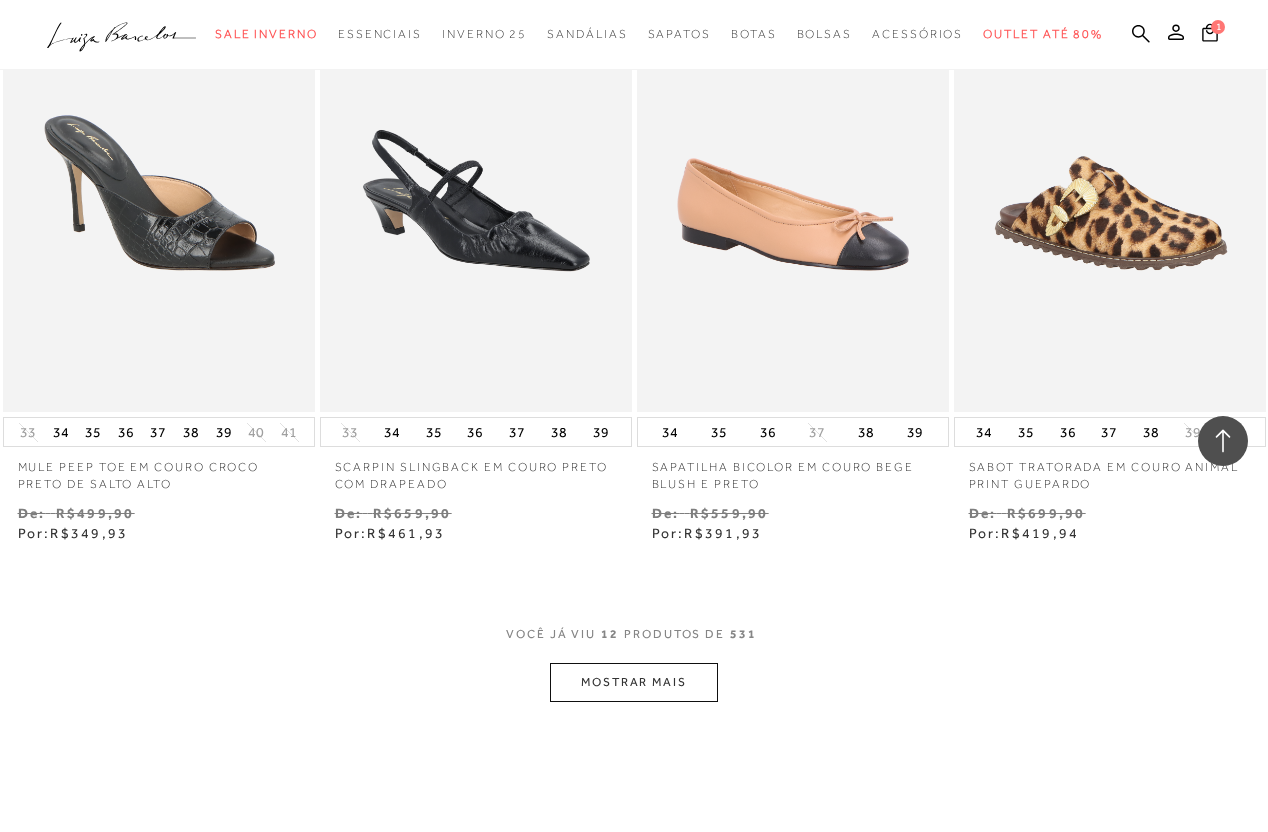 scroll, scrollTop: 1506, scrollLeft: 0, axis: vertical 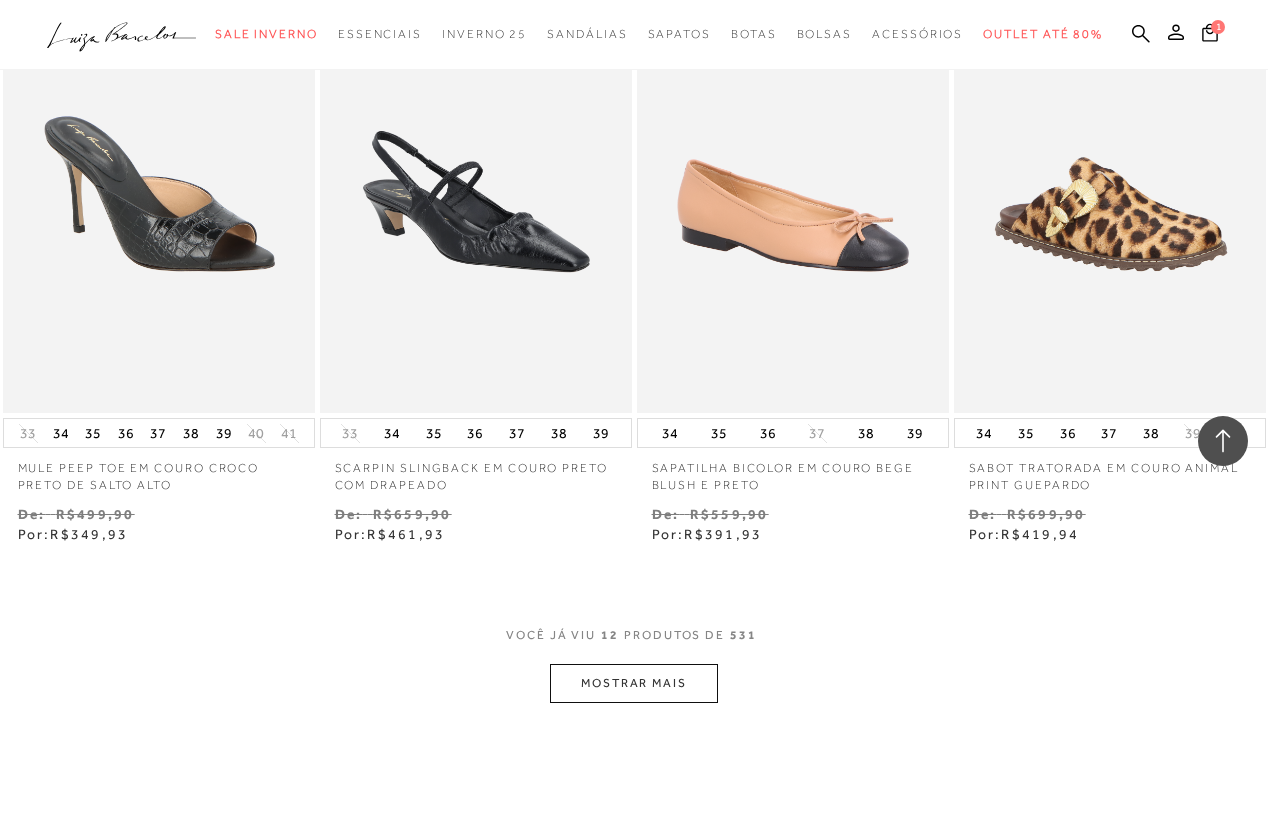 click on "MOSTRAR MAIS" at bounding box center [634, 683] 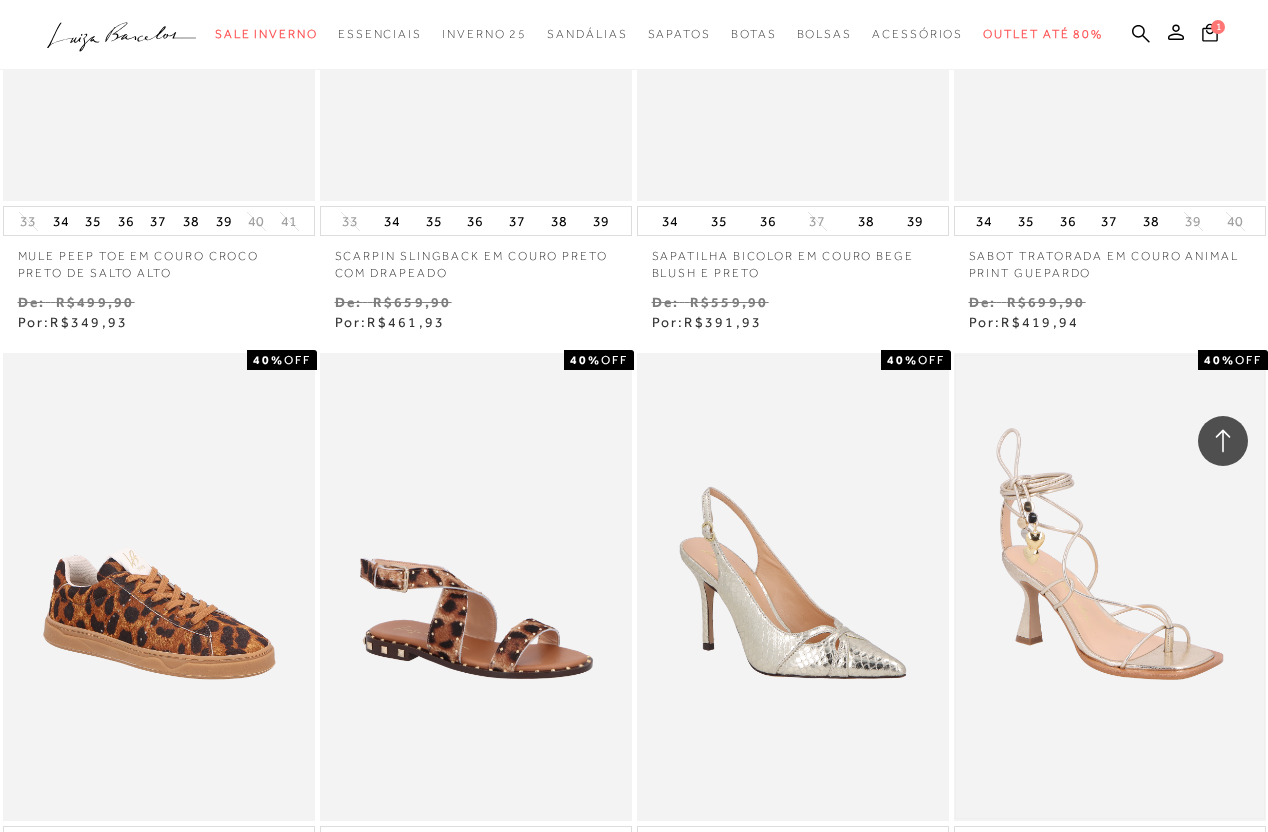 scroll, scrollTop: 1716, scrollLeft: 0, axis: vertical 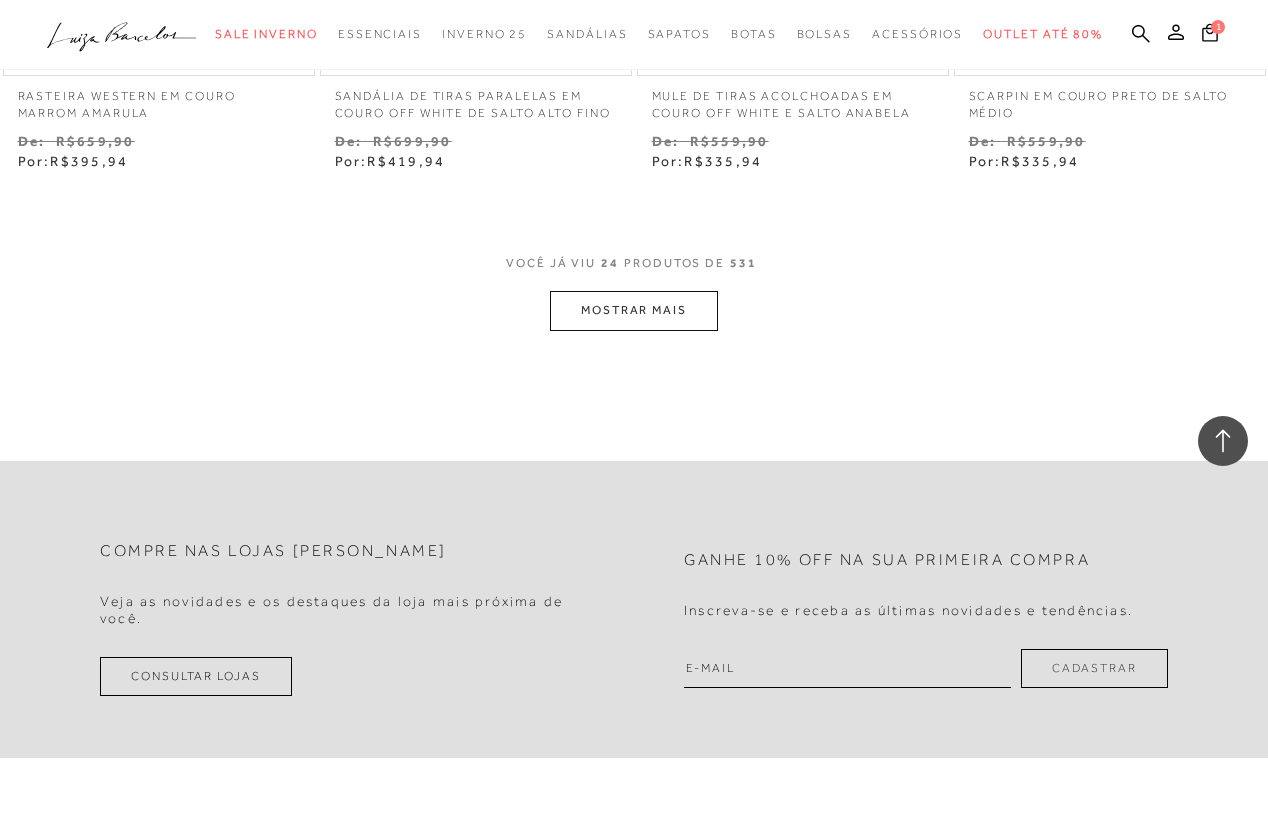 click on "MOSTRAR MAIS" at bounding box center (634, 310) 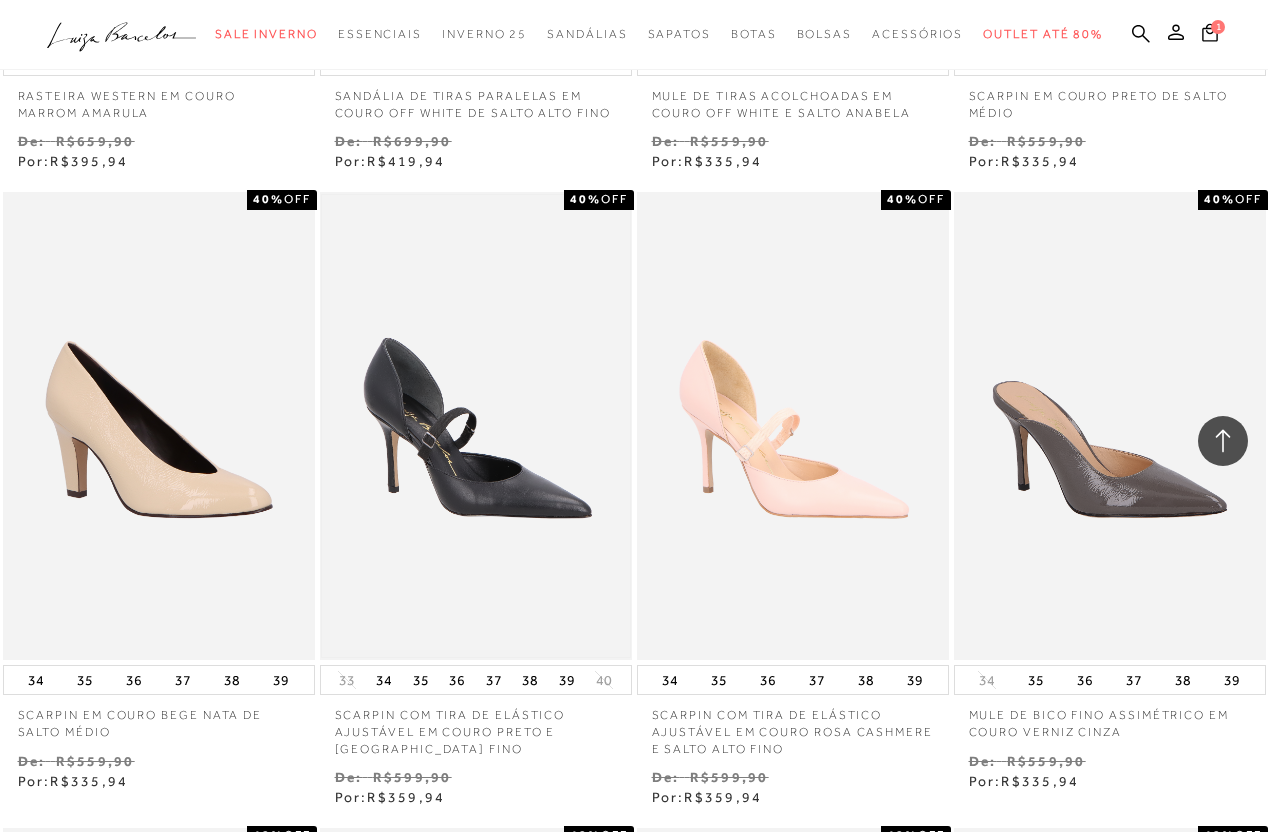 scroll, scrollTop: 3805, scrollLeft: 0, axis: vertical 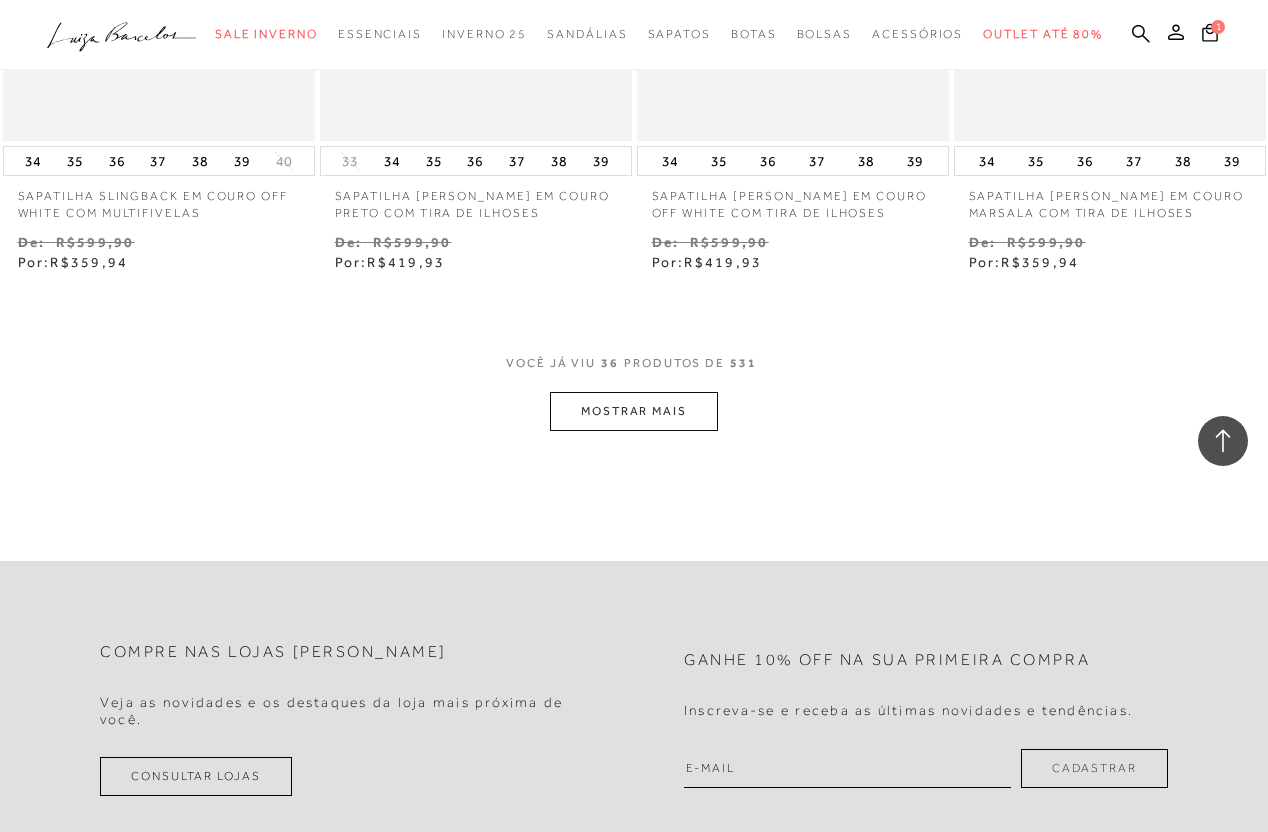 click on "MOSTRAR MAIS" at bounding box center (634, 411) 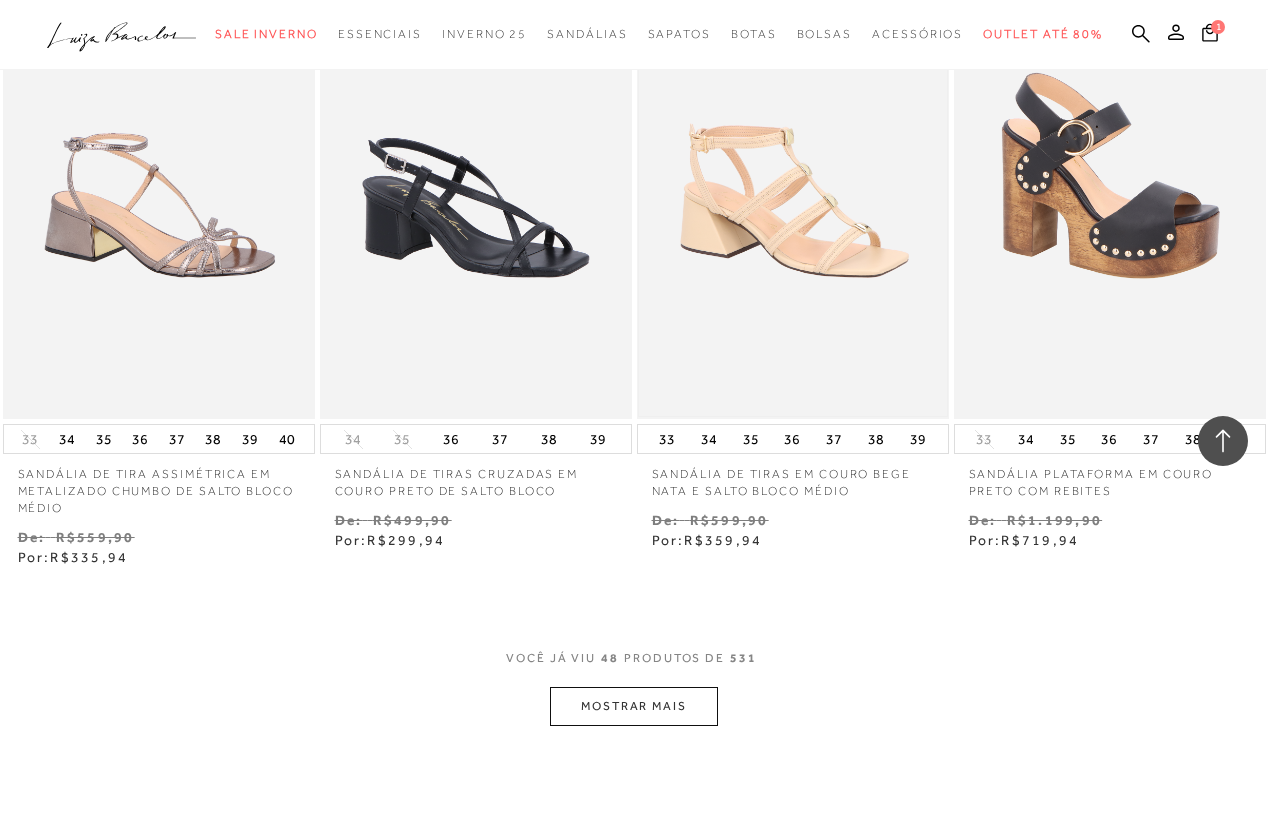 scroll, scrollTop: 7192, scrollLeft: 0, axis: vertical 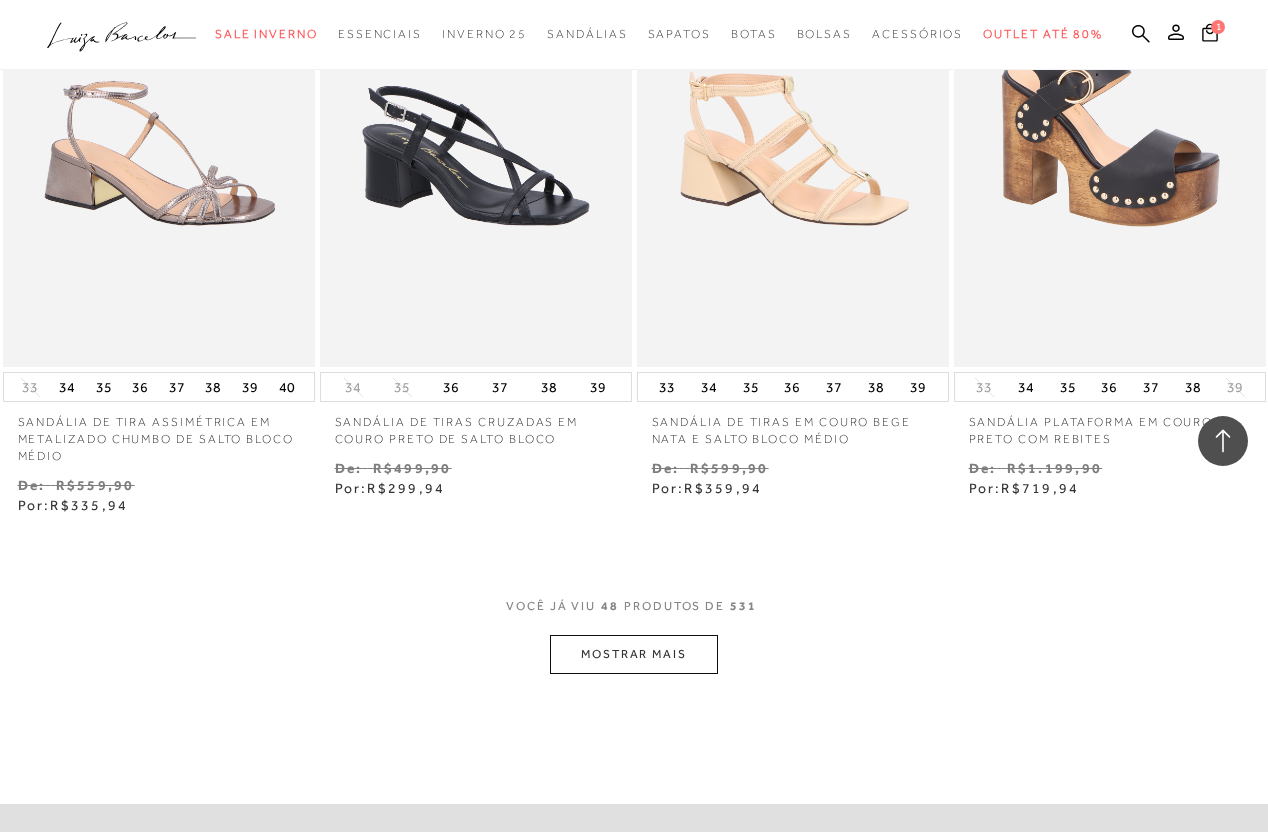click on "MOSTRAR MAIS" at bounding box center [634, 654] 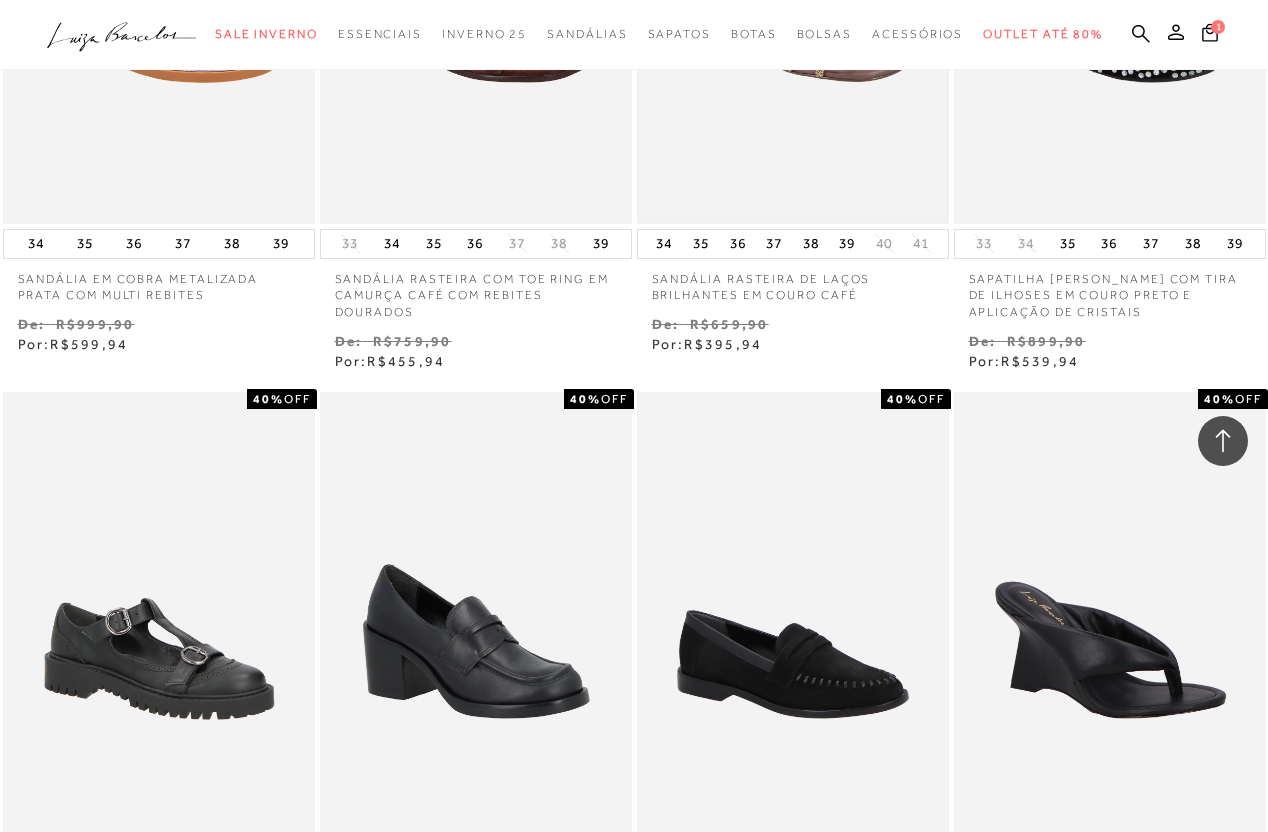 scroll, scrollTop: 8596, scrollLeft: 0, axis: vertical 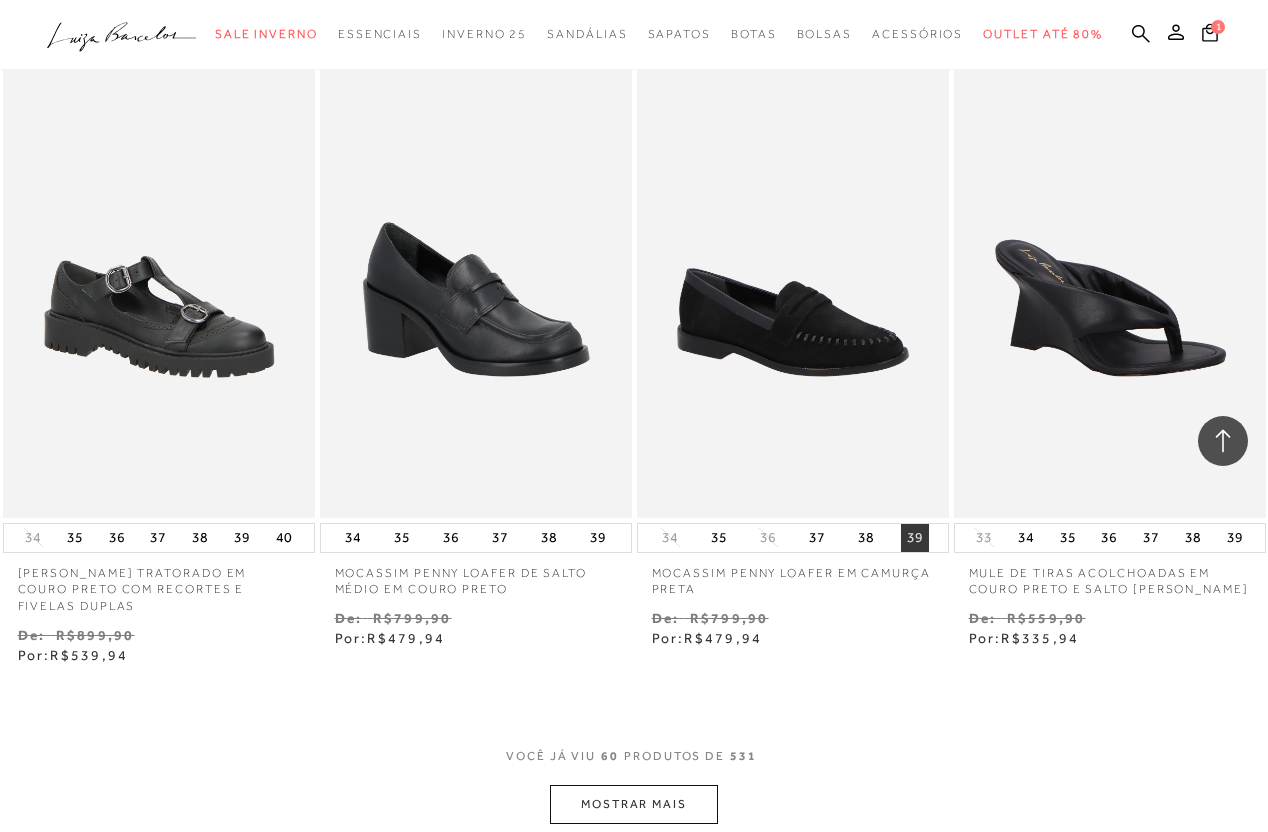 click on "39" at bounding box center (915, 538) 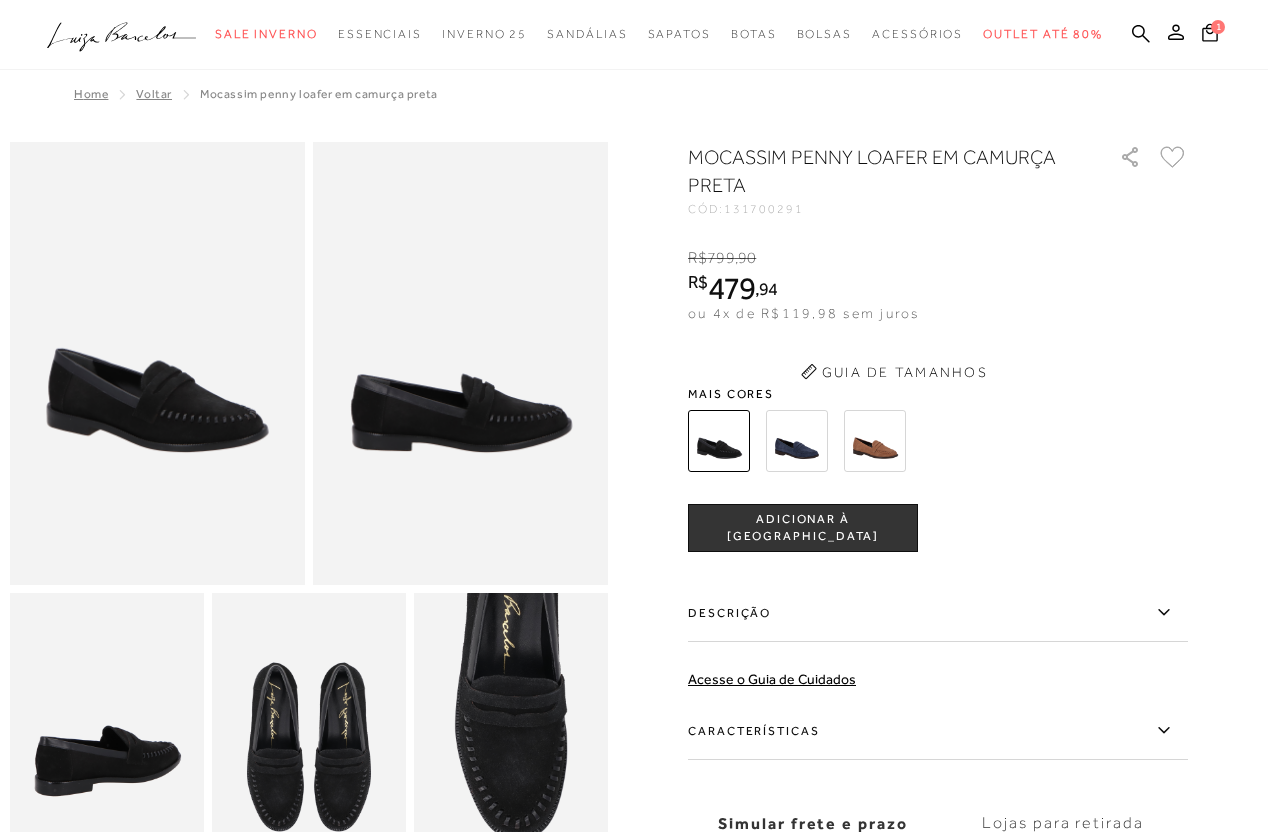 scroll, scrollTop: 0, scrollLeft: 0, axis: both 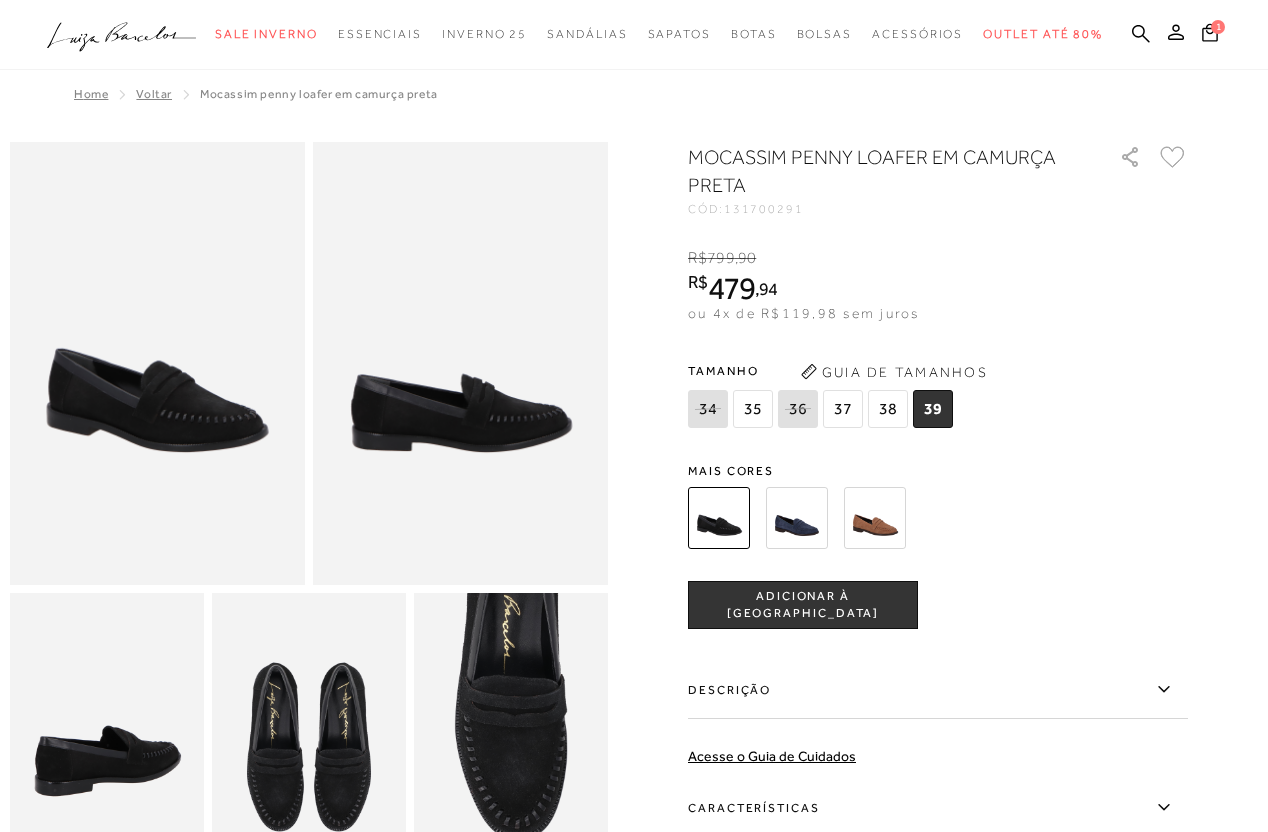 click on "ADICIONAR À [GEOGRAPHIC_DATA]" at bounding box center (803, 605) 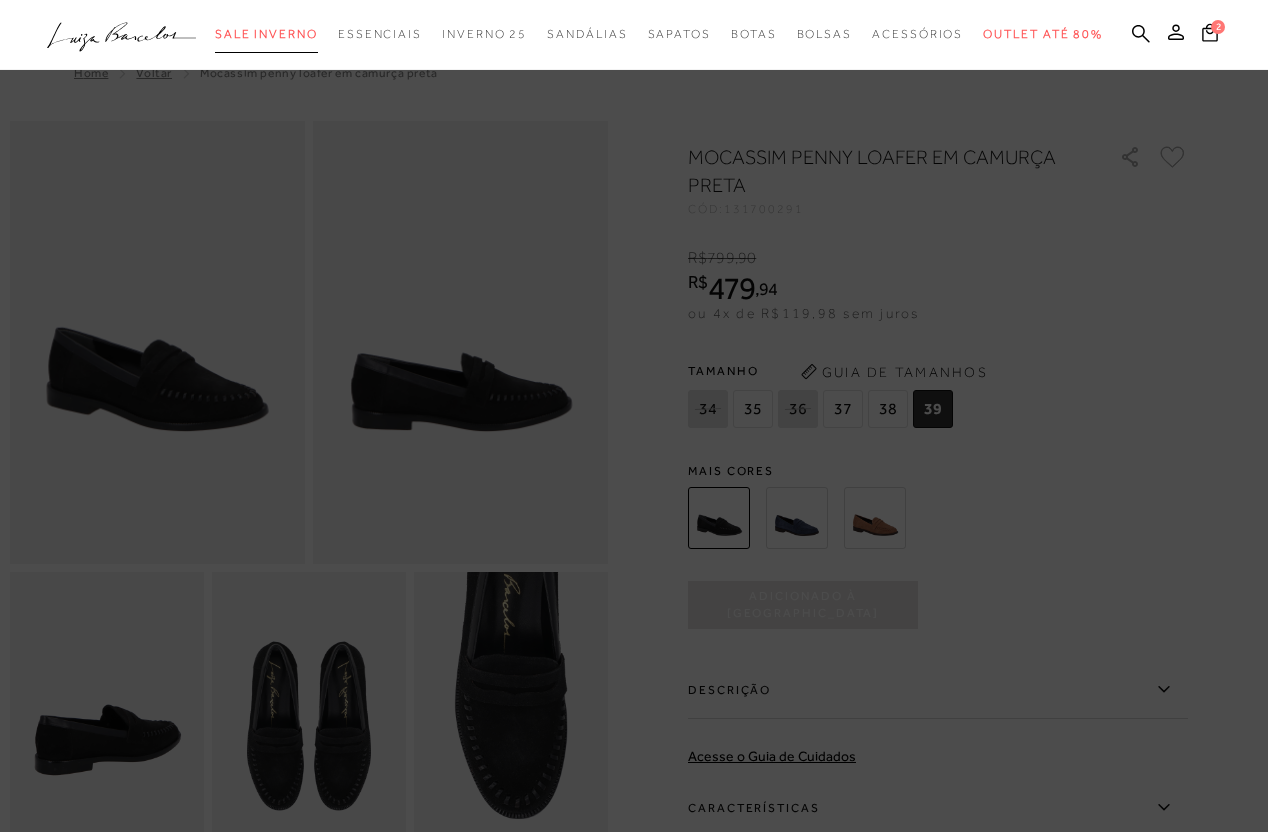 scroll, scrollTop: 0, scrollLeft: 0, axis: both 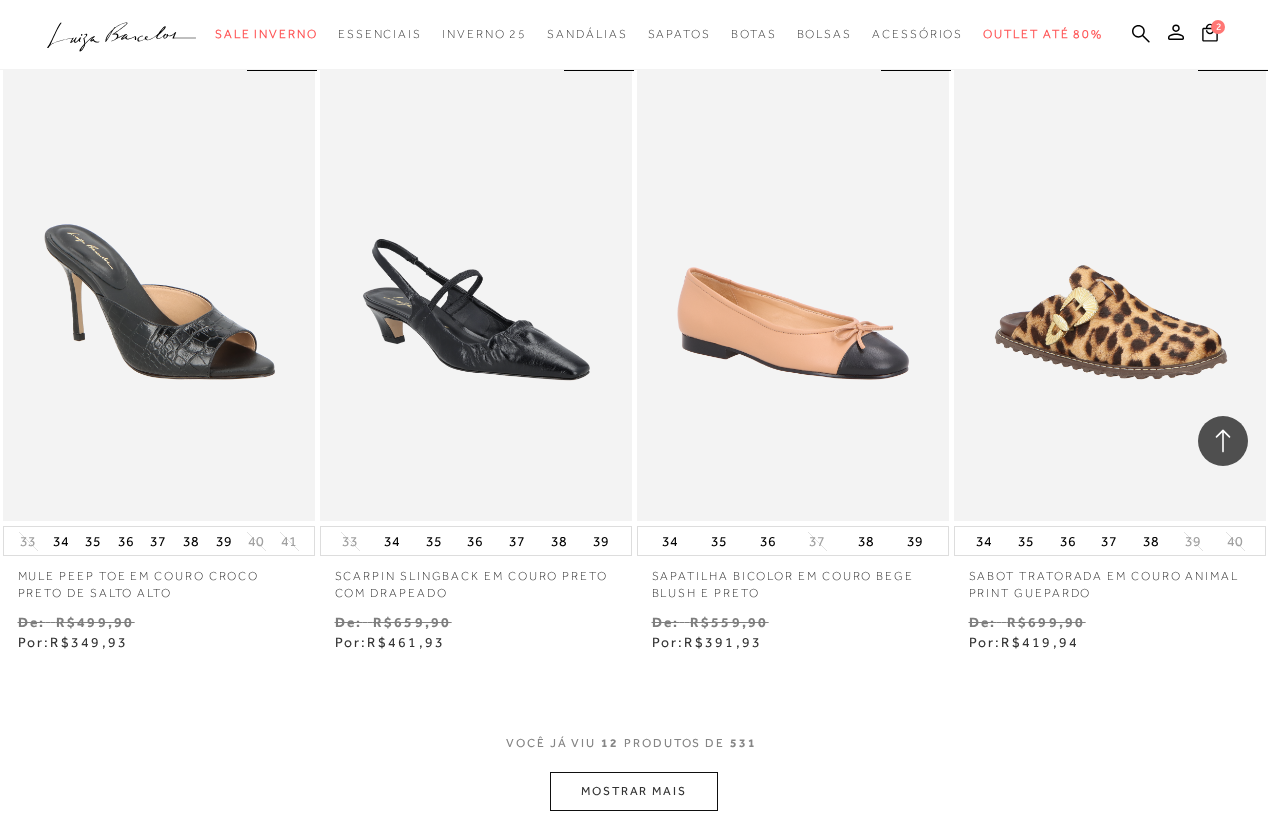 click on "MOSTRAR MAIS" at bounding box center (634, 791) 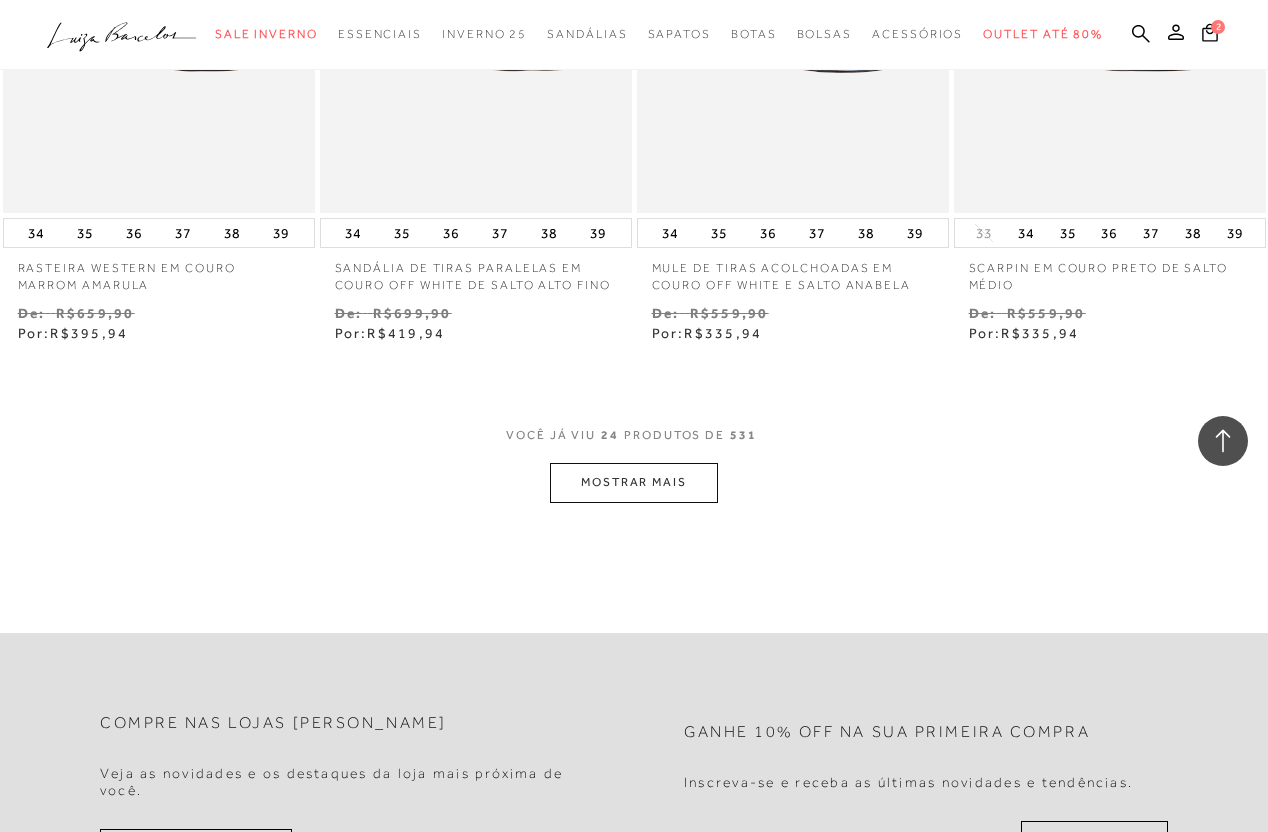 scroll, scrollTop: 3592, scrollLeft: 0, axis: vertical 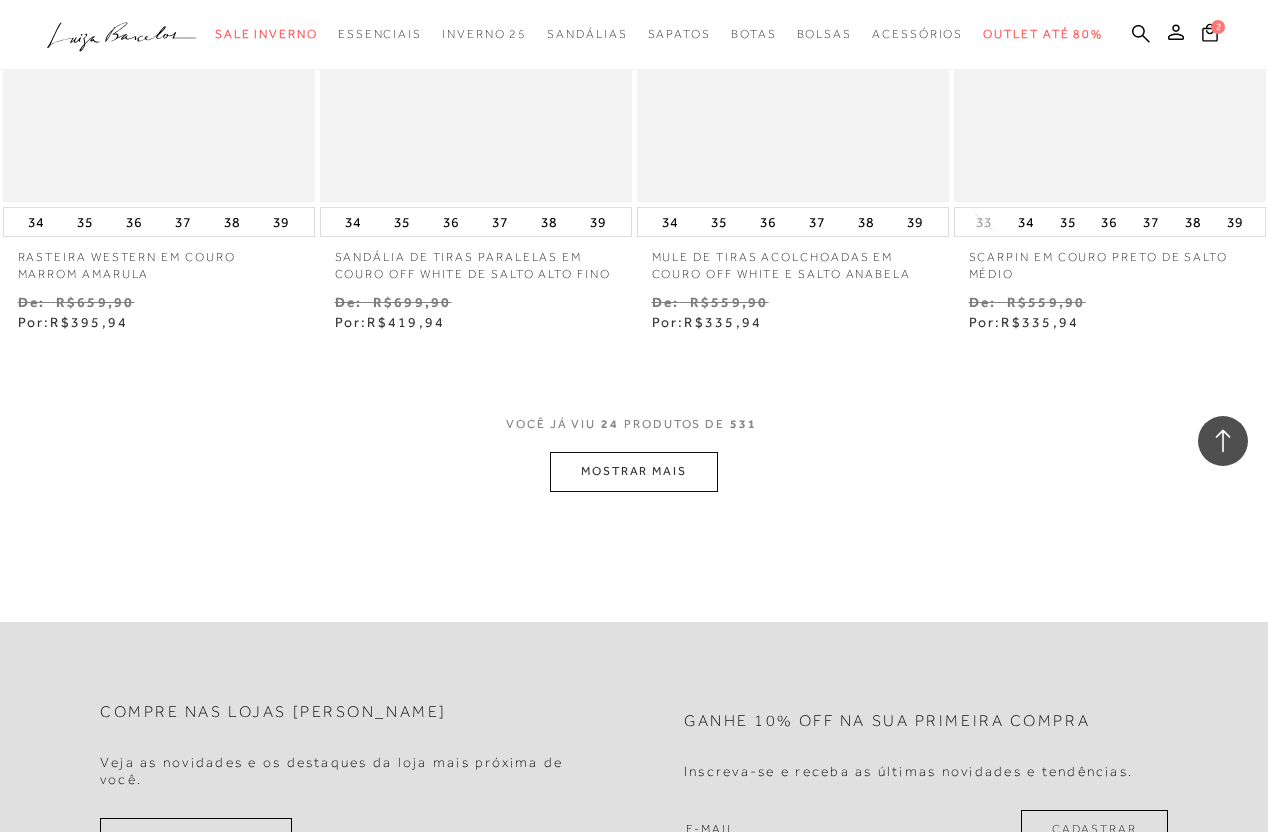 click on "MOSTRAR MAIS" at bounding box center (634, 471) 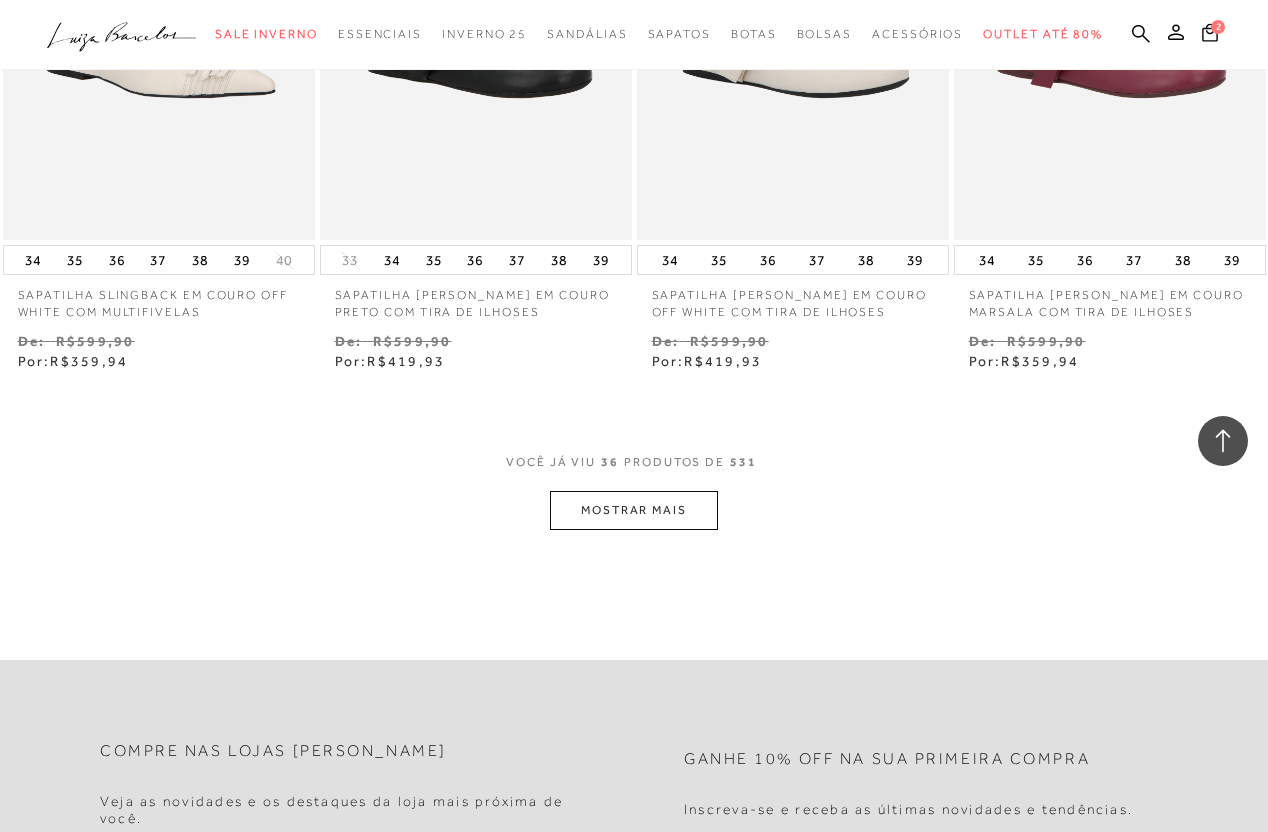 scroll, scrollTop: 5432, scrollLeft: 0, axis: vertical 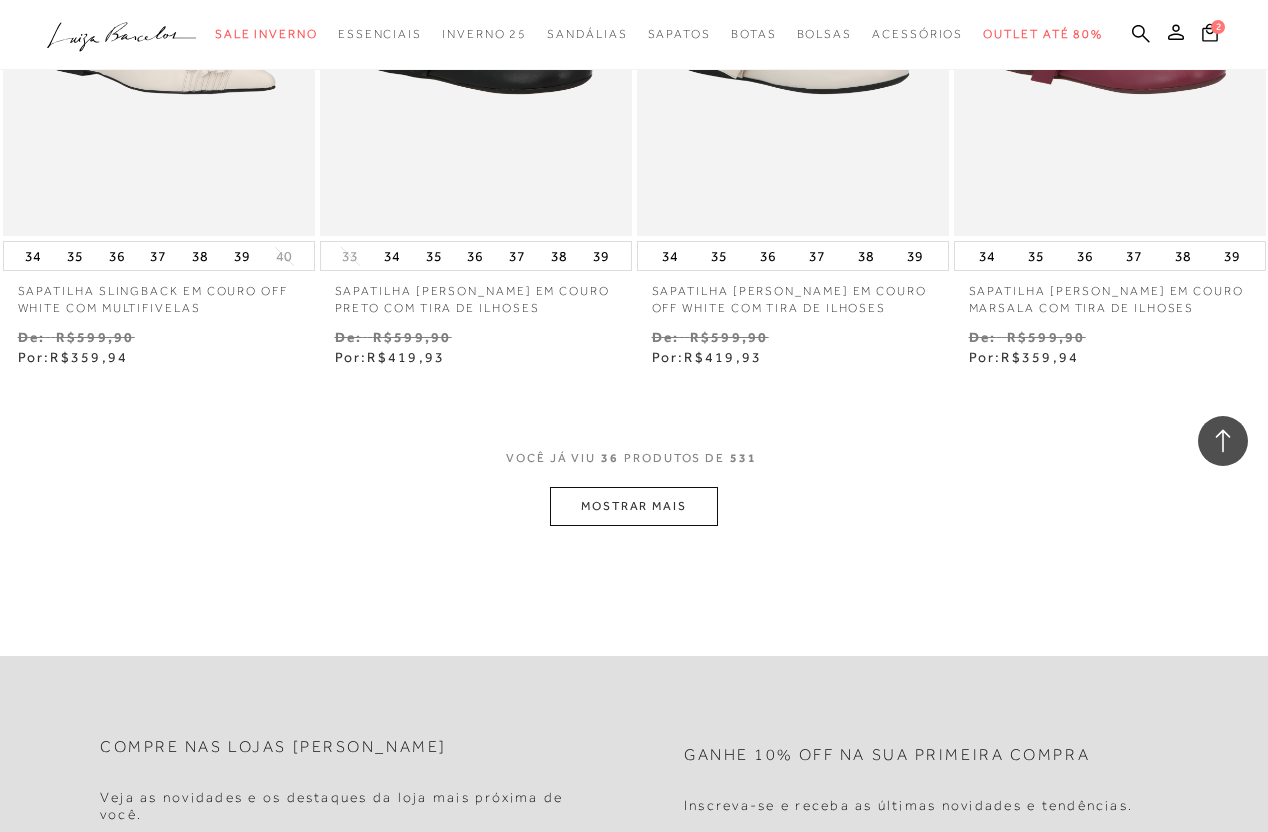click on "MOSTRAR MAIS" at bounding box center [634, 506] 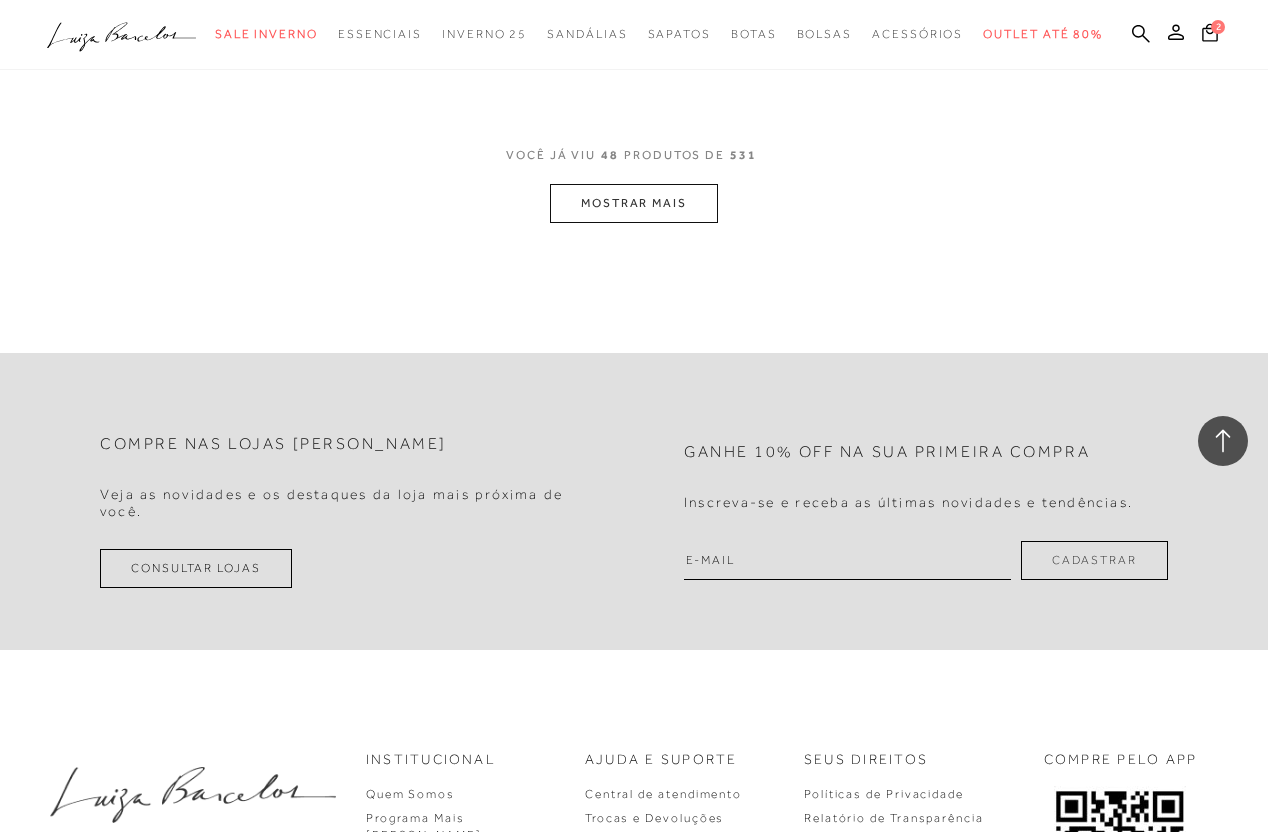 scroll, scrollTop: 7638, scrollLeft: 0, axis: vertical 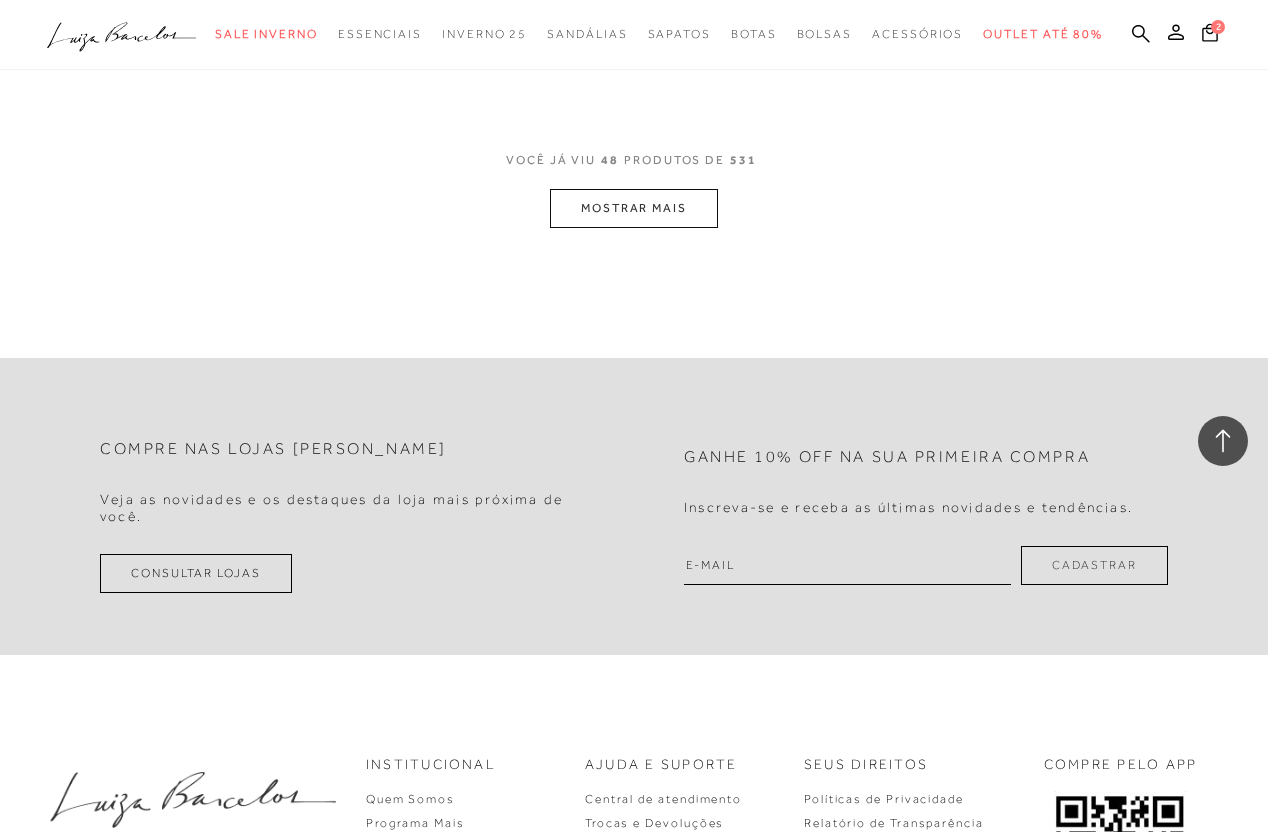 click on "MOSTRAR MAIS" at bounding box center (634, 208) 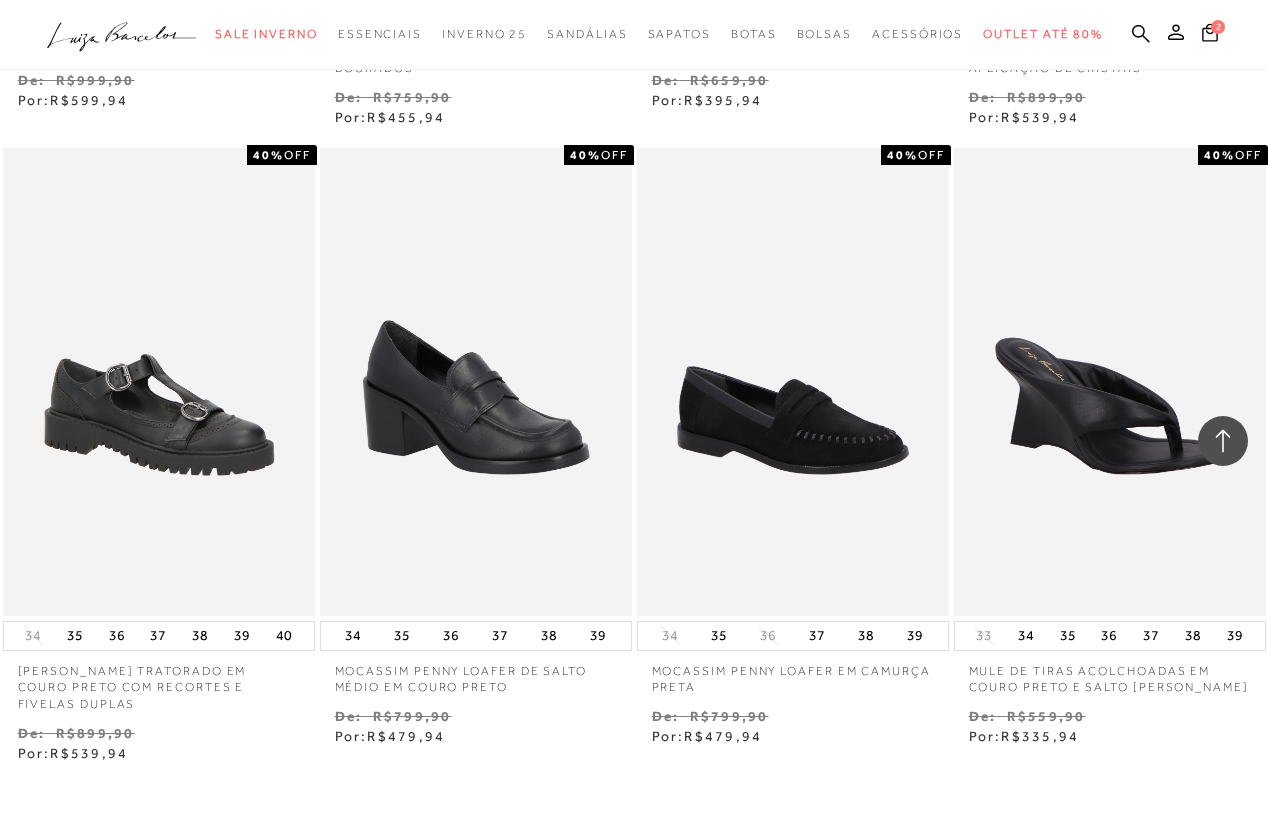 scroll, scrollTop: 8867, scrollLeft: 0, axis: vertical 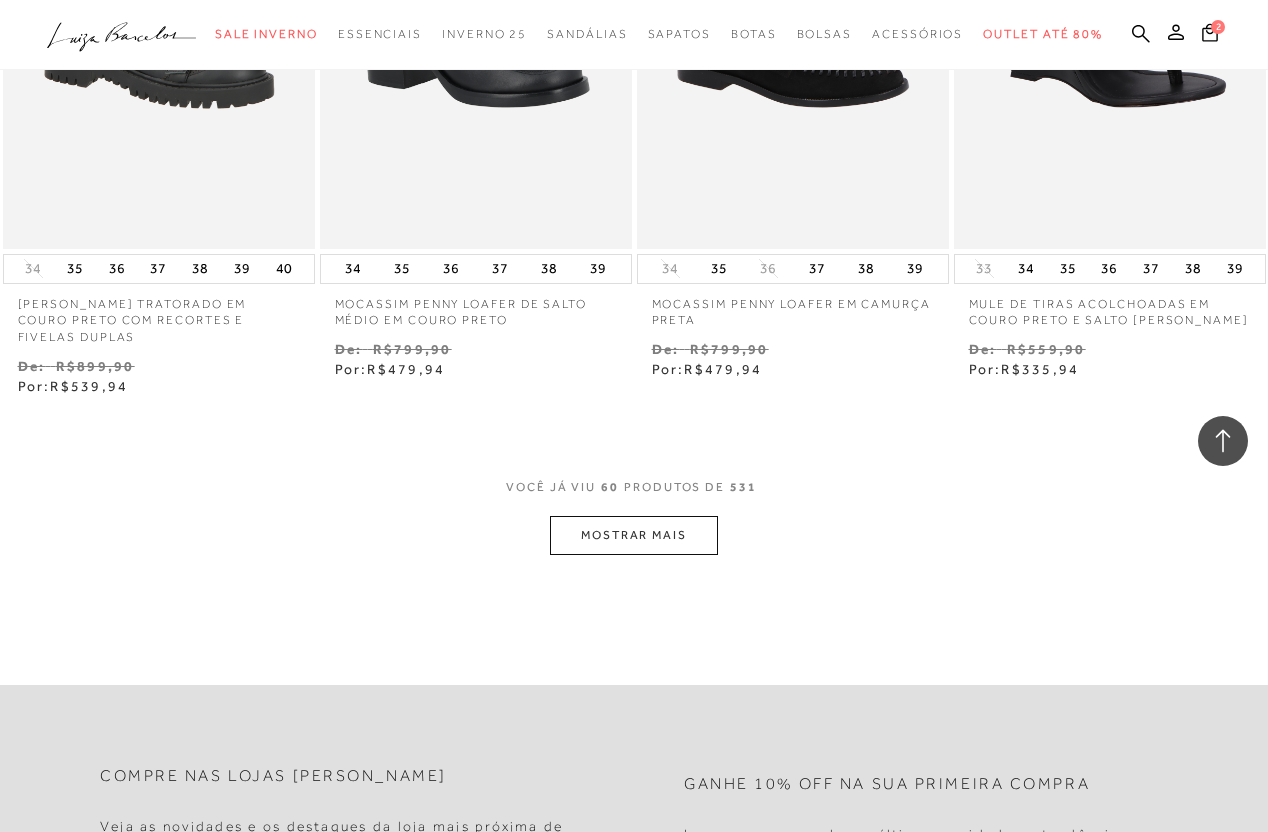 click on "MOSTRAR MAIS" at bounding box center [634, 535] 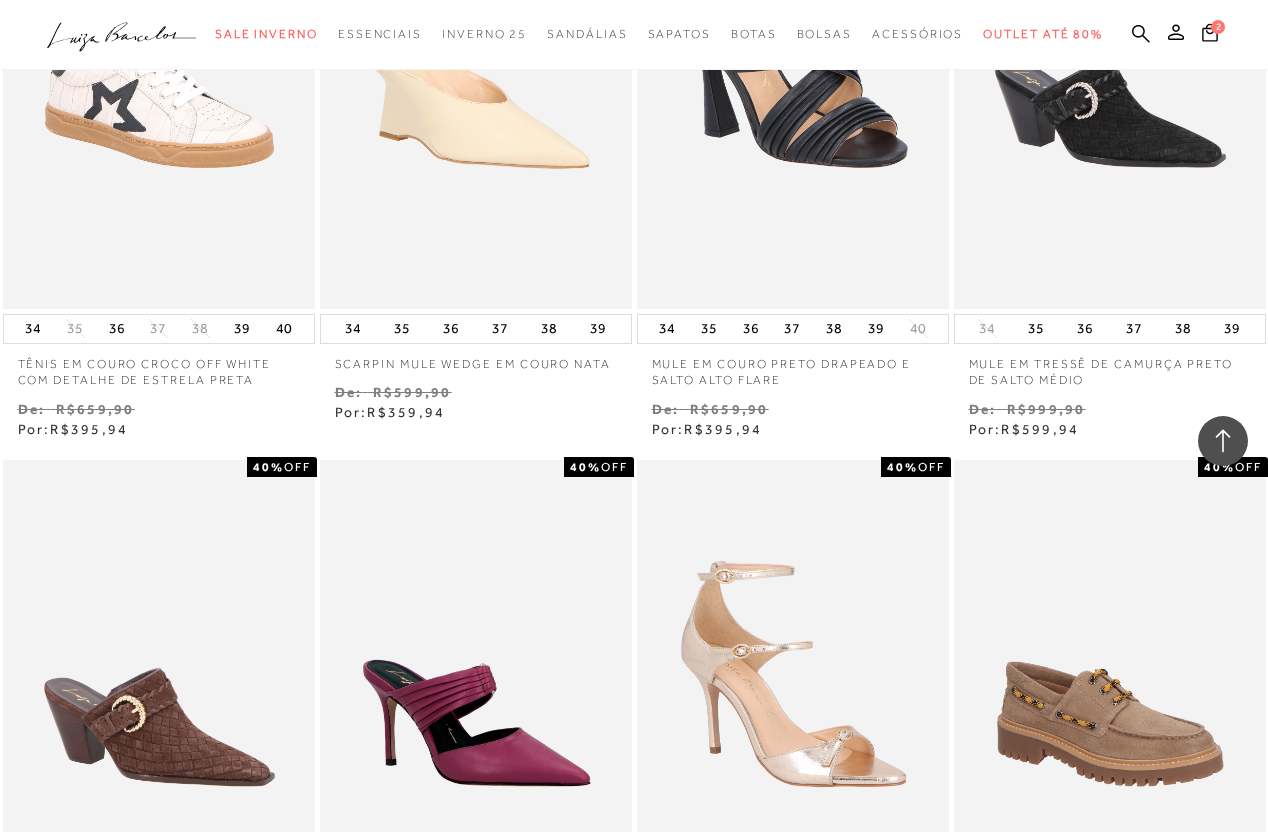 scroll, scrollTop: 10448, scrollLeft: 0, axis: vertical 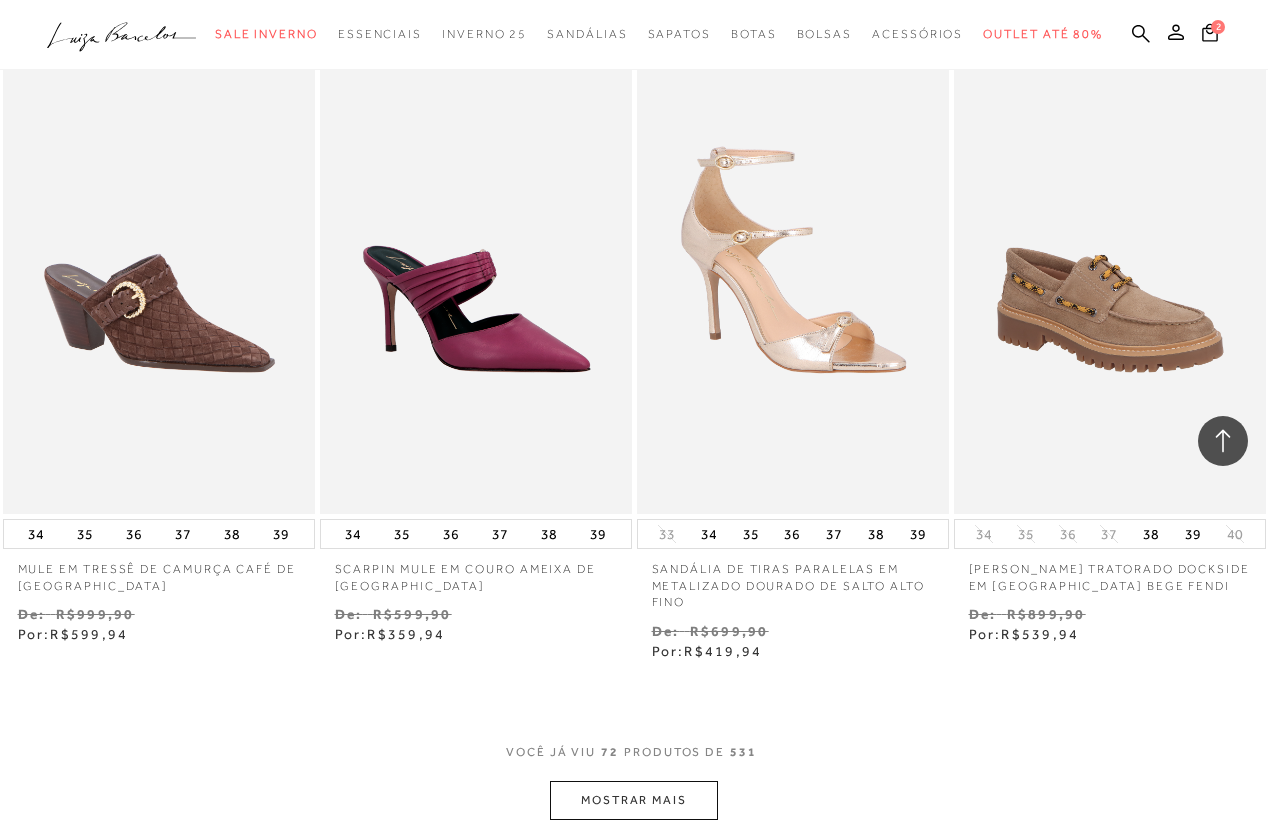 click on "MOSTRAR MAIS" at bounding box center (634, 800) 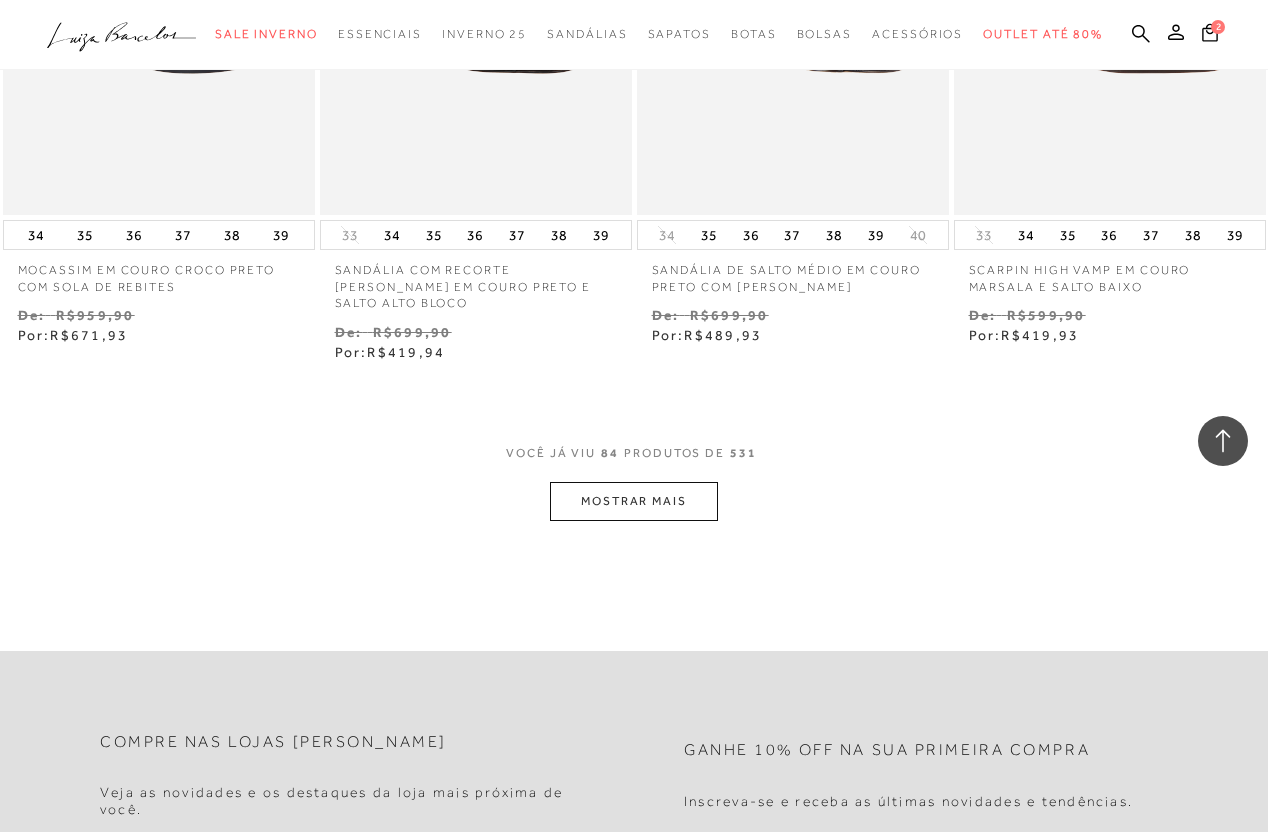 scroll, scrollTop: 13048, scrollLeft: 0, axis: vertical 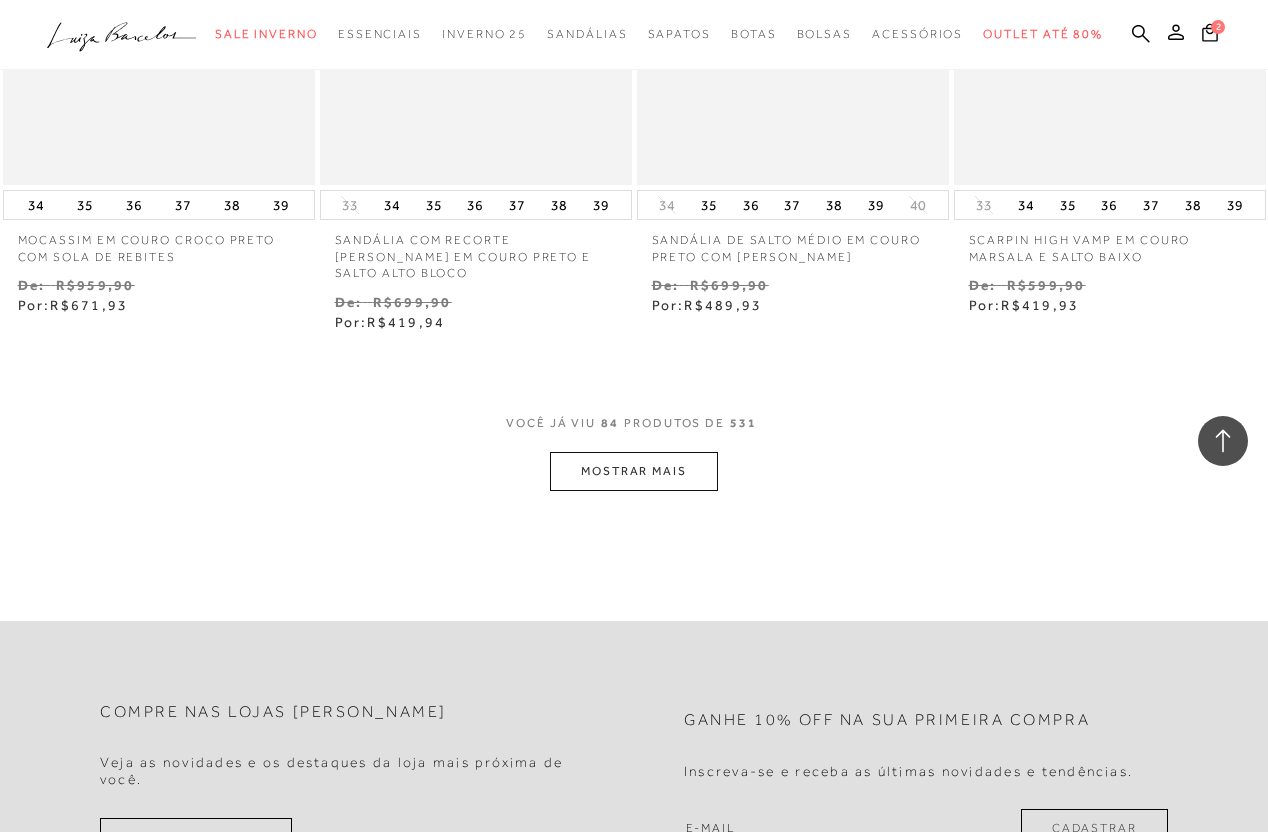 click on "MOSTRAR MAIS" at bounding box center (634, 471) 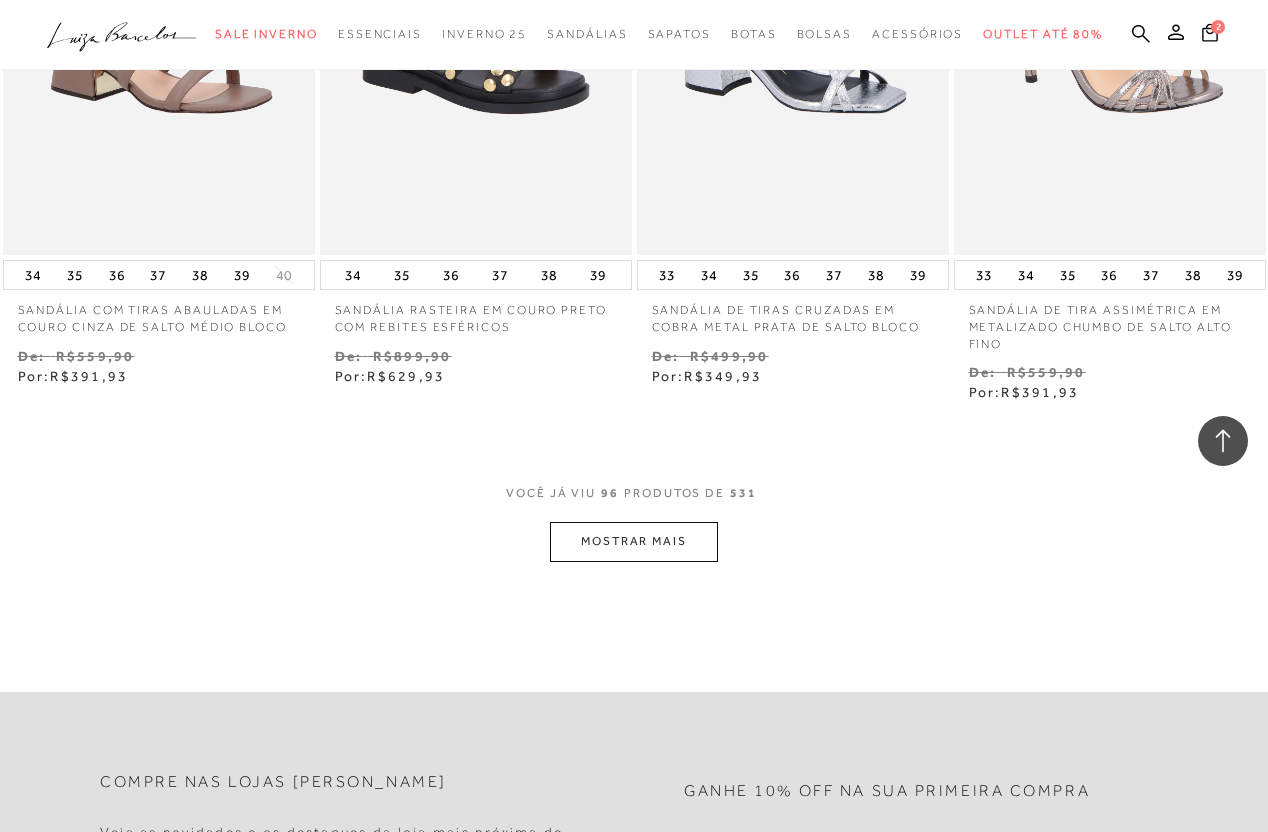 scroll, scrollTop: 14913, scrollLeft: 0, axis: vertical 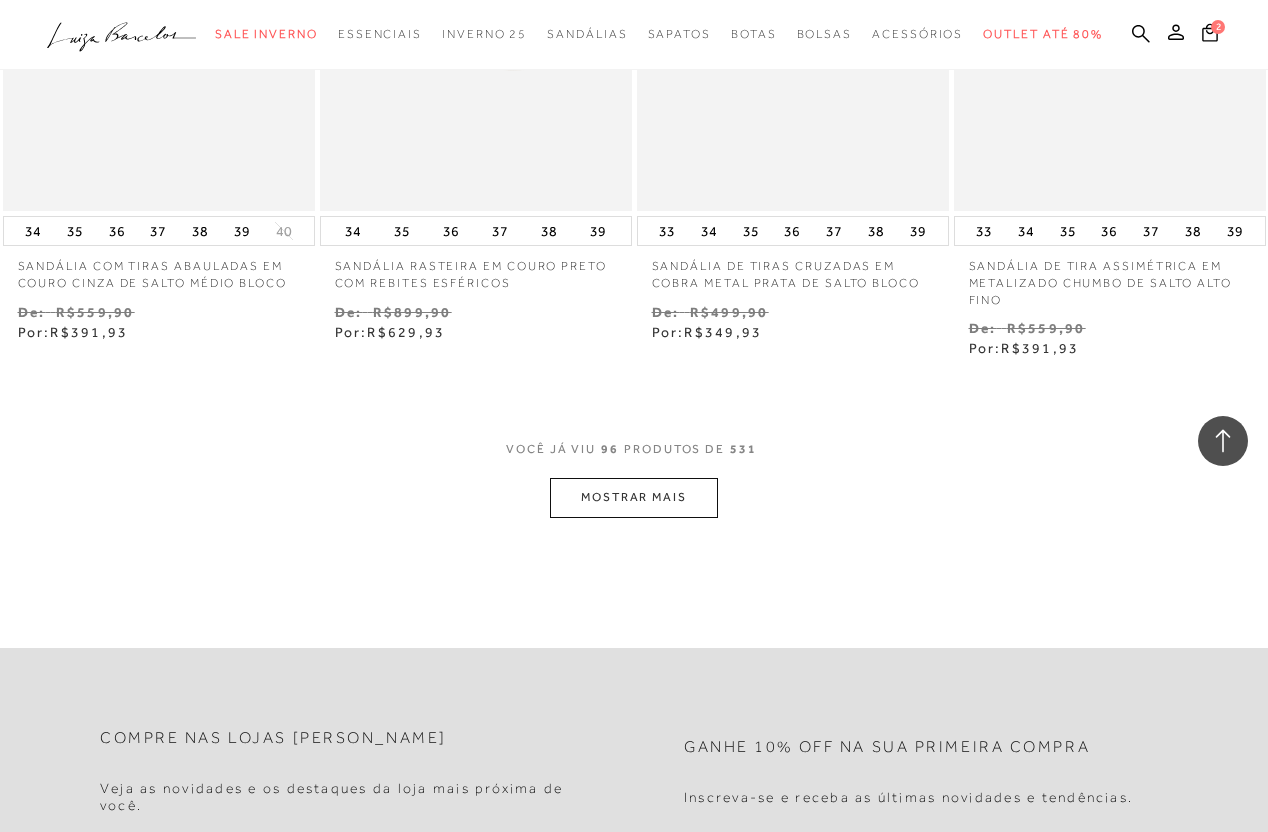 click on "MOSTRAR MAIS" at bounding box center (634, 497) 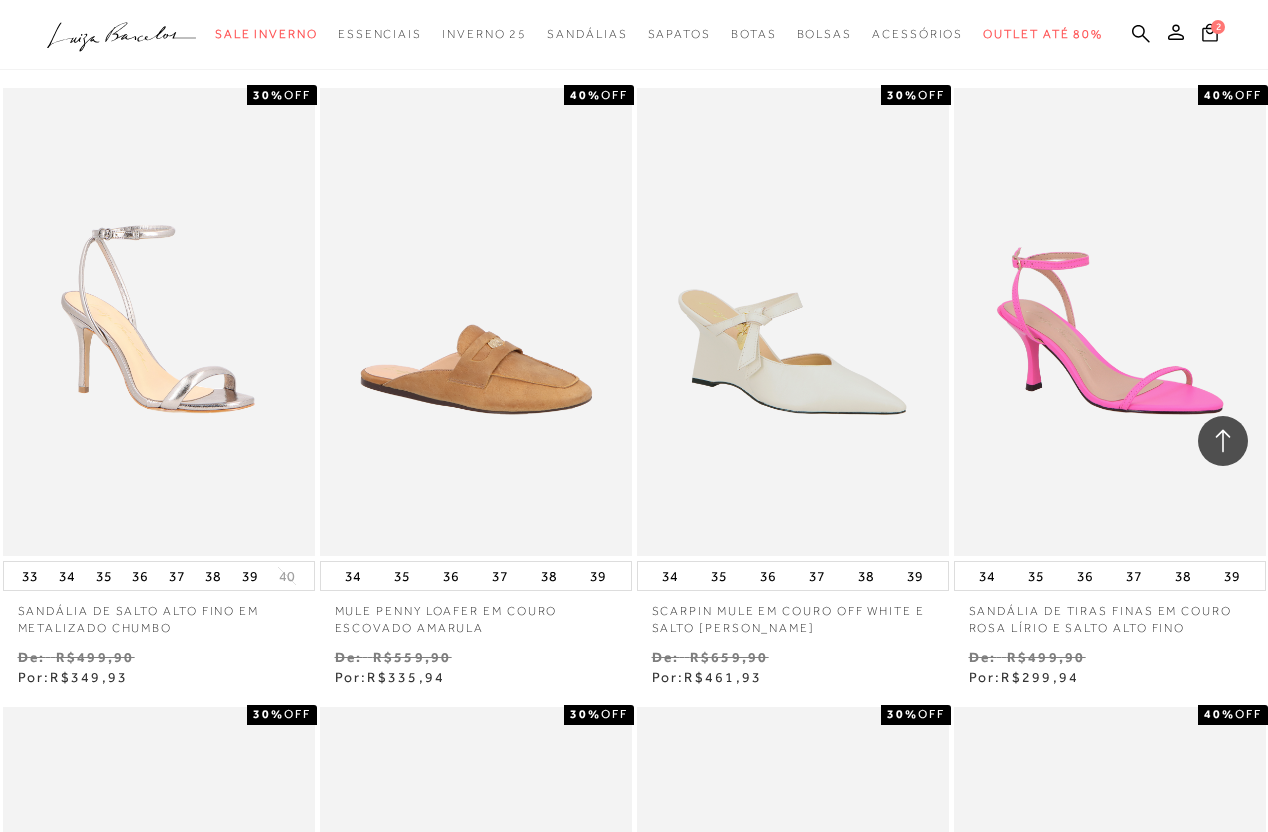 scroll, scrollTop: 15891, scrollLeft: 0, axis: vertical 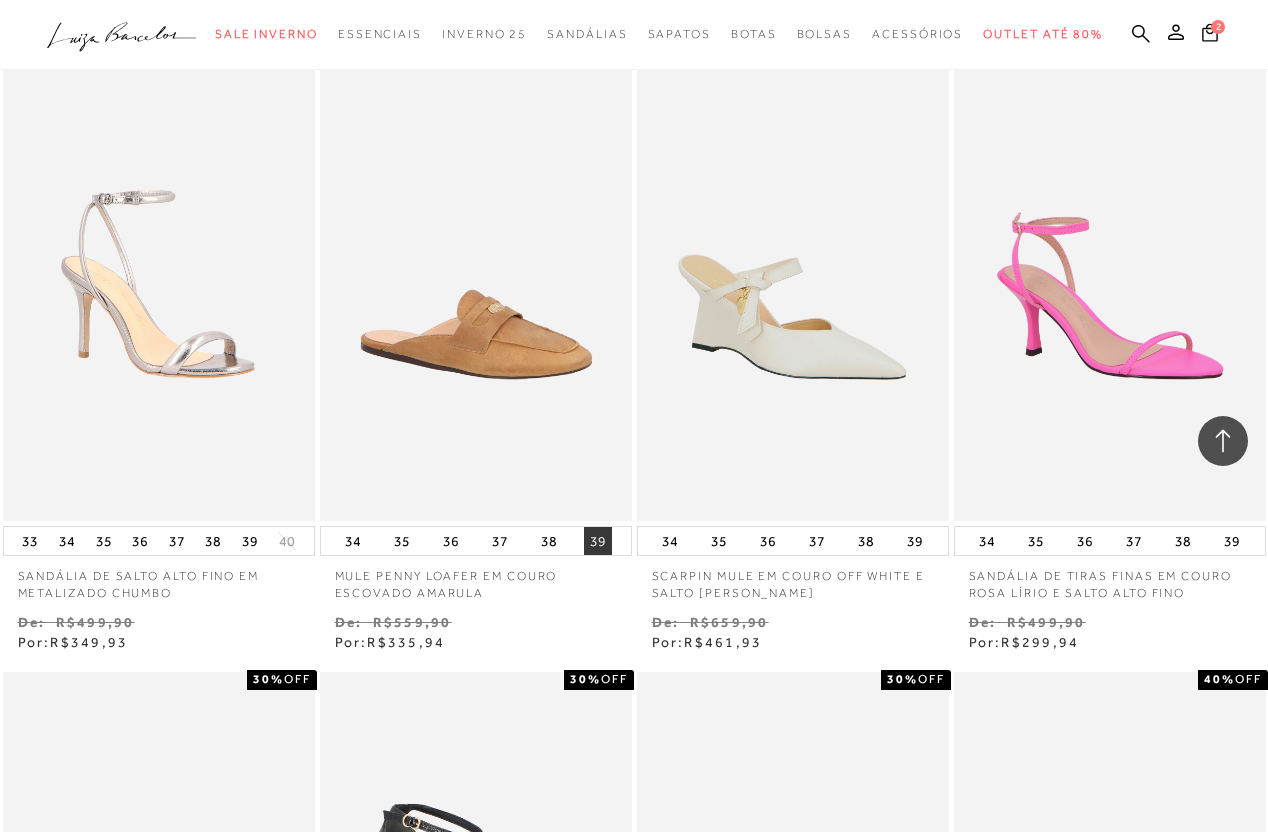 click on "39" at bounding box center [598, 541] 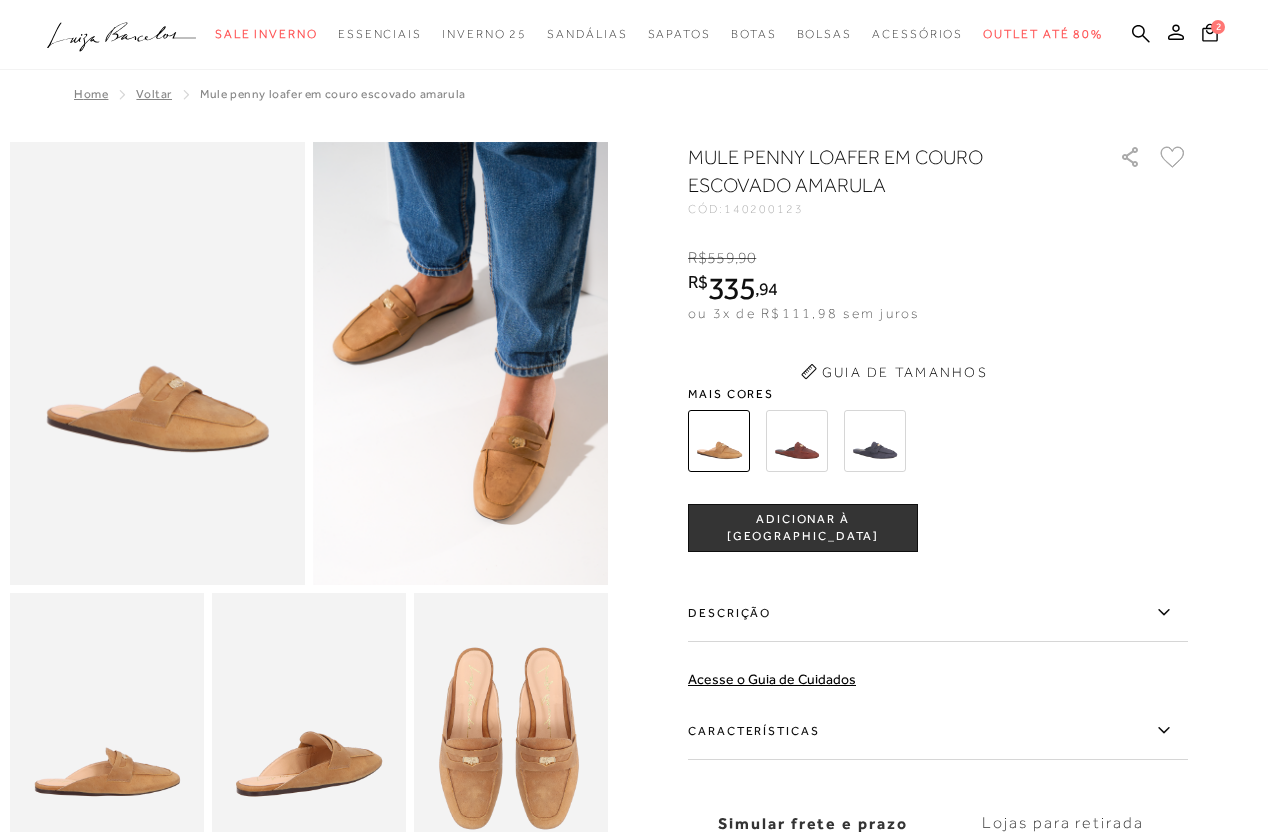 scroll, scrollTop: 0, scrollLeft: 0, axis: both 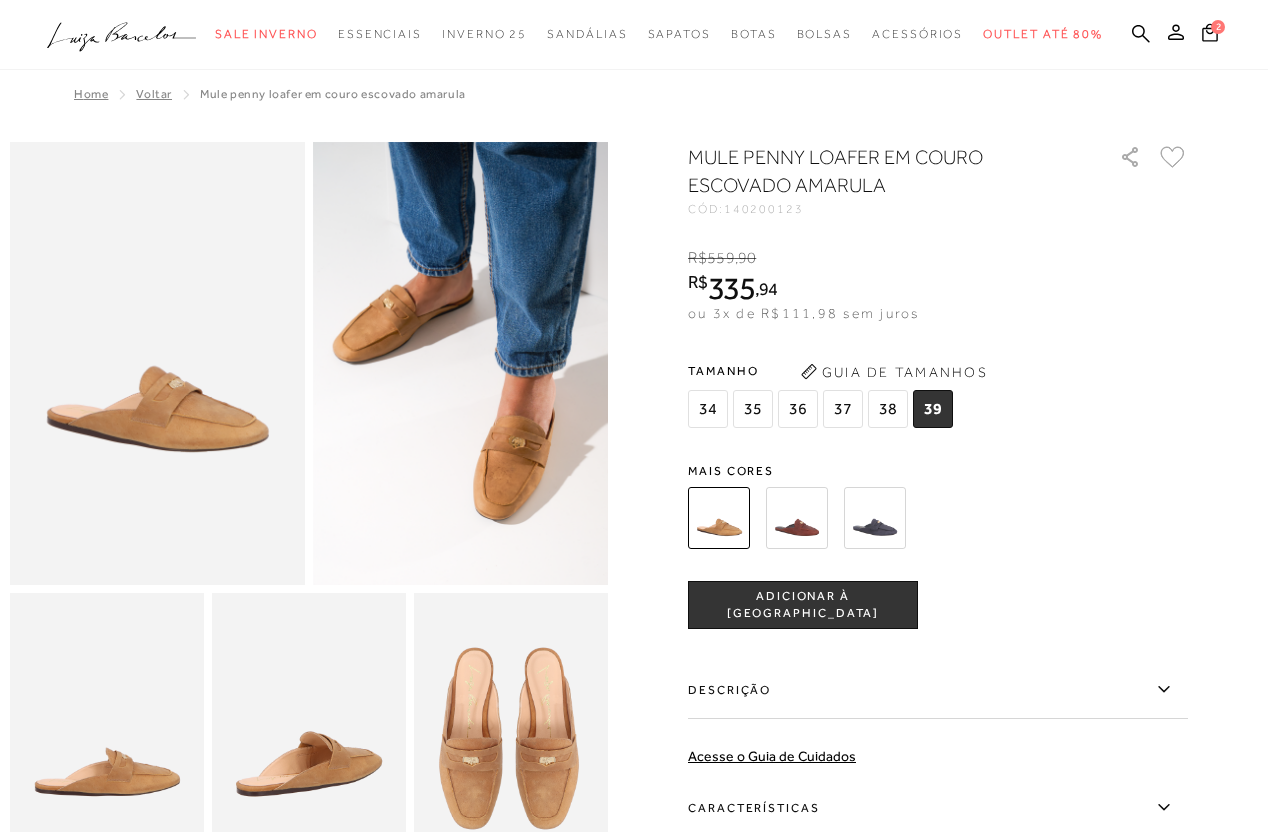 click at bounding box center (797, 518) 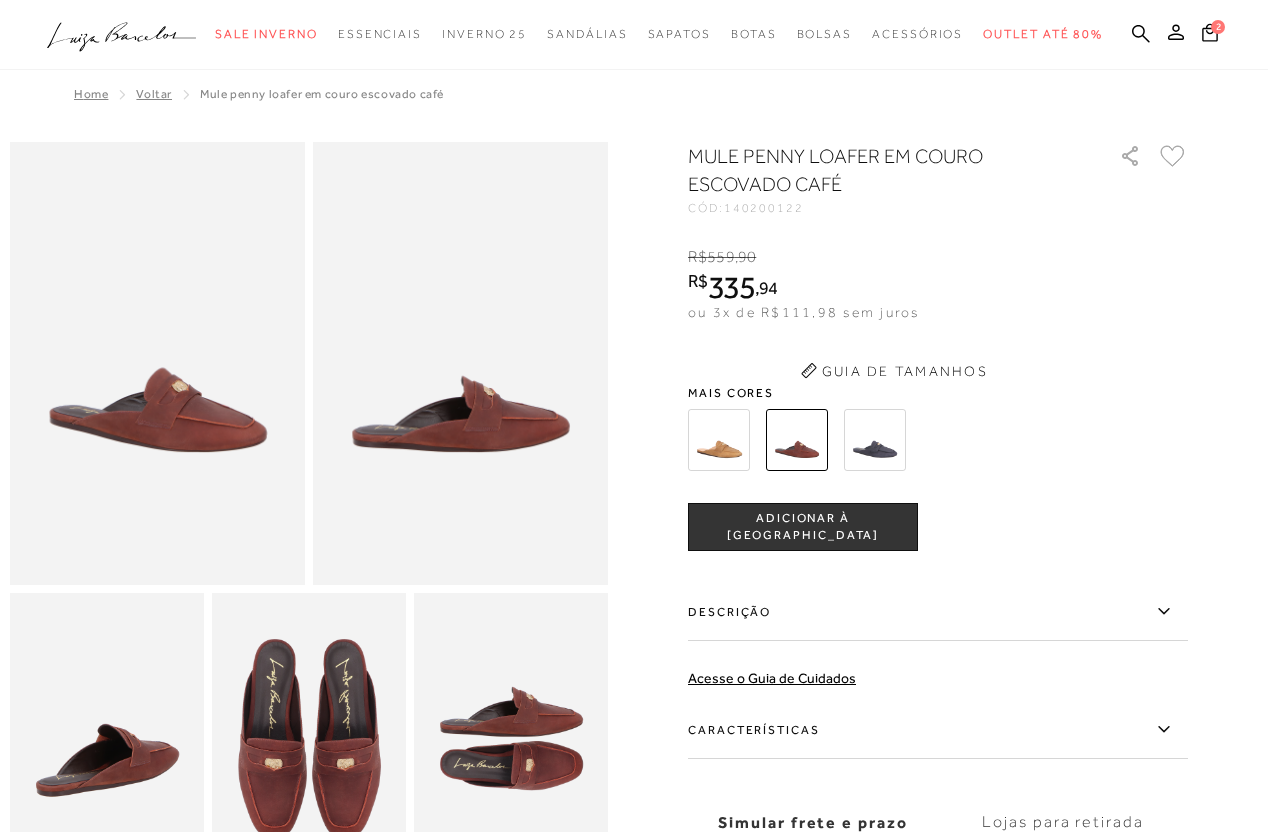 scroll, scrollTop: 0, scrollLeft: 0, axis: both 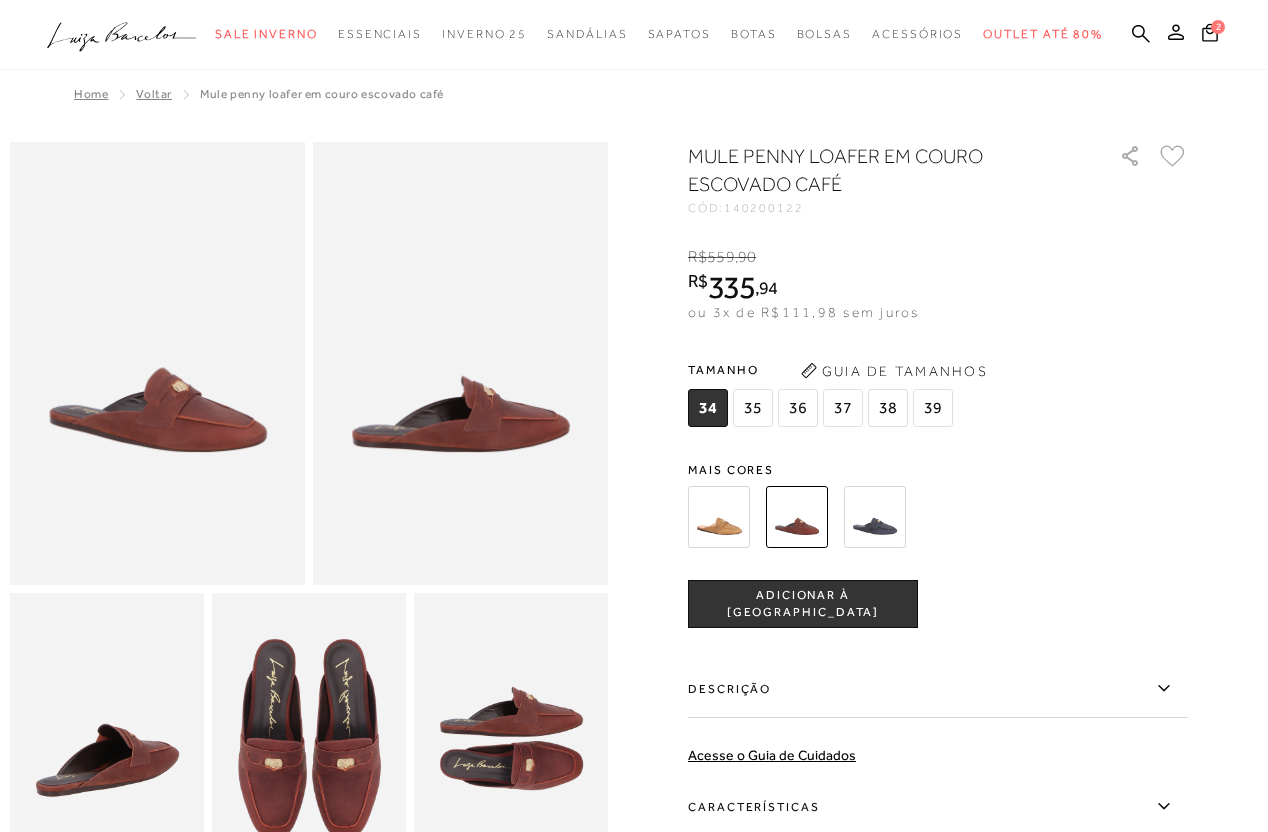 click at bounding box center (914, 517) 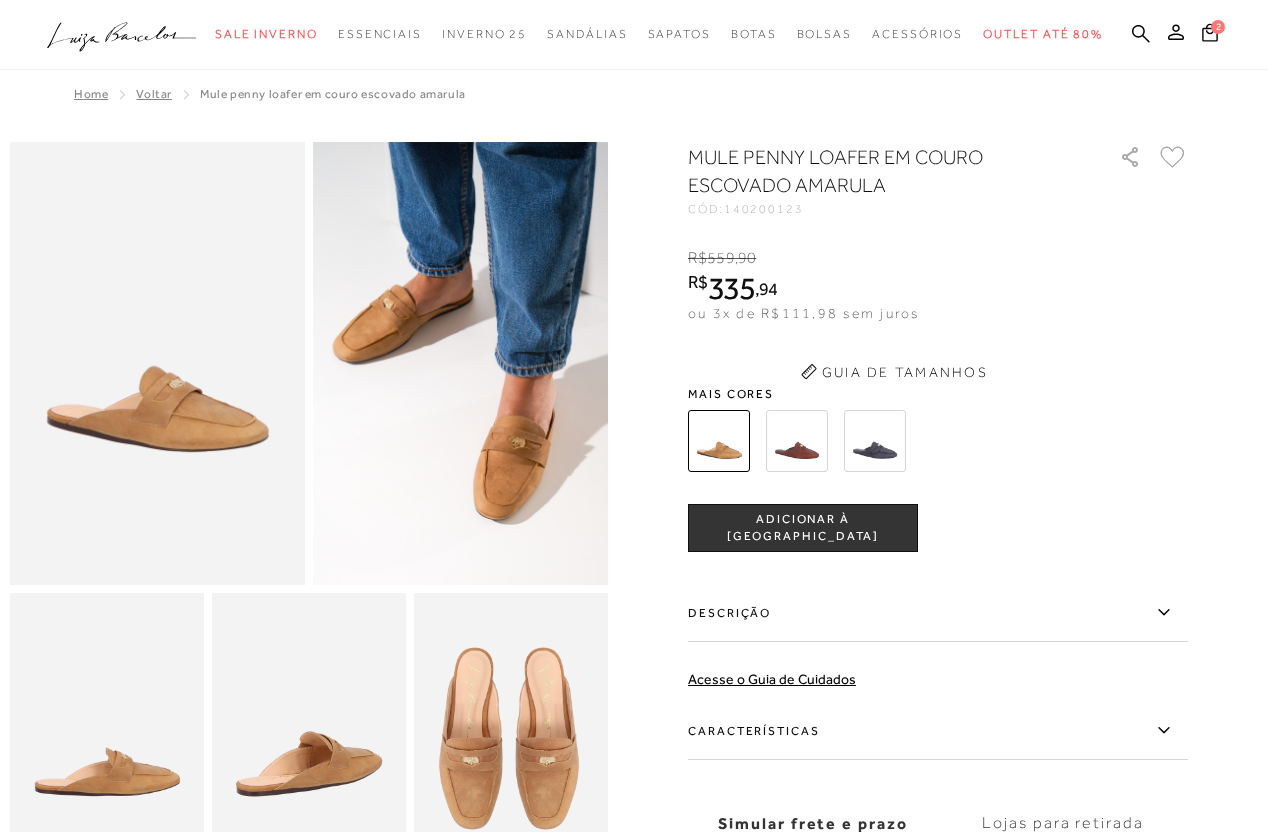 scroll, scrollTop: 0, scrollLeft: 0, axis: both 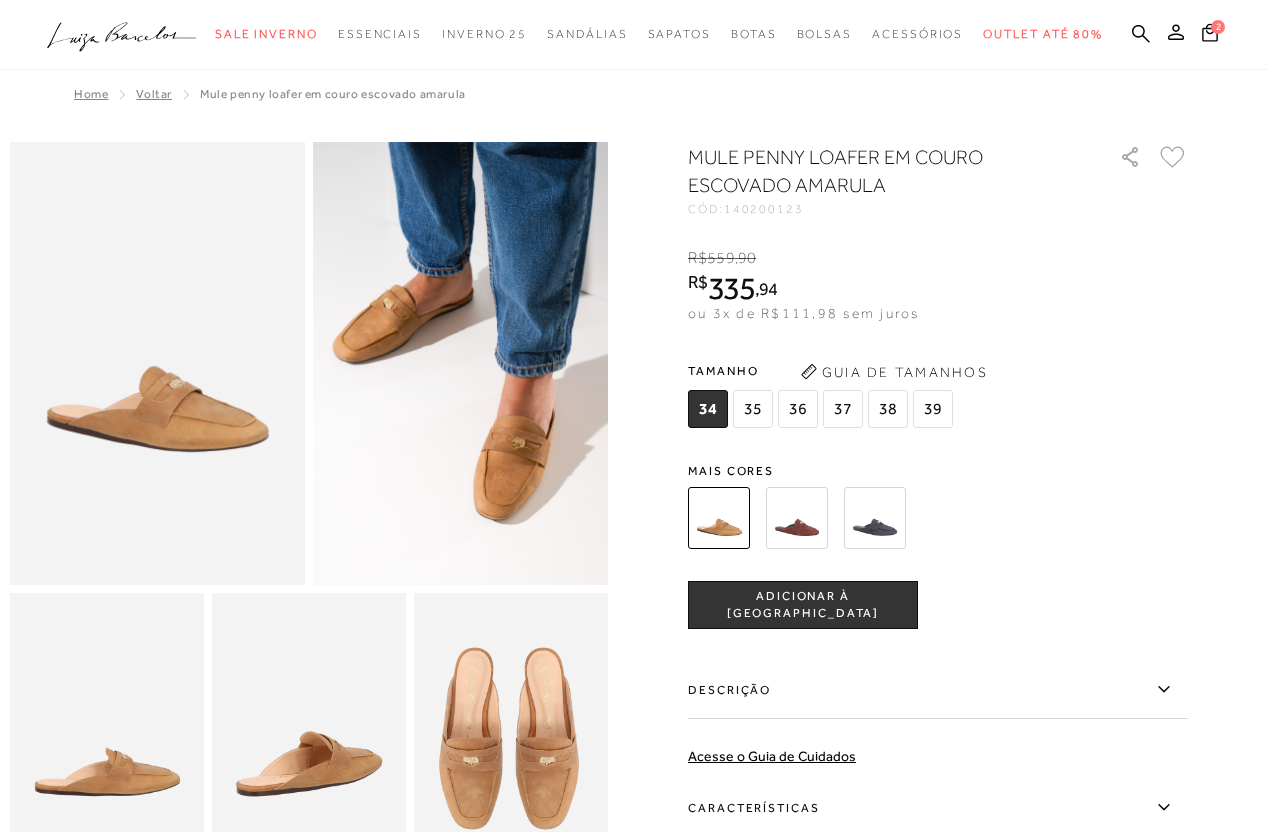 click on "39" at bounding box center [933, 409] 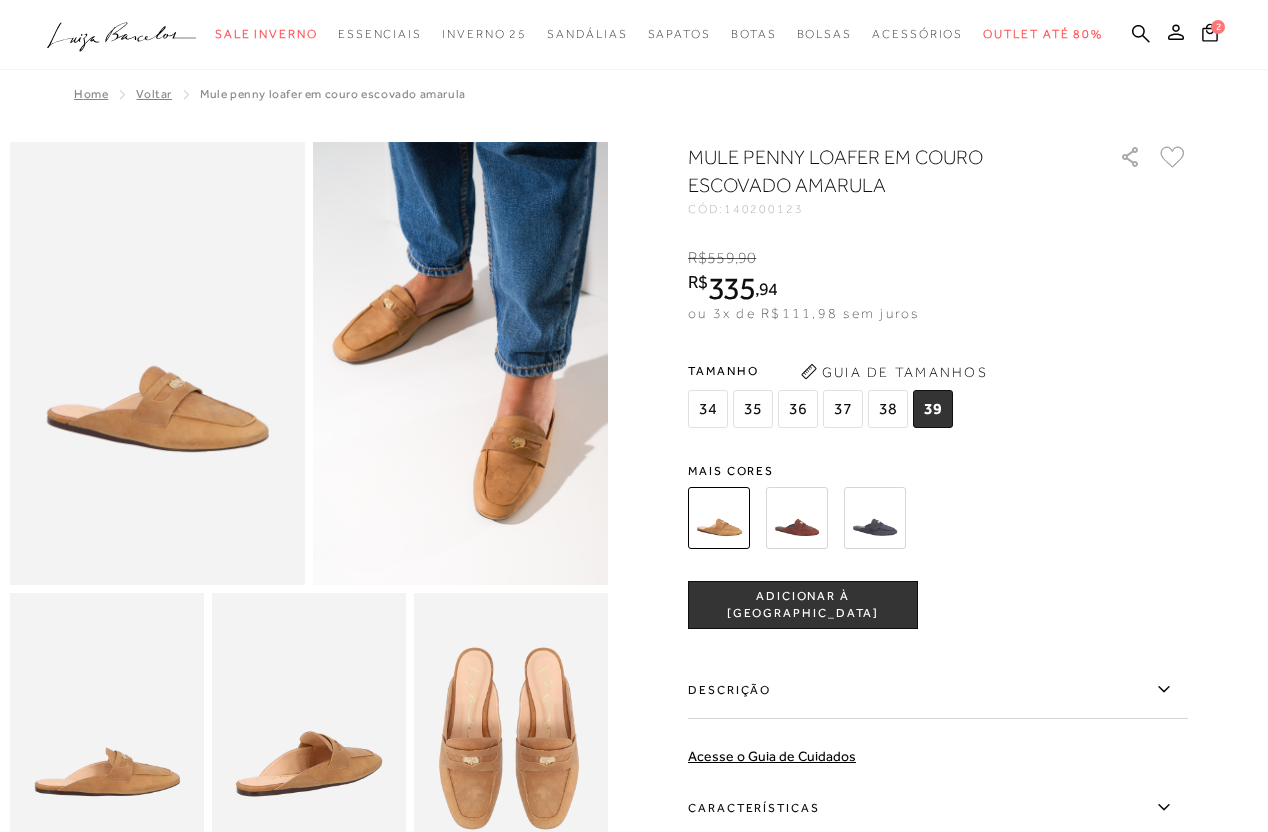 click on "ADICIONAR À [GEOGRAPHIC_DATA]" at bounding box center [803, 605] 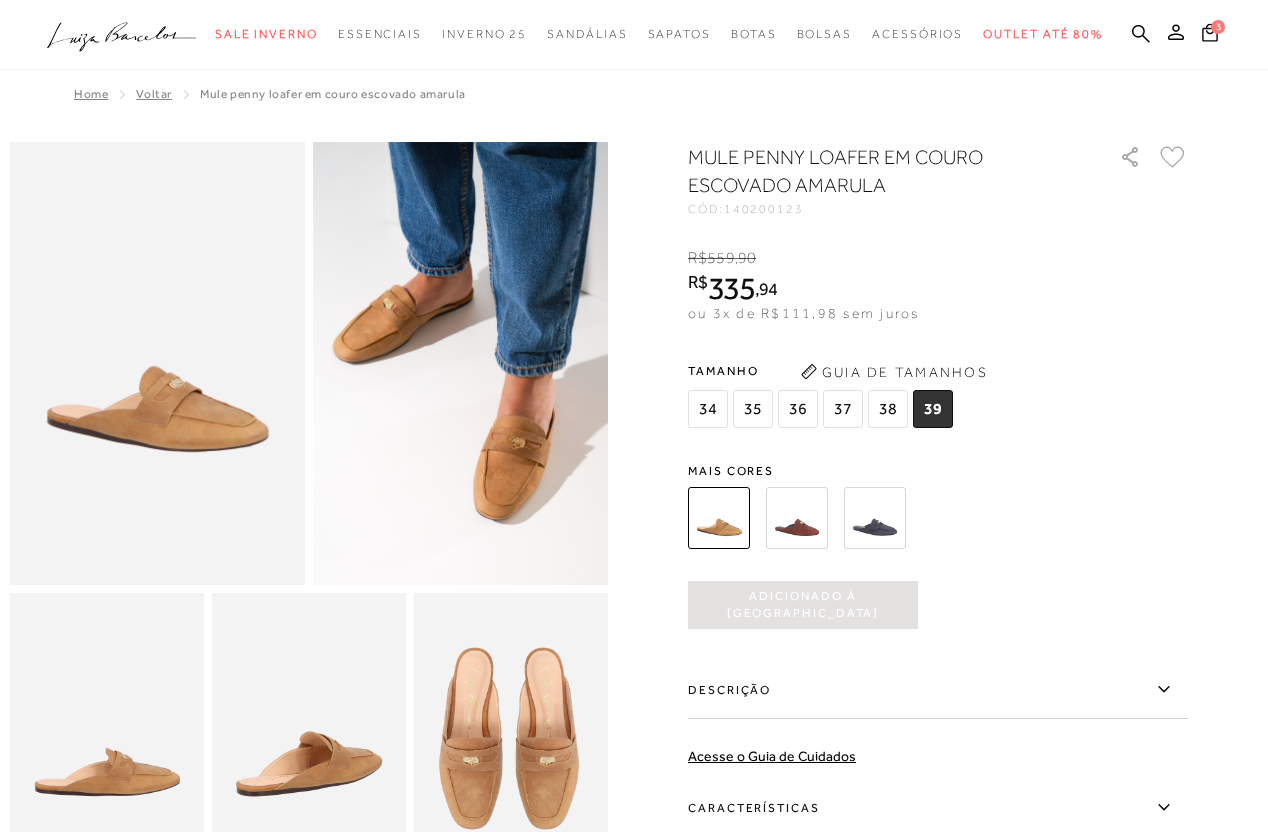 scroll, scrollTop: 0, scrollLeft: 0, axis: both 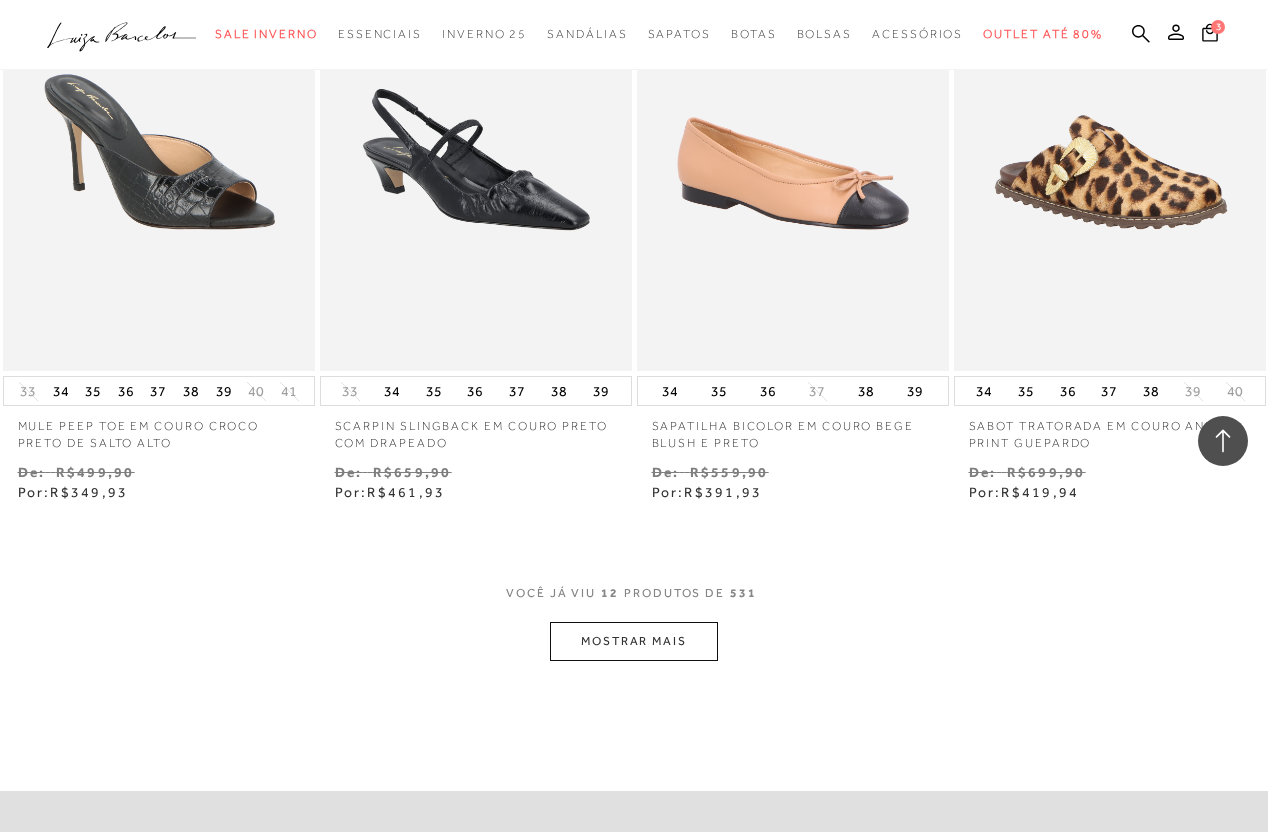 click on "MOSTRAR MAIS" at bounding box center (634, 641) 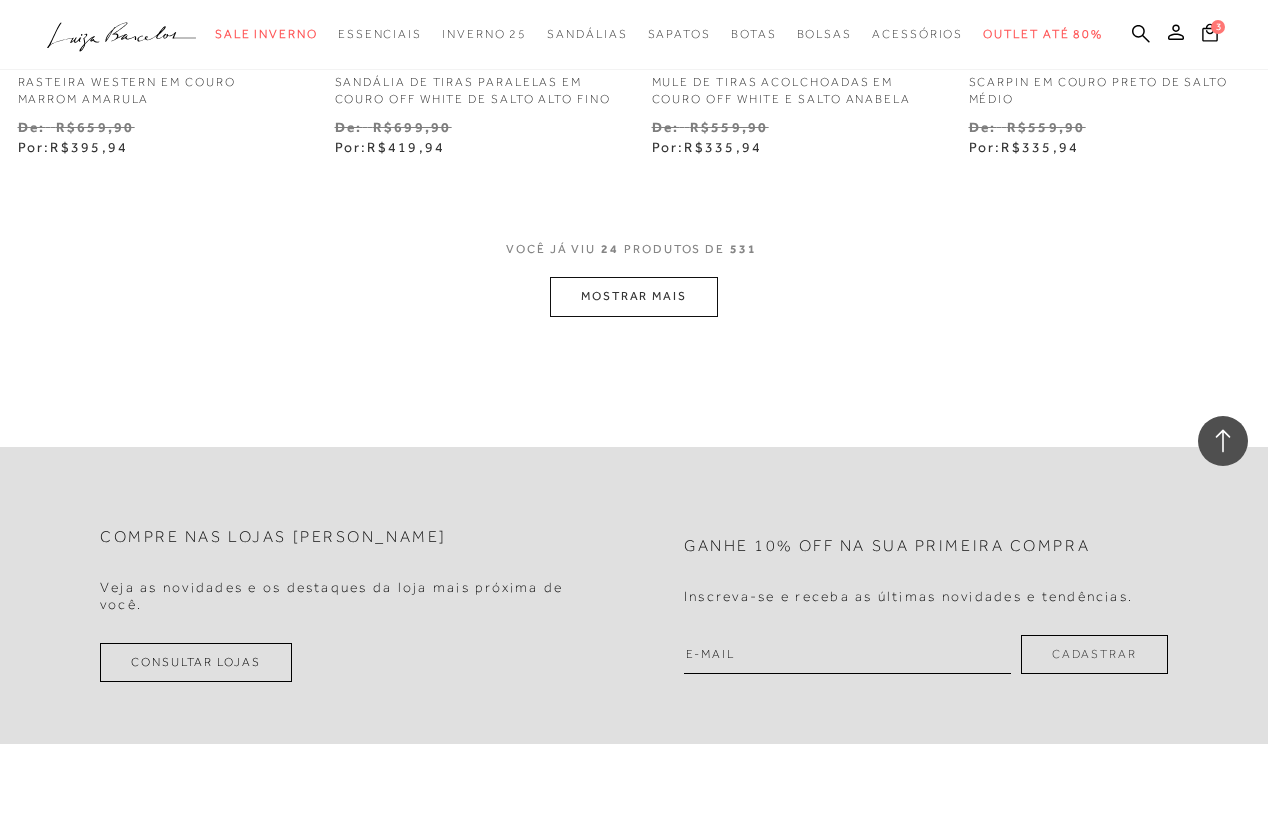 scroll, scrollTop: 3836, scrollLeft: 0, axis: vertical 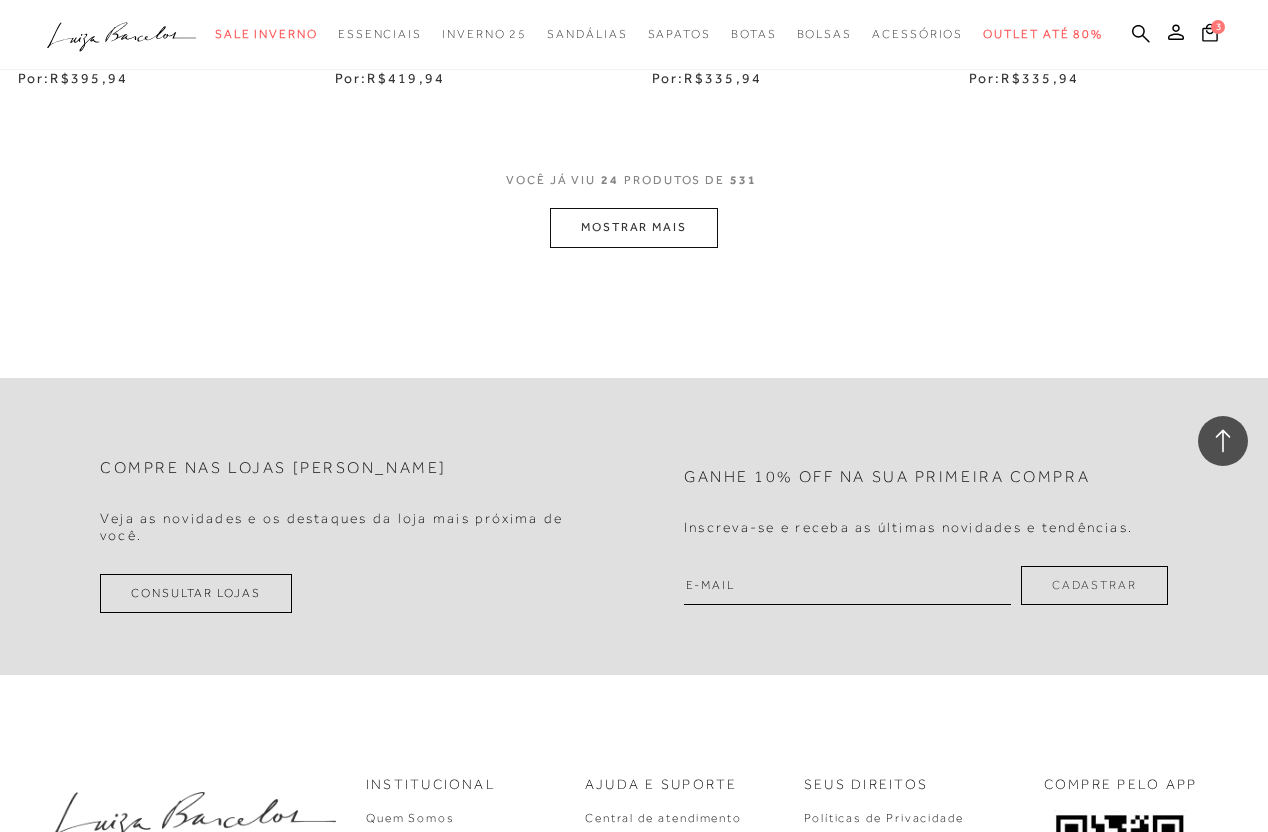 click on "MOSTRAR MAIS" at bounding box center (634, 227) 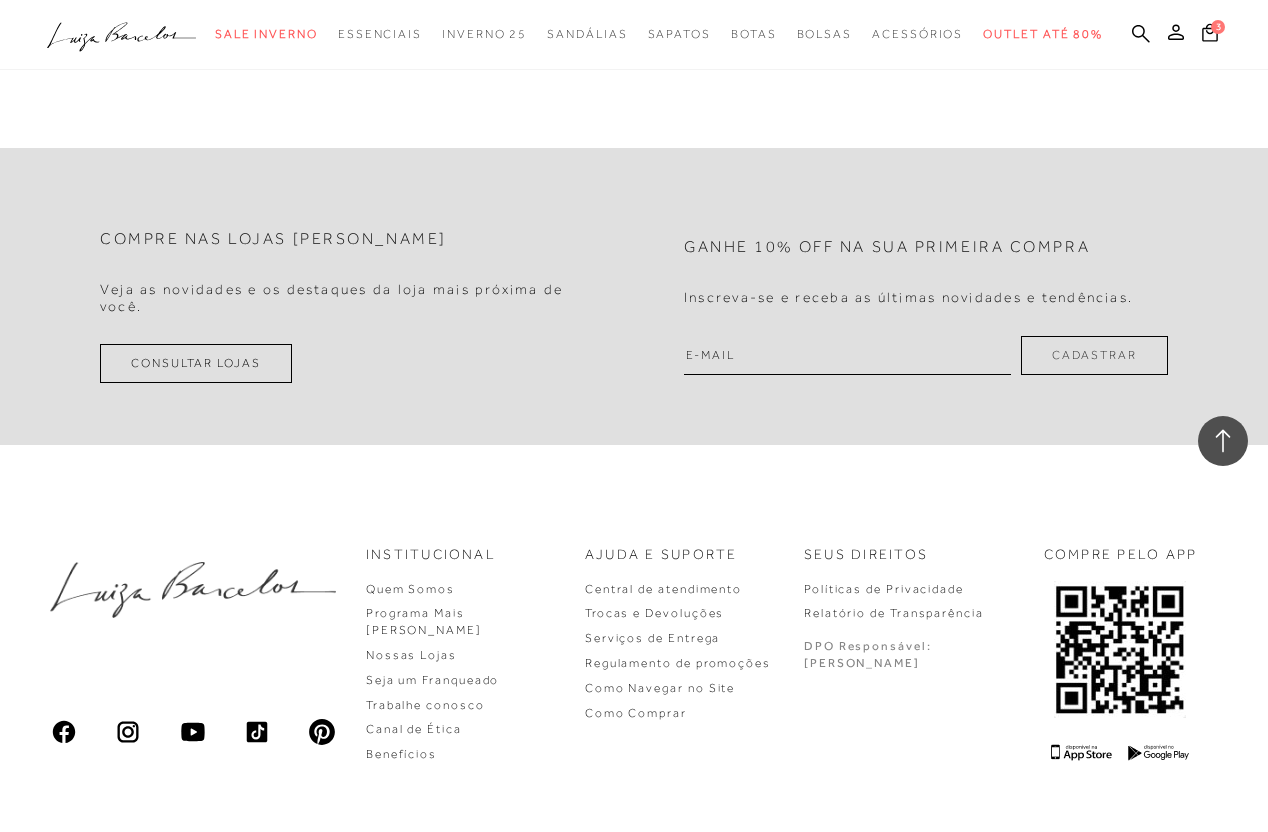 scroll, scrollTop: 5766, scrollLeft: 0, axis: vertical 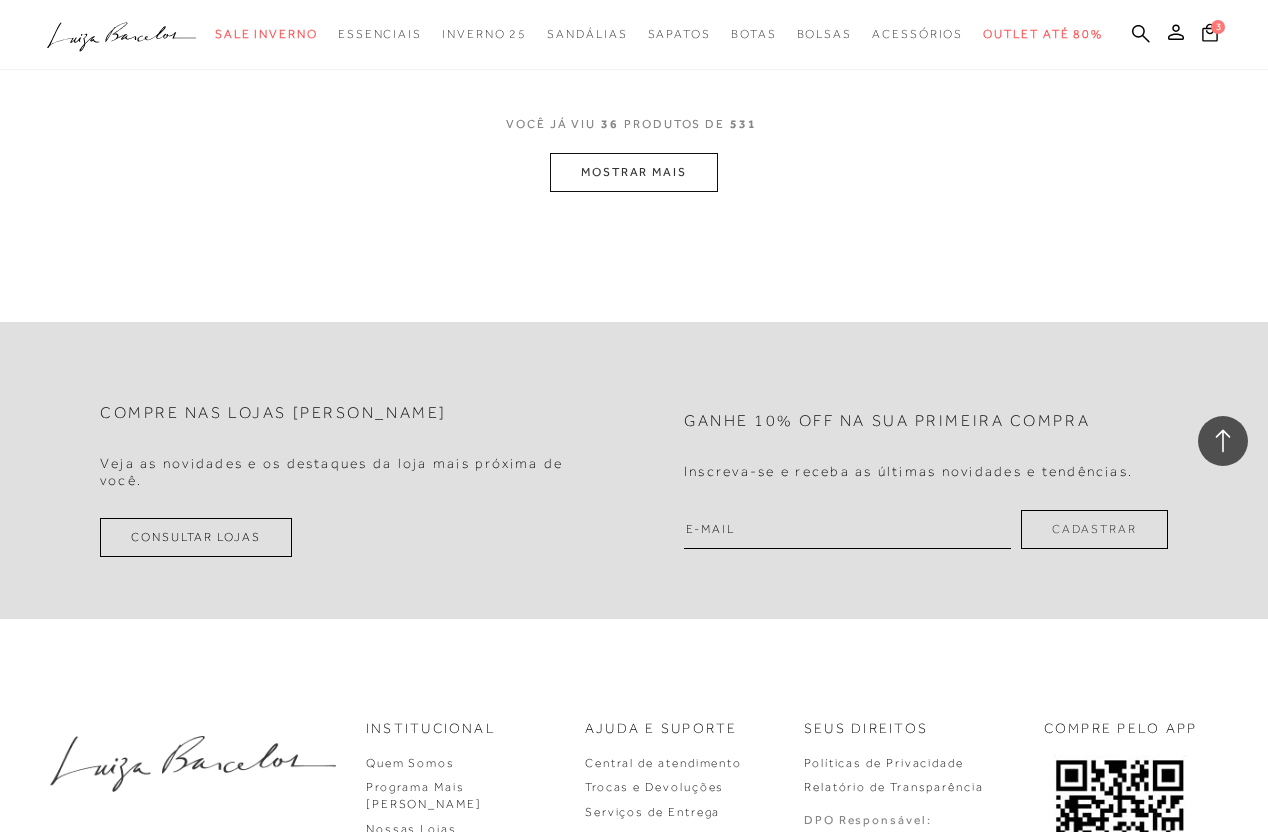 click on "MOSTRAR MAIS" at bounding box center [634, 172] 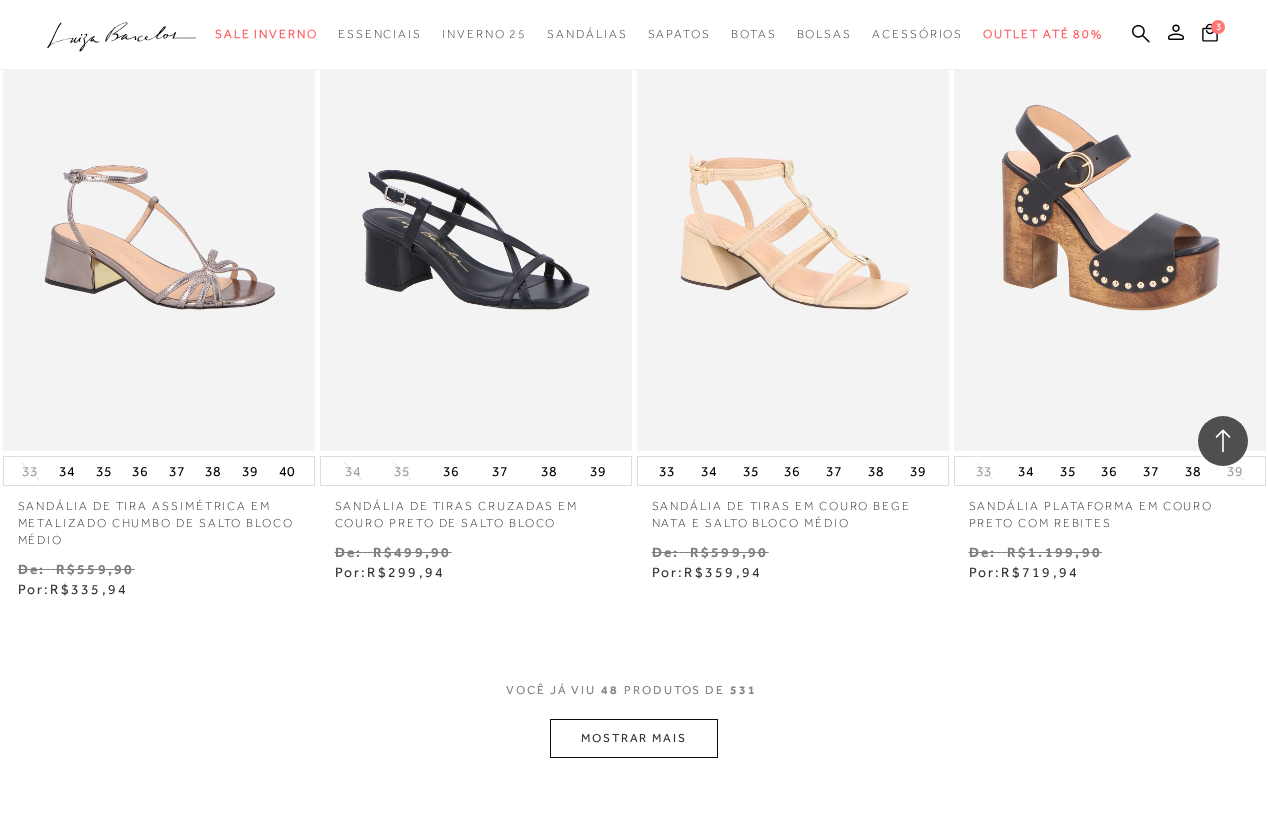scroll, scrollTop: 7122, scrollLeft: 0, axis: vertical 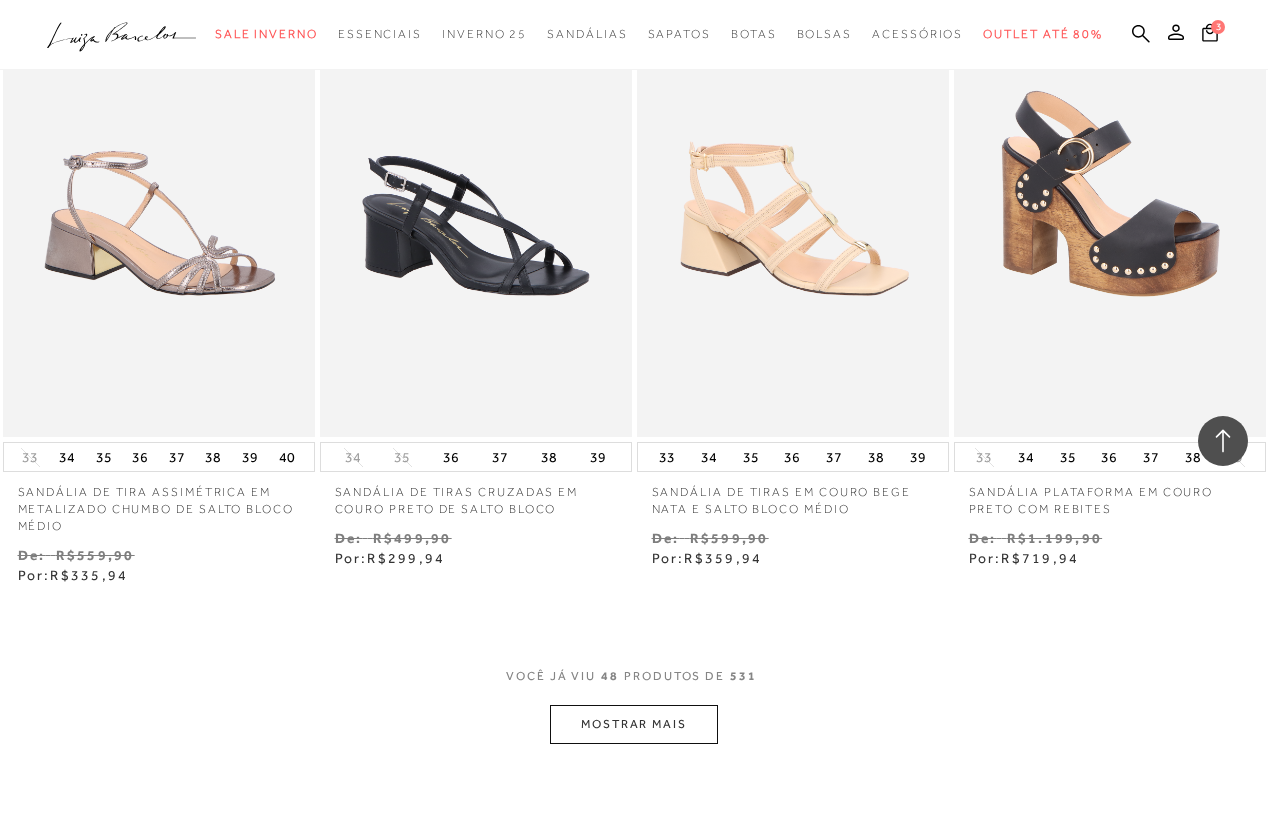 click on "MOSTRAR MAIS" at bounding box center [634, 724] 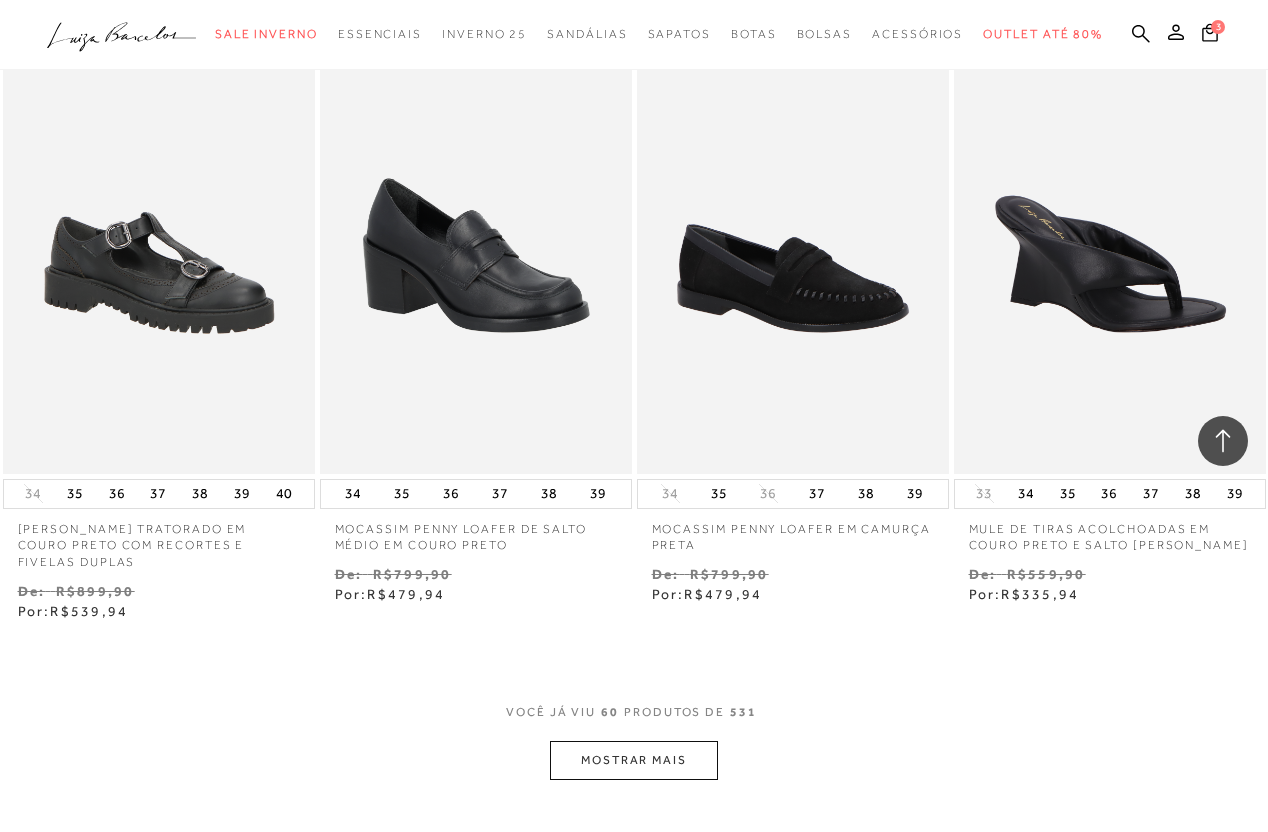 scroll, scrollTop: 8986, scrollLeft: 0, axis: vertical 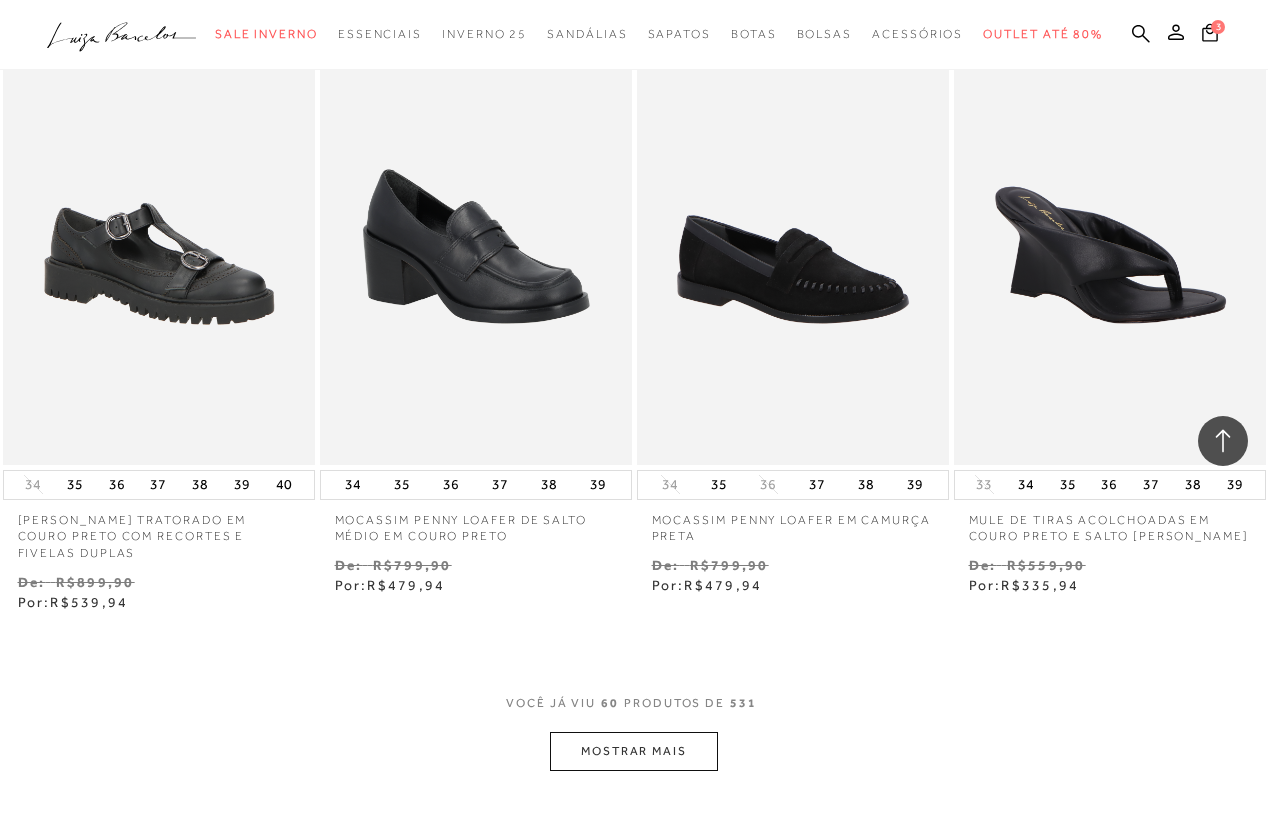 click on "MOSTRAR MAIS" at bounding box center (634, 751) 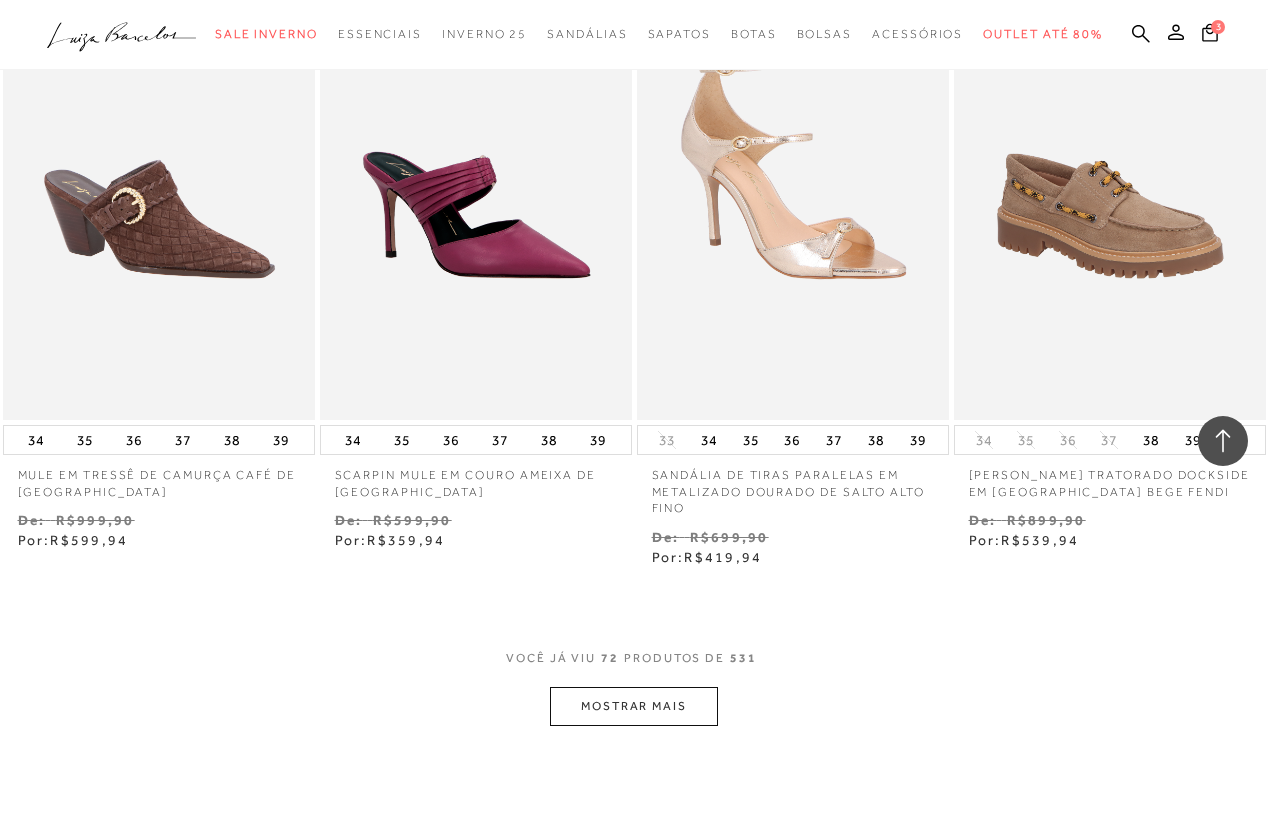 scroll, scrollTop: 10931, scrollLeft: 0, axis: vertical 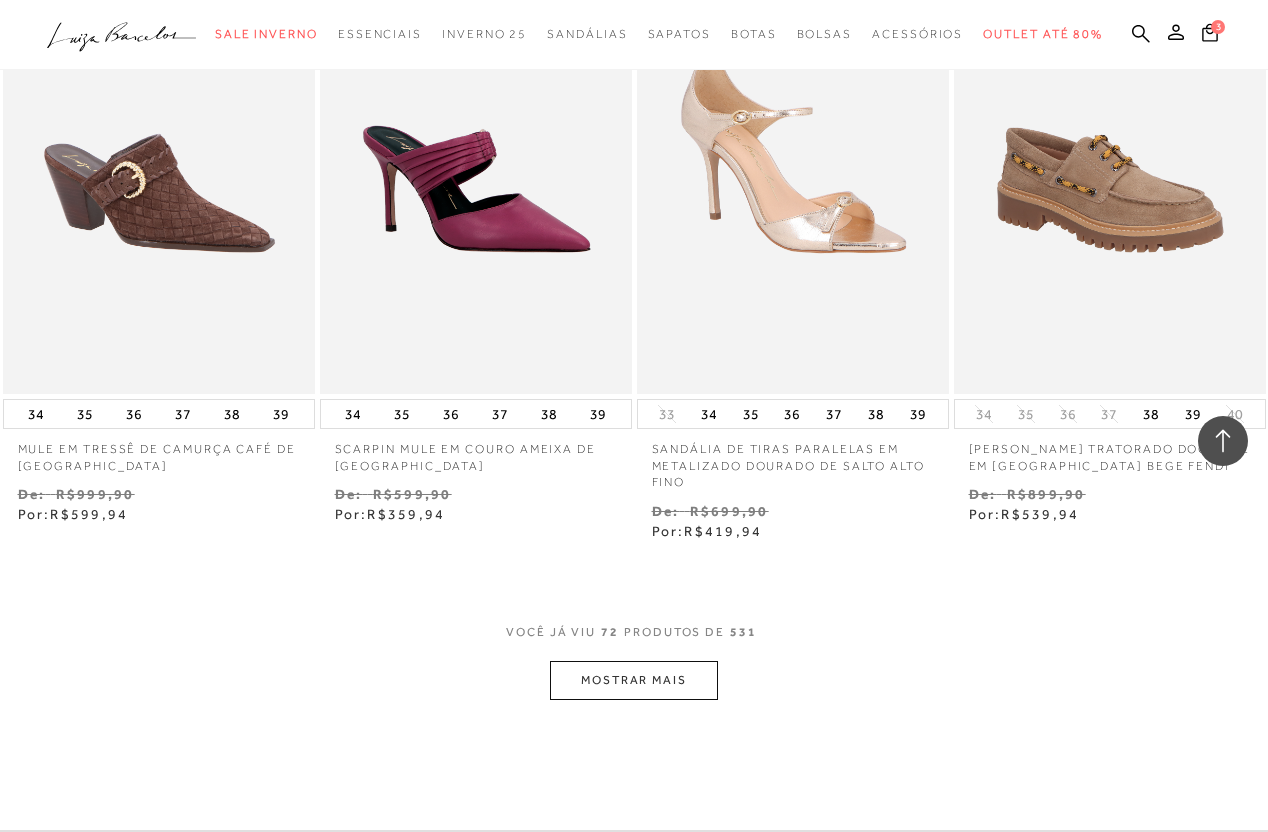 click on "MOSTRAR MAIS" at bounding box center [634, 680] 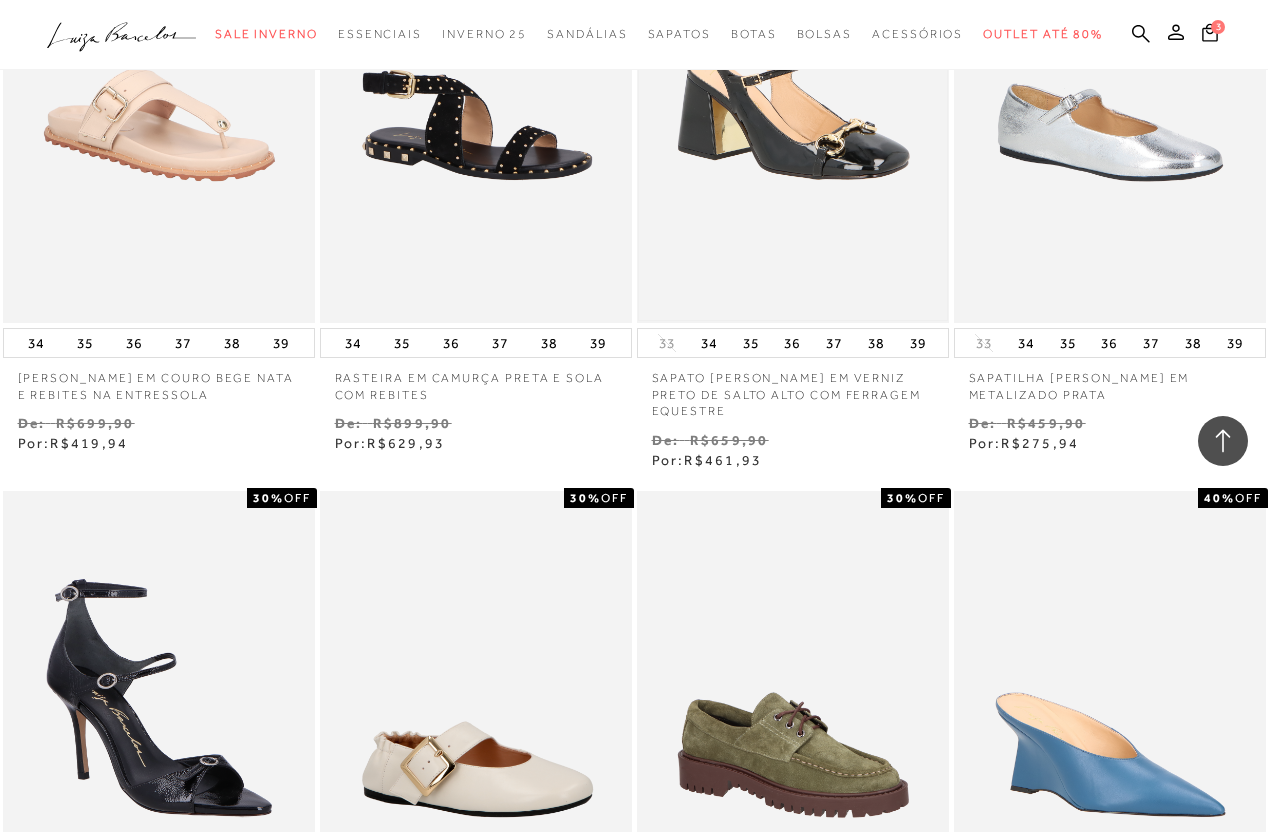 scroll, scrollTop: 11643, scrollLeft: 0, axis: vertical 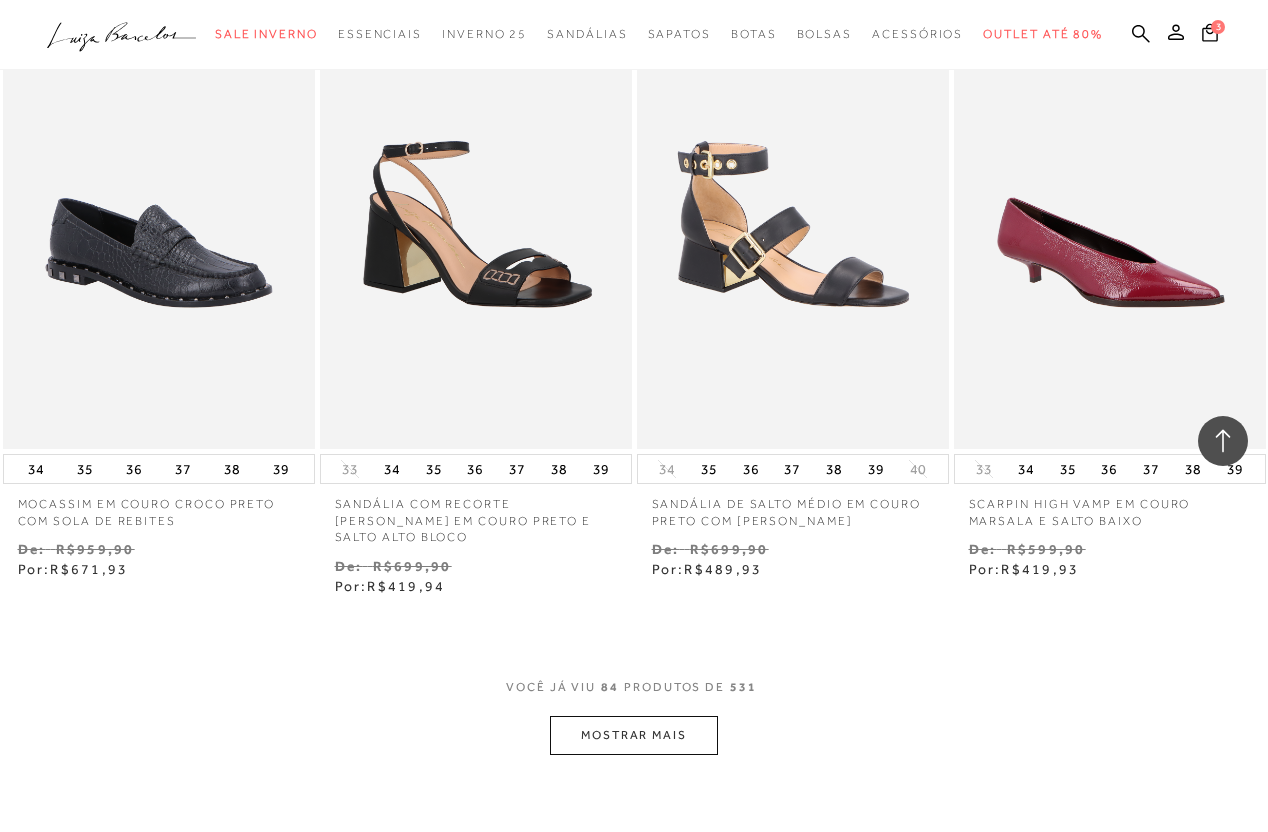 click on "MOSTRAR MAIS" at bounding box center (634, 735) 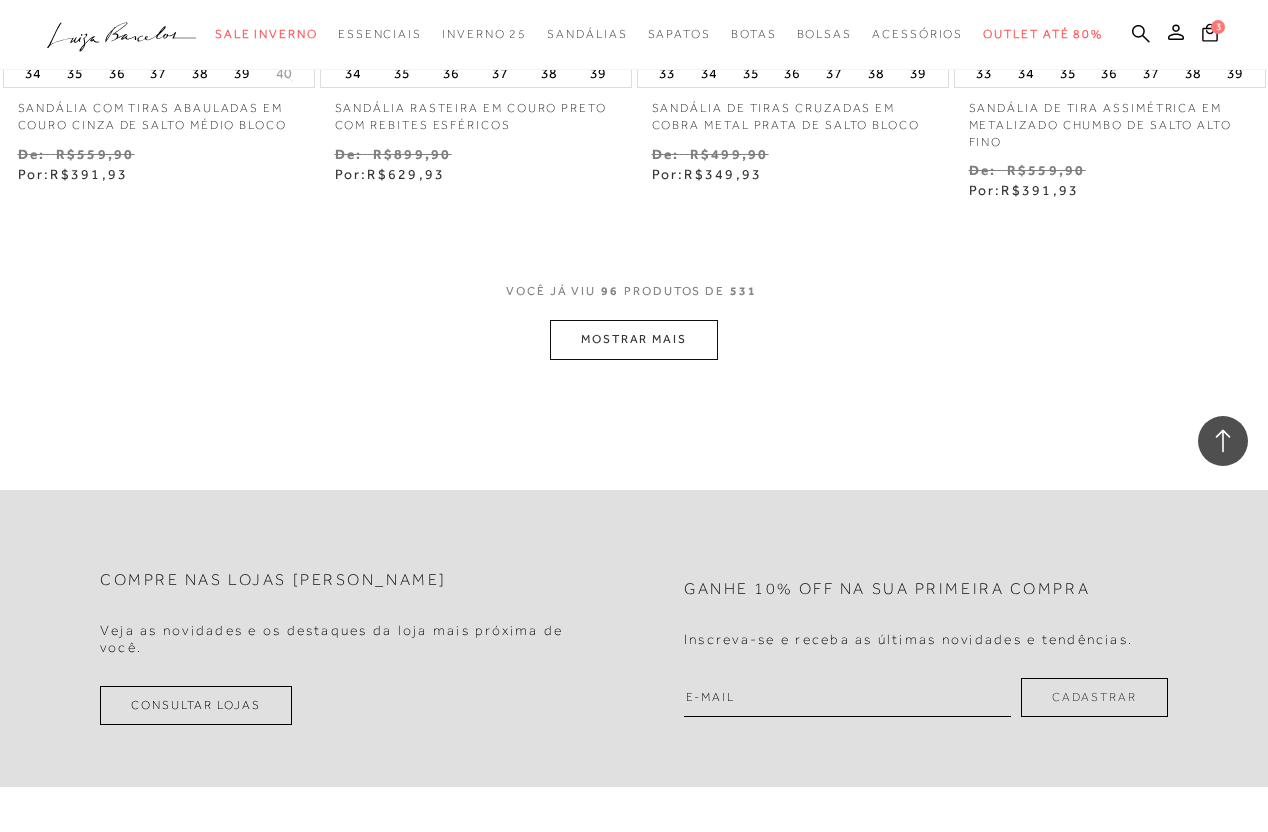 scroll, scrollTop: 15072, scrollLeft: 0, axis: vertical 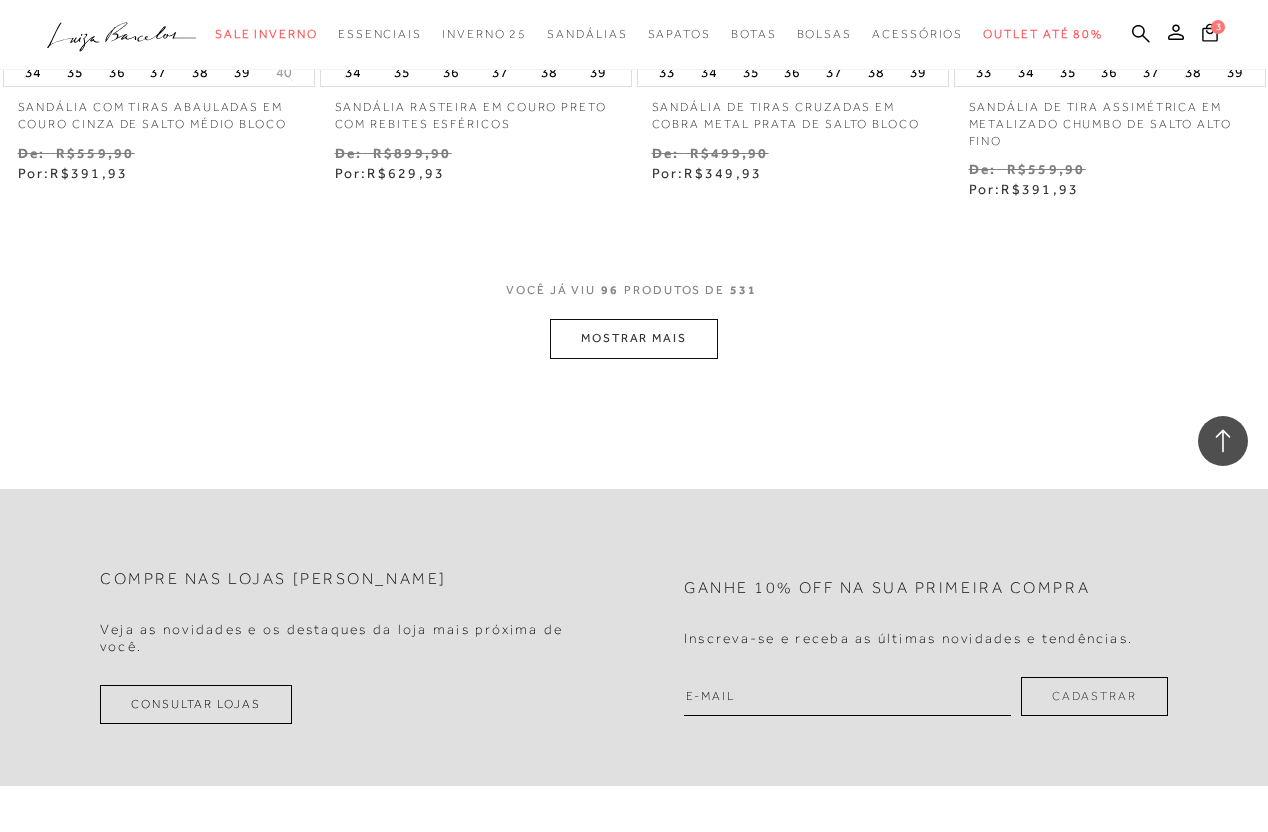click on "MOSTRAR MAIS" at bounding box center (634, 338) 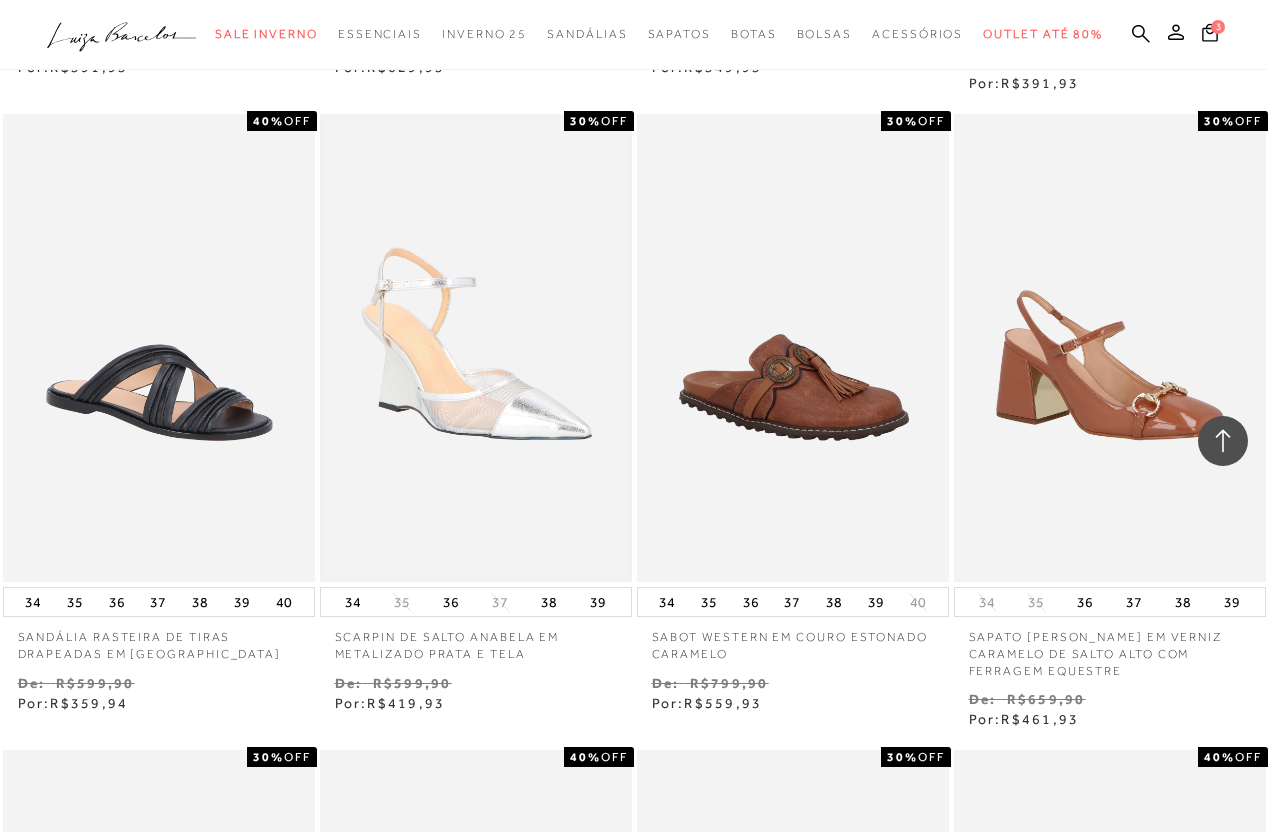scroll, scrollTop: 15283, scrollLeft: 0, axis: vertical 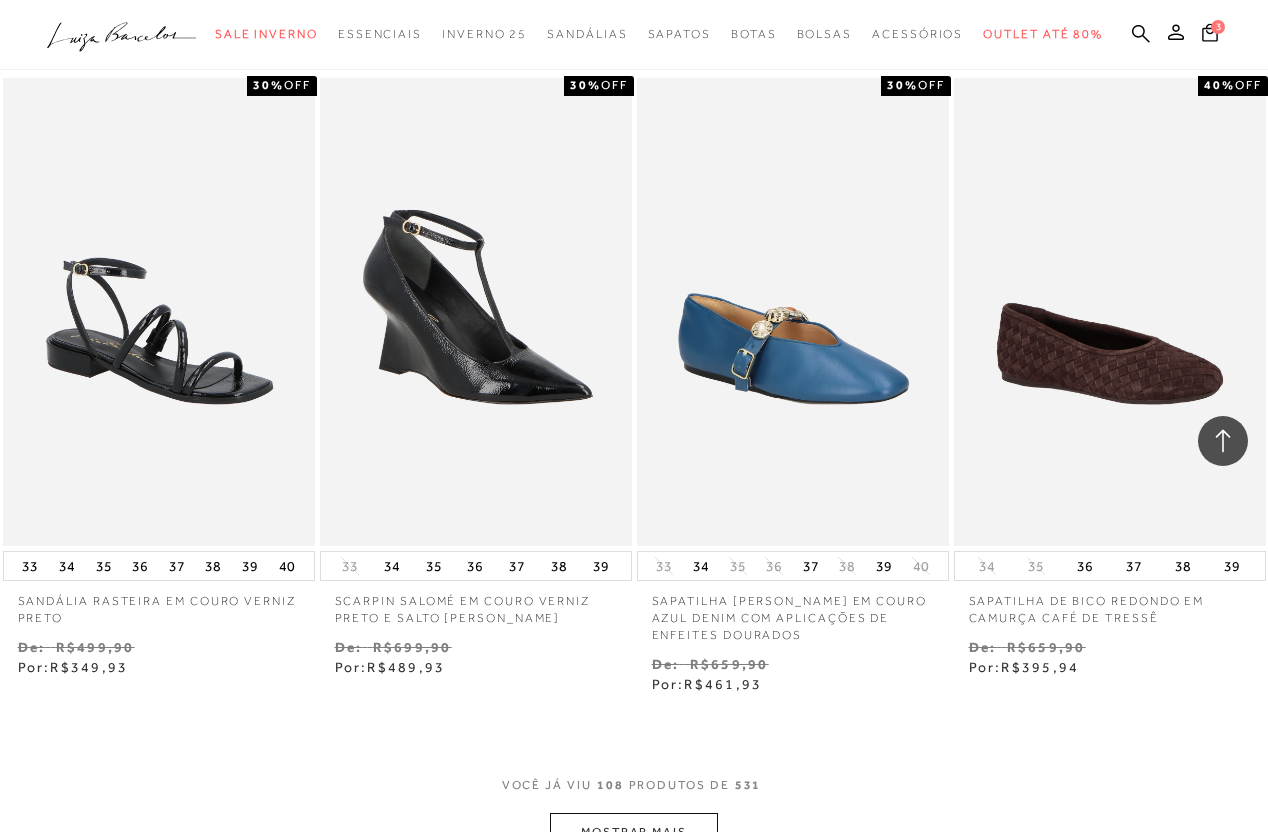 click on "MOSTRAR MAIS" at bounding box center [634, 832] 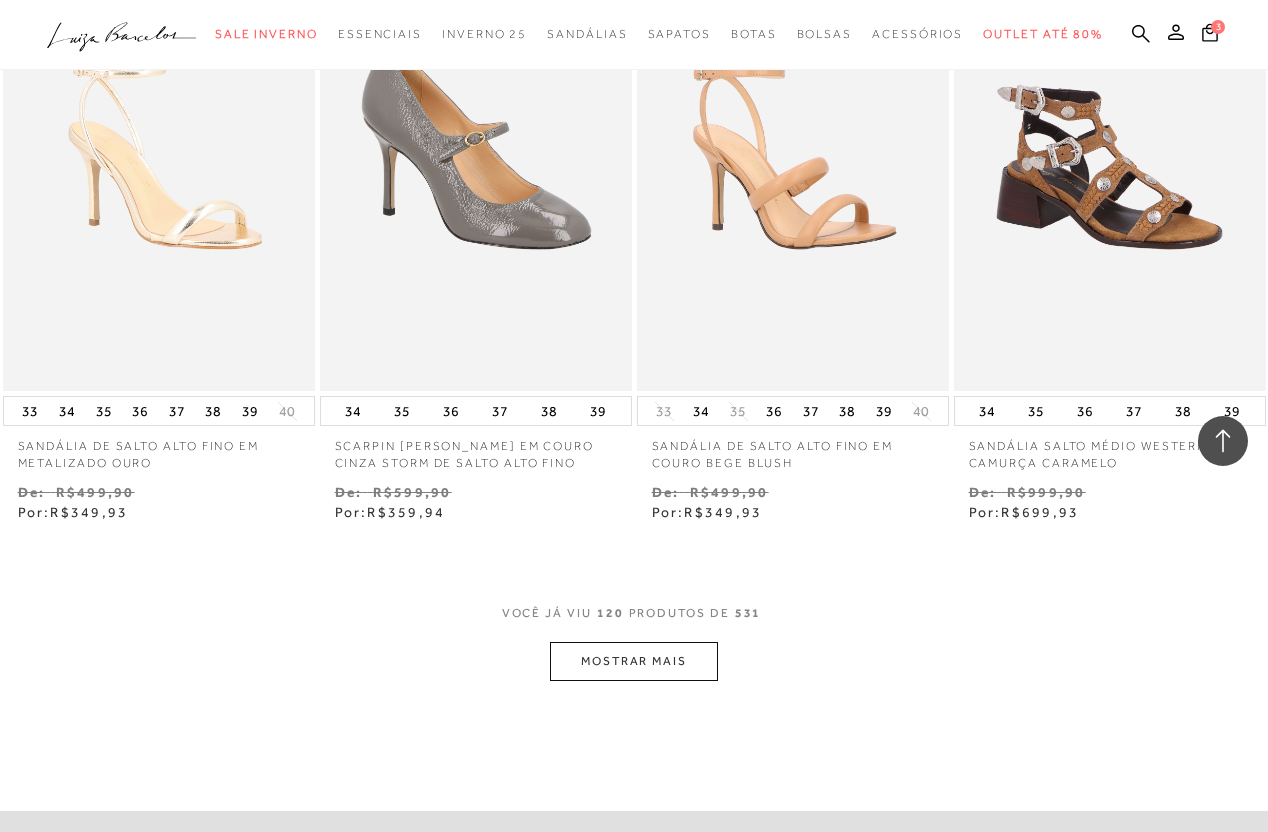 scroll, scrollTop: 18552, scrollLeft: 0, axis: vertical 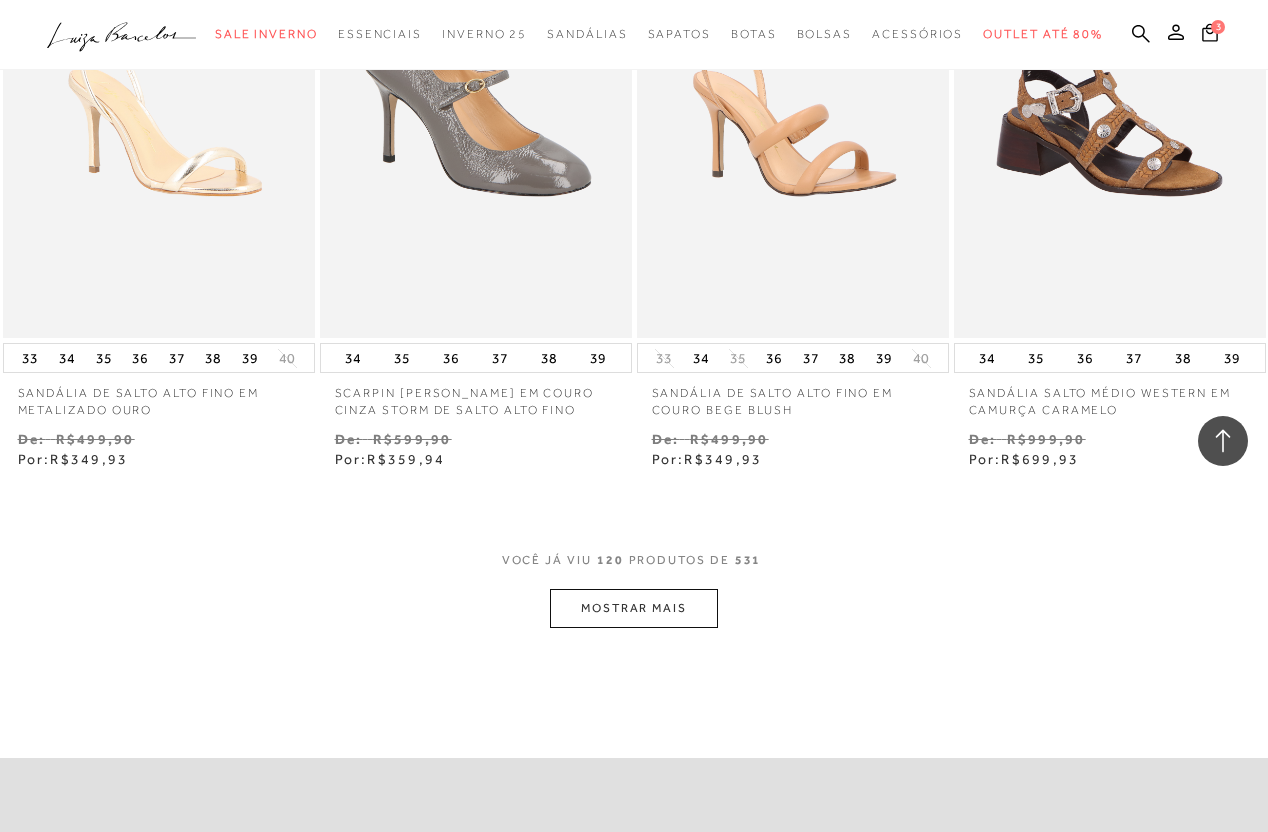 click on "MOSTRAR MAIS" at bounding box center [634, 608] 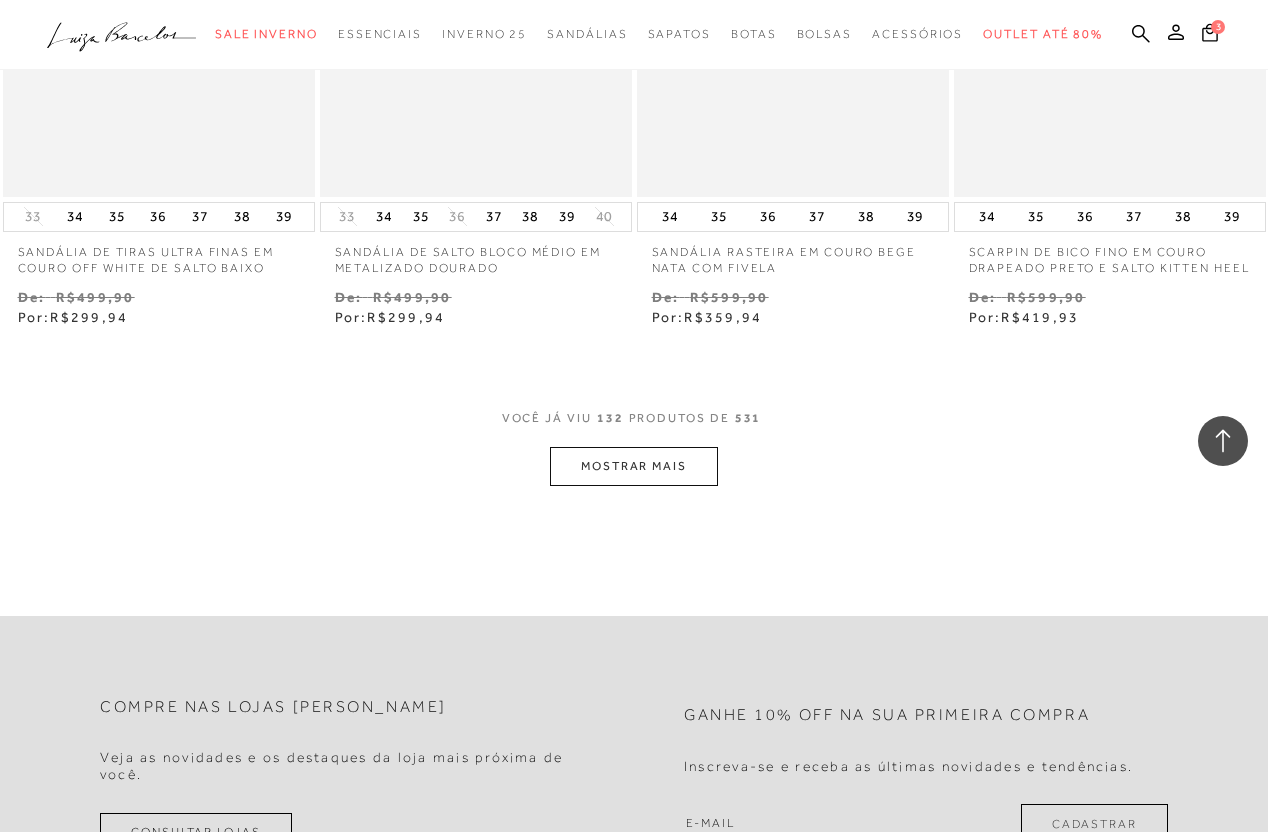 scroll, scrollTop: 20634, scrollLeft: 0, axis: vertical 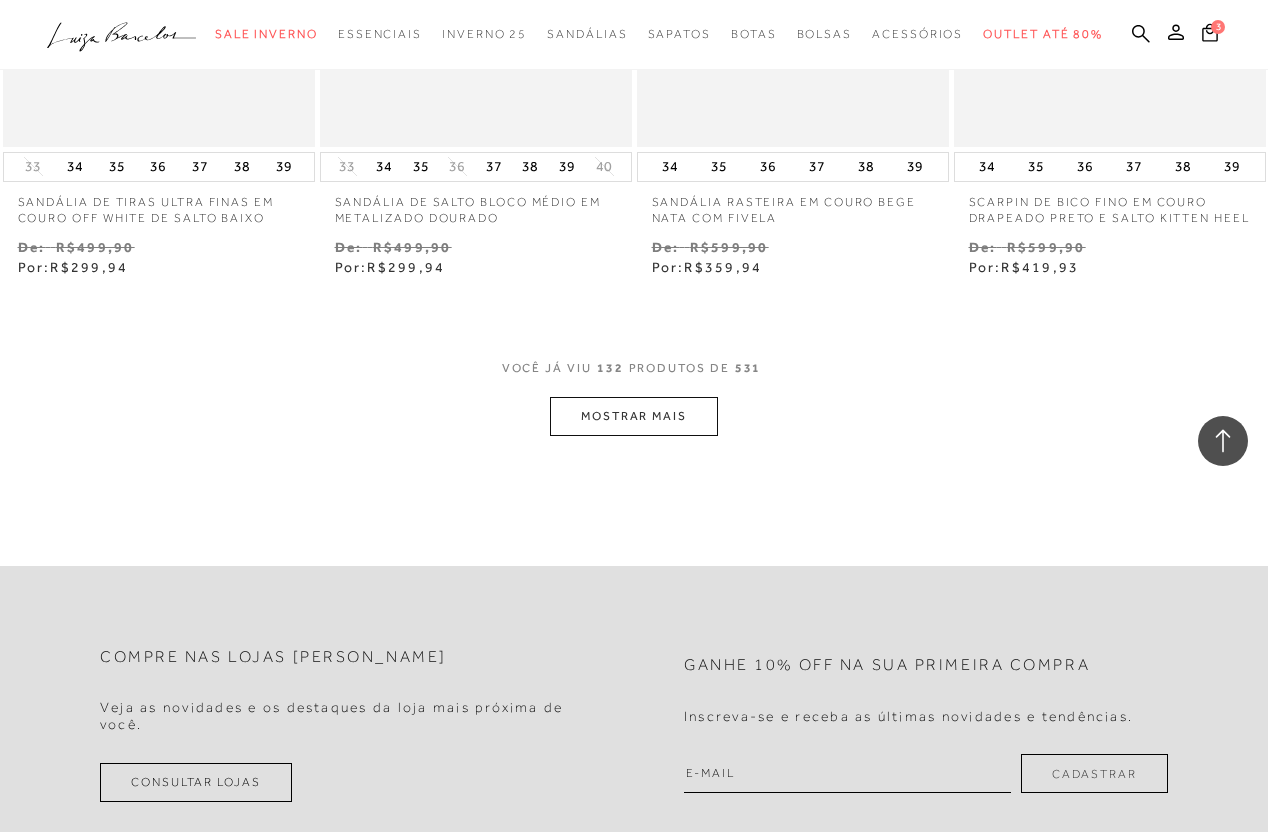 click on "MOSTRAR MAIS" at bounding box center [634, 416] 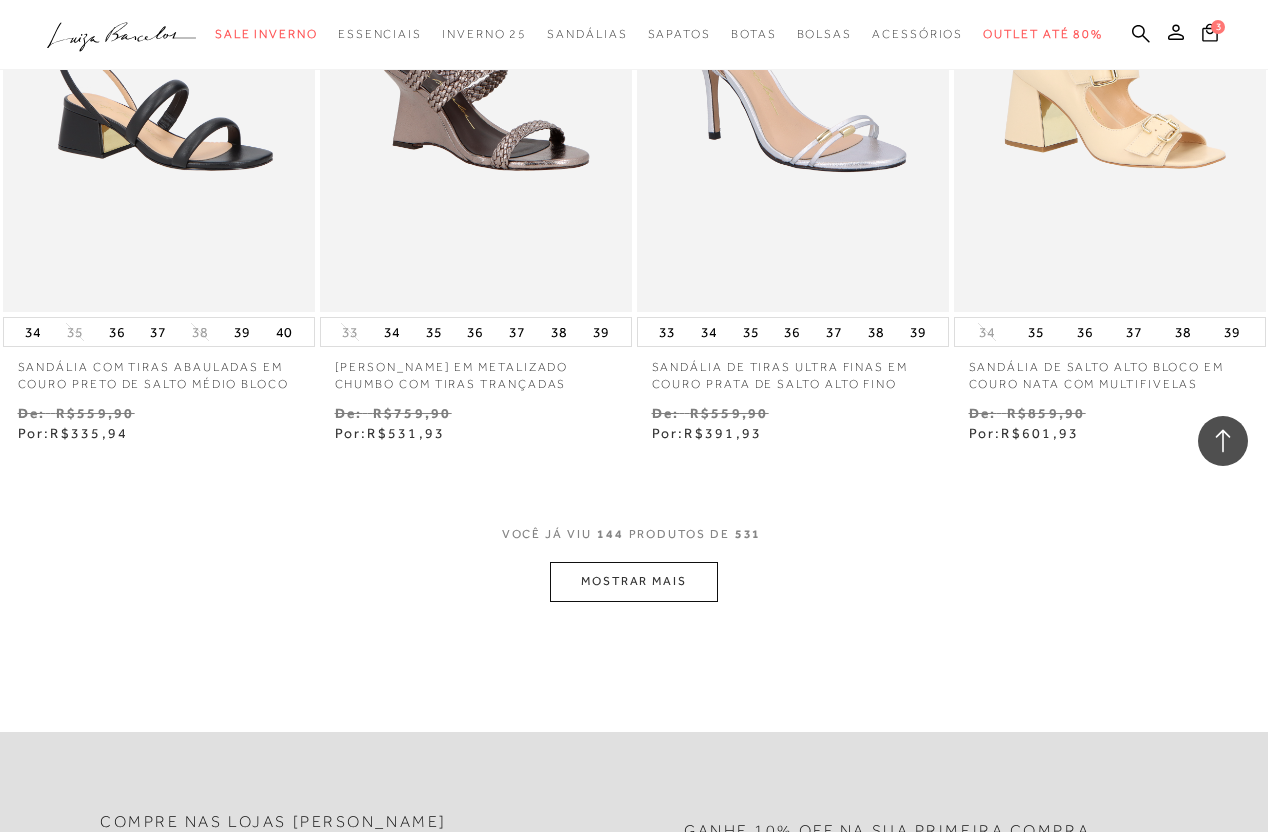 click on "MOSTRAR MAIS" at bounding box center [634, 581] 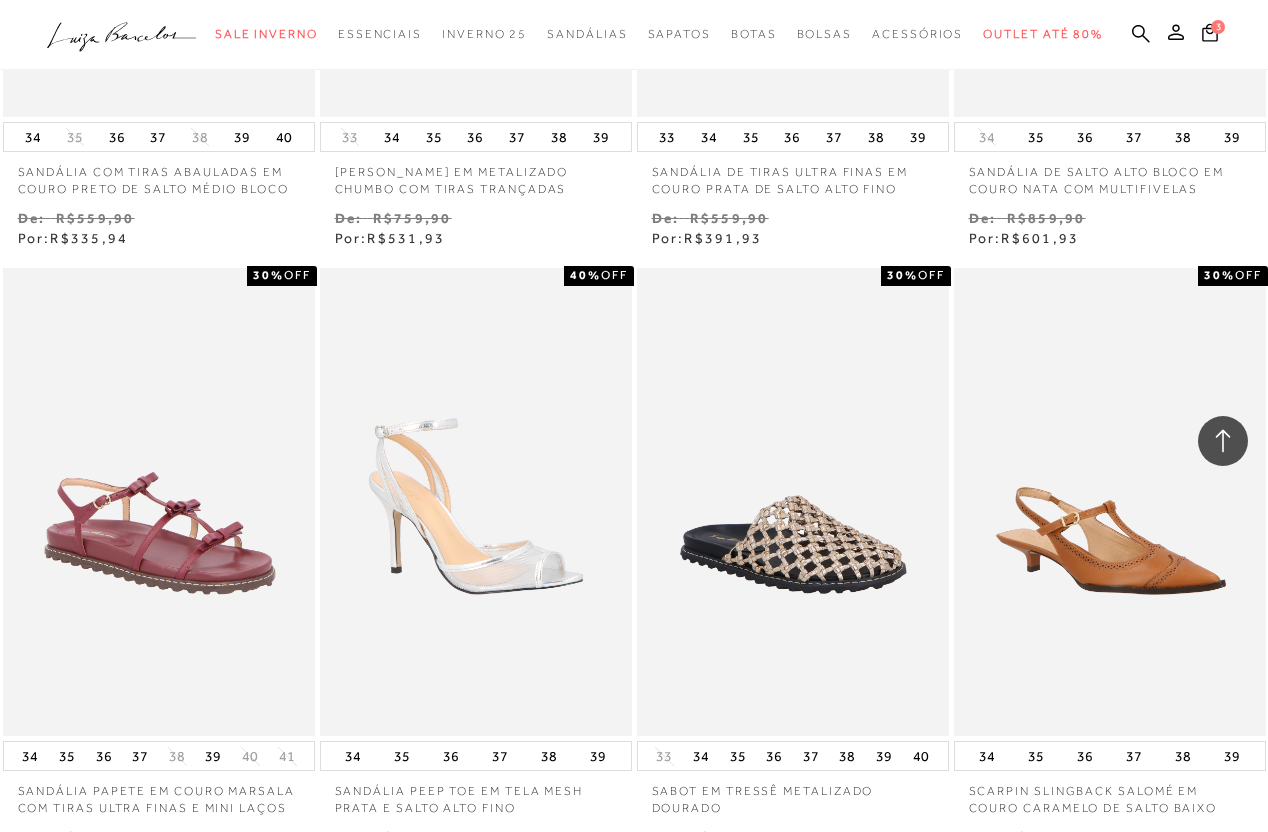 scroll, scrollTop: 22555, scrollLeft: 0, axis: vertical 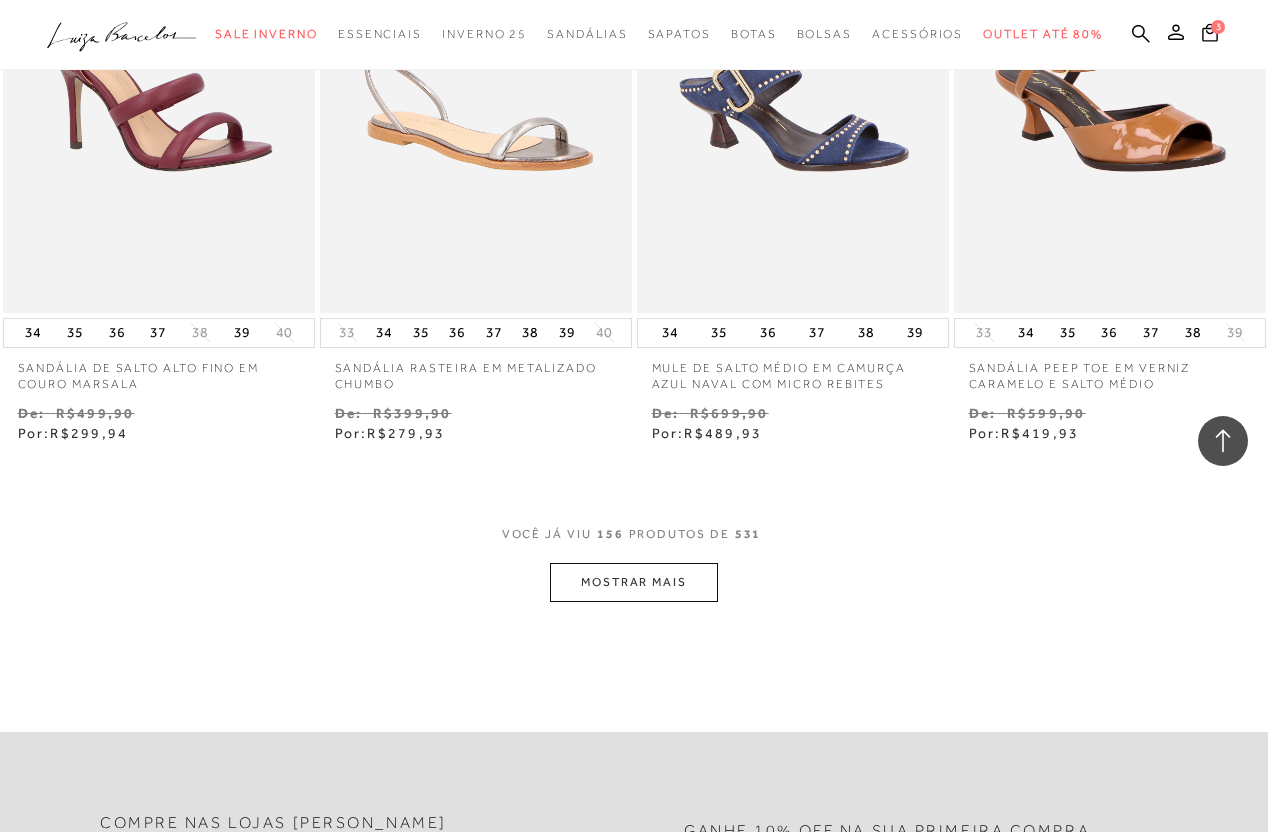click on "MOSTRAR MAIS" at bounding box center [634, 582] 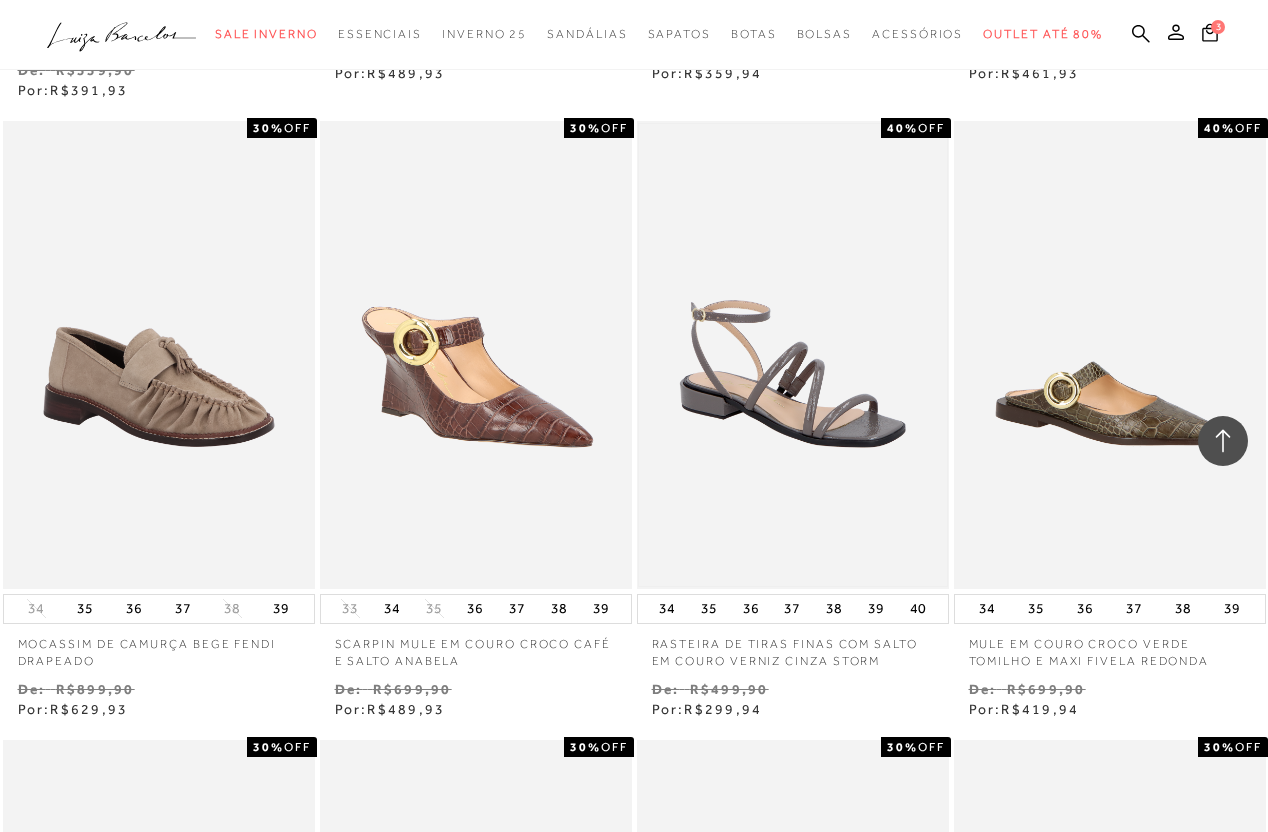 scroll, scrollTop: 25180, scrollLeft: 0, axis: vertical 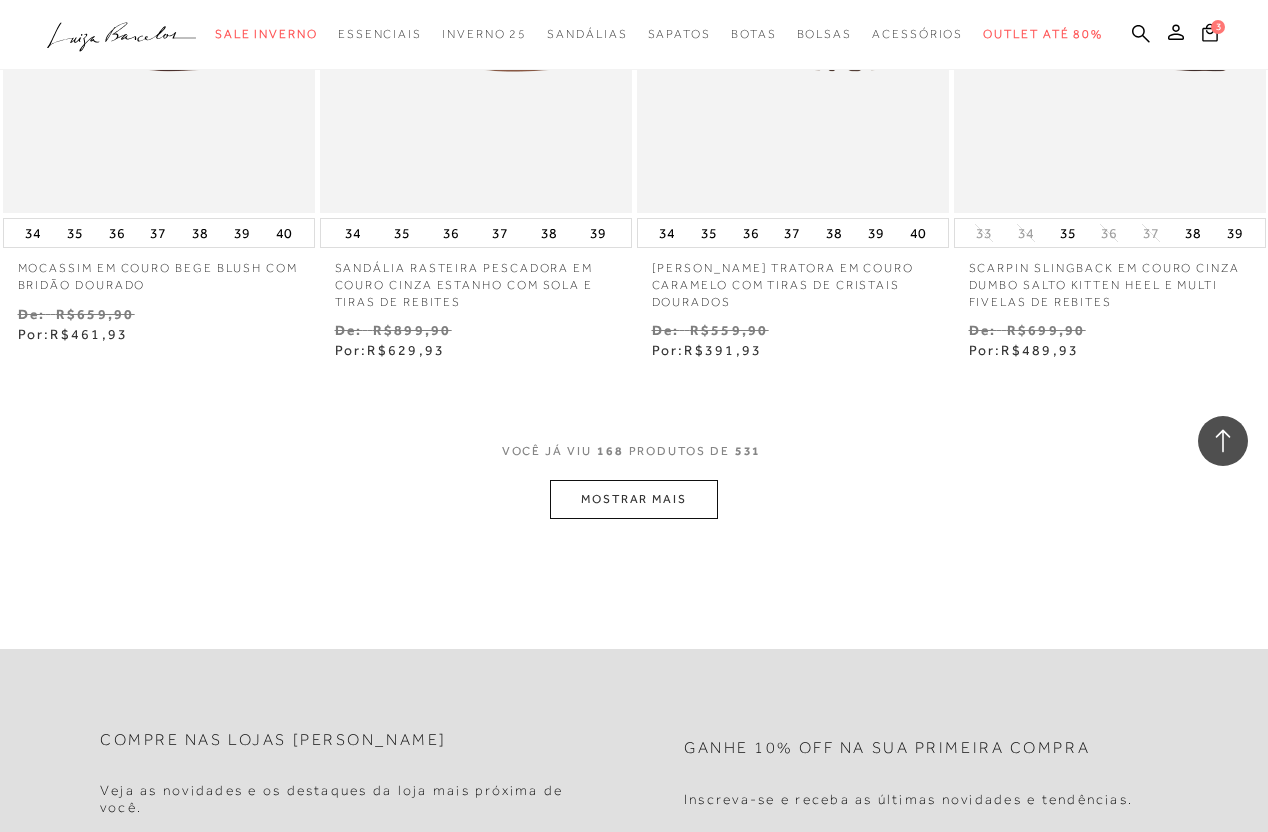 click on "MOSTRAR MAIS" at bounding box center [634, 499] 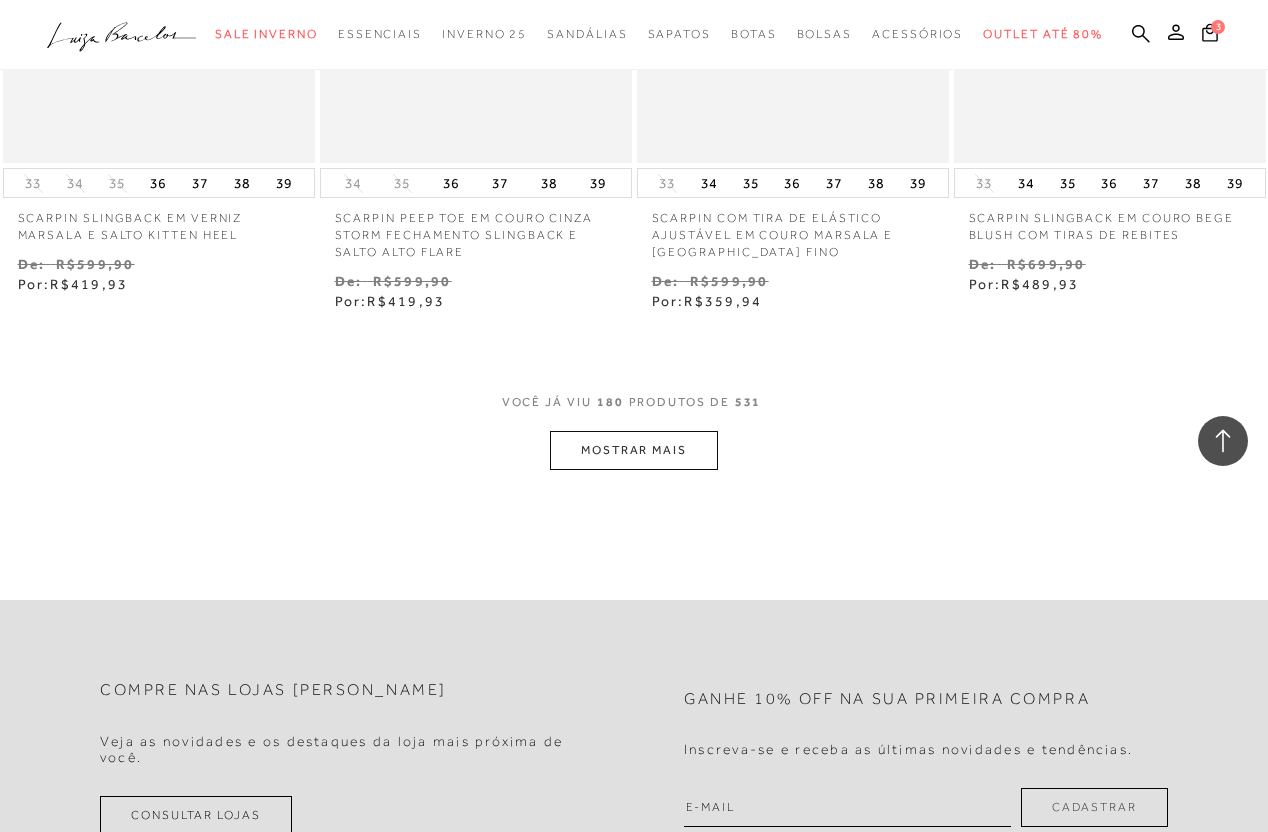 scroll, scrollTop: 28095, scrollLeft: 0, axis: vertical 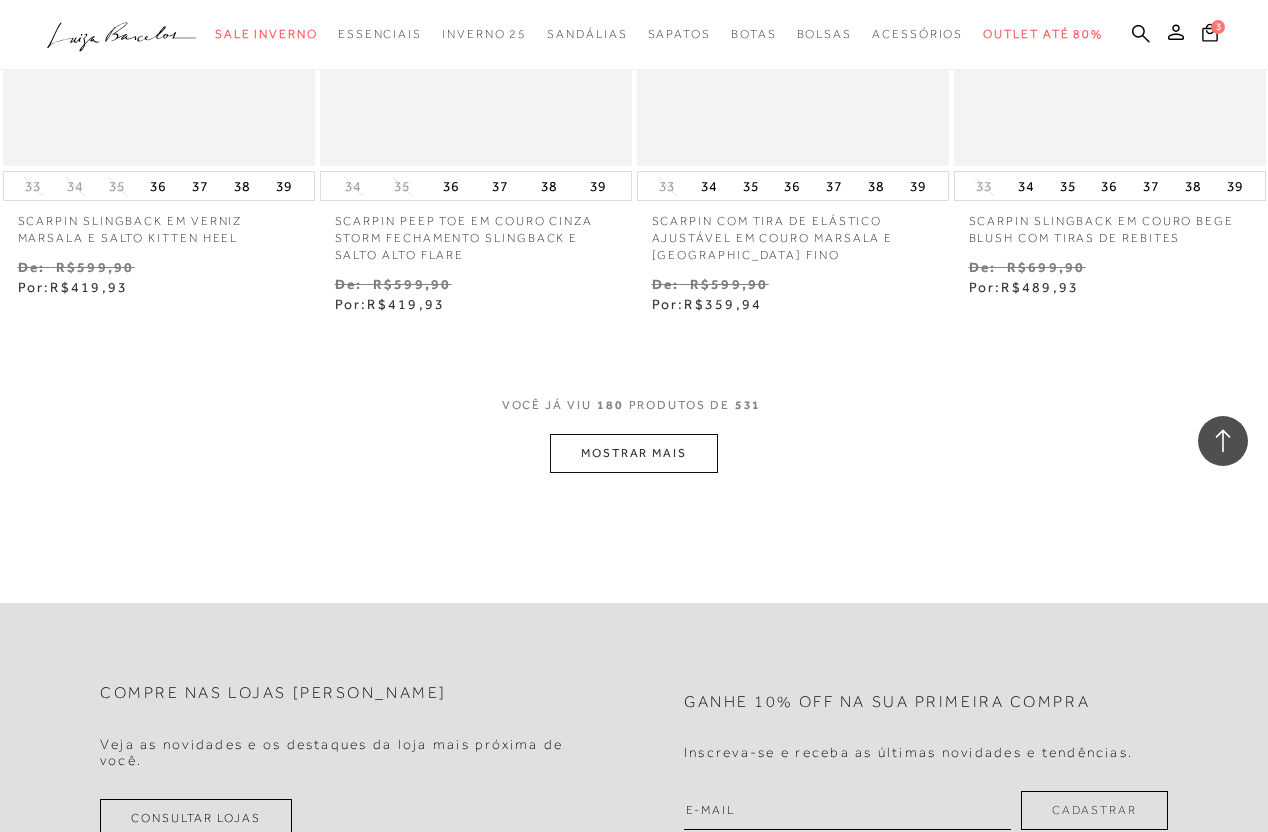 click on "MOSTRAR MAIS" at bounding box center (634, 453) 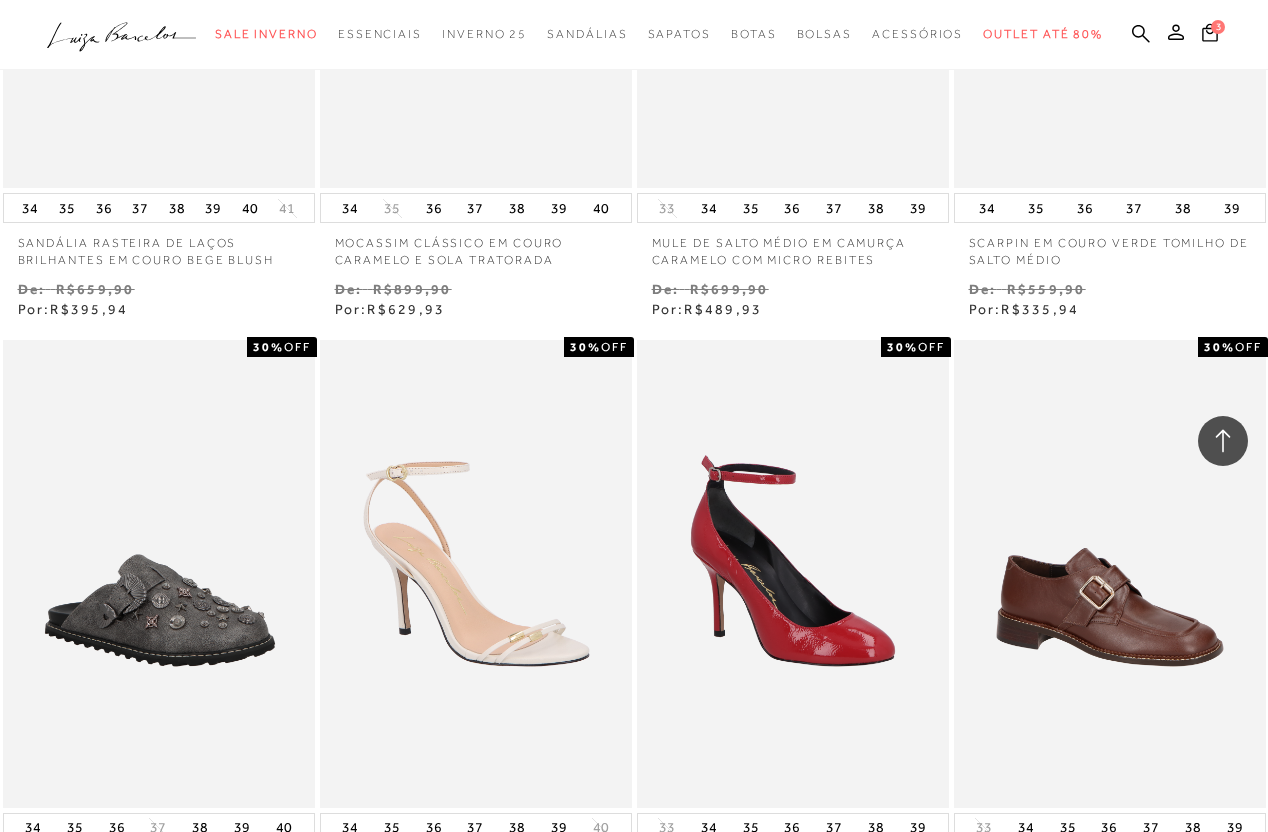 scroll, scrollTop: 29329, scrollLeft: 0, axis: vertical 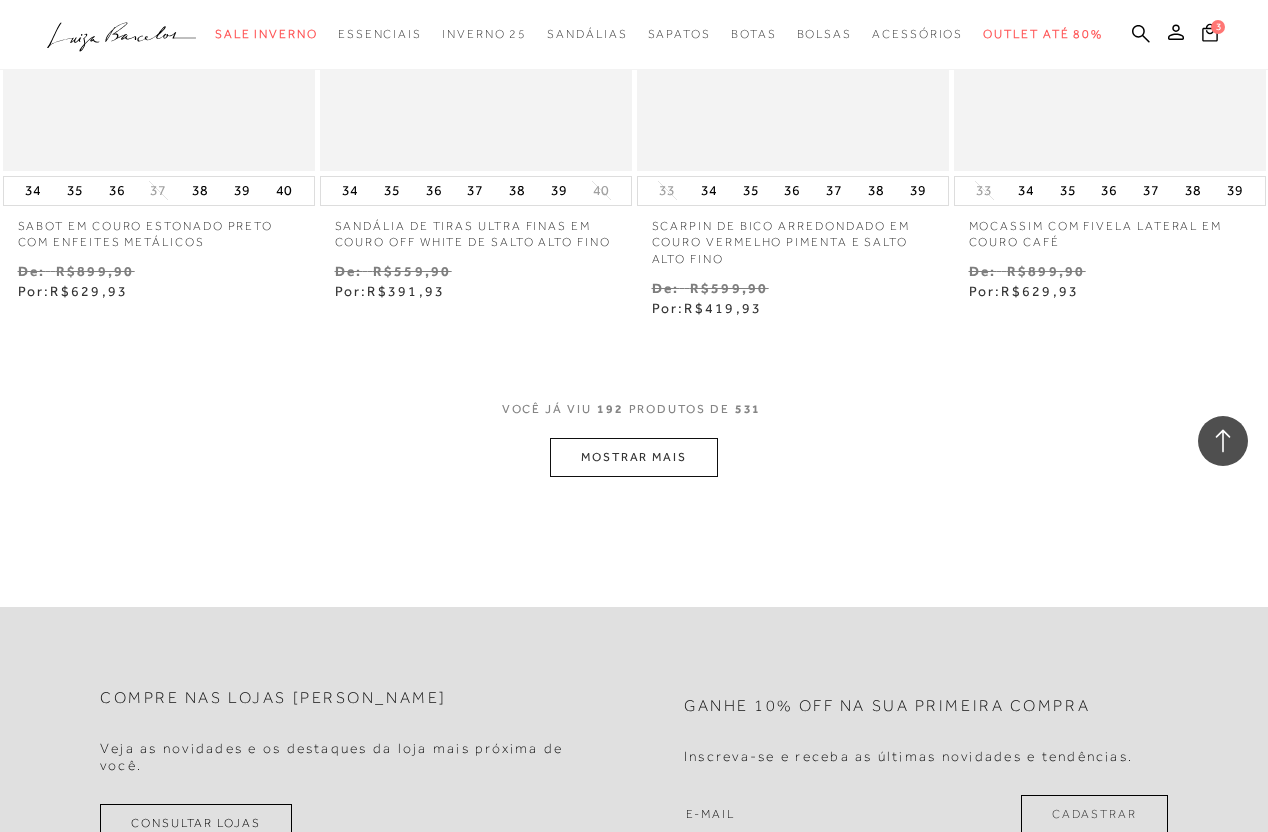 click on "MOSTRAR MAIS" at bounding box center [634, 457] 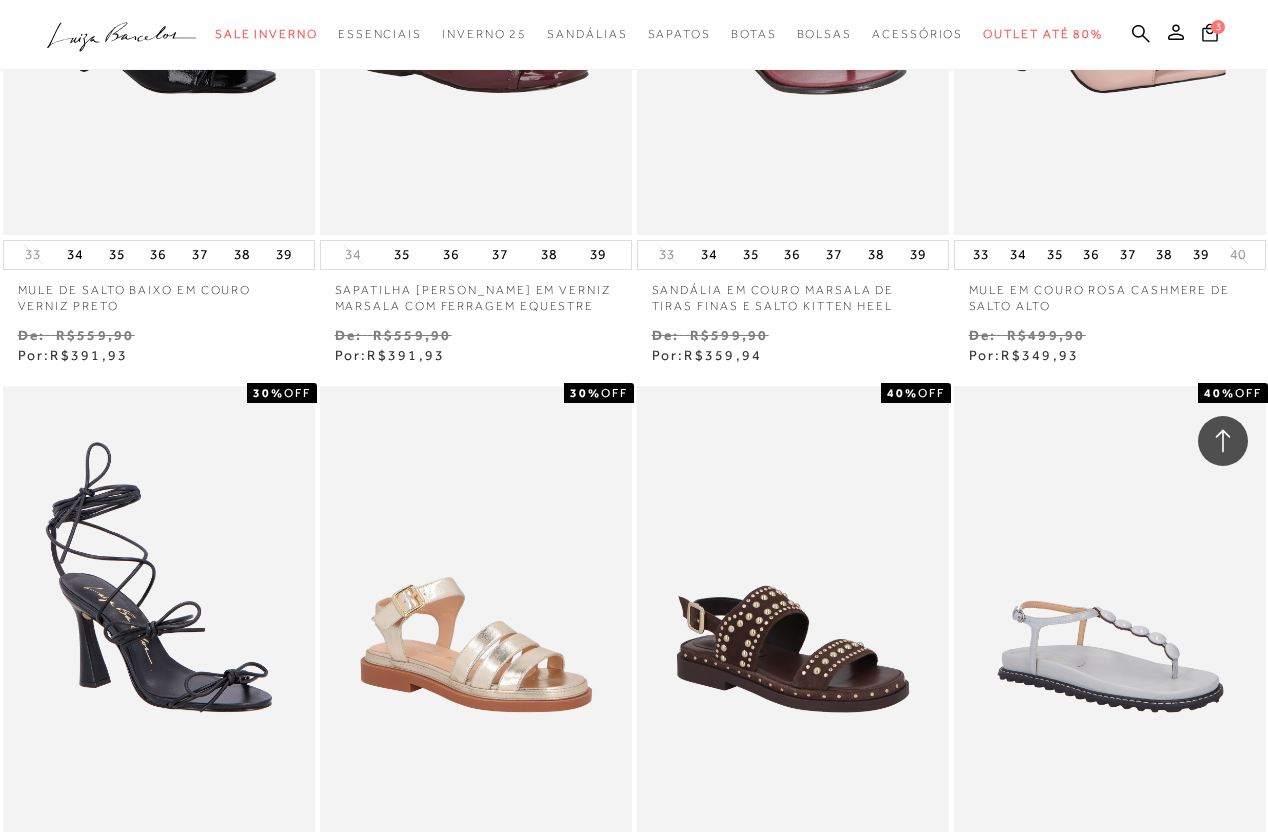scroll, scrollTop: 31174, scrollLeft: 0, axis: vertical 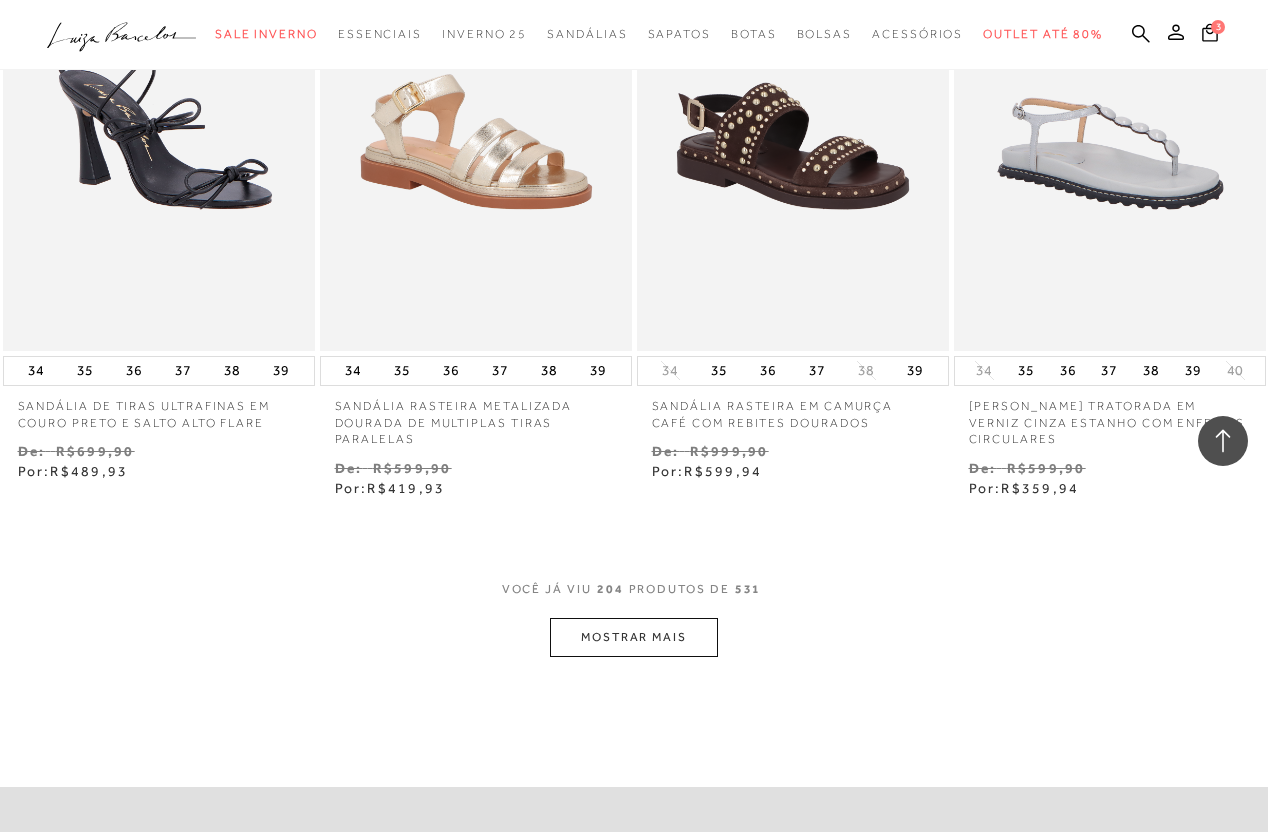click on "MOSTRAR MAIS" at bounding box center (634, 637) 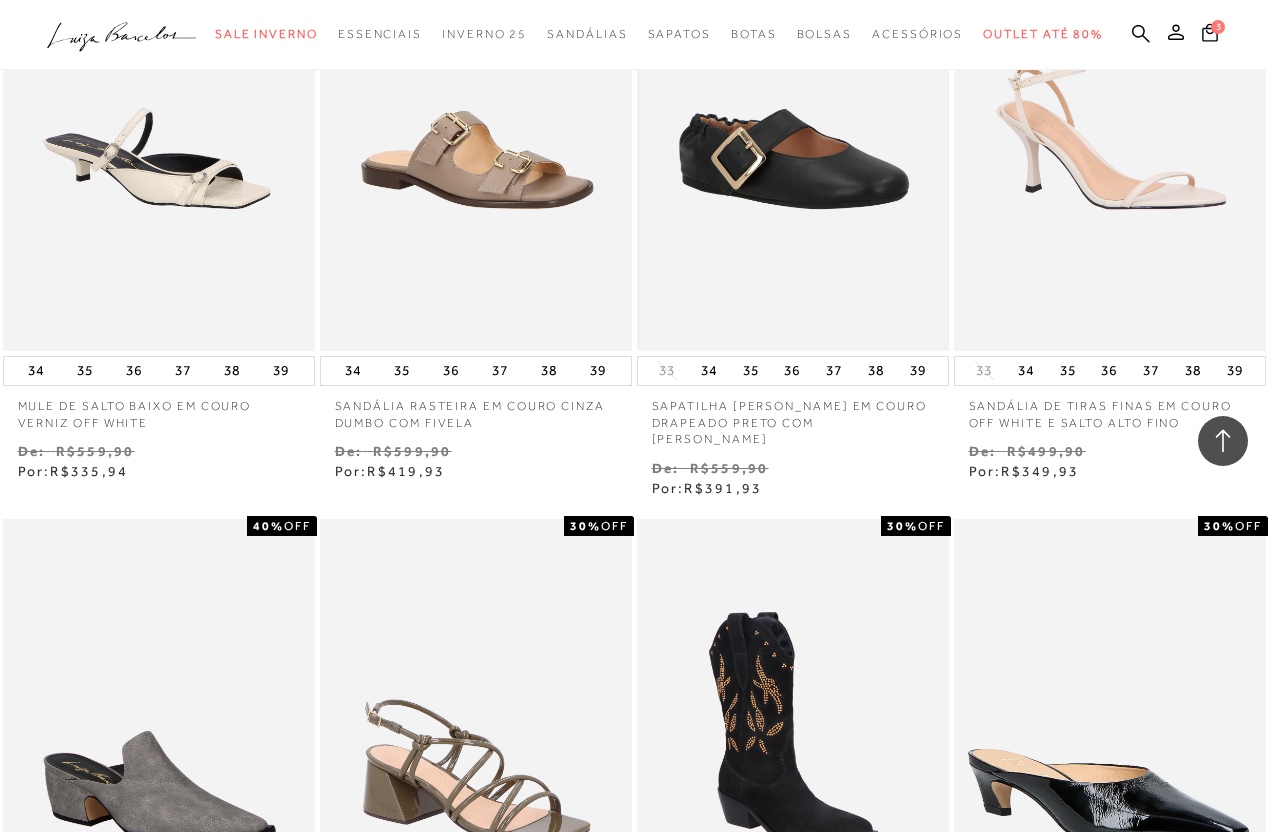 scroll, scrollTop: 32349, scrollLeft: 0, axis: vertical 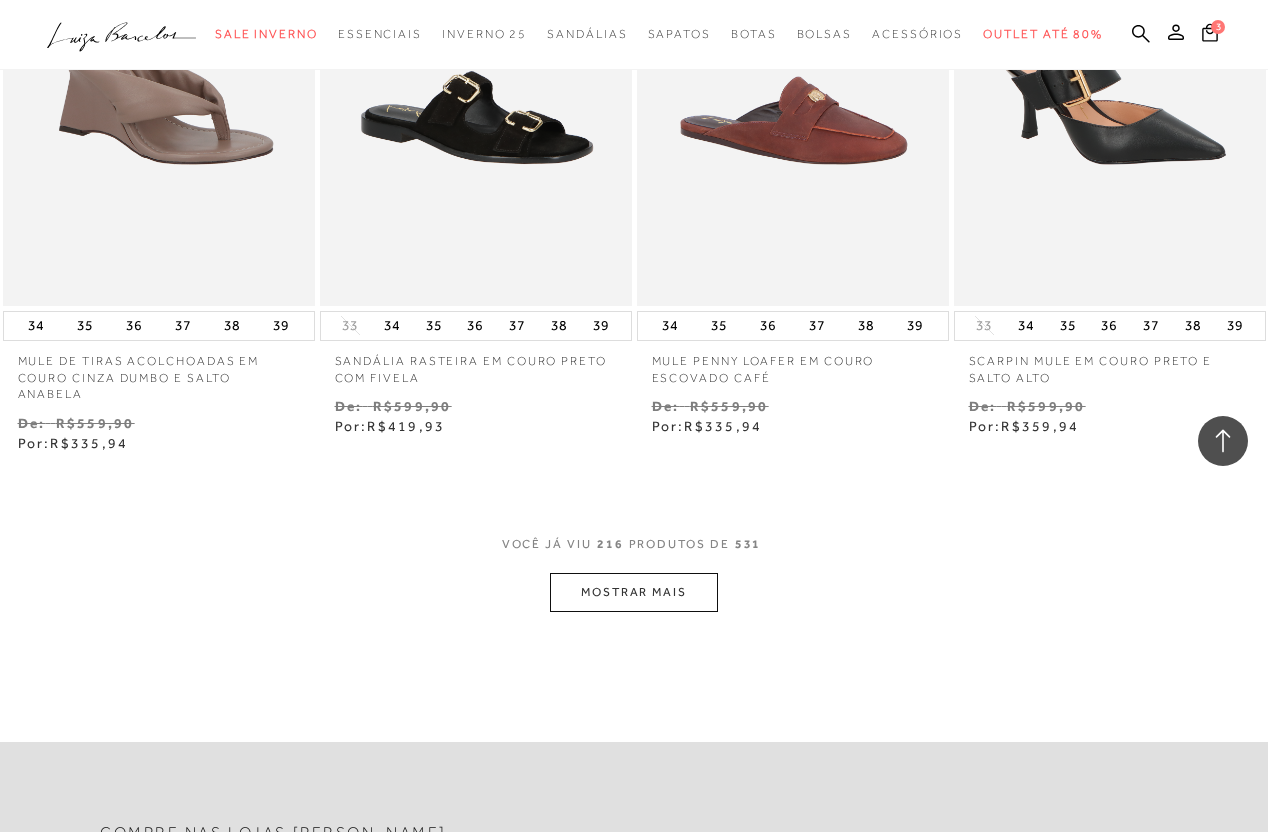 click on "MOSTRAR MAIS" at bounding box center (634, 592) 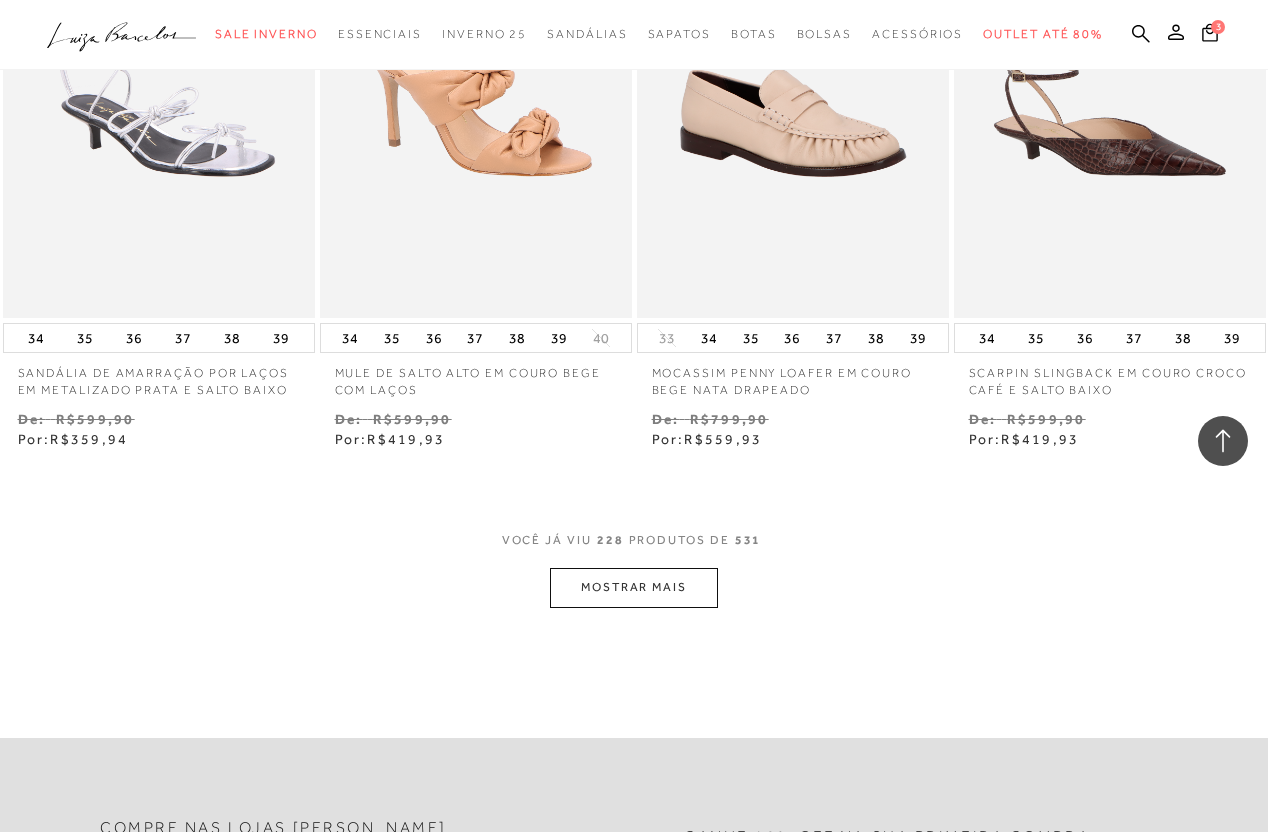 scroll, scrollTop: 35515, scrollLeft: 0, axis: vertical 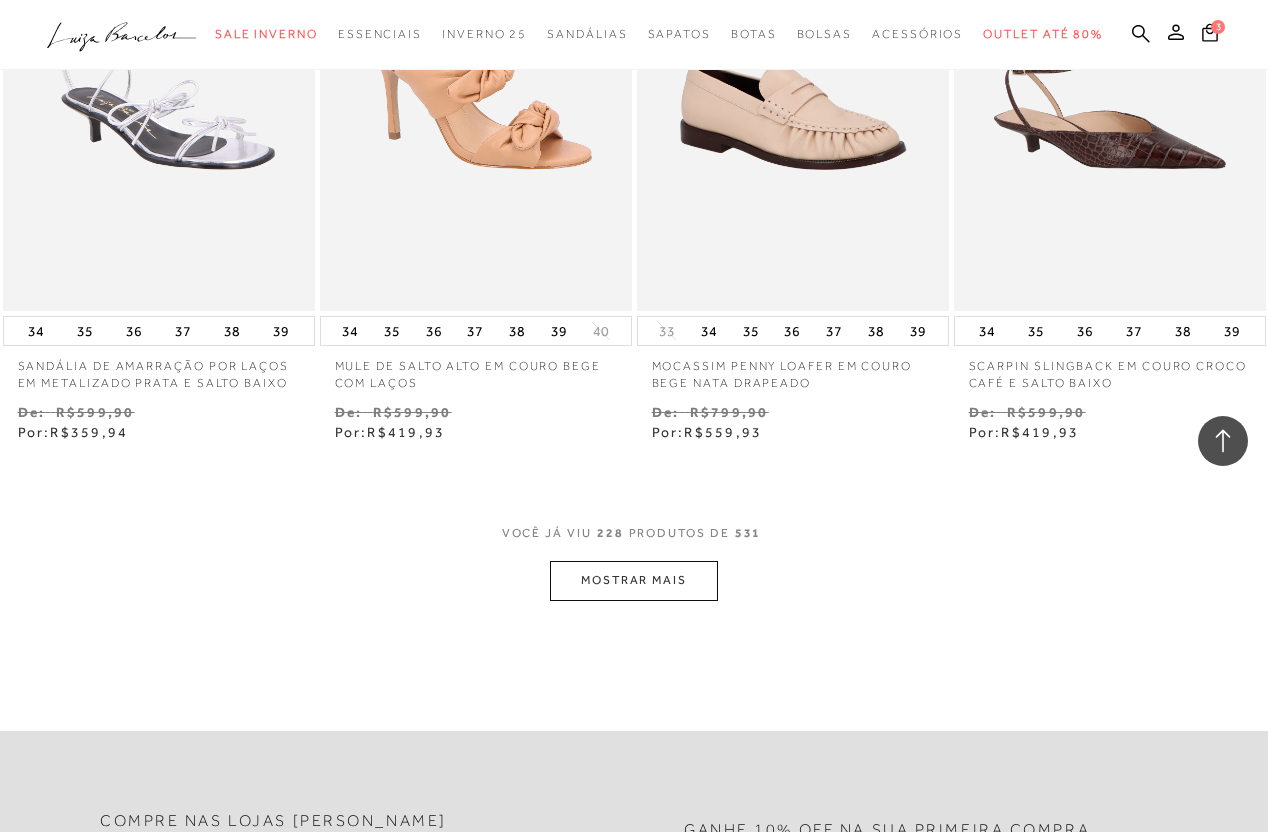 click on "MOSTRAR MAIS" at bounding box center (634, 580) 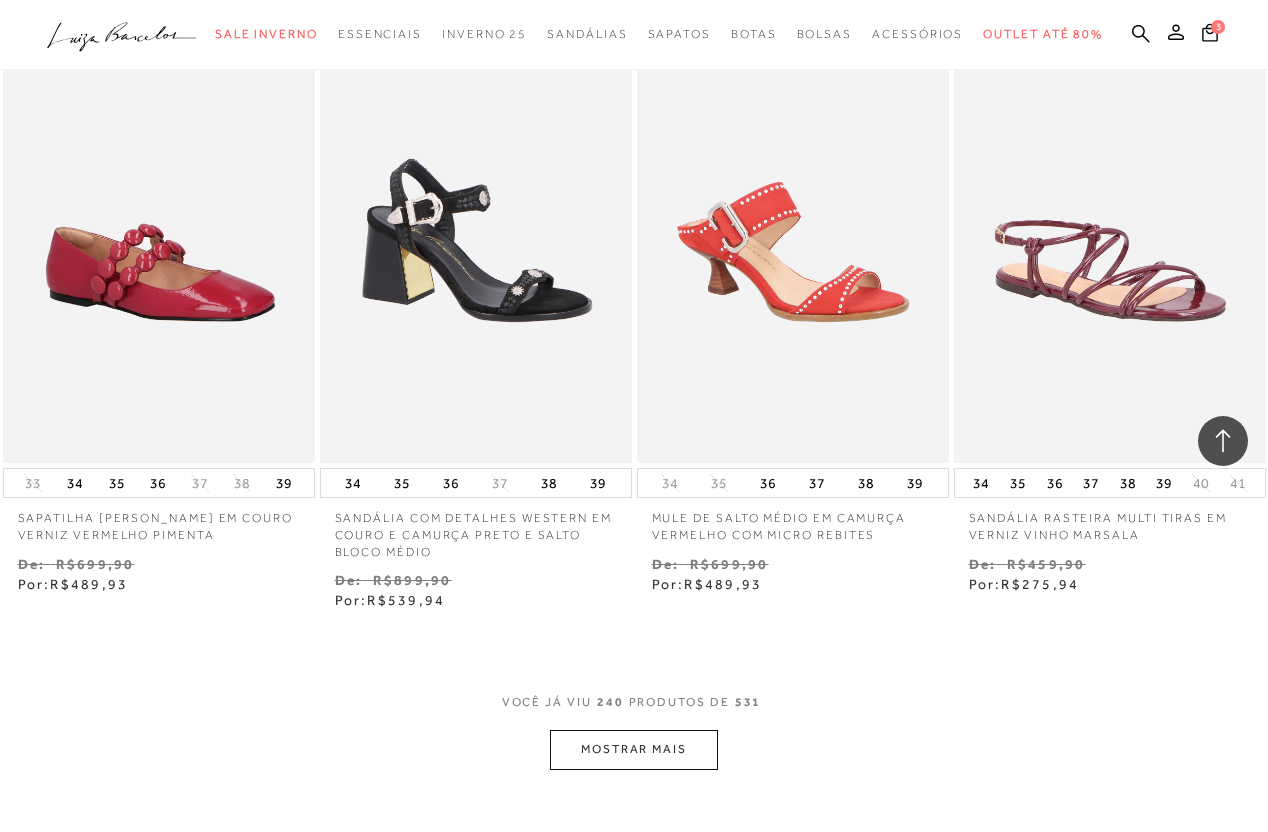 scroll, scrollTop: 37323, scrollLeft: 0, axis: vertical 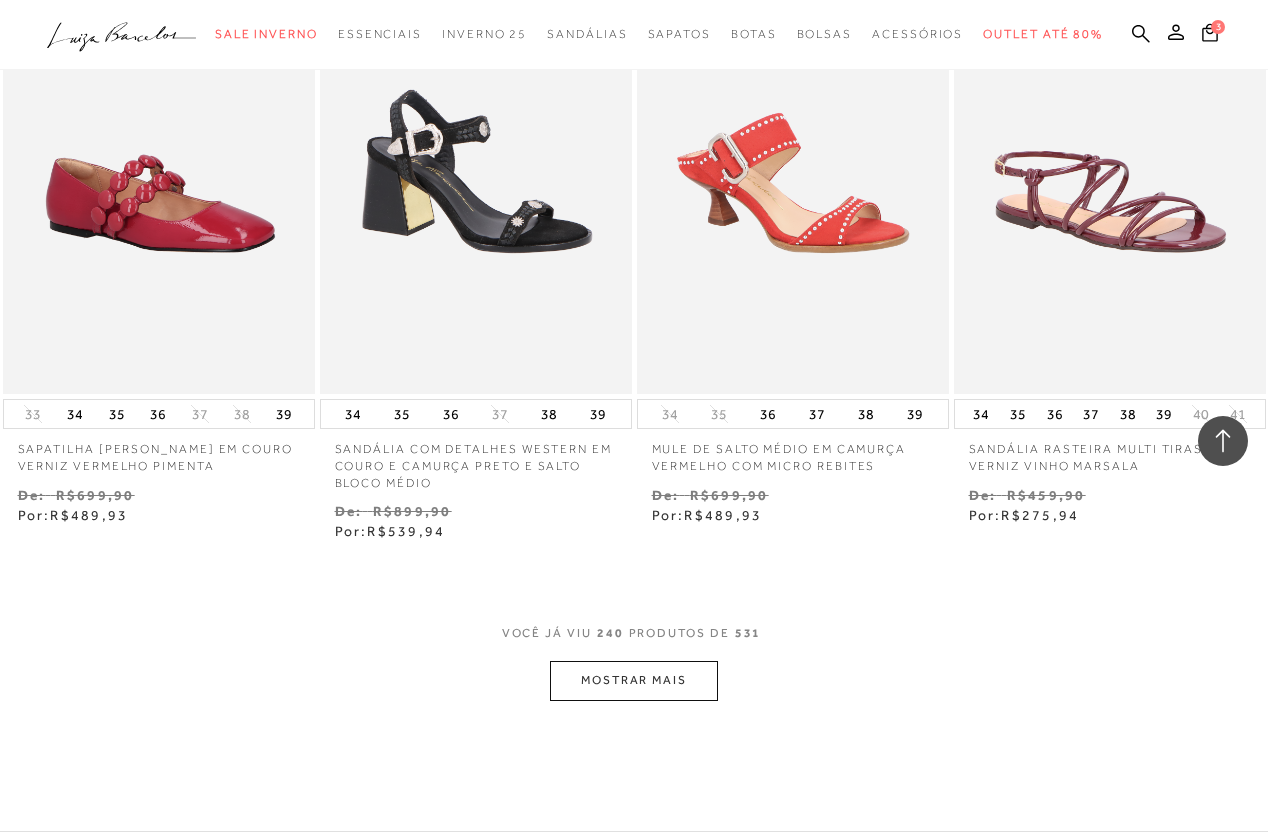 click on "MOSTRAR MAIS" at bounding box center (634, 680) 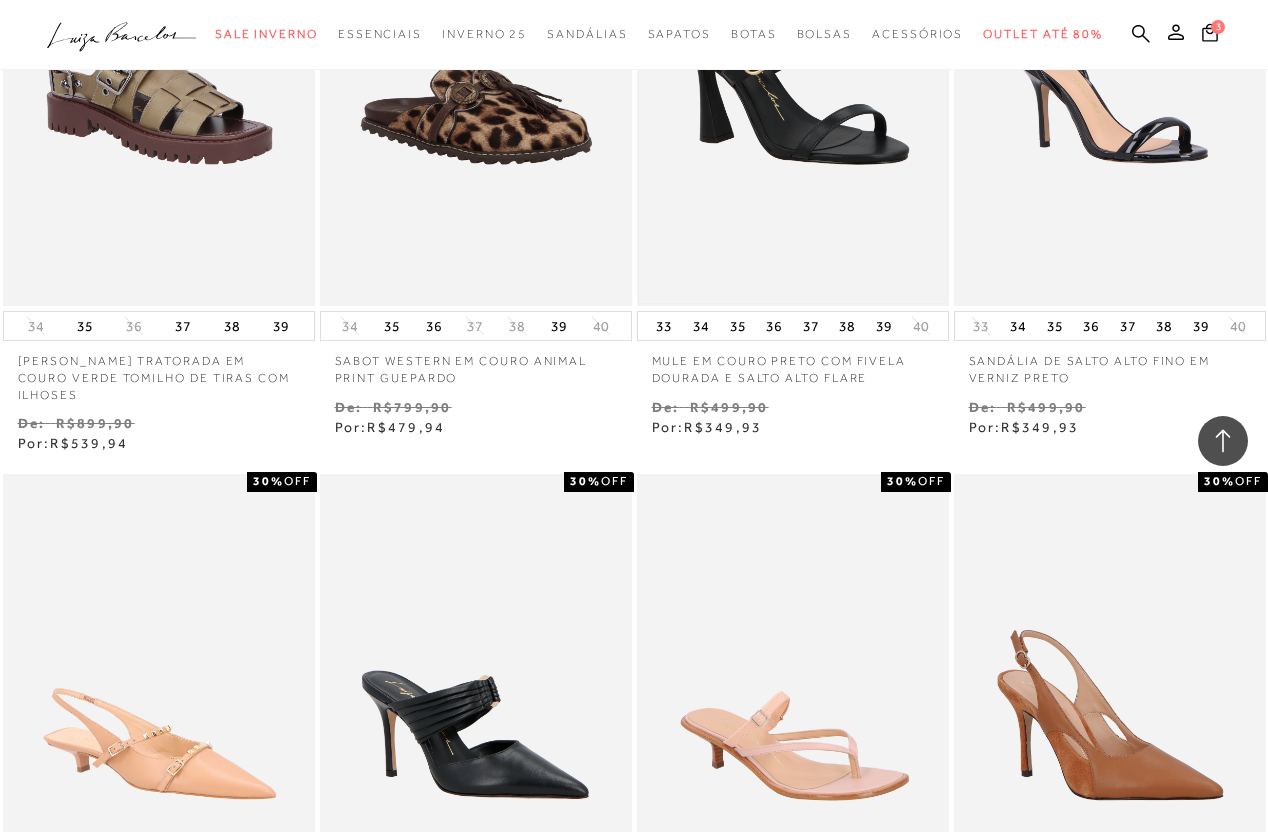 scroll, scrollTop: 38056, scrollLeft: 0, axis: vertical 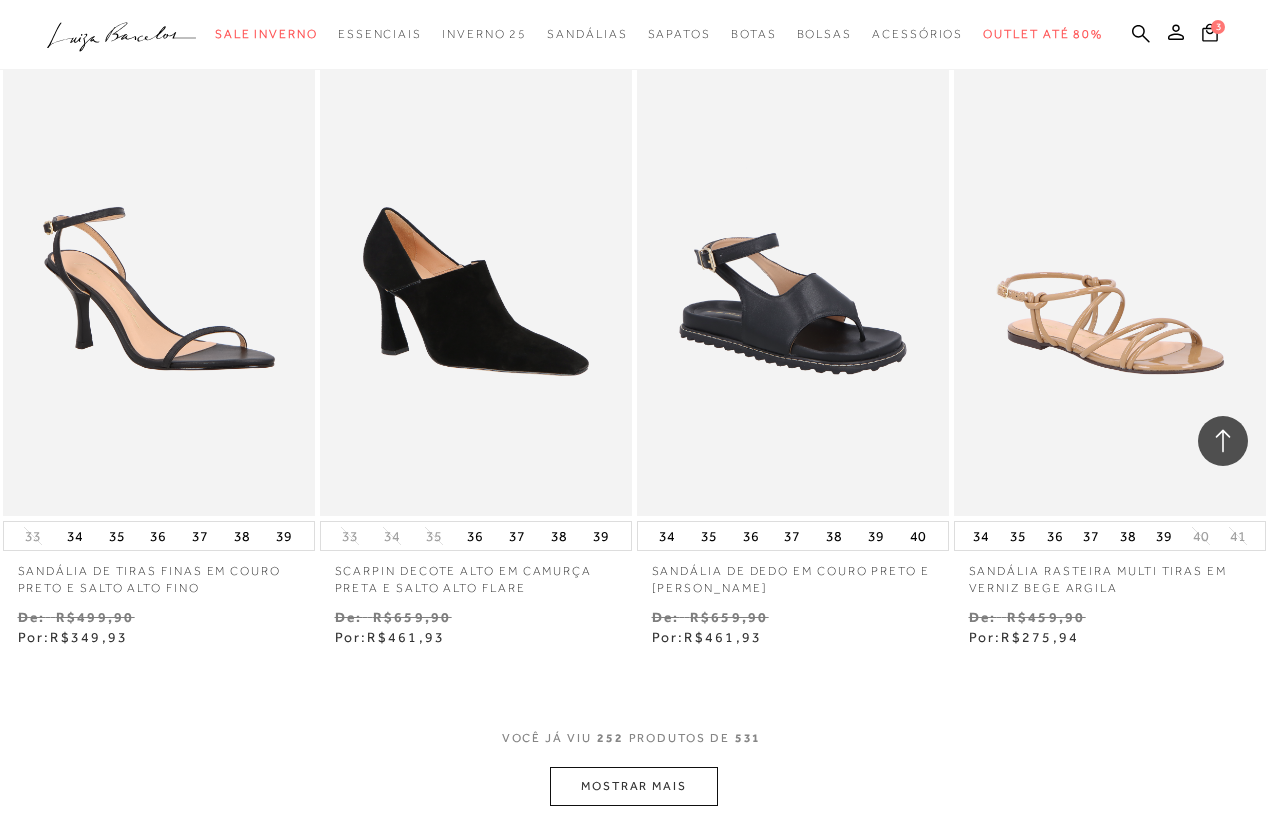 click on "MOSTRAR MAIS" at bounding box center (634, 786) 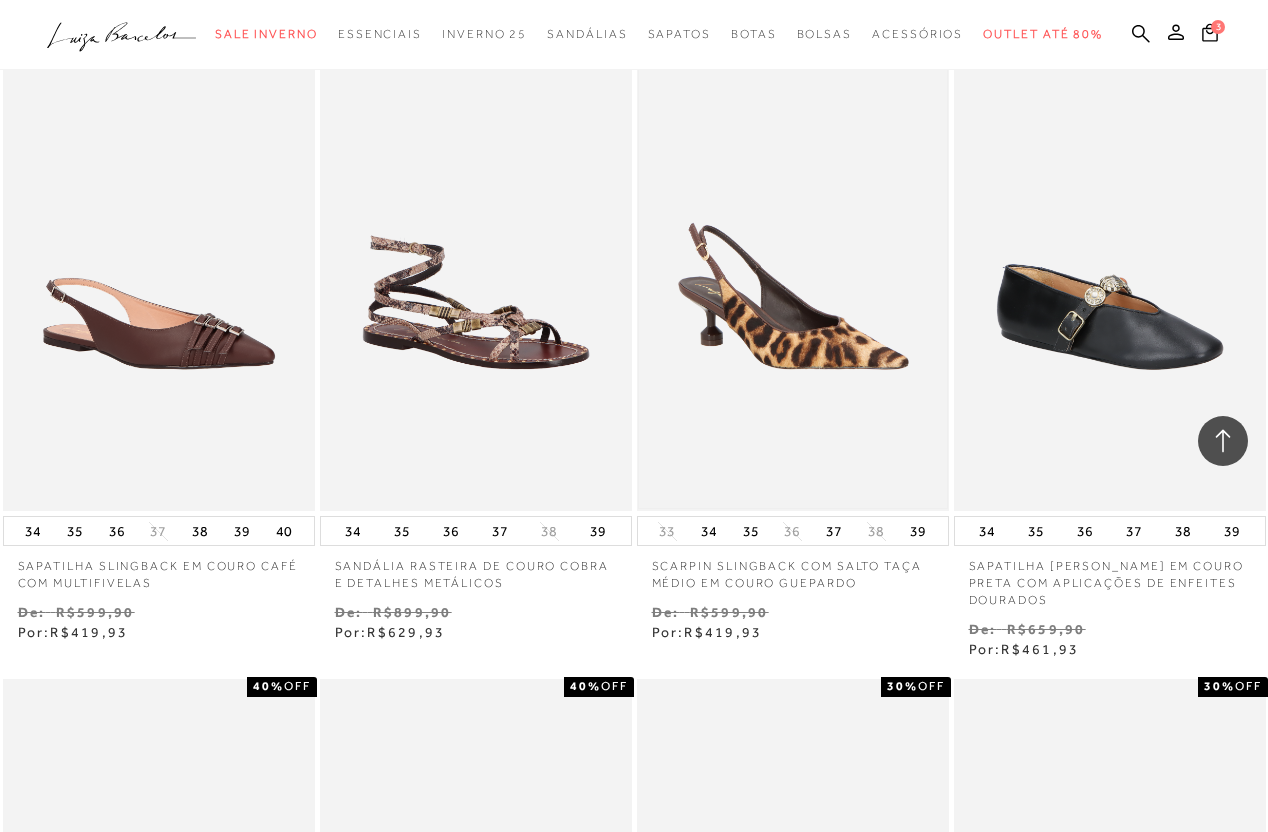 scroll, scrollTop: 39735, scrollLeft: 0, axis: vertical 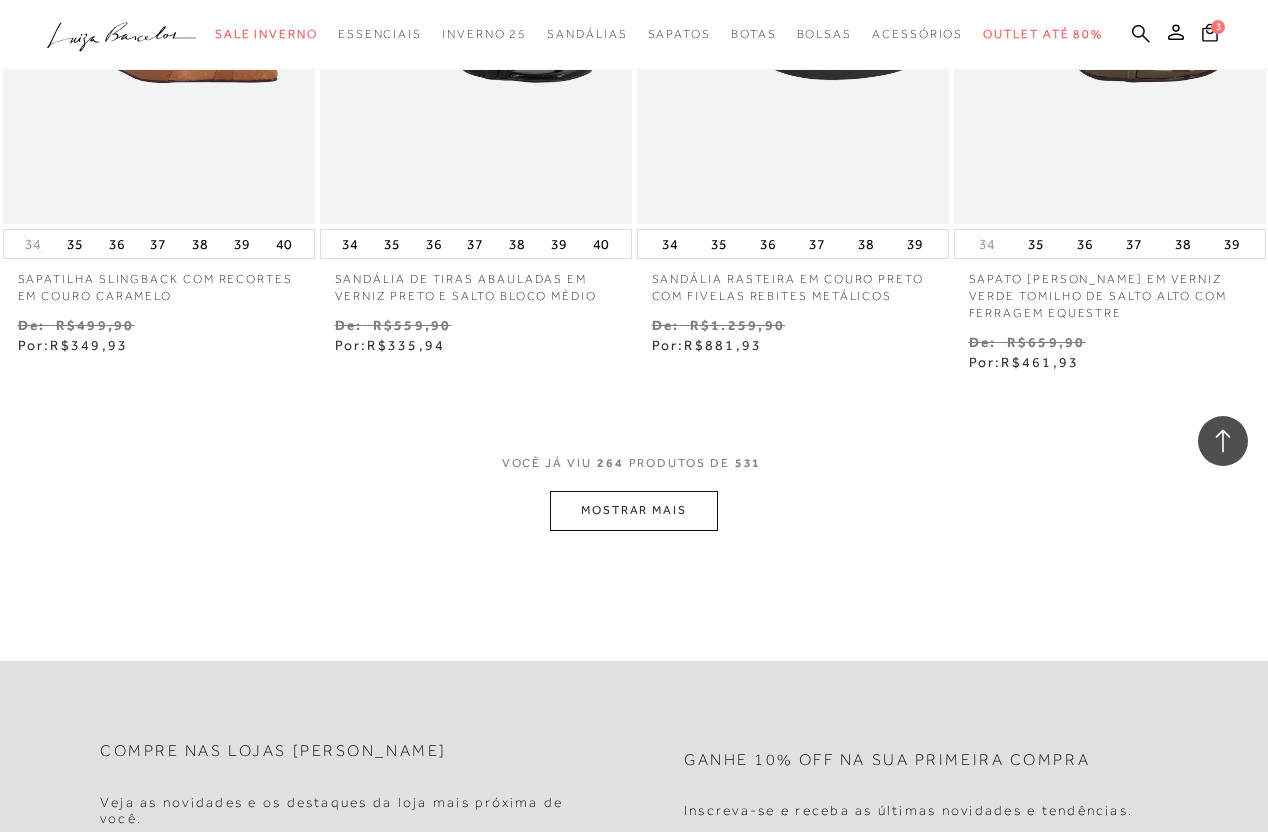 click on "MOSTRAR MAIS" at bounding box center (634, 510) 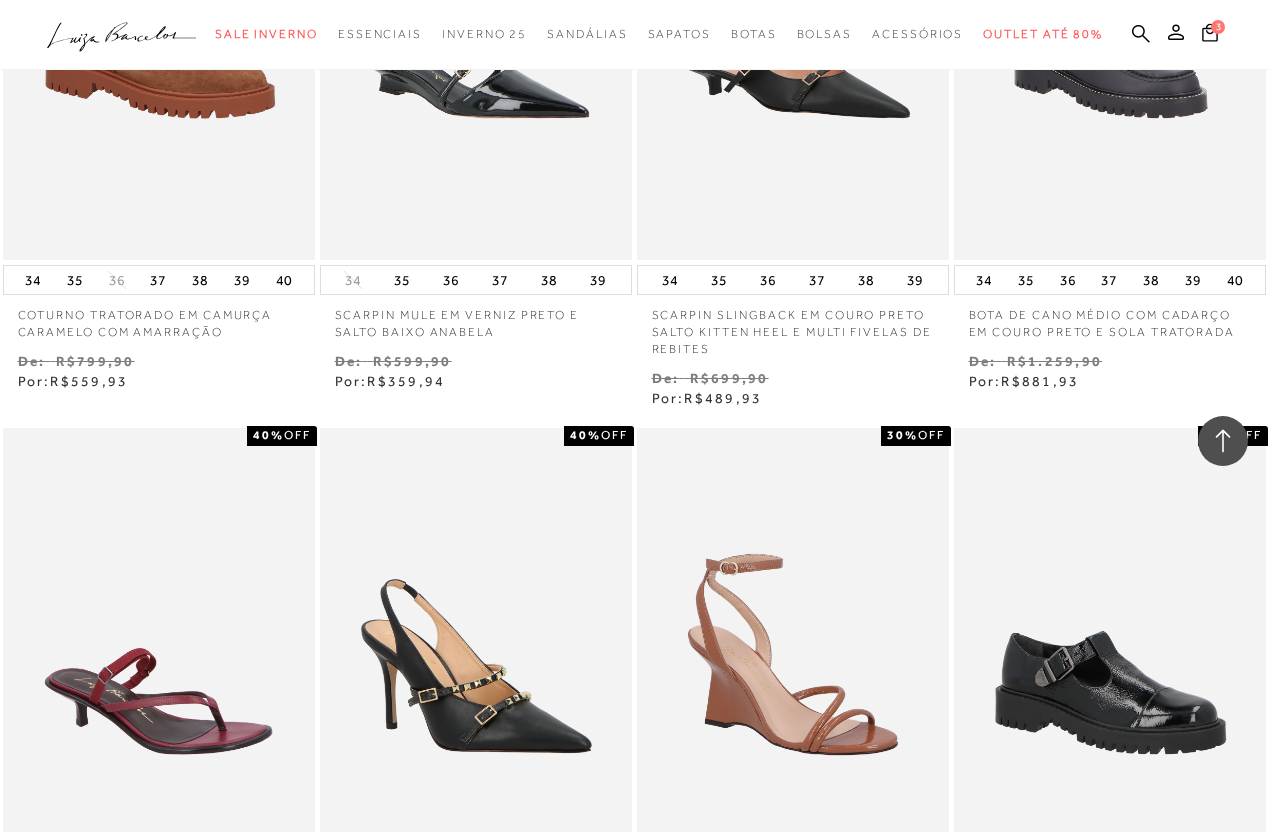 scroll, scrollTop: 41899, scrollLeft: 0, axis: vertical 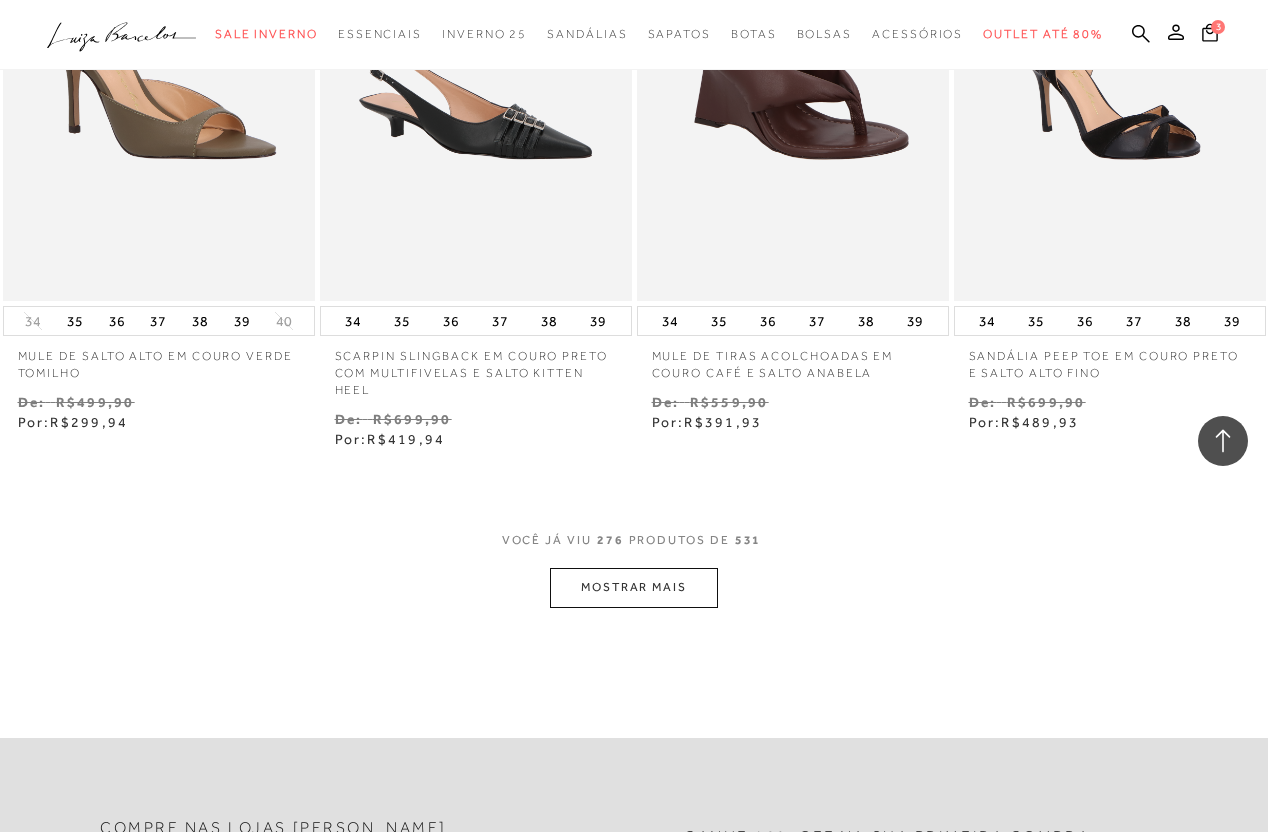 click on "MOSTRAR MAIS" at bounding box center [634, 587] 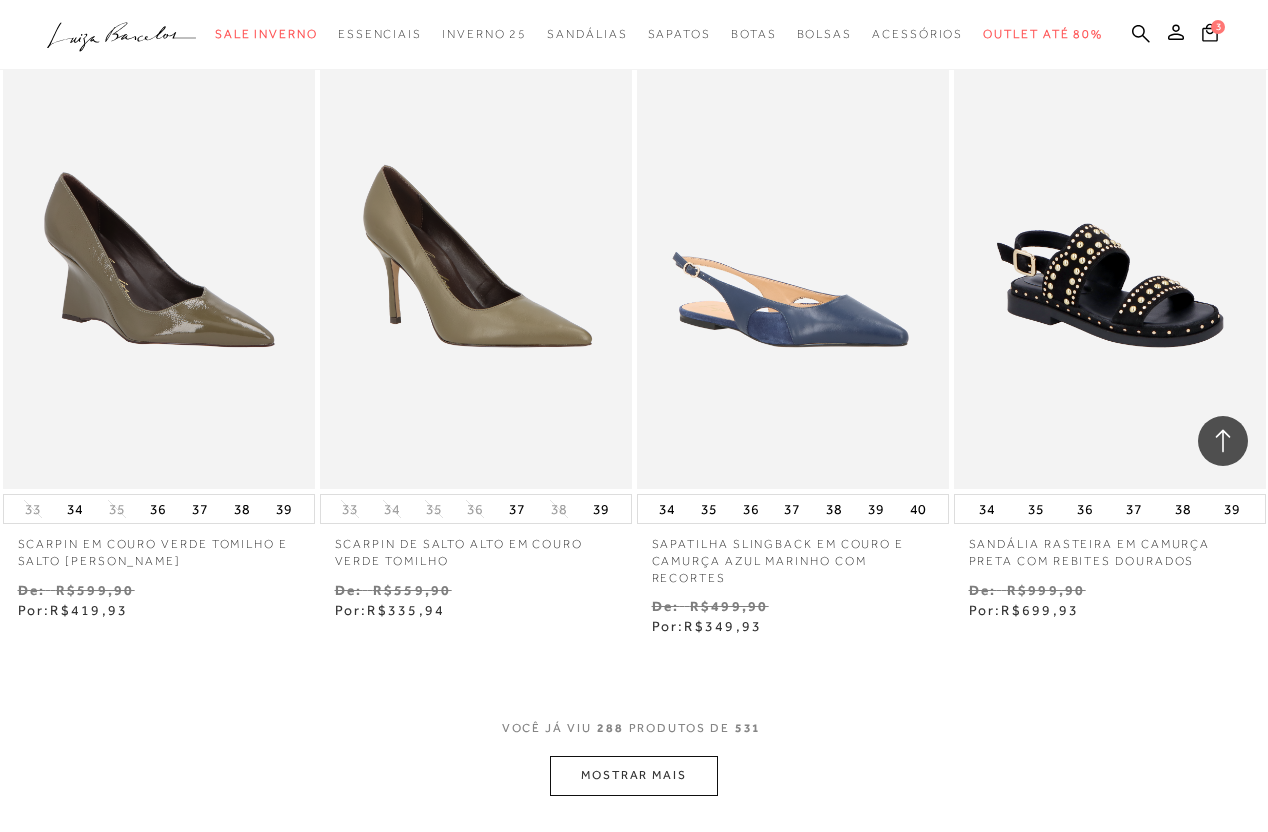 scroll, scrollTop: 44849, scrollLeft: 0, axis: vertical 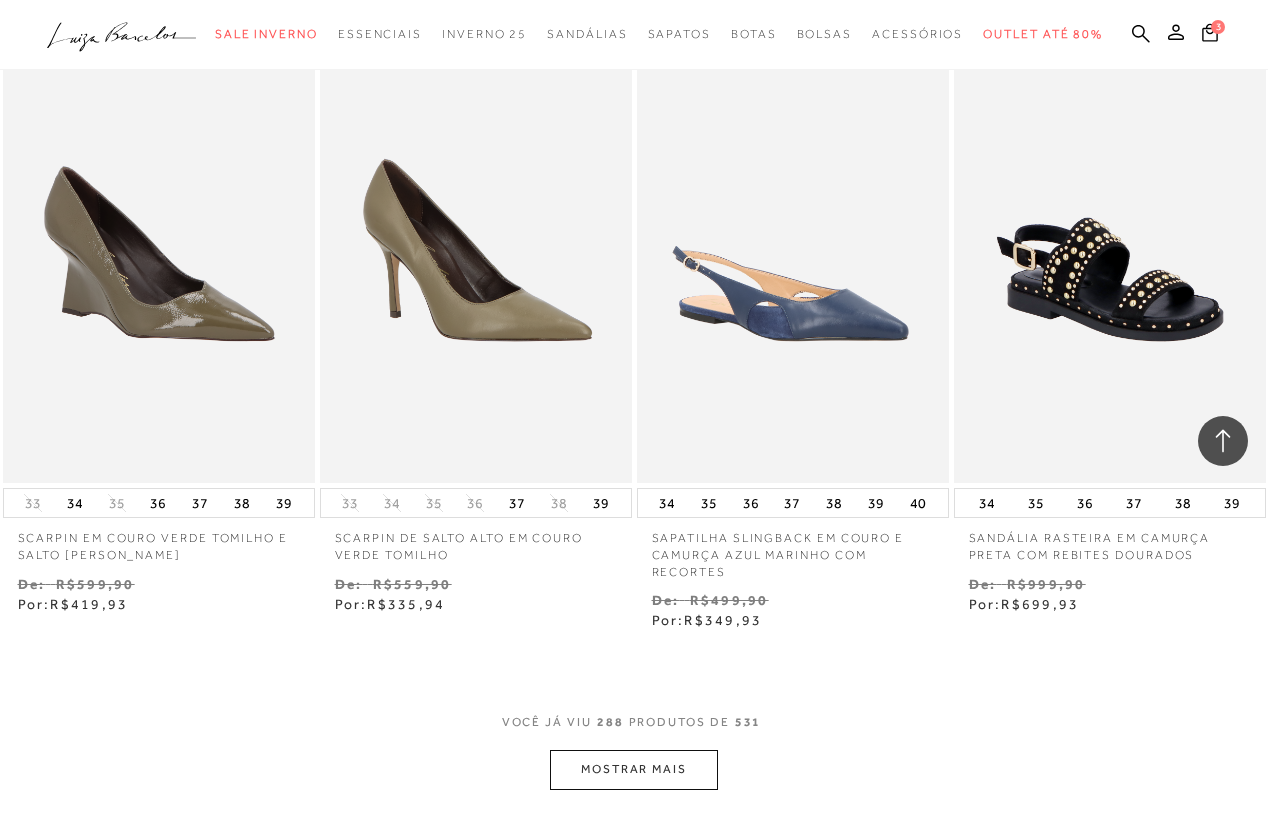 click on "MOSTRAR MAIS" at bounding box center (634, 769) 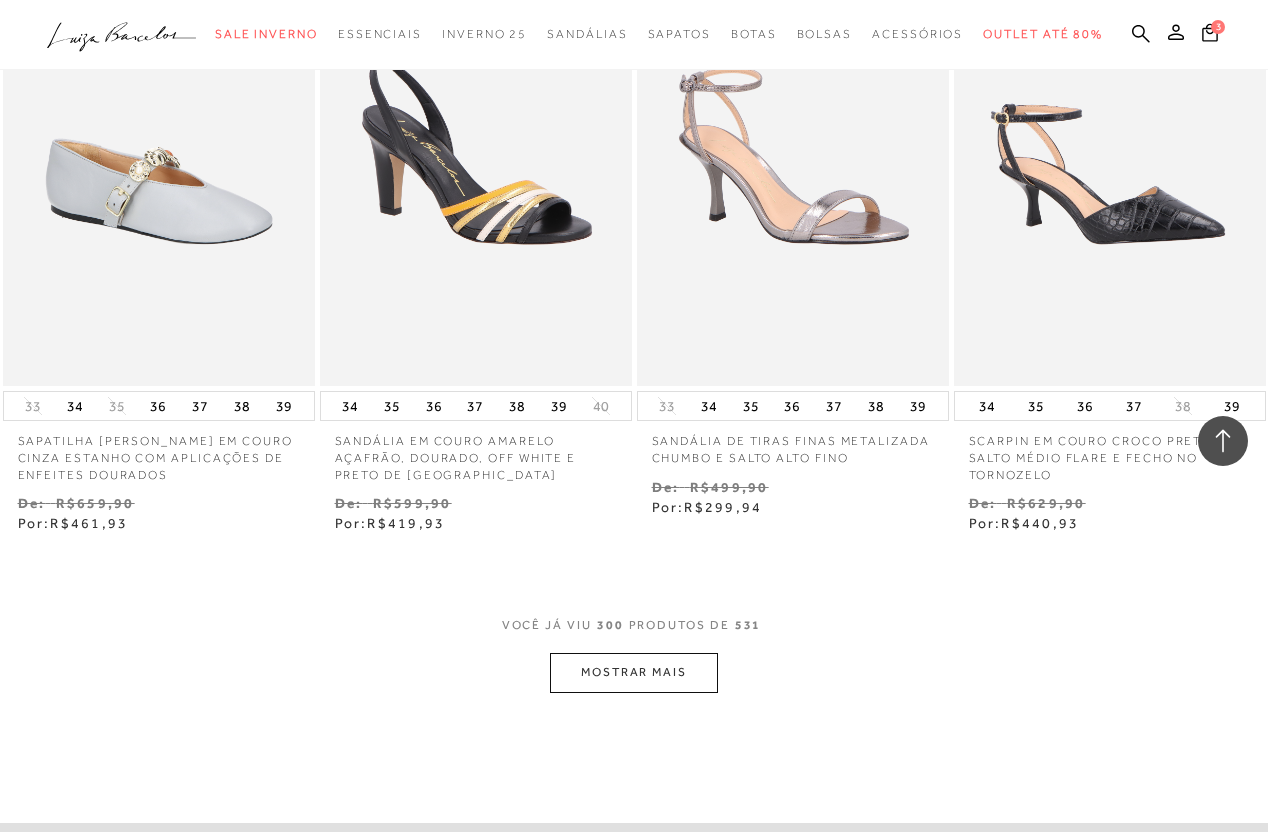 scroll, scrollTop: 46858, scrollLeft: 0, axis: vertical 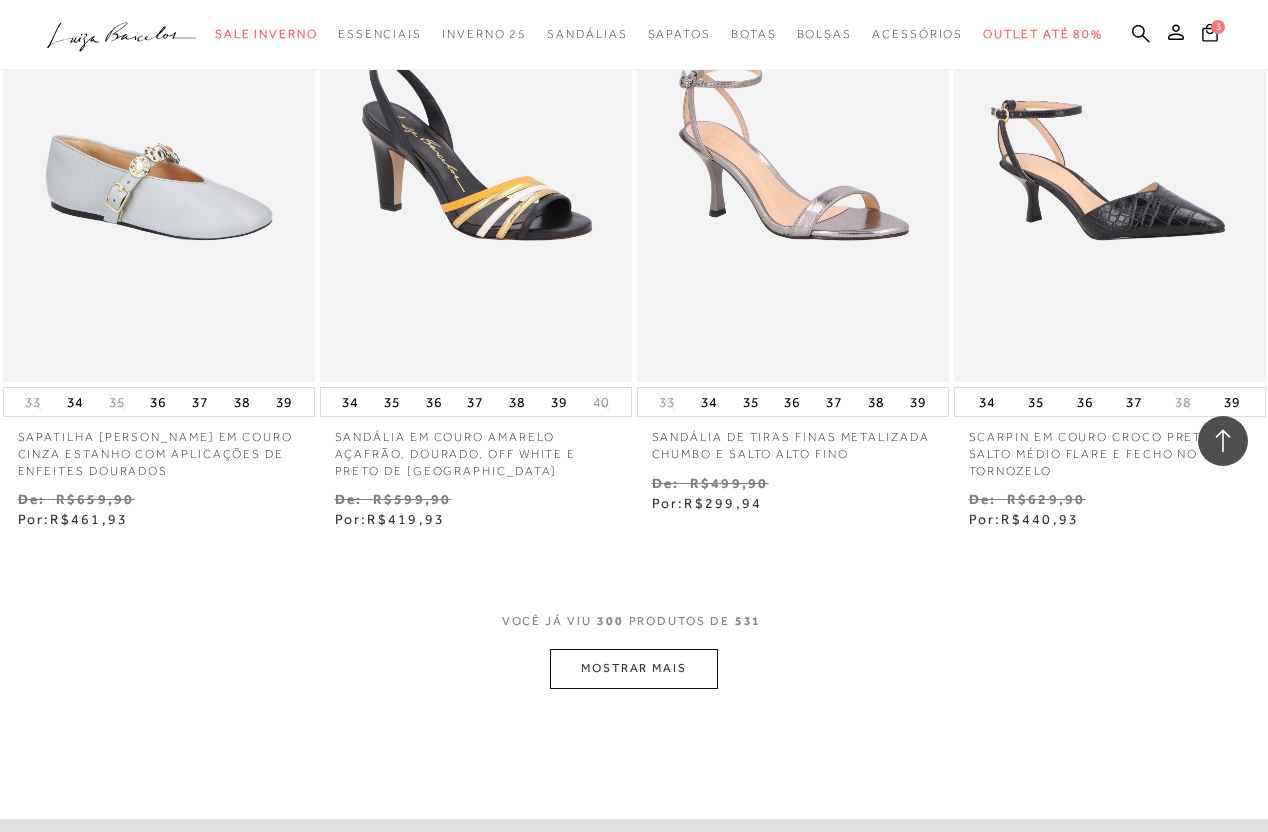 click on "MOSTRAR MAIS" at bounding box center [634, 668] 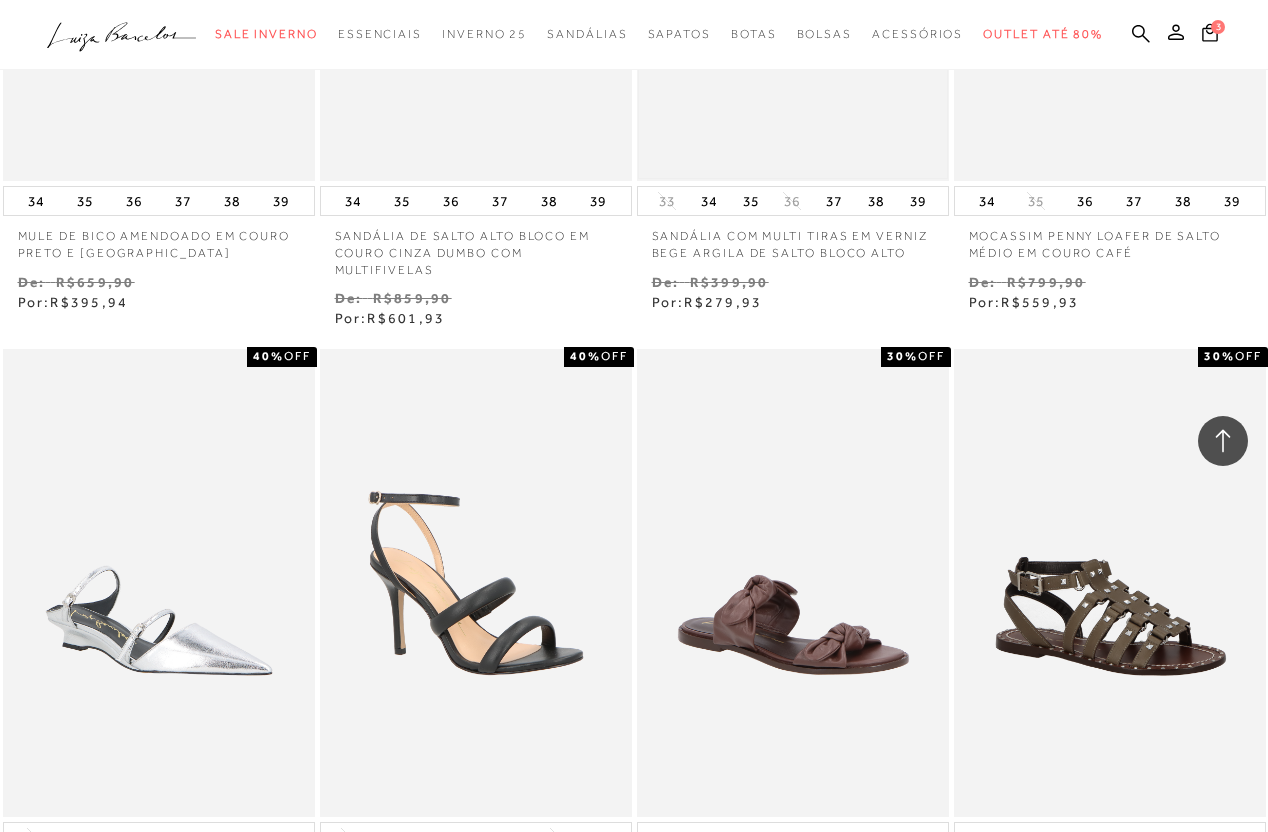 scroll, scrollTop: 47696, scrollLeft: 0, axis: vertical 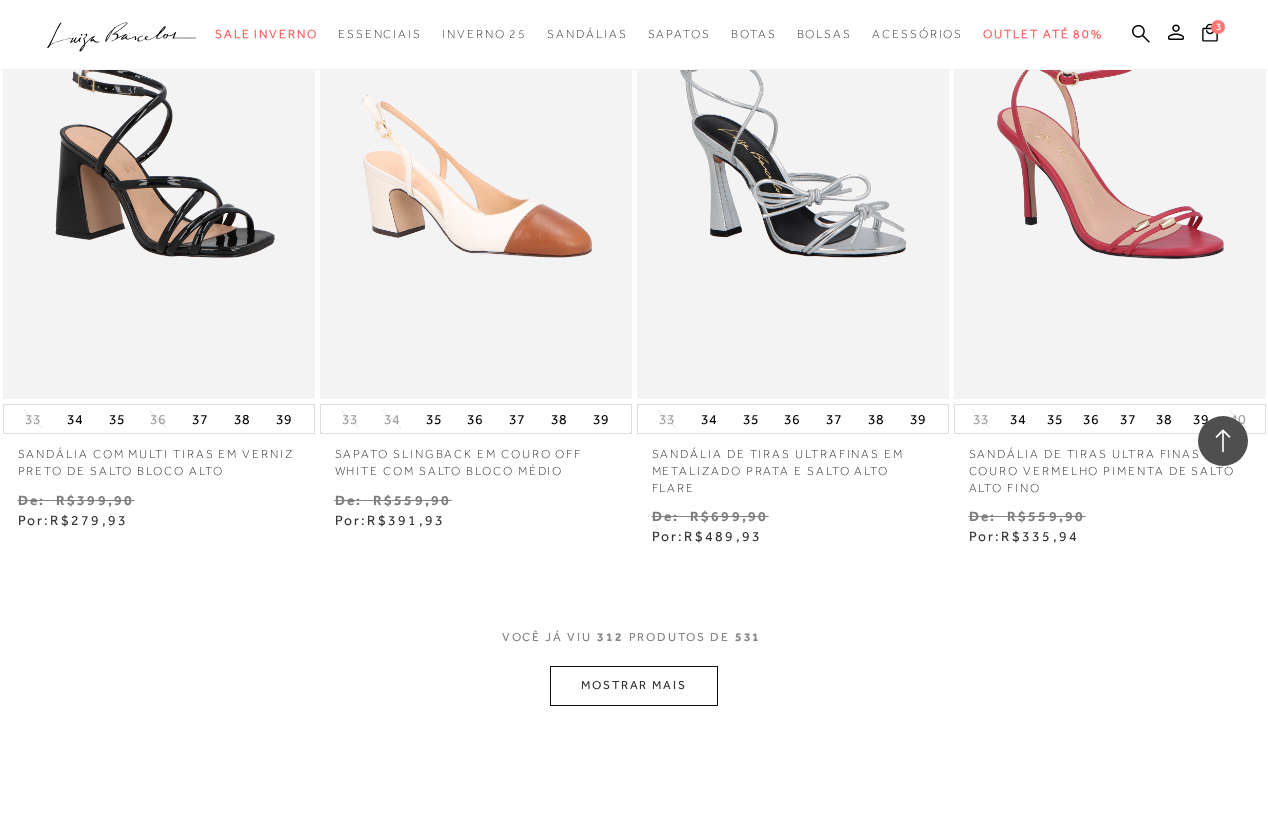 click on "MOSTRAR MAIS" at bounding box center [634, 685] 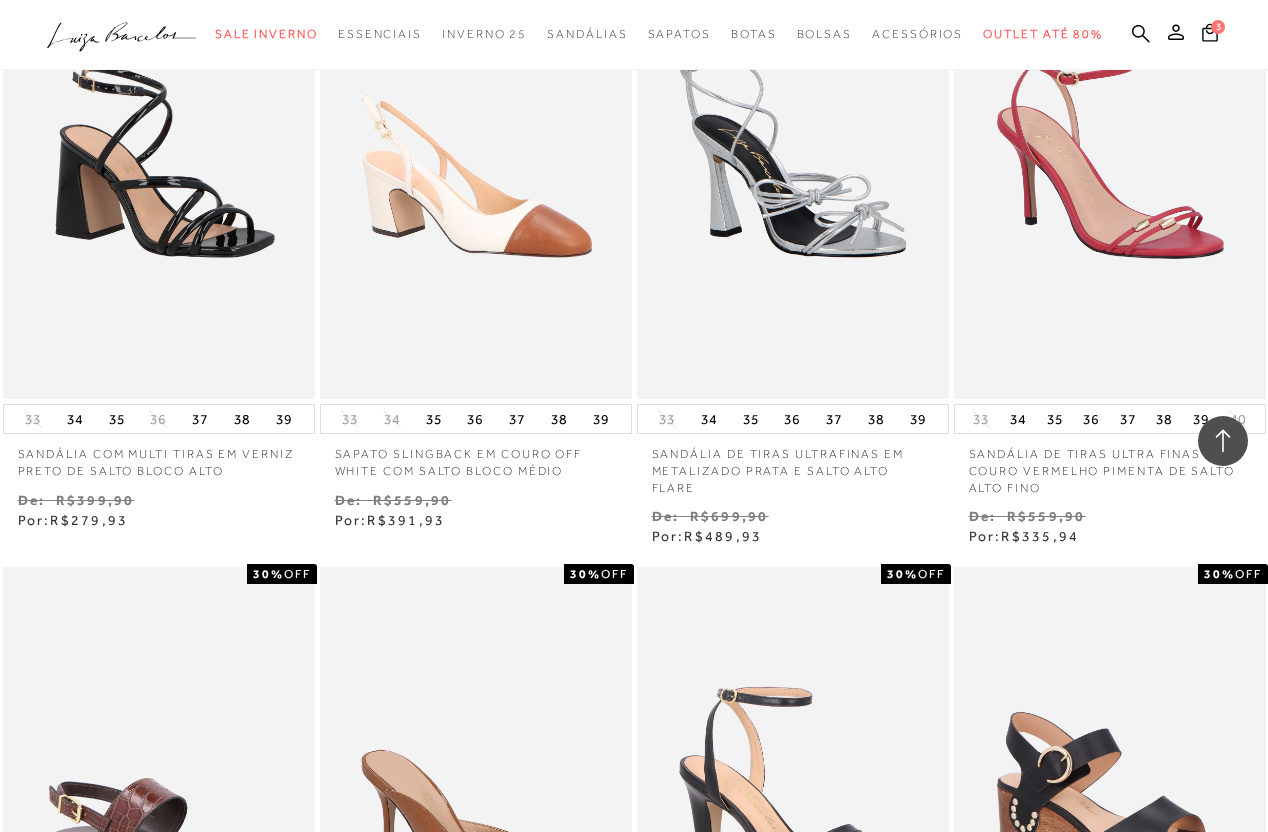 scroll, scrollTop: 48775, scrollLeft: 0, axis: vertical 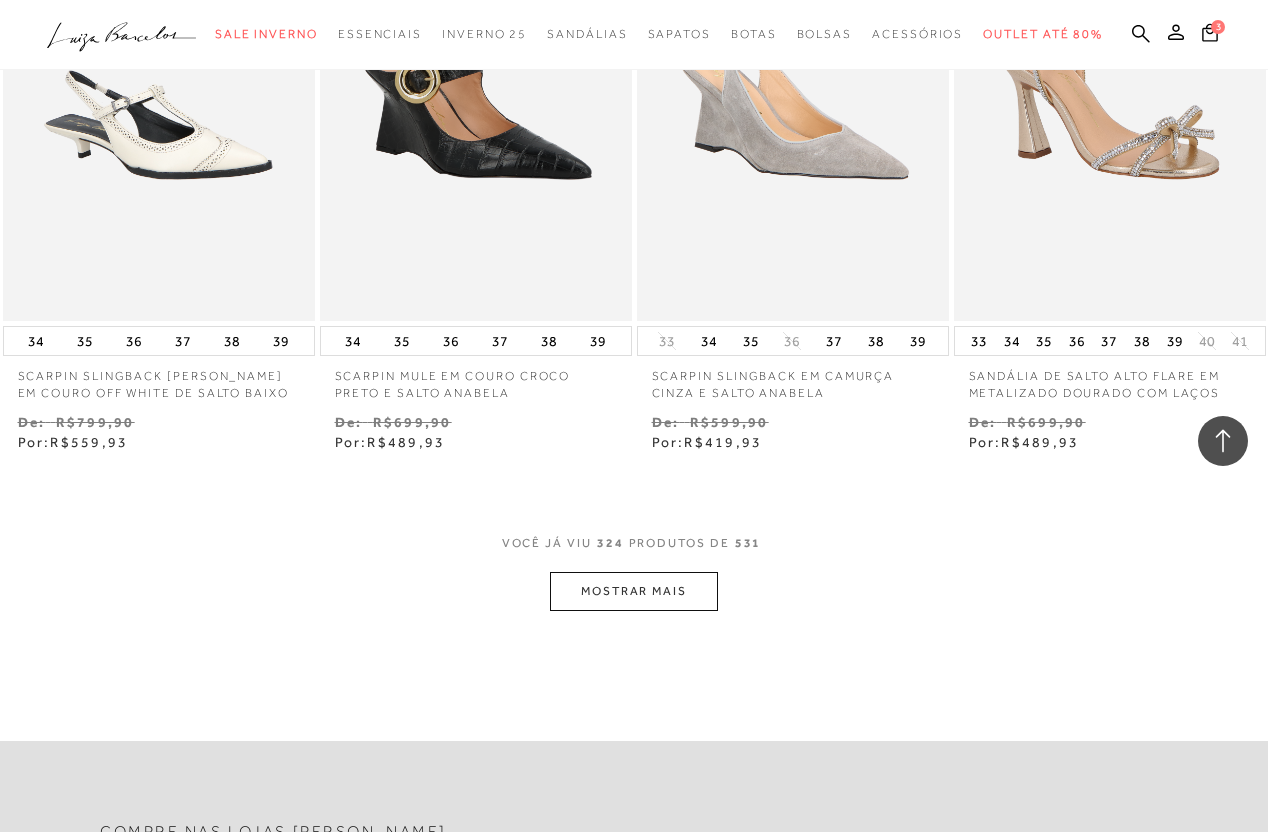 click on "MOSTRAR MAIS" at bounding box center [634, 591] 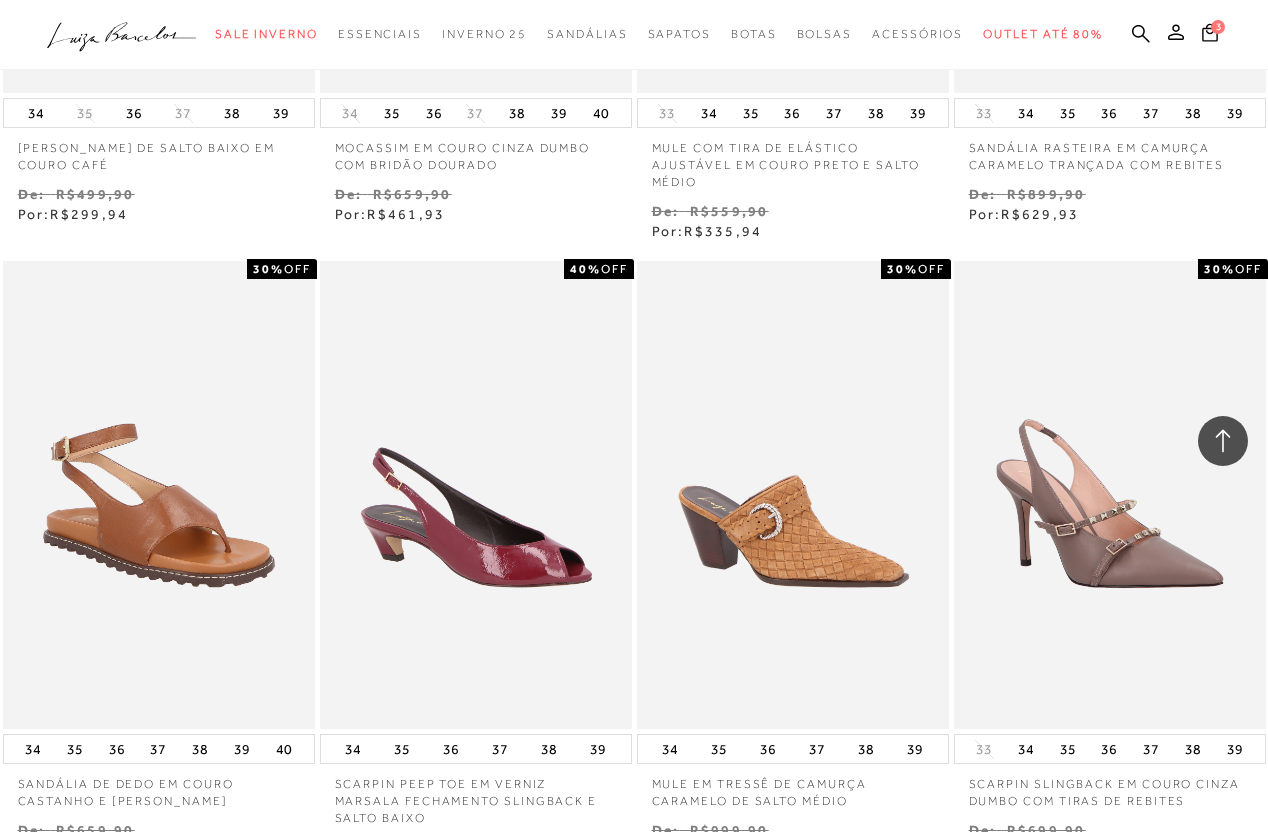 scroll, scrollTop: 51567, scrollLeft: 0, axis: vertical 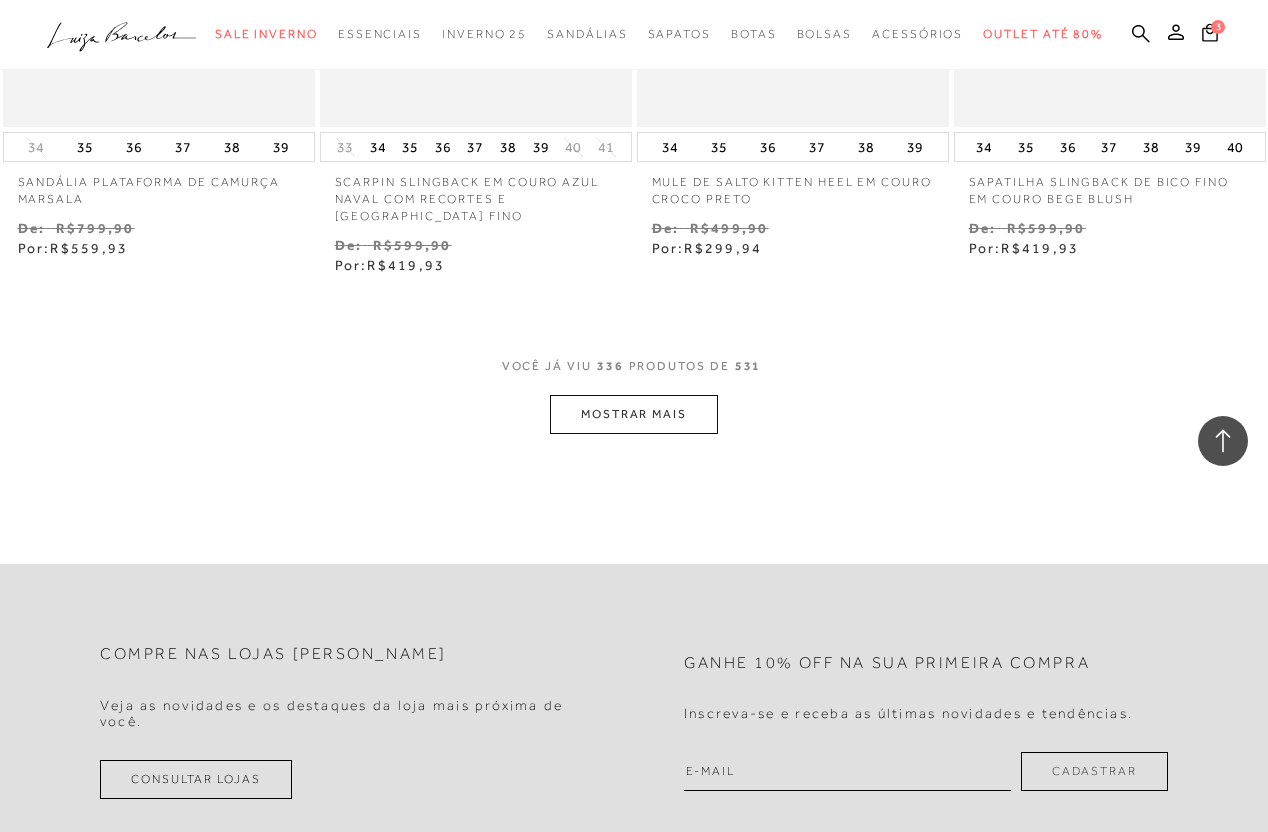 click on "MOSTRAR MAIS" at bounding box center [634, 414] 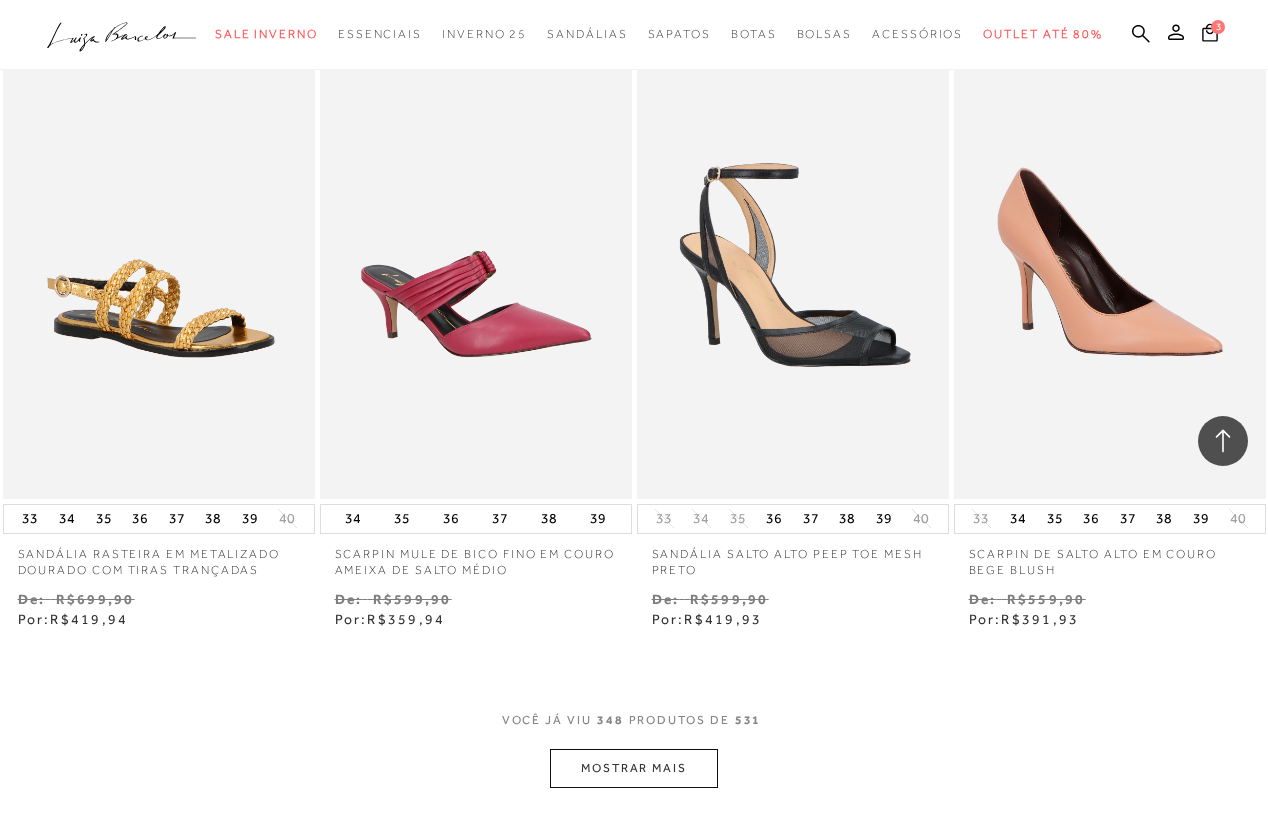 scroll, scrollTop: 54322, scrollLeft: 0, axis: vertical 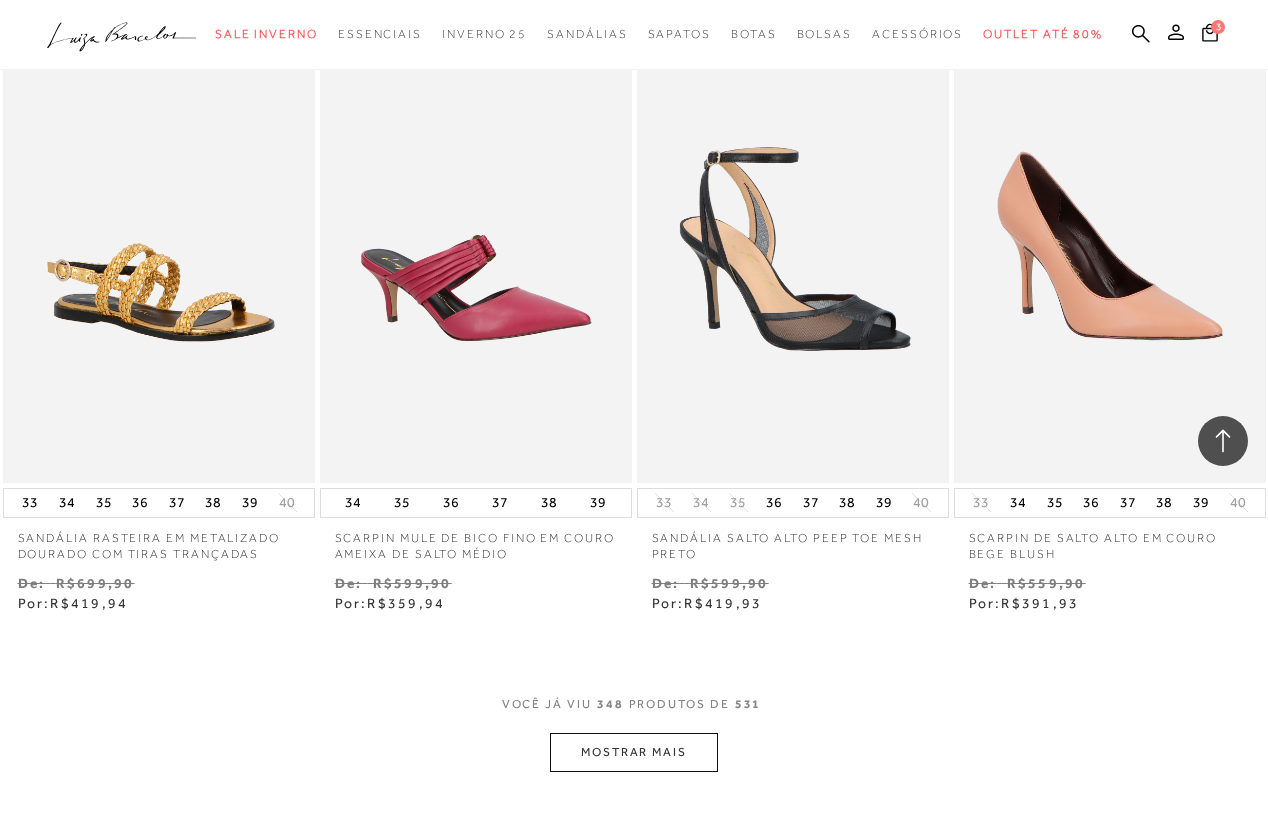 click on "MOSTRAR MAIS" at bounding box center [634, 752] 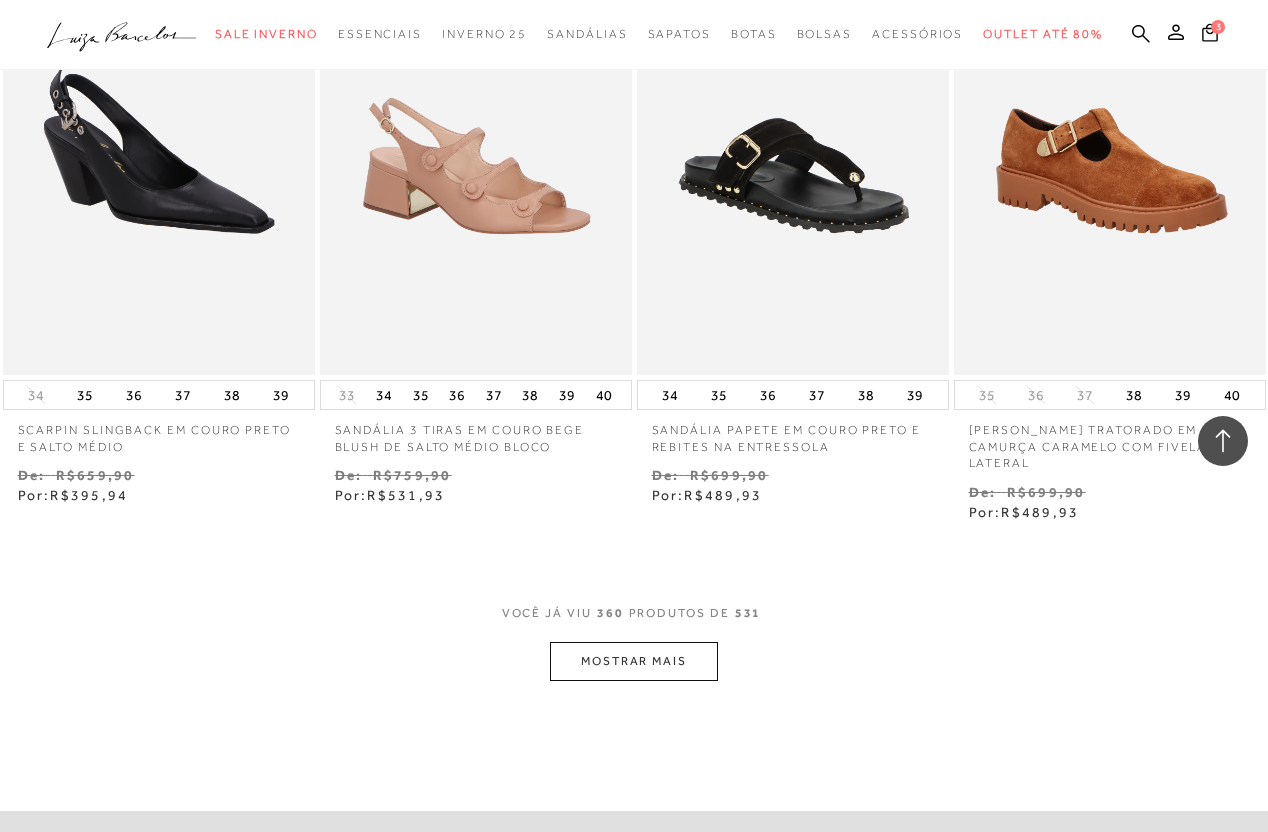 scroll, scrollTop: 56323, scrollLeft: 0, axis: vertical 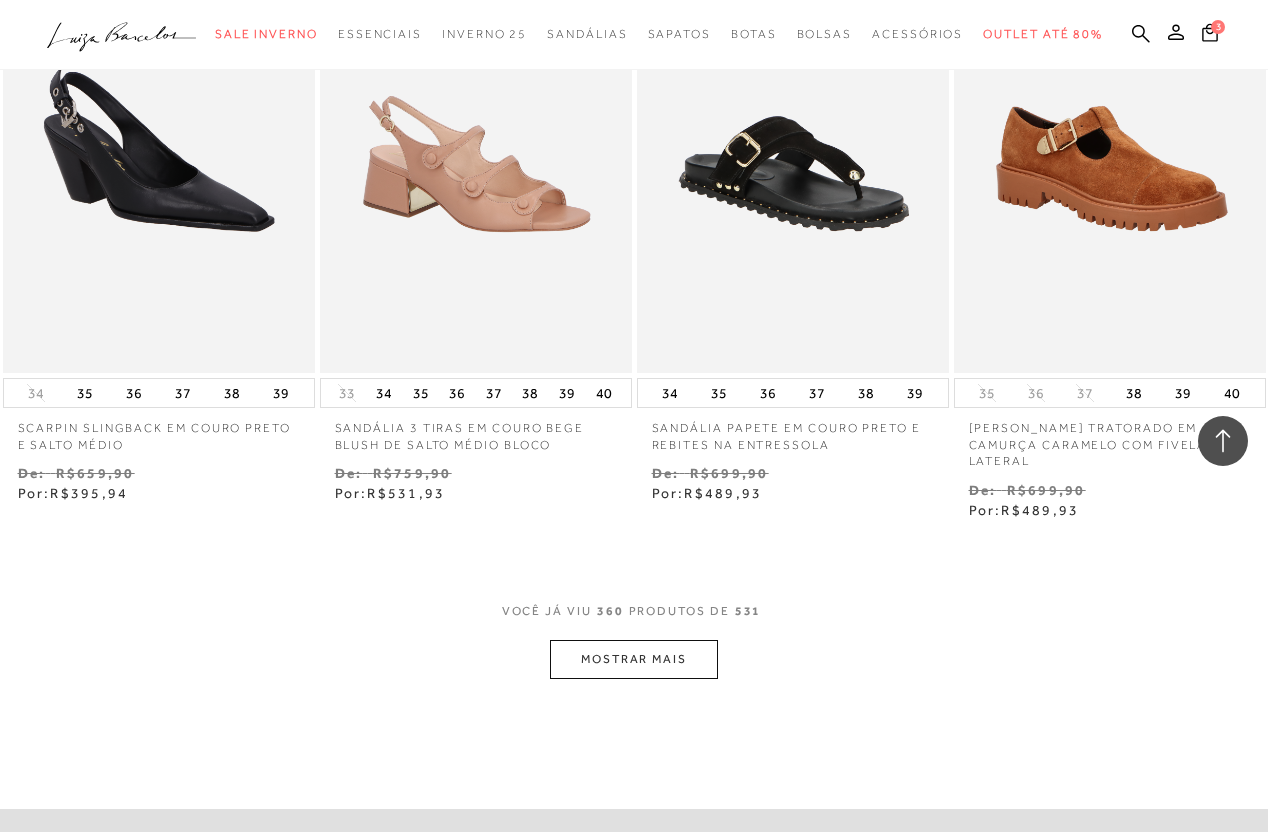 click on "MOSTRAR MAIS" at bounding box center (634, 659) 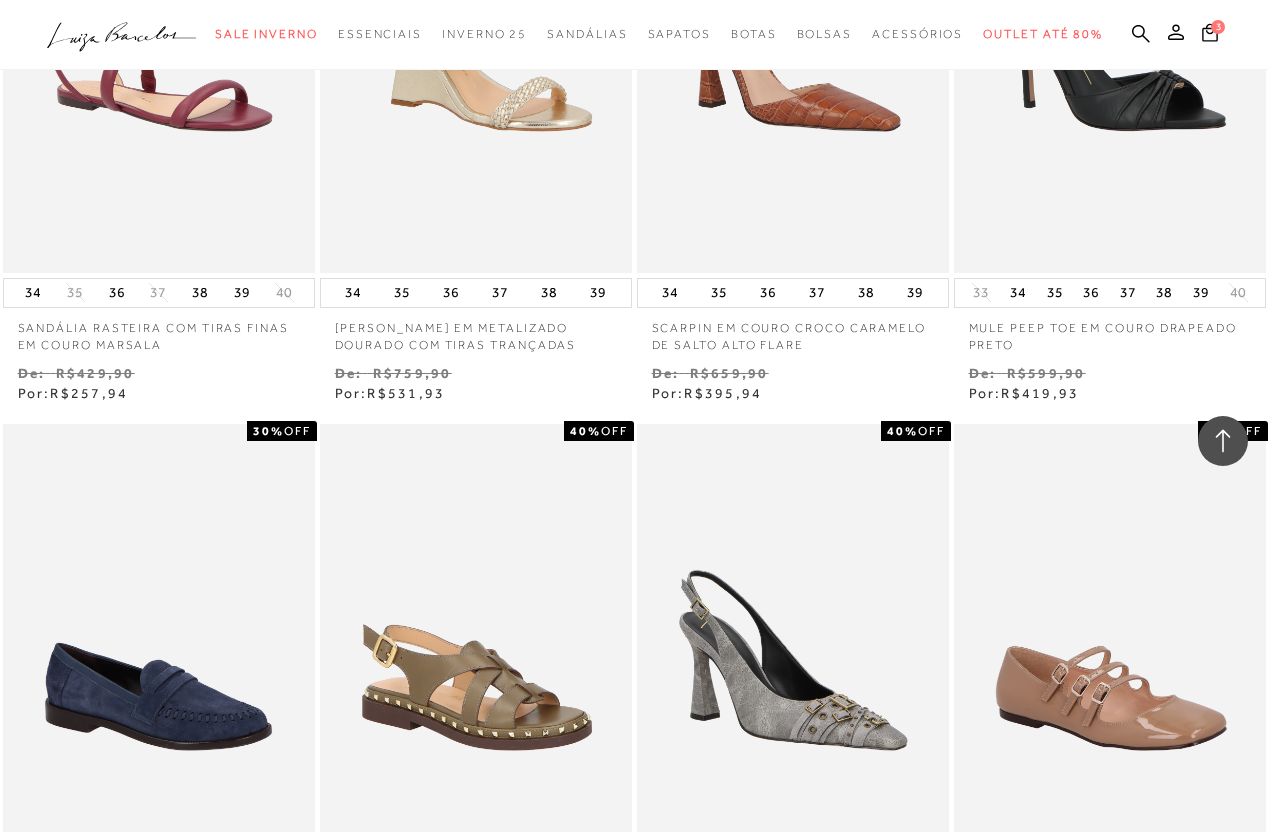 scroll, scrollTop: 57061, scrollLeft: 0, axis: vertical 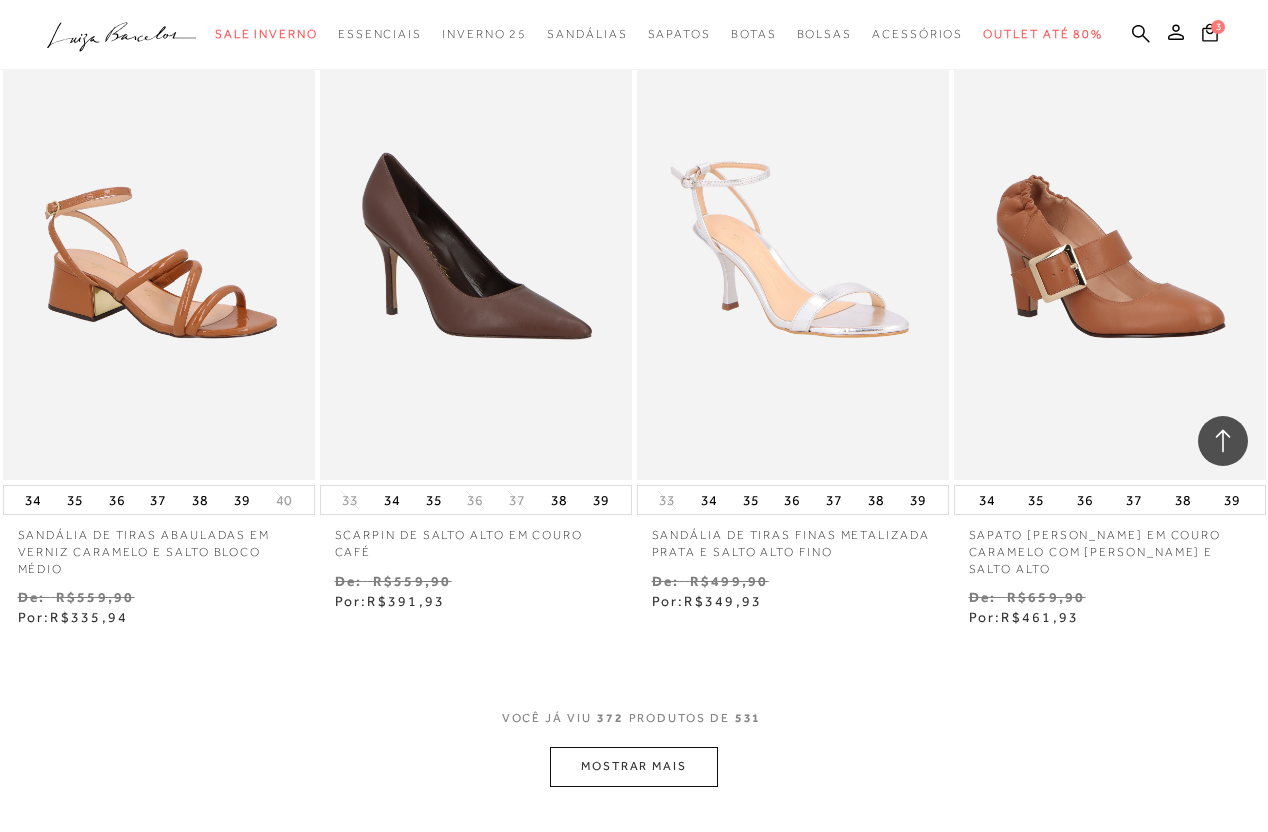 click on "MOSTRAR MAIS" at bounding box center [634, 766] 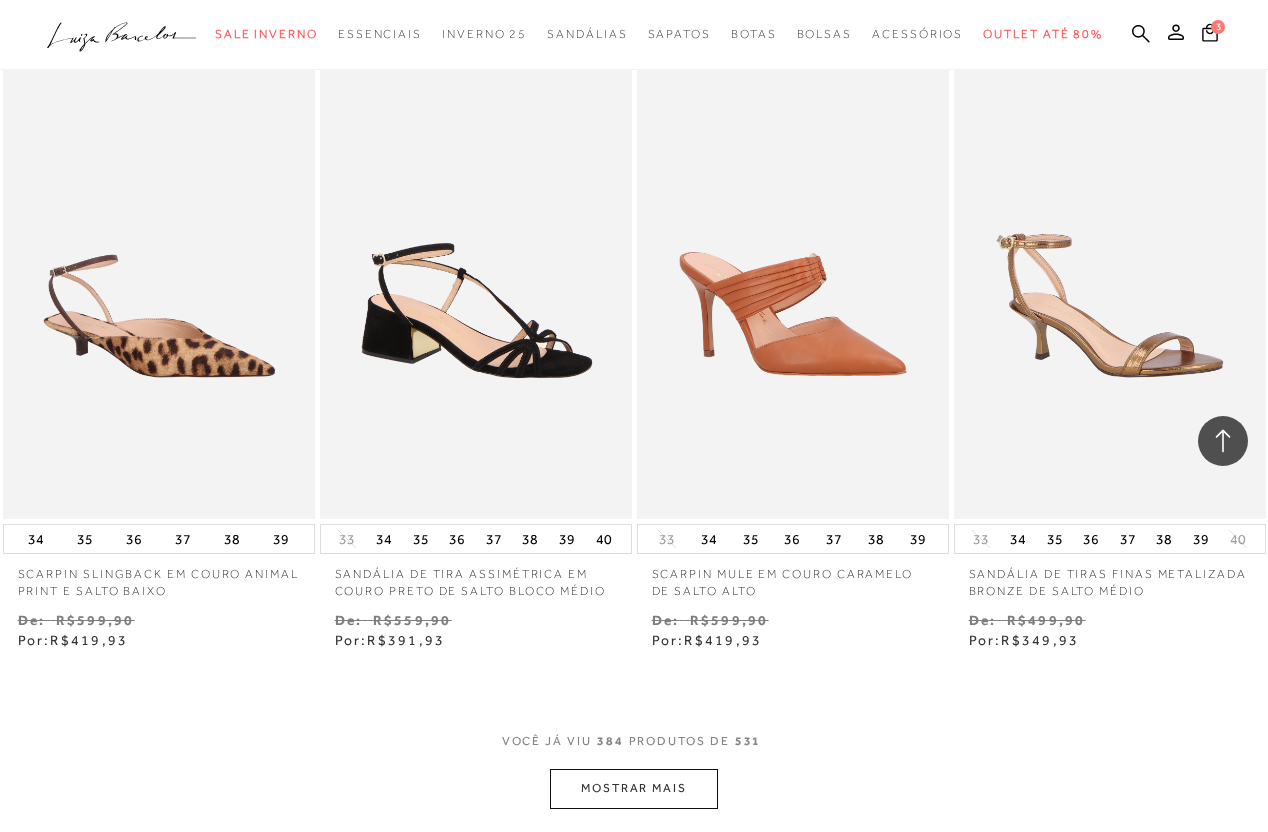 click on "MOSTRAR MAIS" at bounding box center (634, 788) 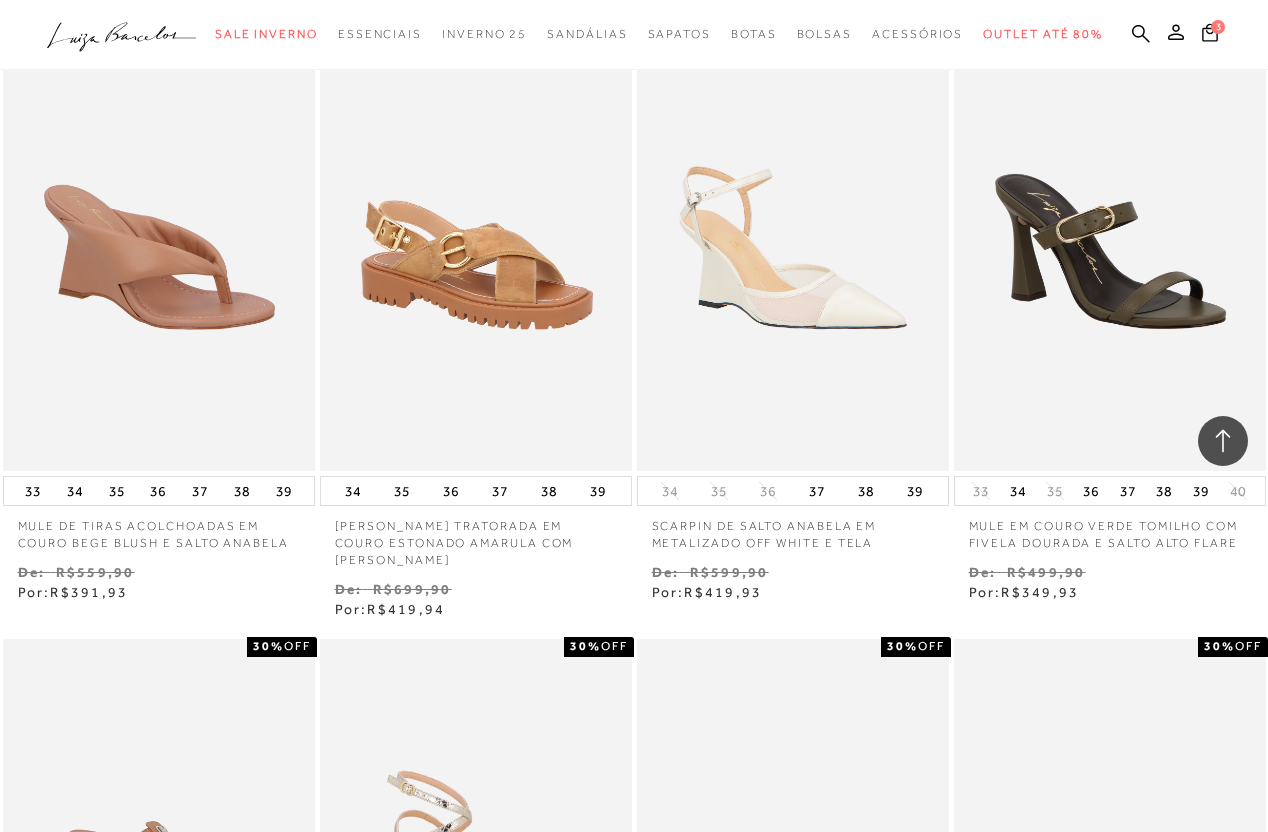 scroll, scrollTop: 60739, scrollLeft: 0, axis: vertical 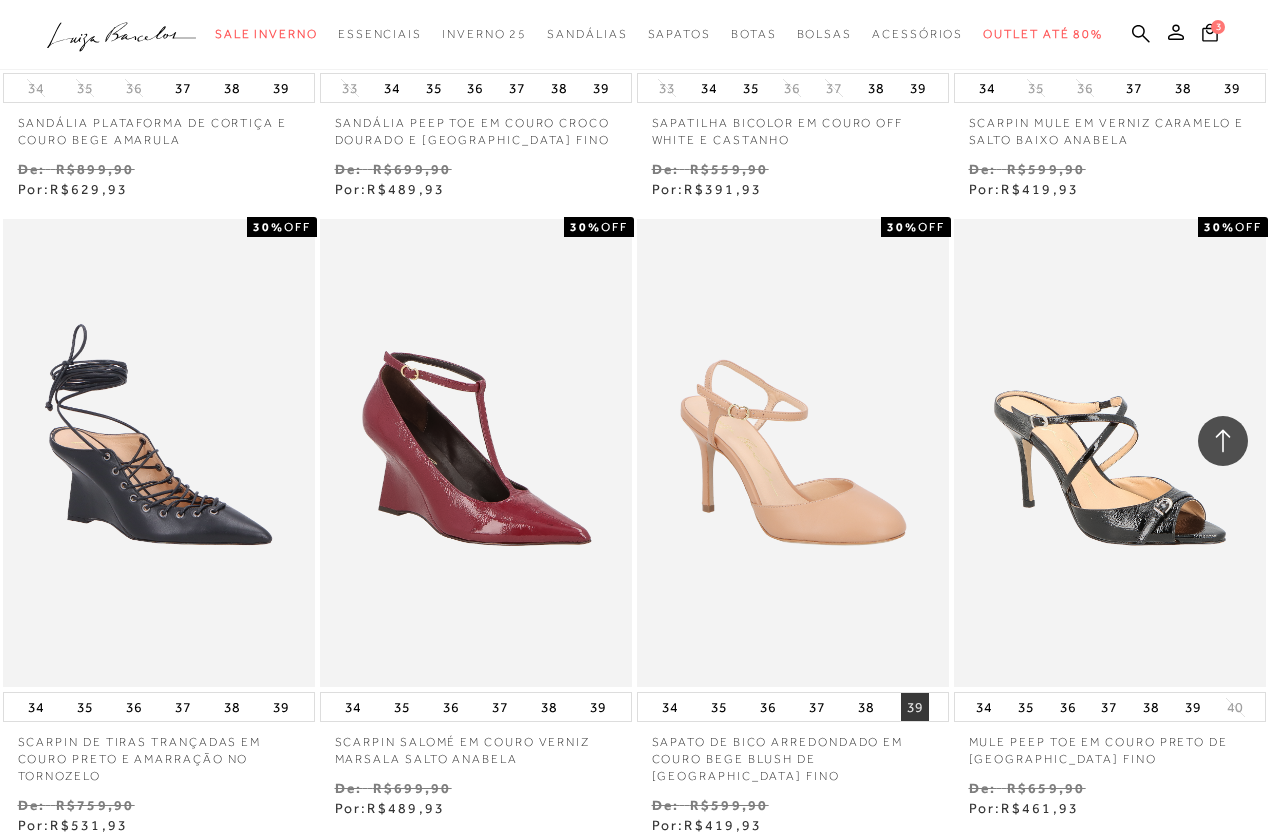 click on "39" at bounding box center (915, 707) 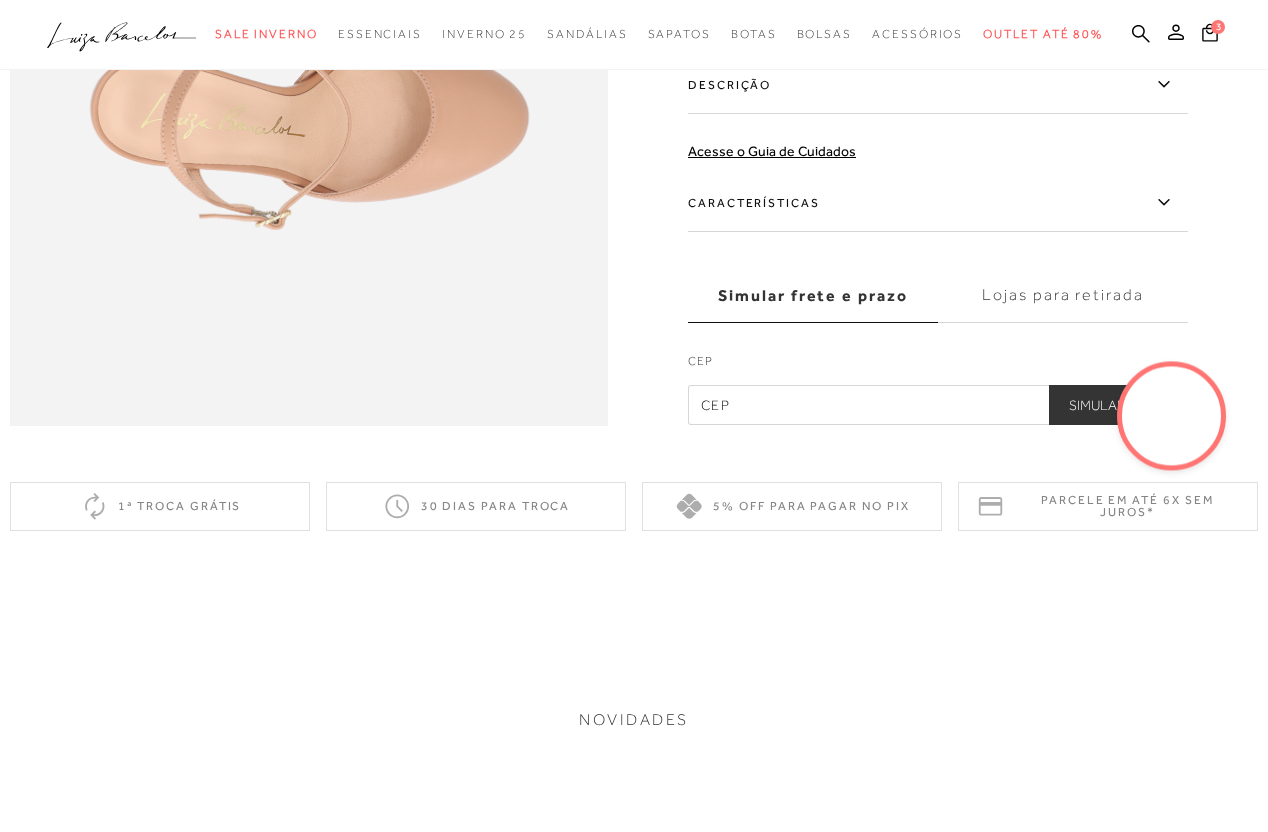 scroll, scrollTop: 7, scrollLeft: 0, axis: vertical 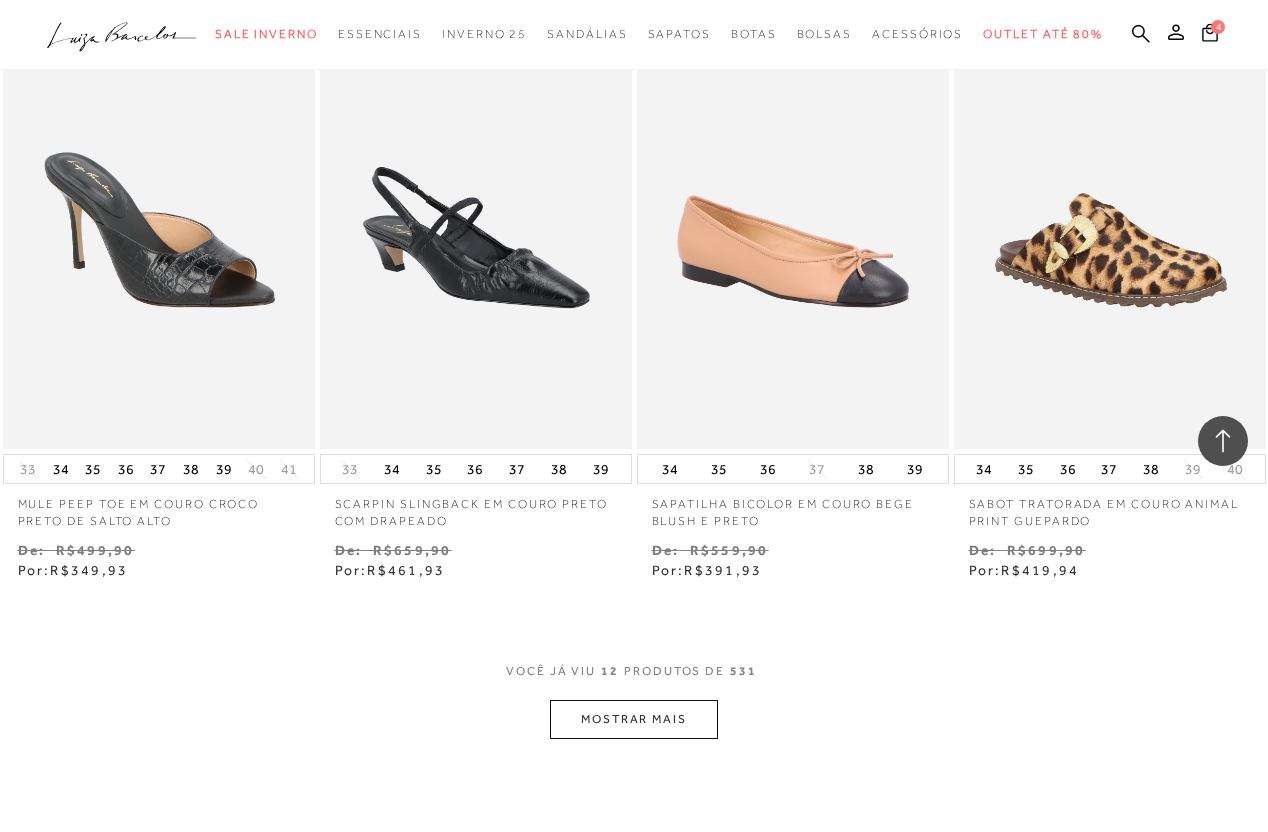 click on "MOSTRAR MAIS" at bounding box center [634, 719] 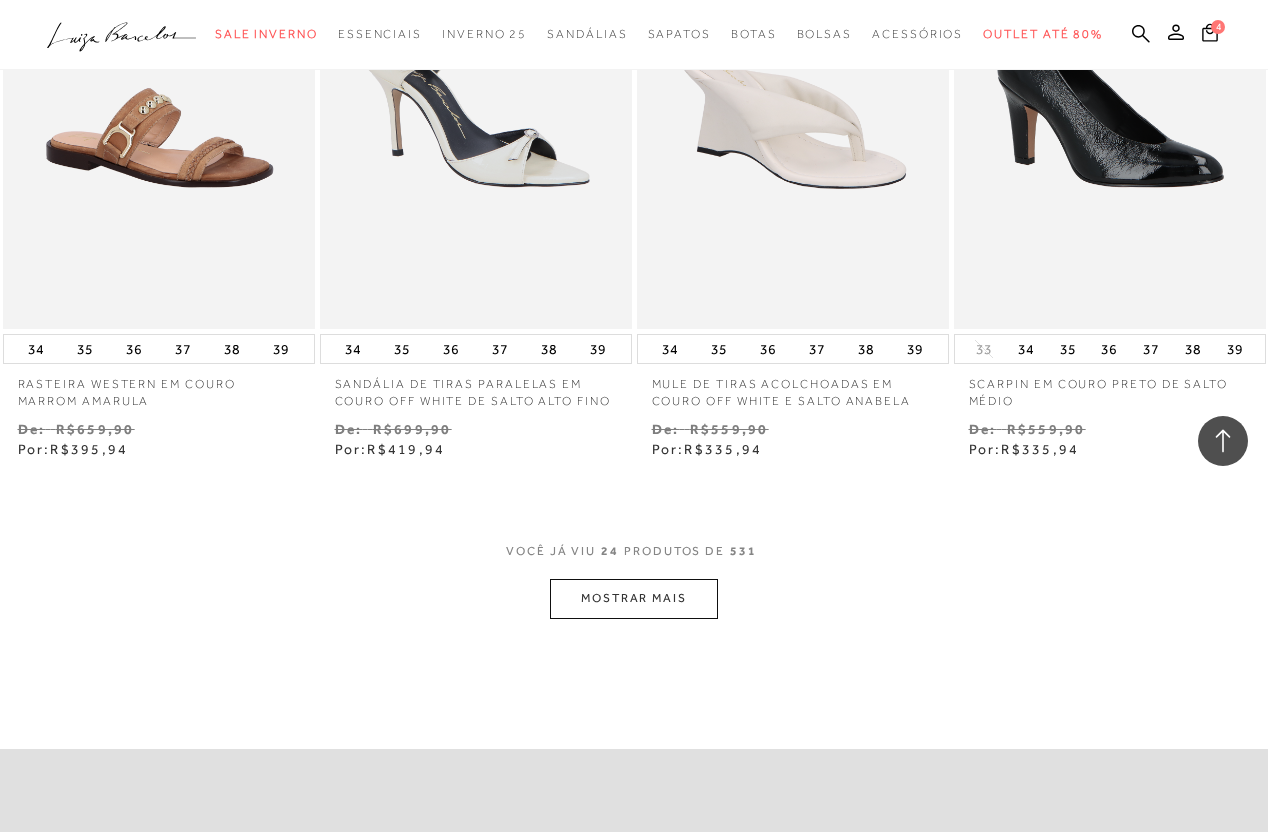 scroll, scrollTop: 3469, scrollLeft: 0, axis: vertical 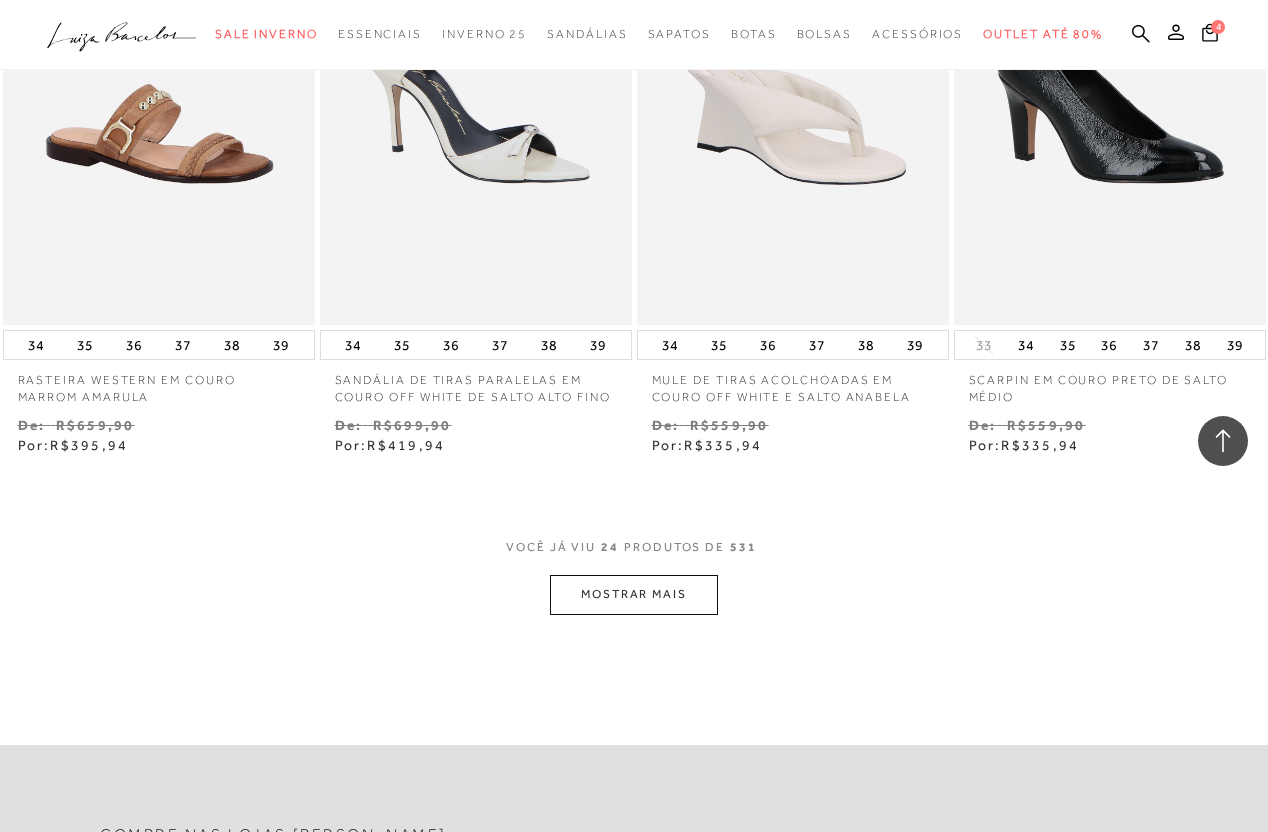 click on "Resultados da pesquisa
Sale Inverno
Resultados: 13 - 24 (de 531)
Opções de exibição
531
resultados encontrados
Ordenar Padrão Lançamentos" at bounding box center (634, -1387) 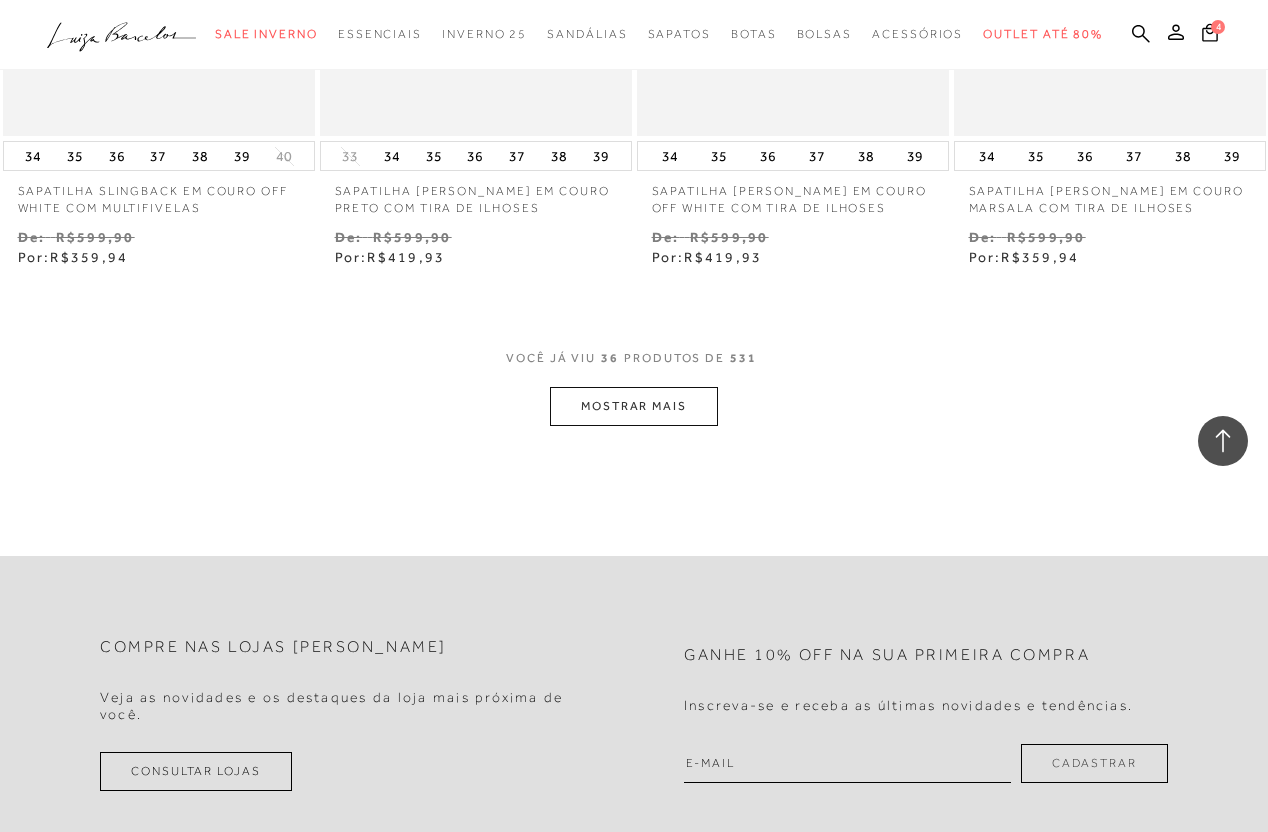 scroll, scrollTop: 5528, scrollLeft: 0, axis: vertical 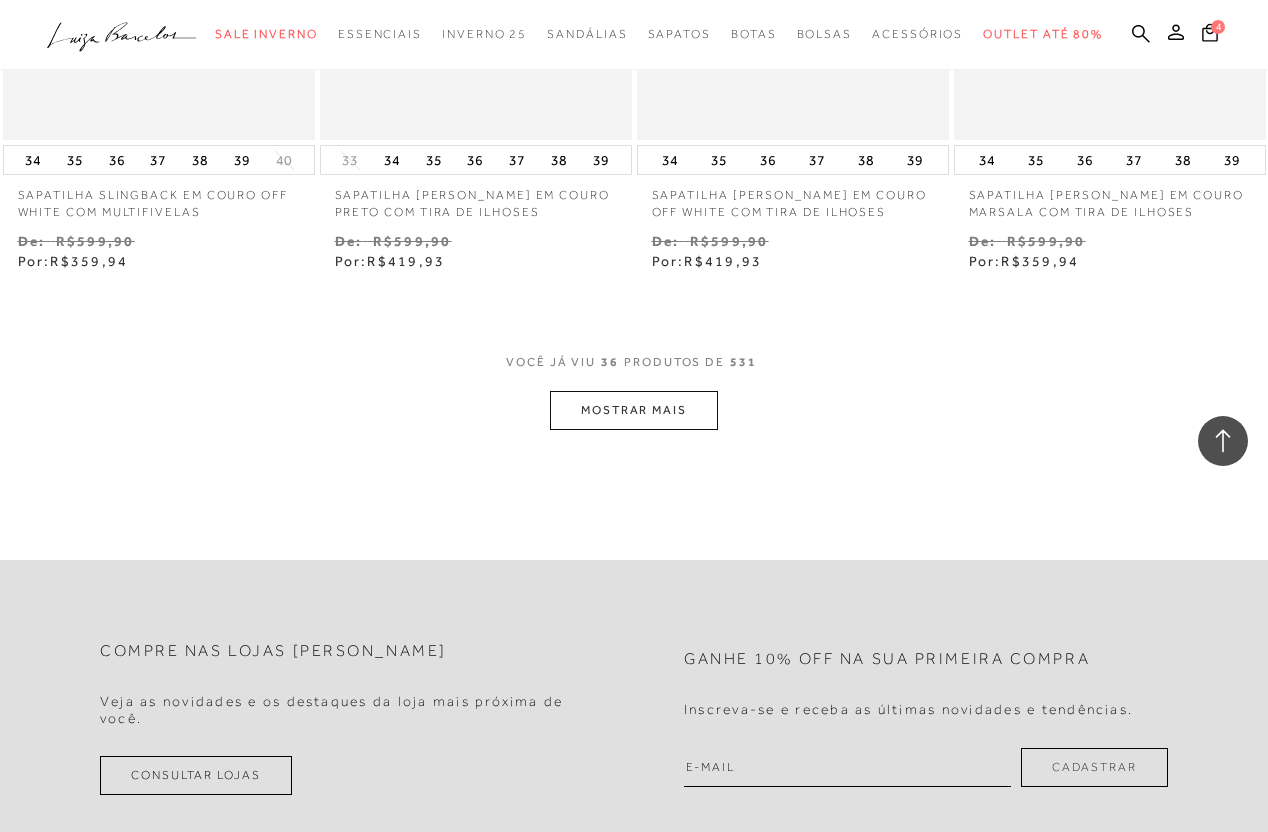 click on "MOSTRAR MAIS" at bounding box center [634, 410] 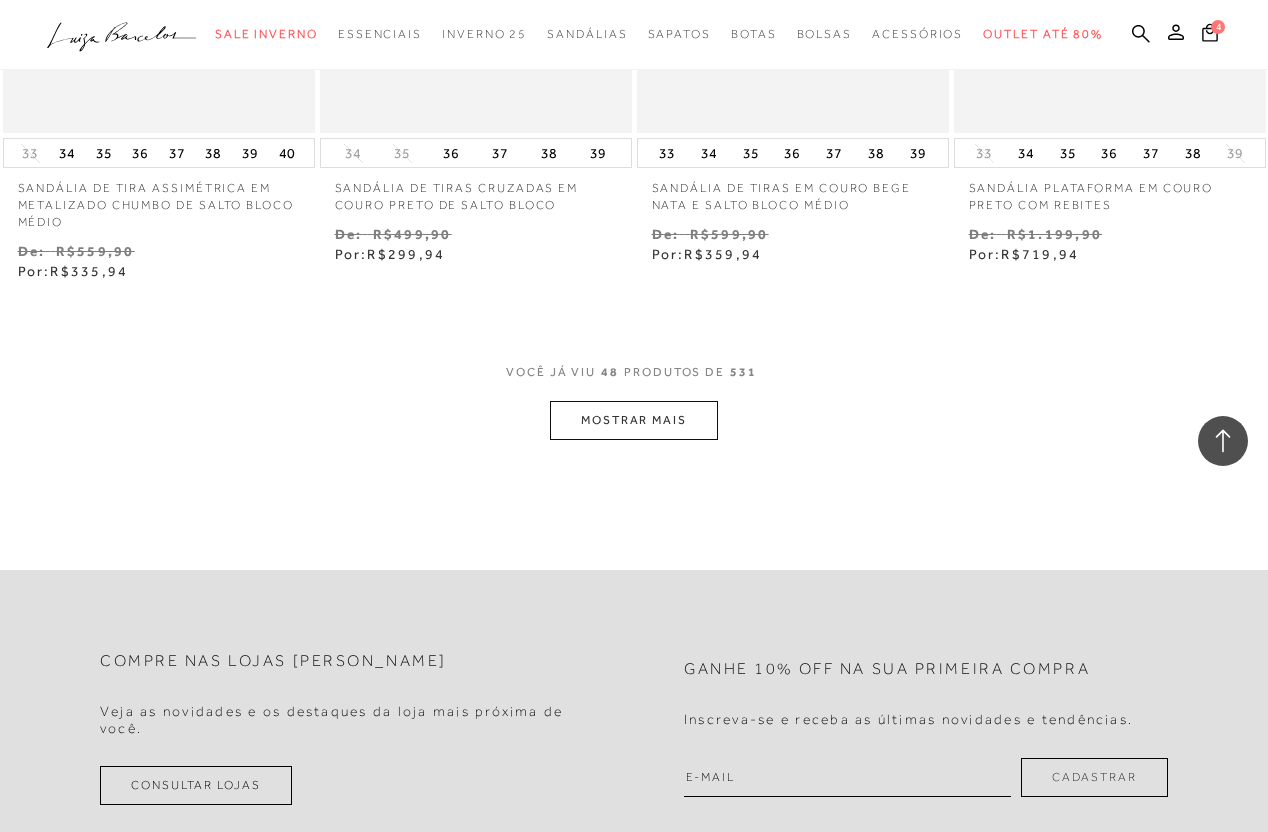 scroll, scrollTop: 7384, scrollLeft: 0, axis: vertical 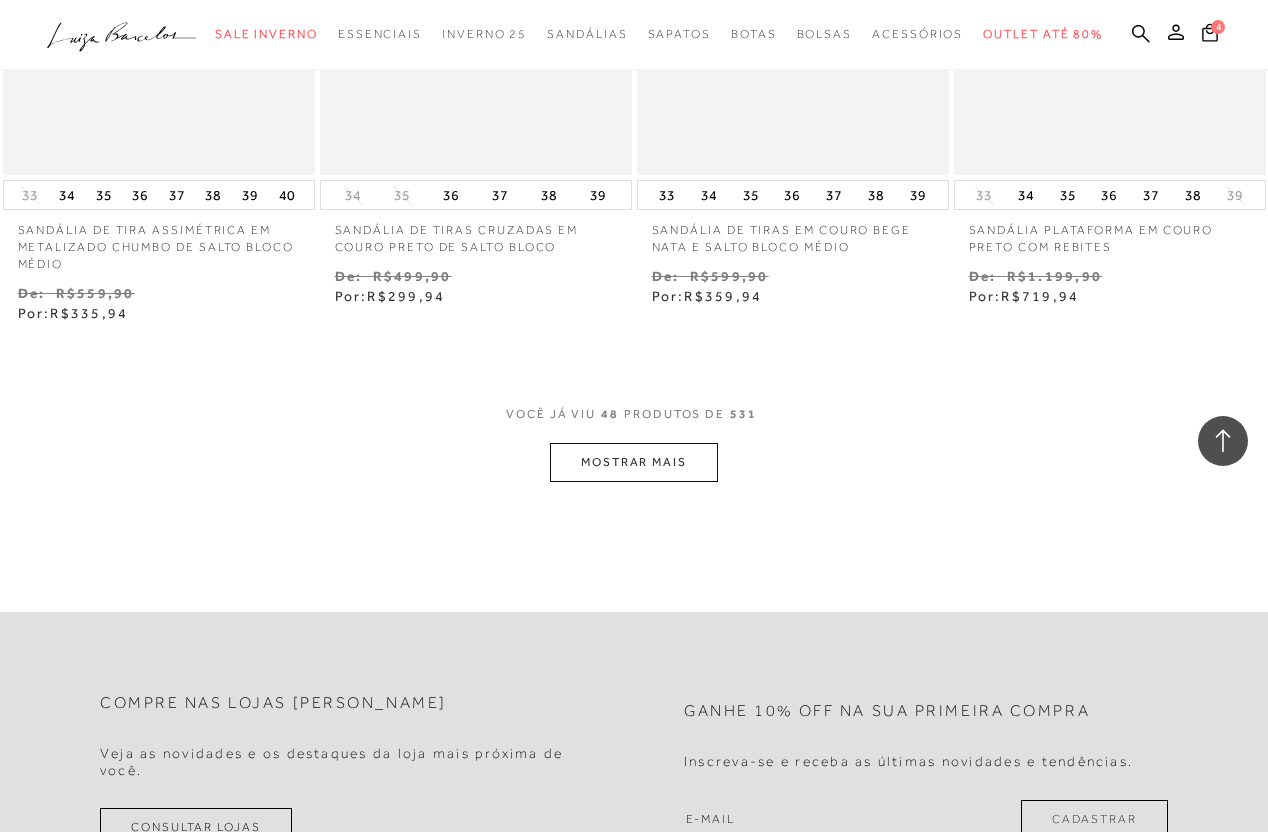click on "MOSTRAR MAIS" at bounding box center (634, 462) 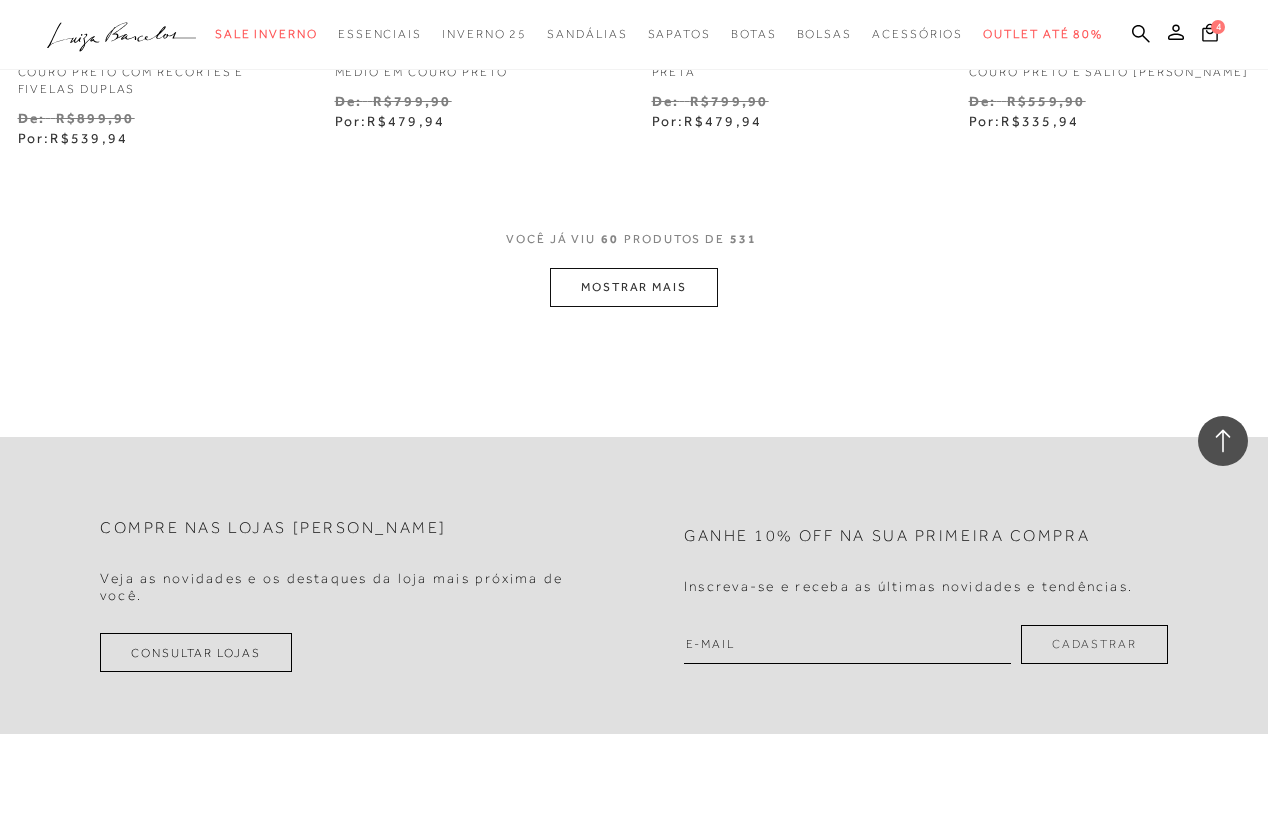 scroll, scrollTop: 9447, scrollLeft: 0, axis: vertical 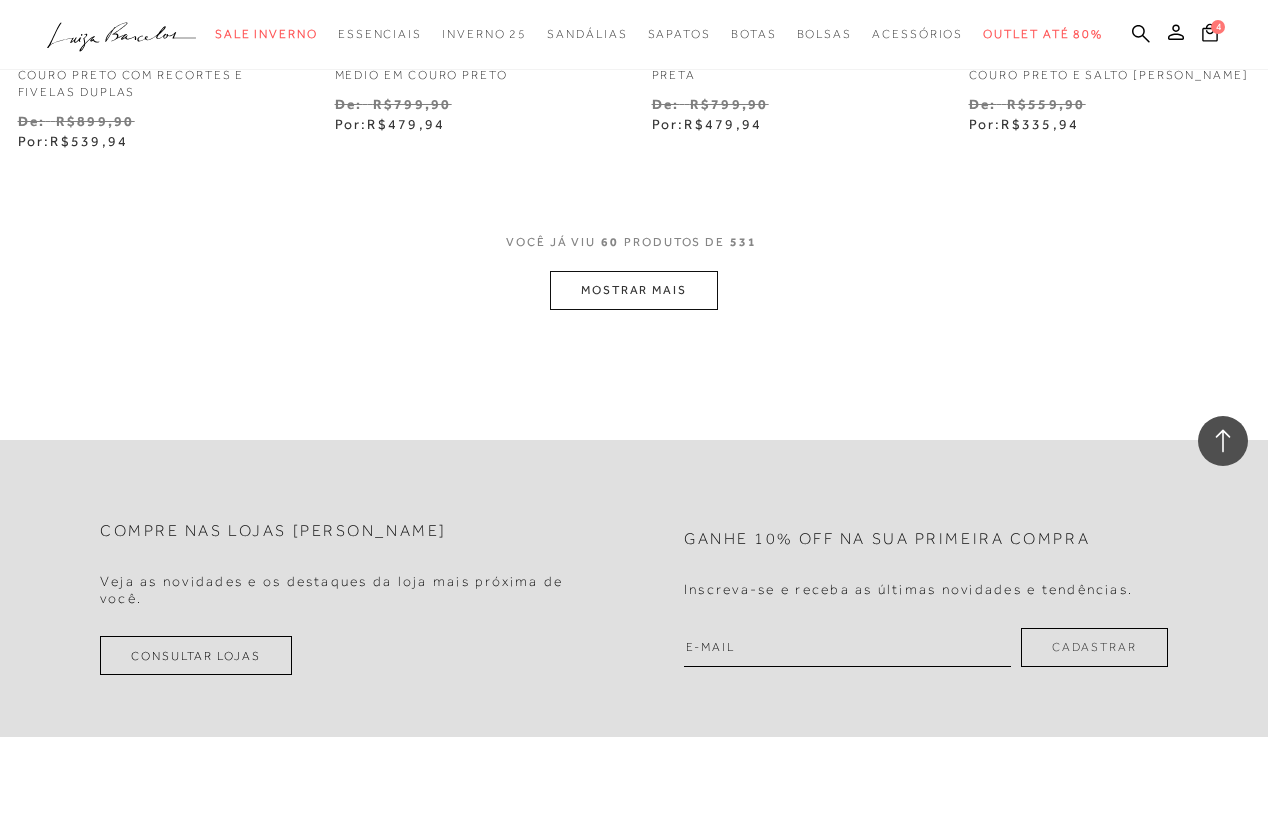 click on "MOSTRAR MAIS" at bounding box center [634, 290] 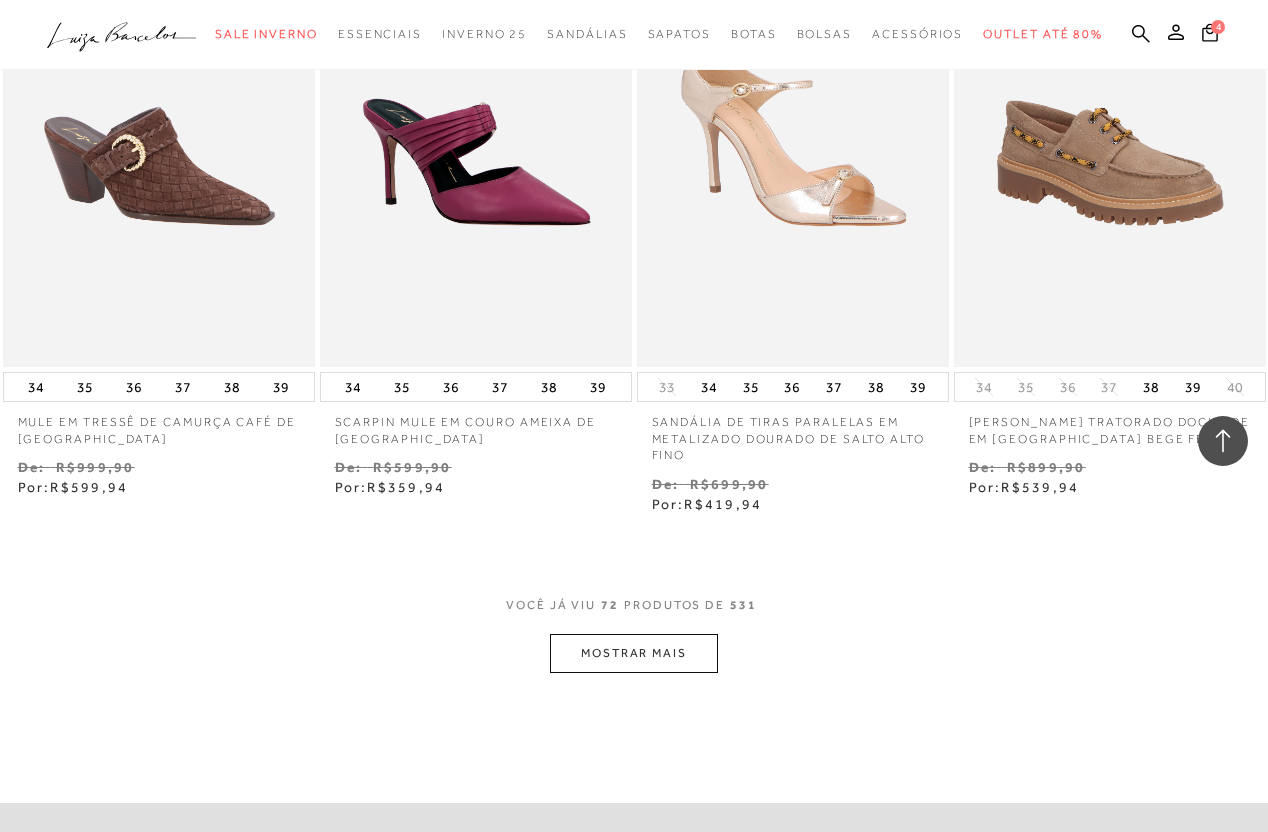 scroll, scrollTop: 11106, scrollLeft: 0, axis: vertical 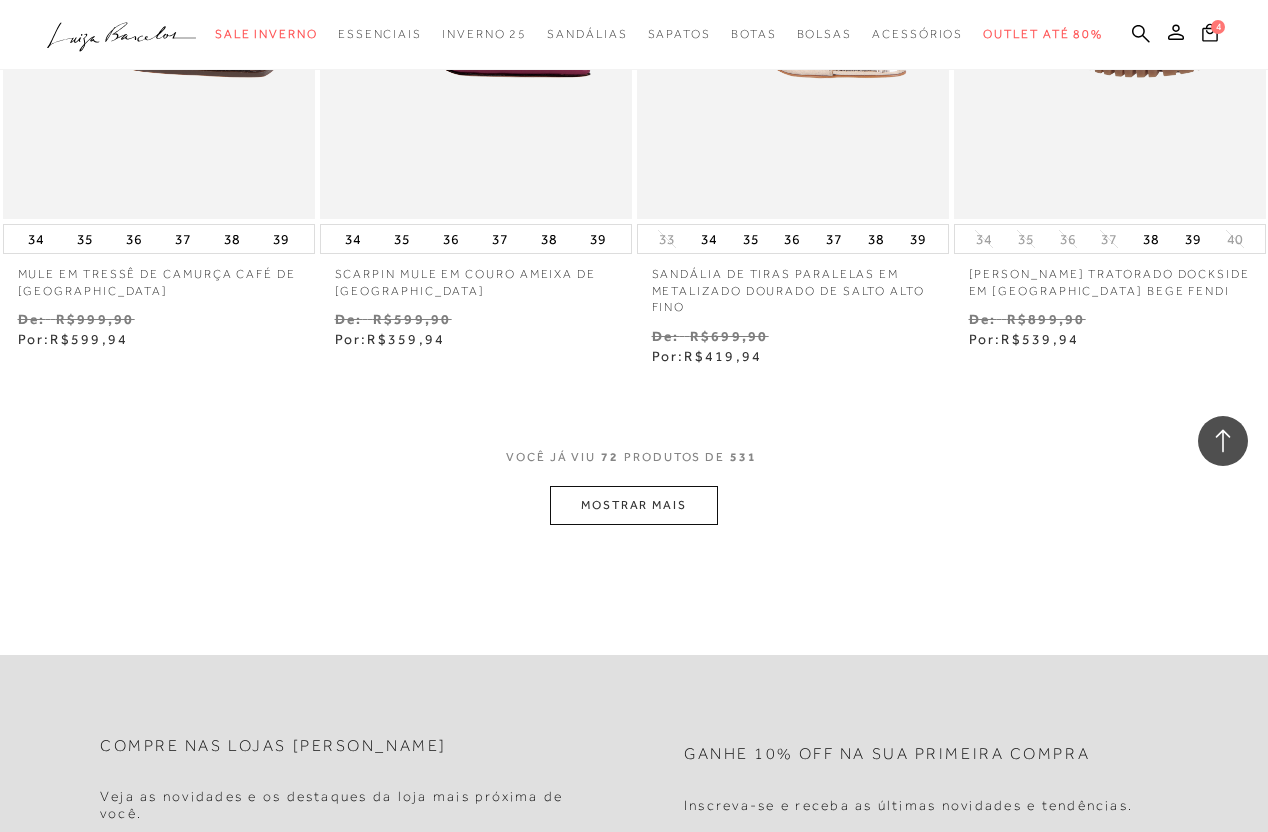 click on "MOSTRAR MAIS" at bounding box center [634, 505] 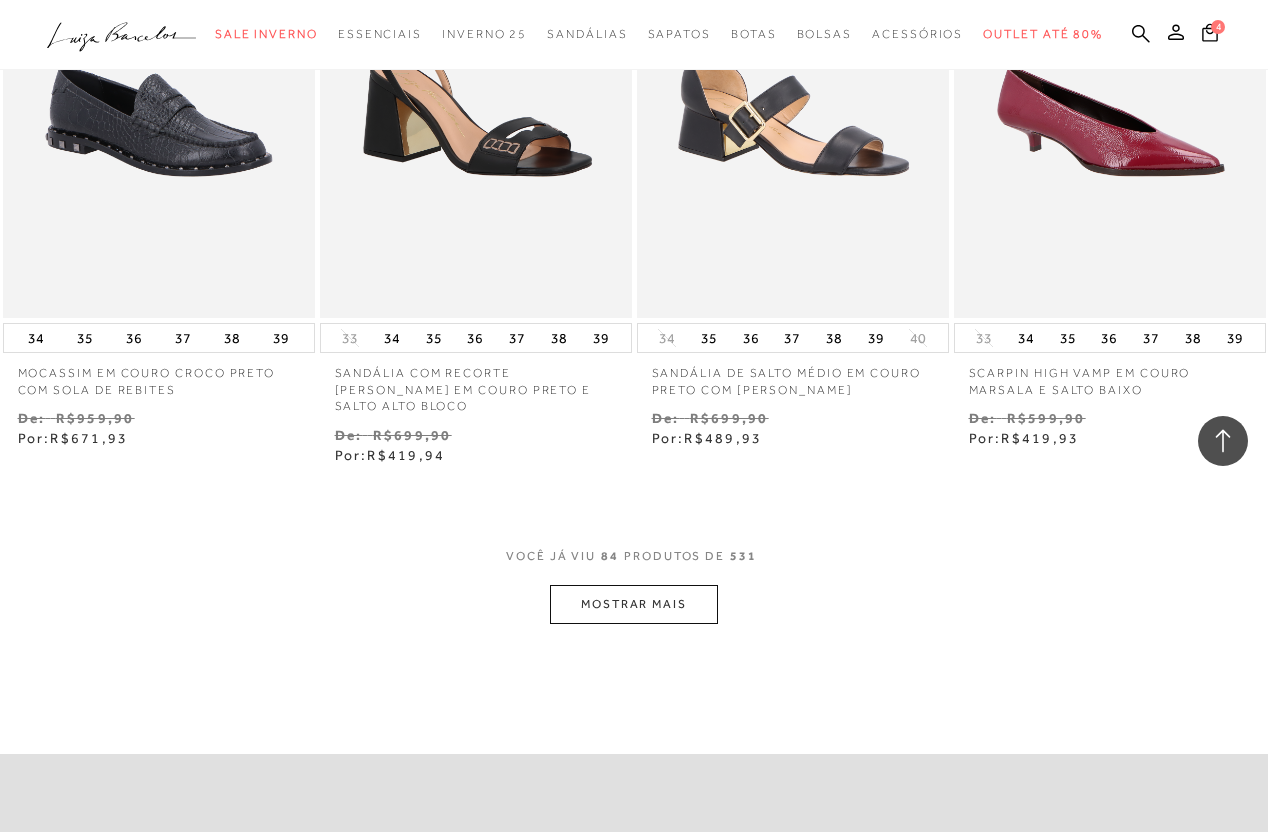 scroll, scrollTop: 12961, scrollLeft: 0, axis: vertical 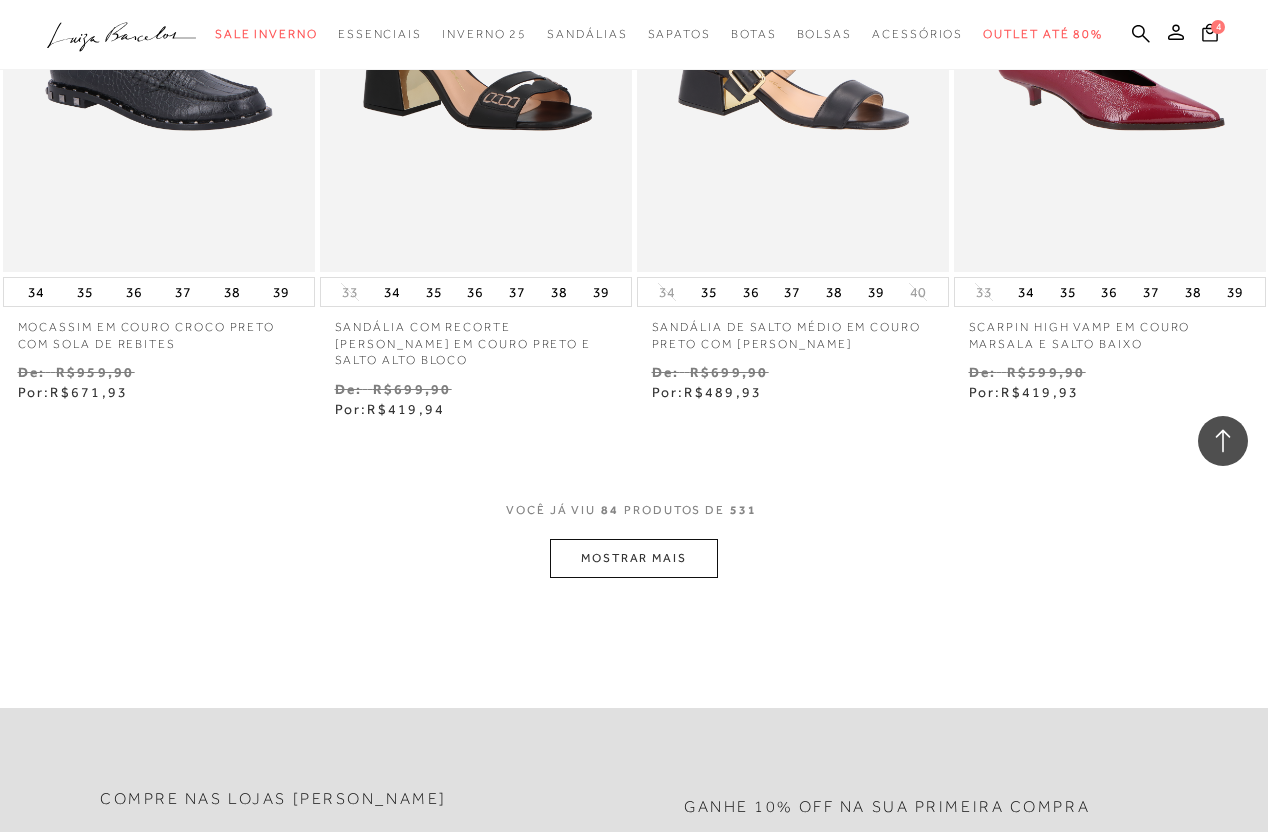click on "MOSTRAR MAIS" at bounding box center [634, 558] 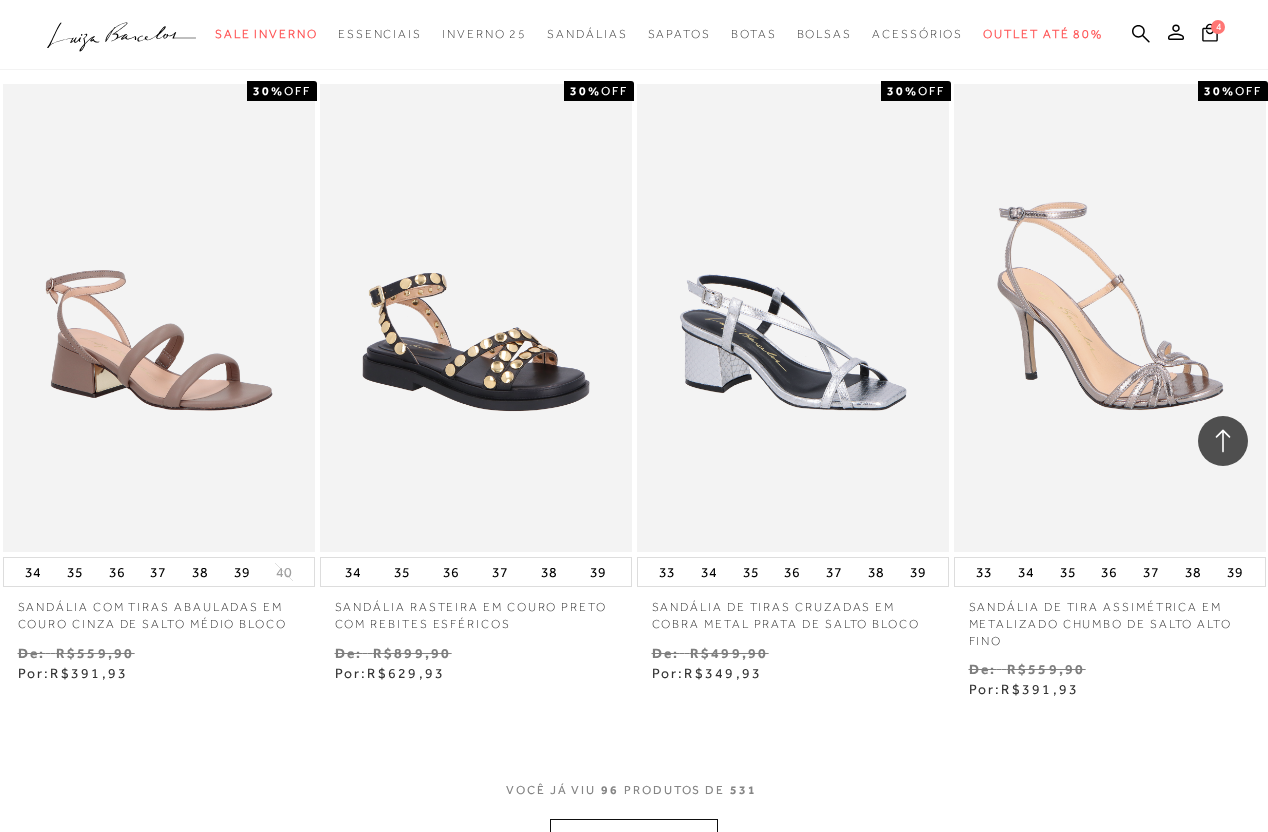 scroll, scrollTop: 14591, scrollLeft: 0, axis: vertical 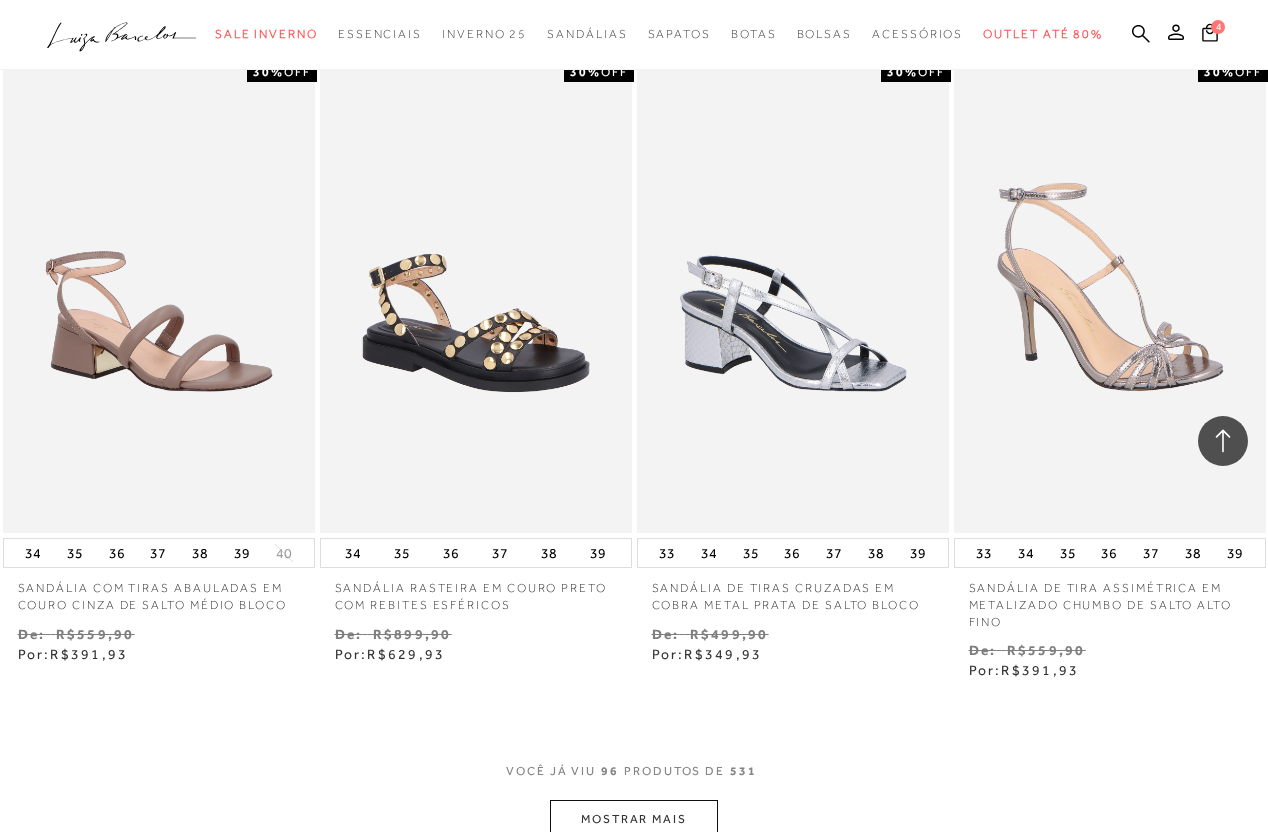 click on "MOSTRAR MAIS" at bounding box center [634, 819] 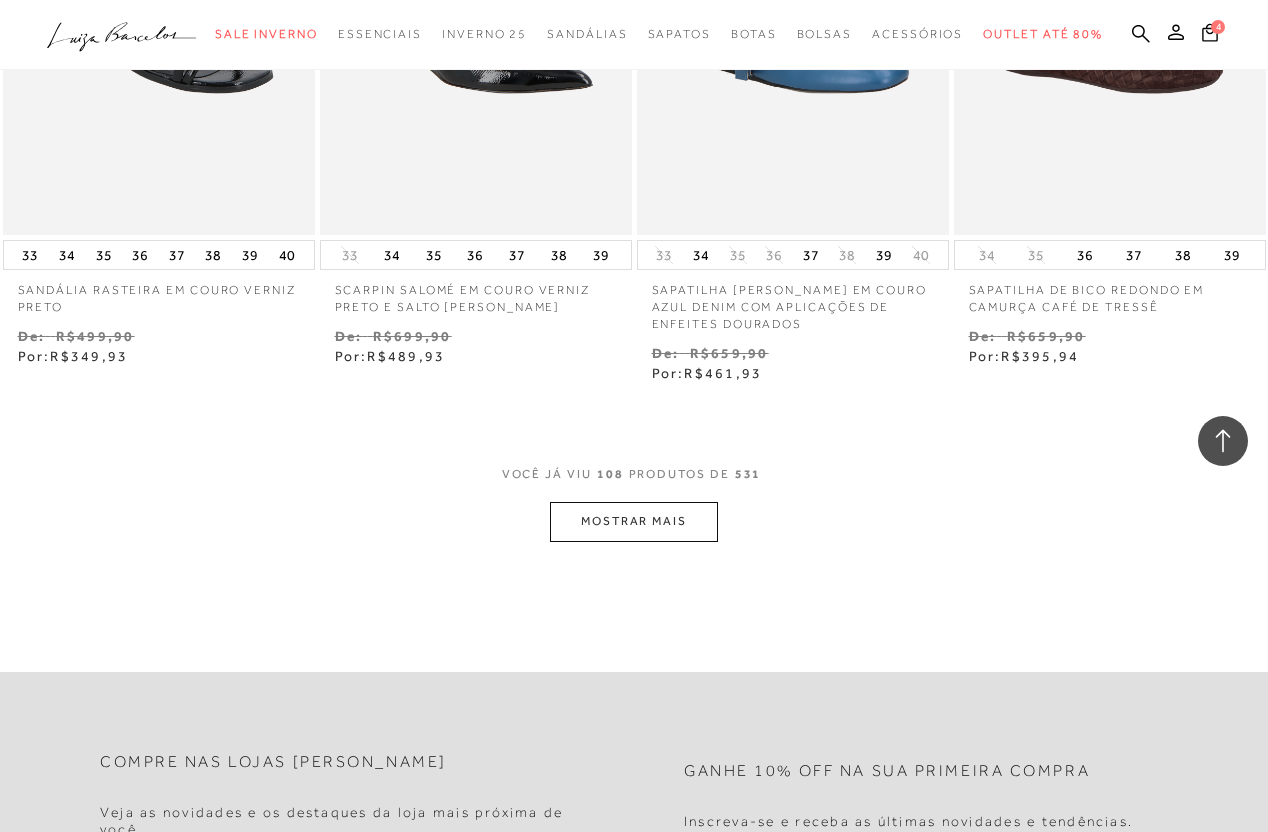 scroll, scrollTop: 16786, scrollLeft: 0, axis: vertical 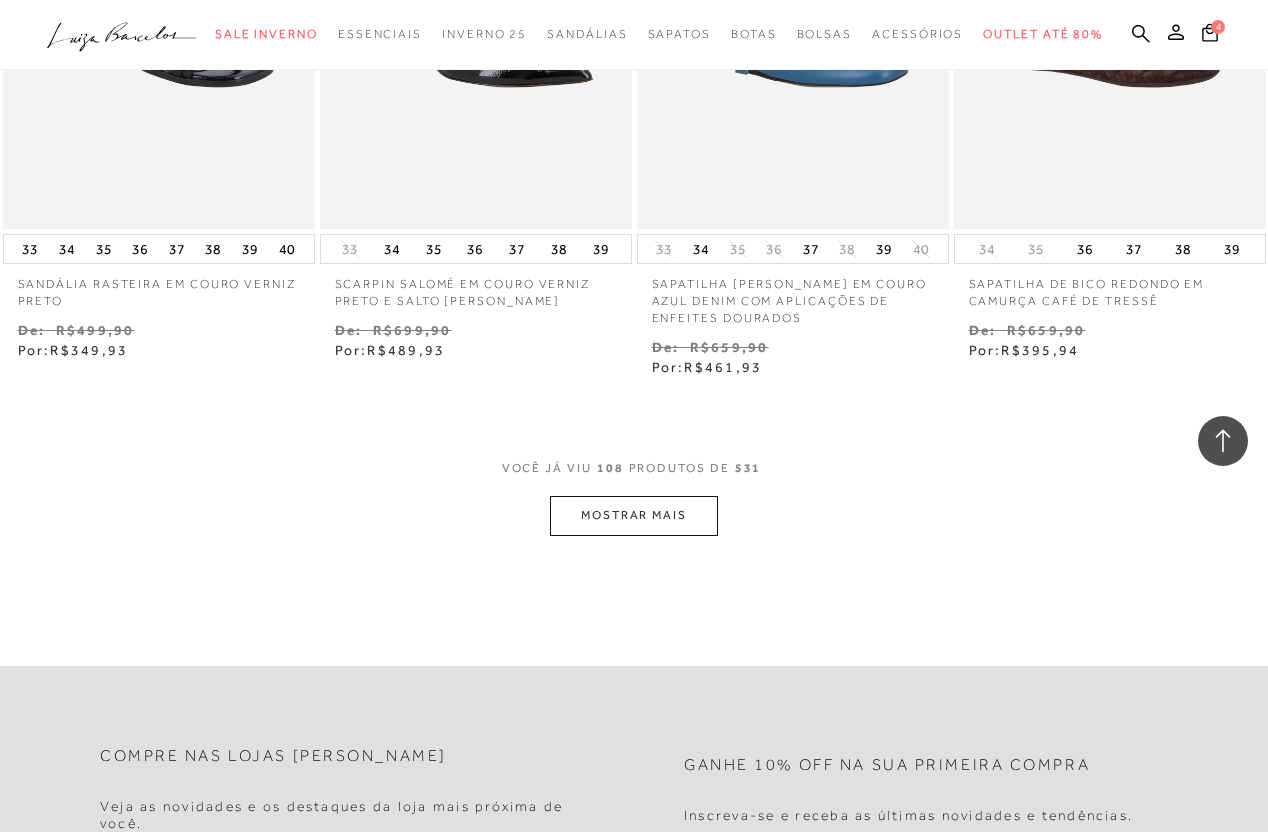 click on "MOSTRAR MAIS" at bounding box center [634, 515] 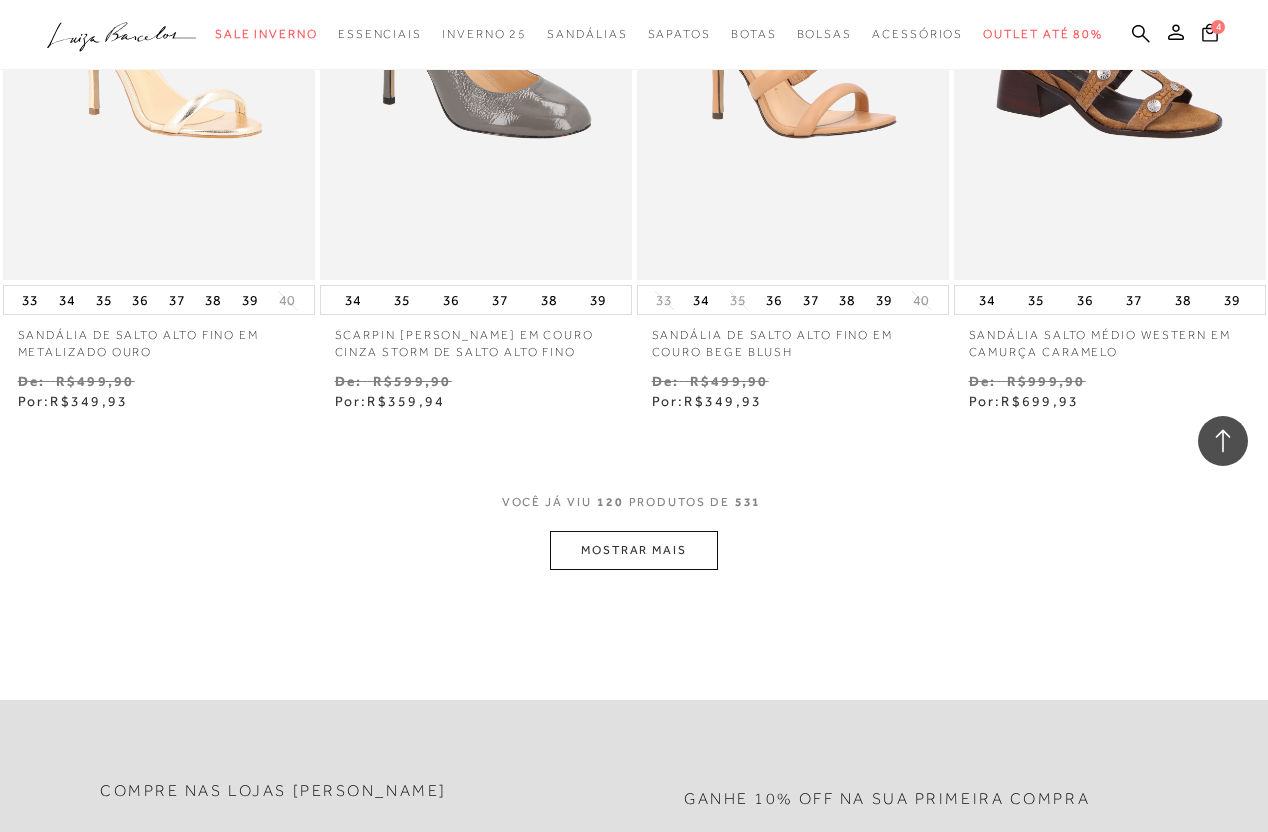 scroll, scrollTop: 18636, scrollLeft: 0, axis: vertical 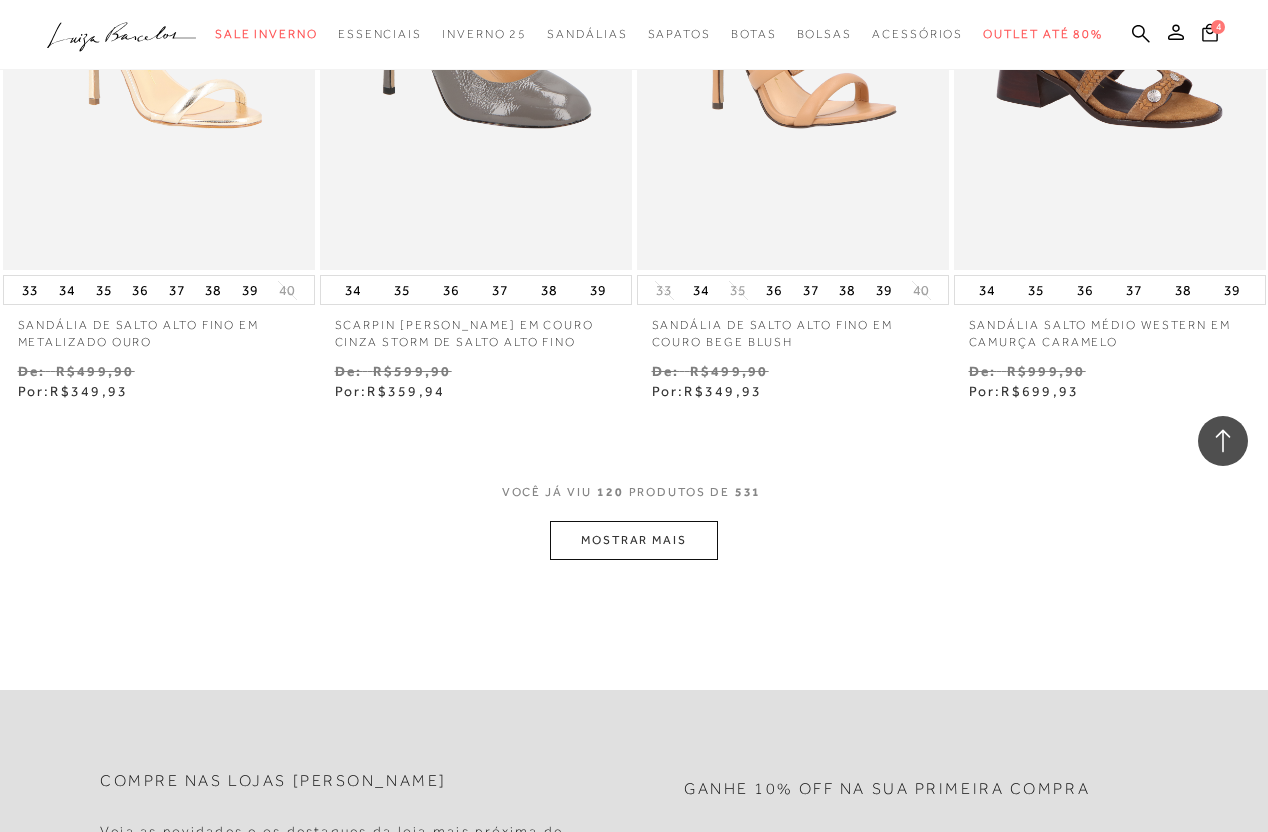 click on "MOSTRAR MAIS" at bounding box center [634, 540] 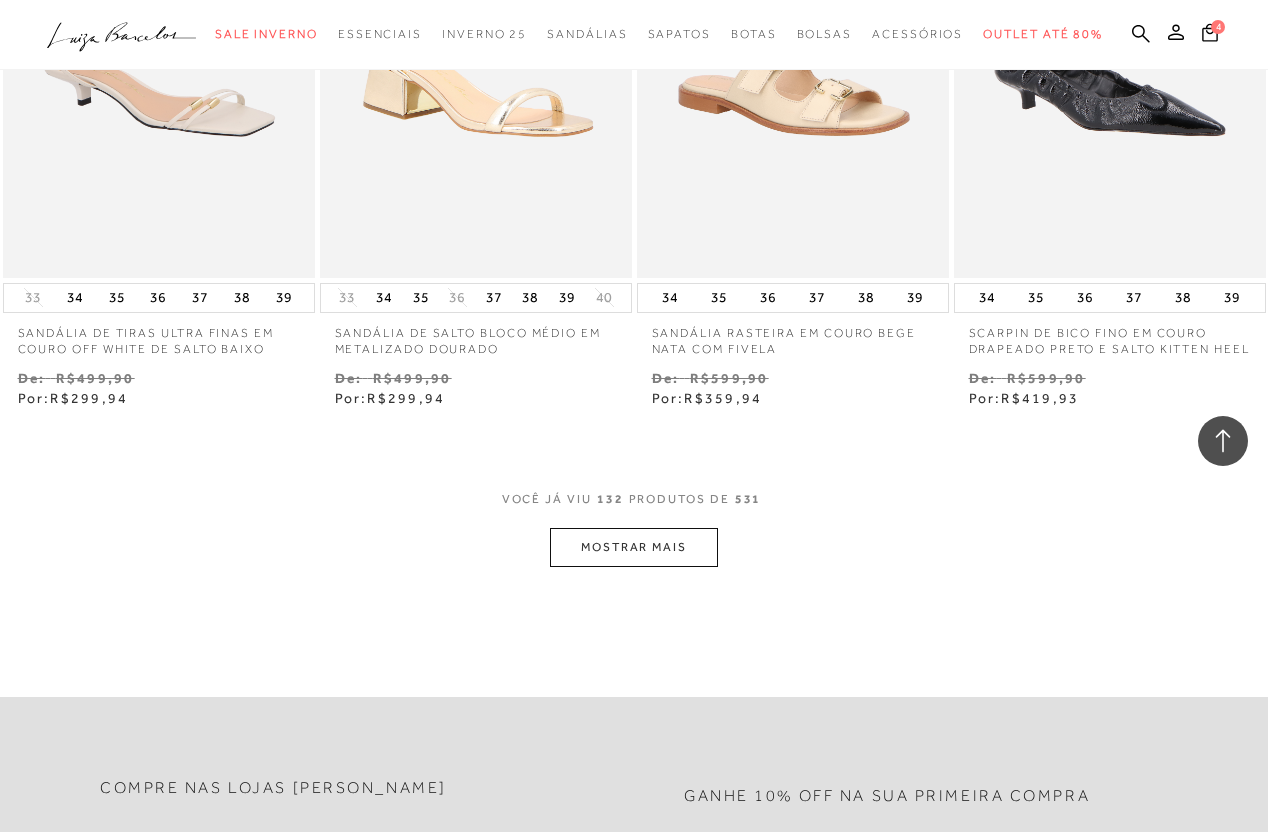scroll, scrollTop: 20504, scrollLeft: 0, axis: vertical 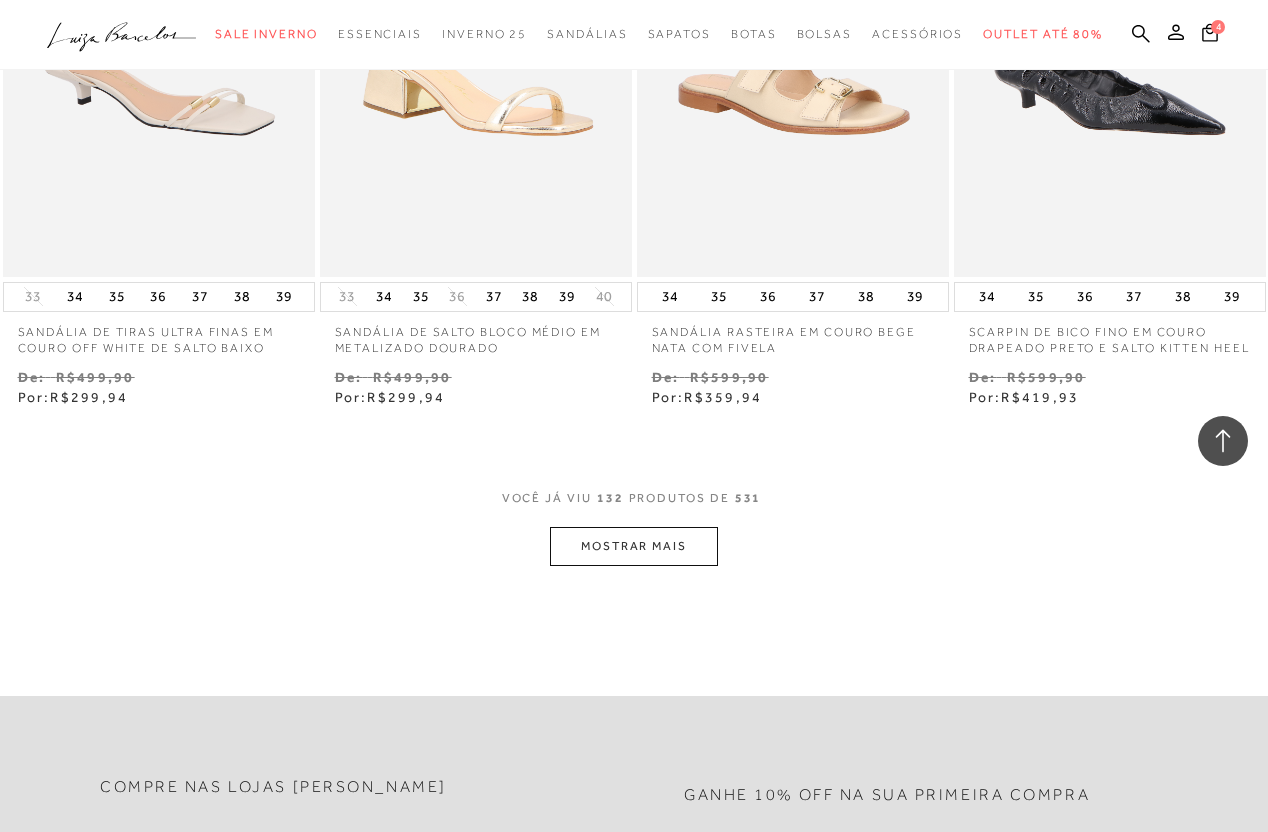 click on "MOSTRAR MAIS" at bounding box center (634, 546) 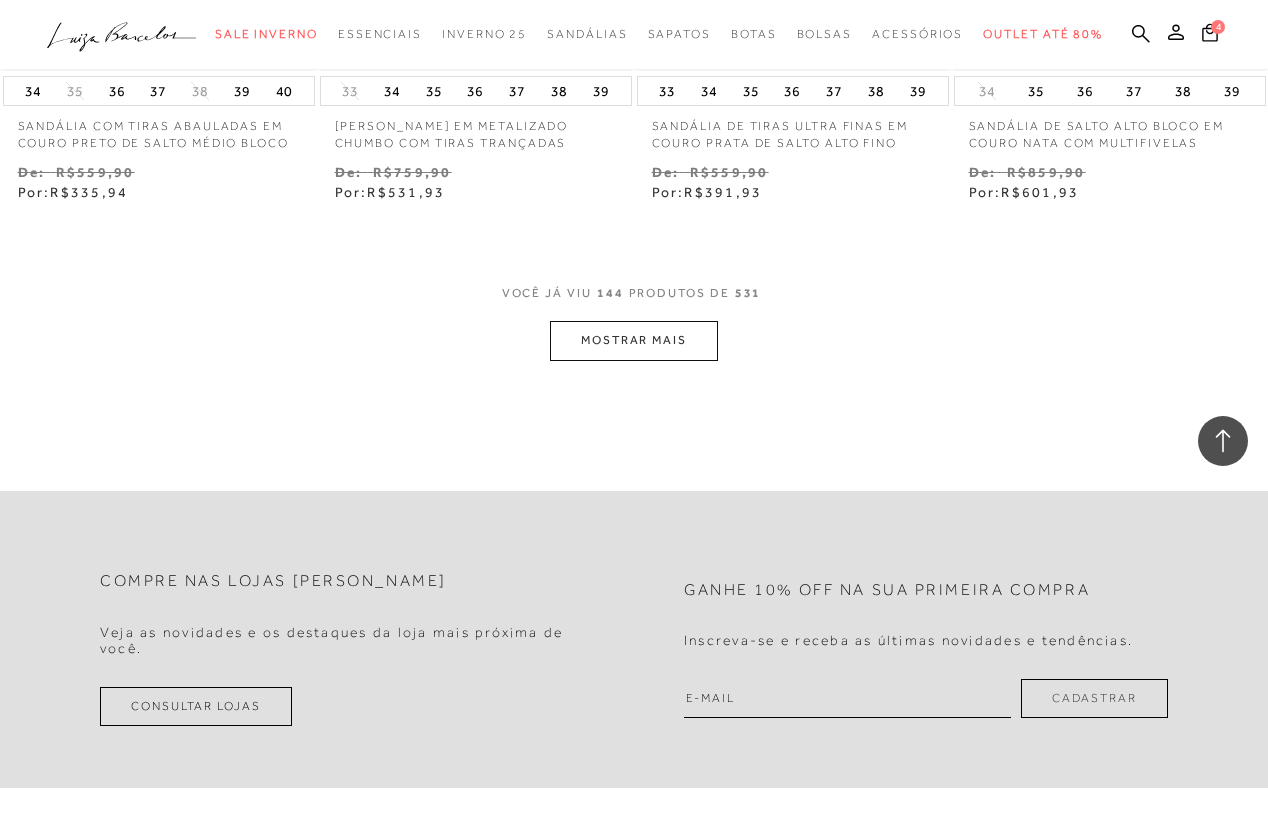 scroll, scrollTop: 22585, scrollLeft: 0, axis: vertical 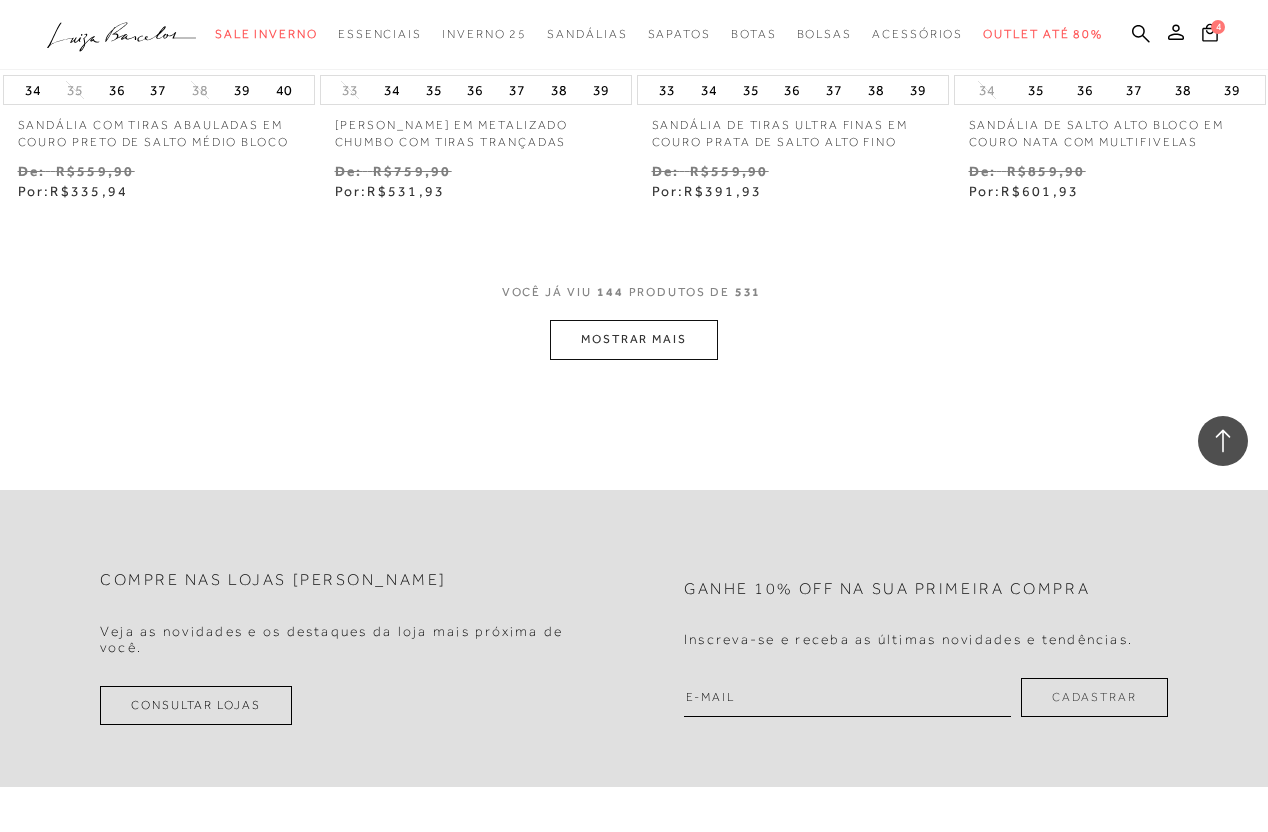click on "MOSTRAR MAIS" at bounding box center [634, 339] 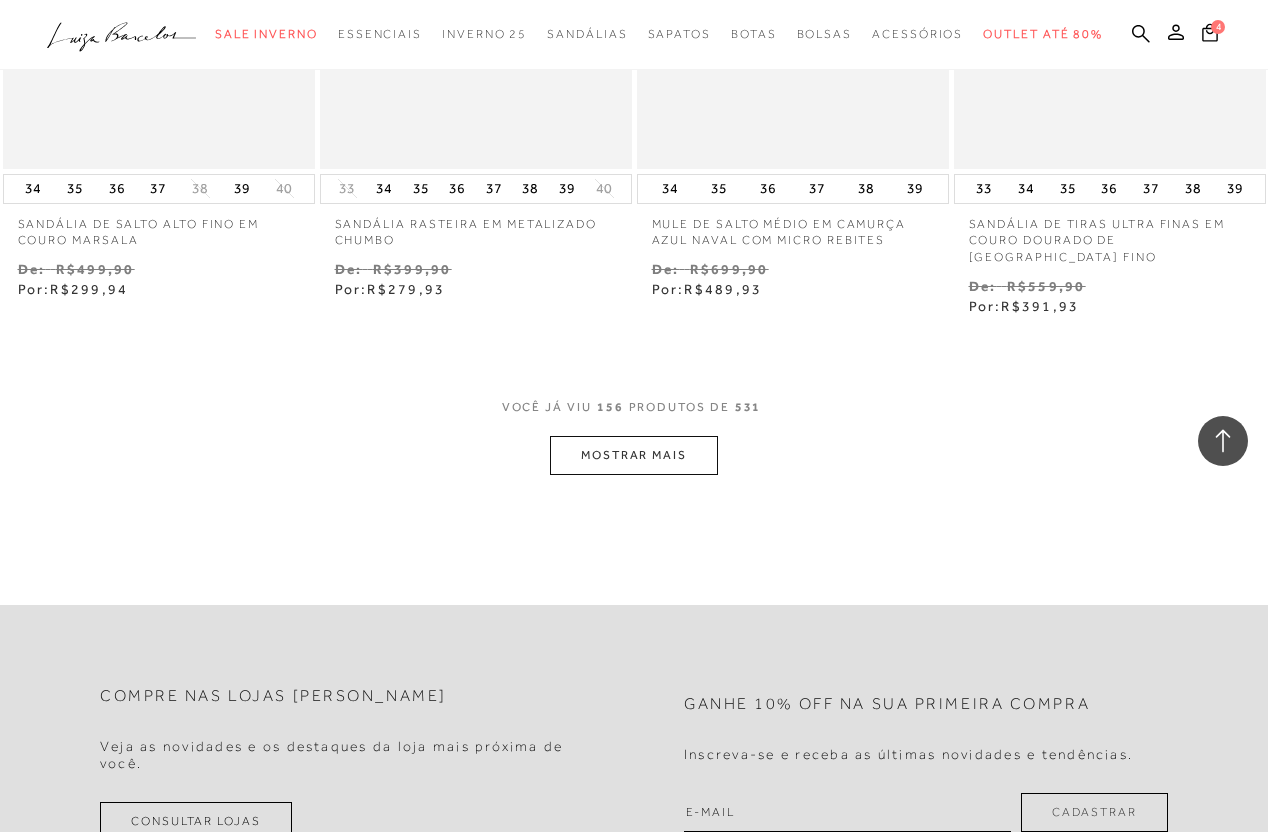scroll, scrollTop: 24361, scrollLeft: 0, axis: vertical 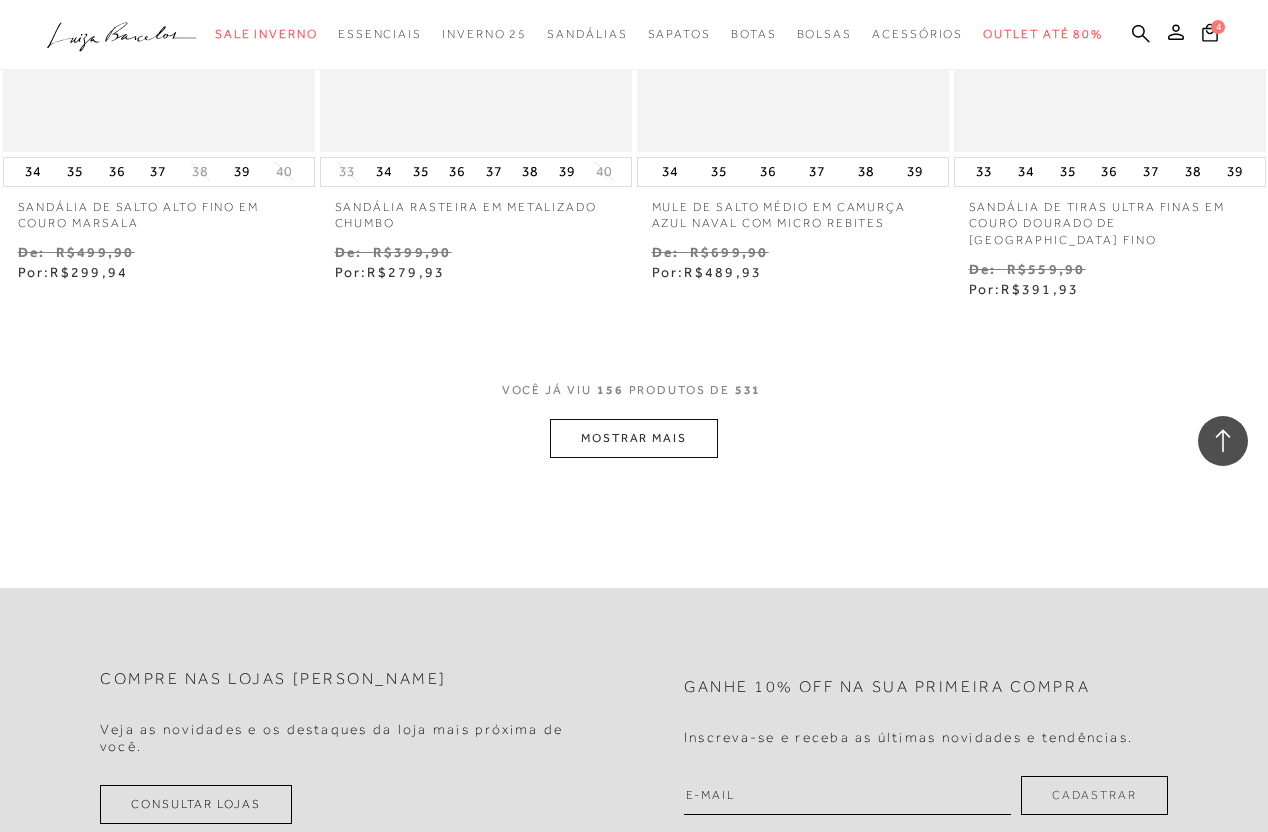 click on "MOSTRAR MAIS" at bounding box center (634, 438) 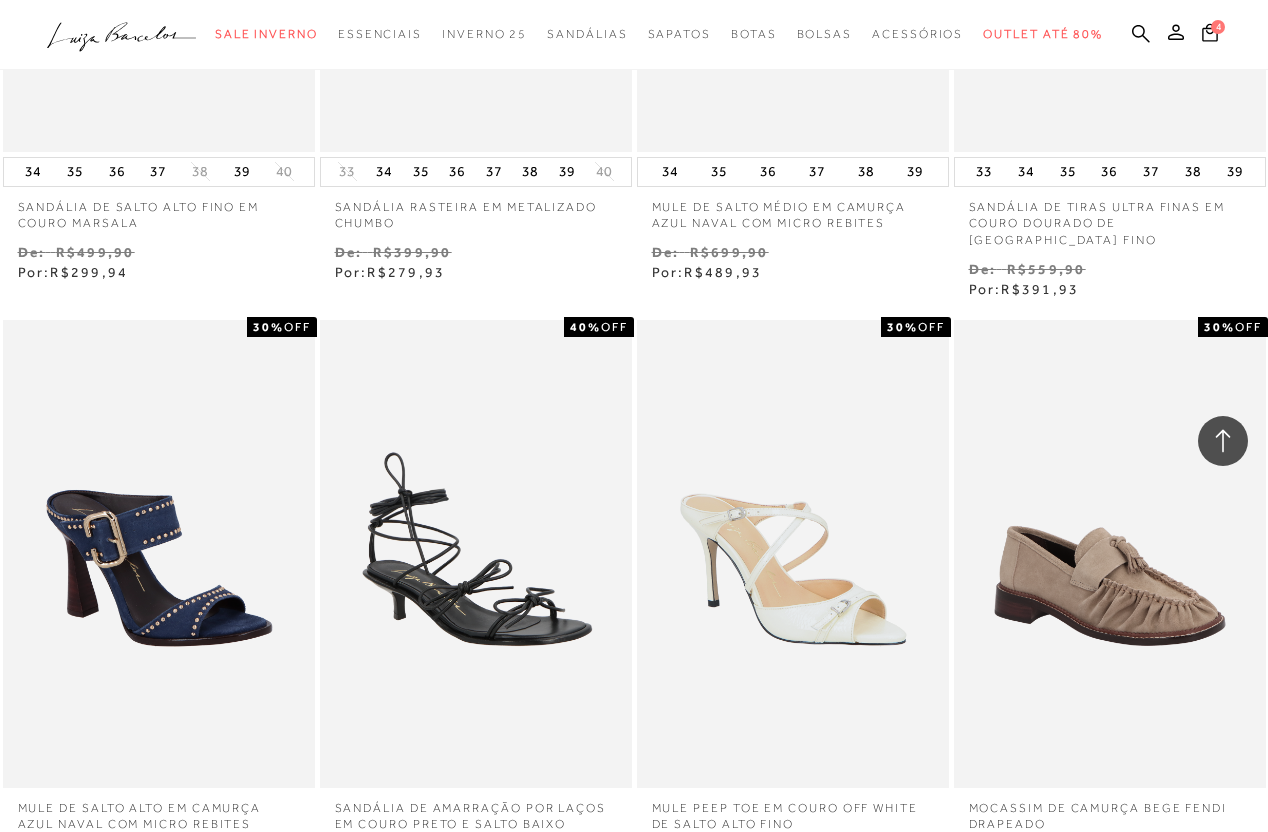 scroll, scrollTop: 24387, scrollLeft: 0, axis: vertical 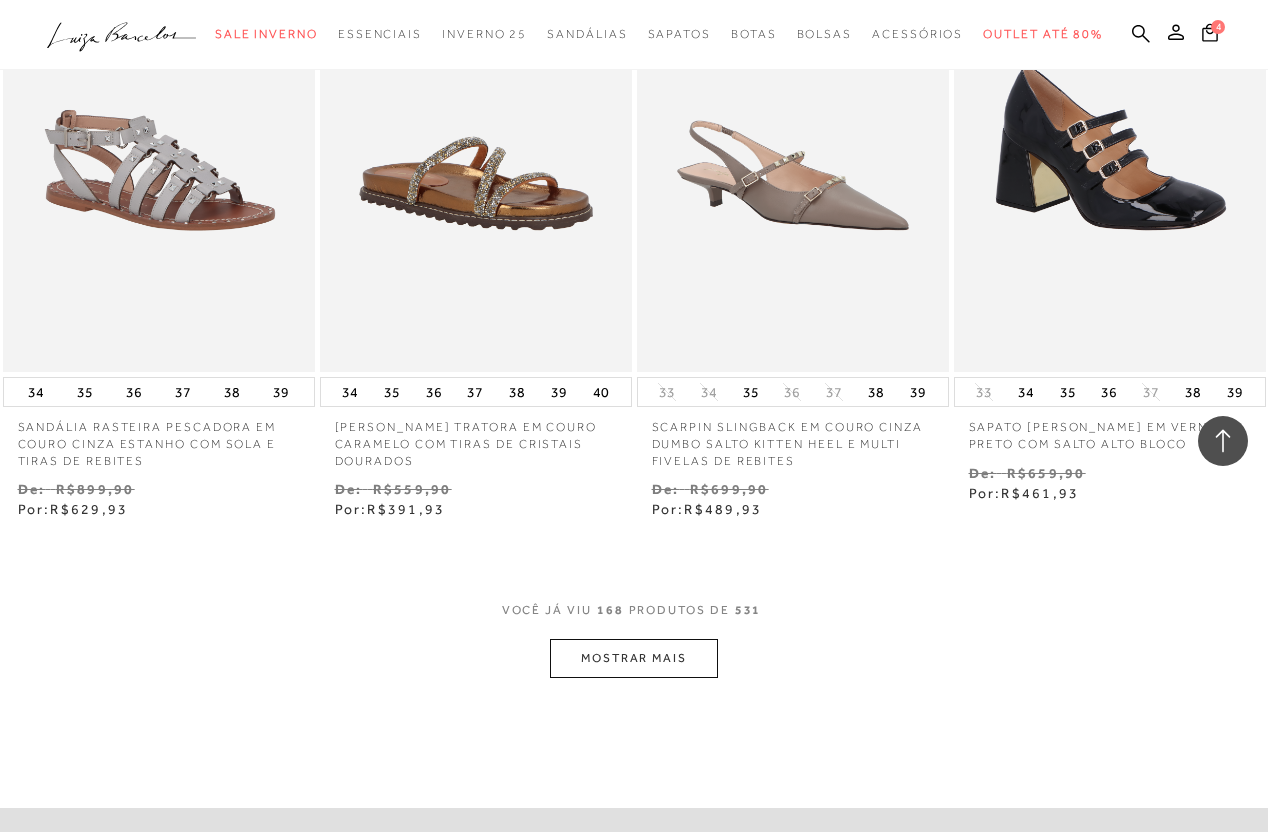 click on "MOSTRAR MAIS" at bounding box center (634, 658) 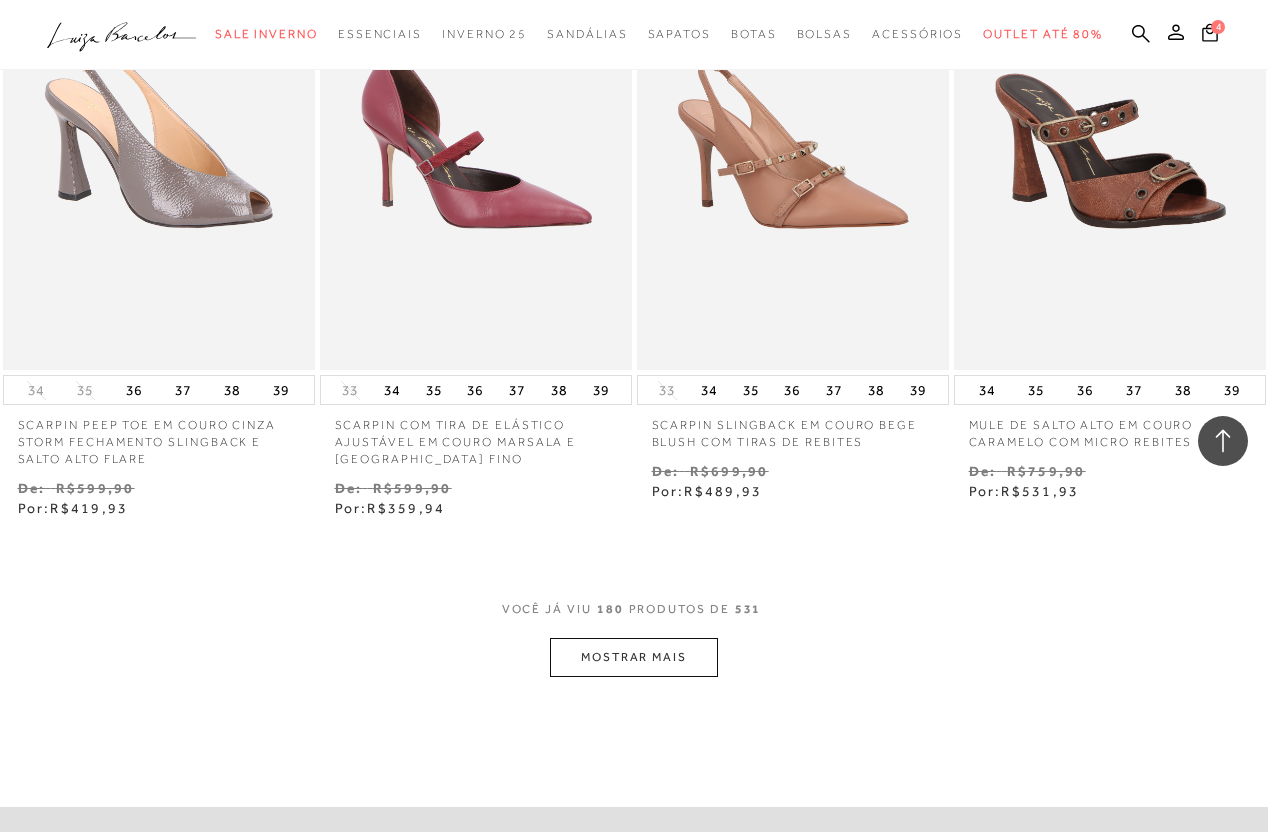 scroll, scrollTop: 27894, scrollLeft: 0, axis: vertical 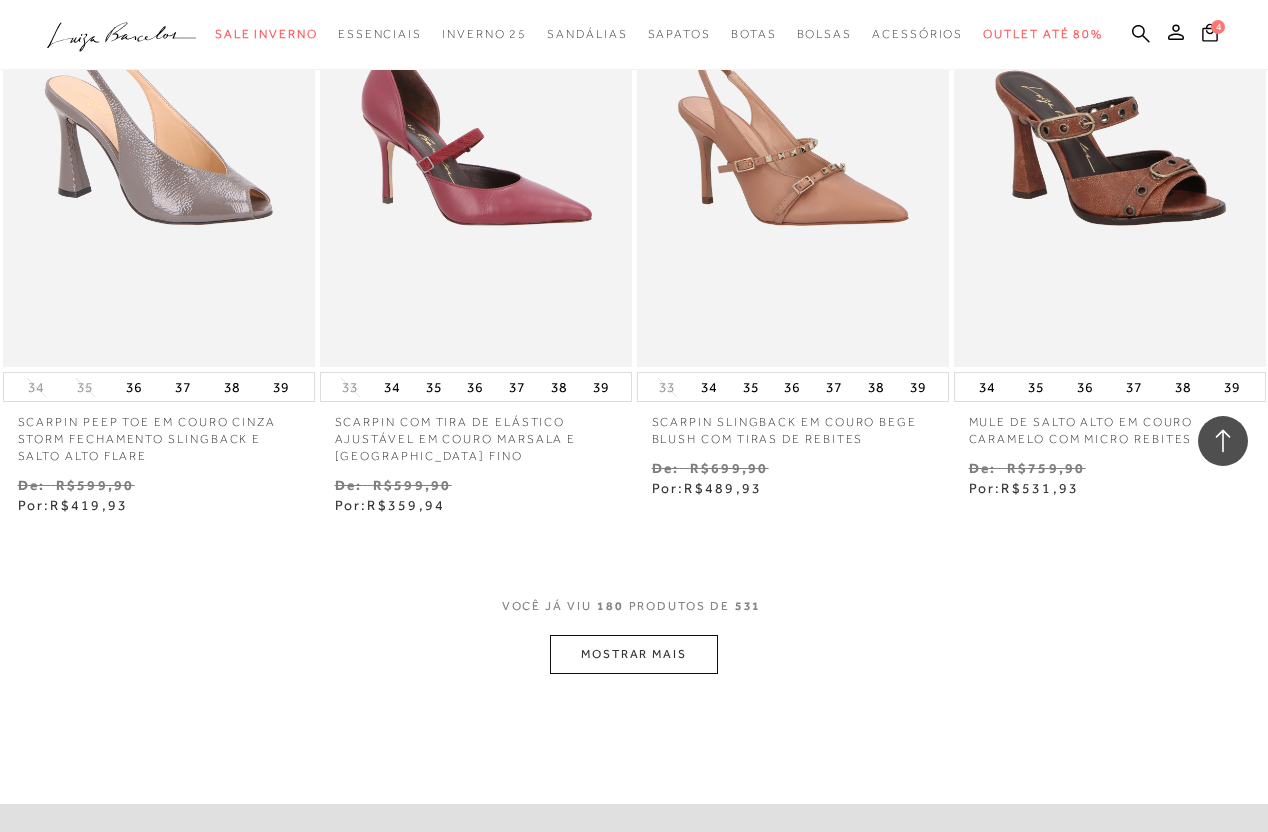 click on "MOSTRAR MAIS" at bounding box center [634, 654] 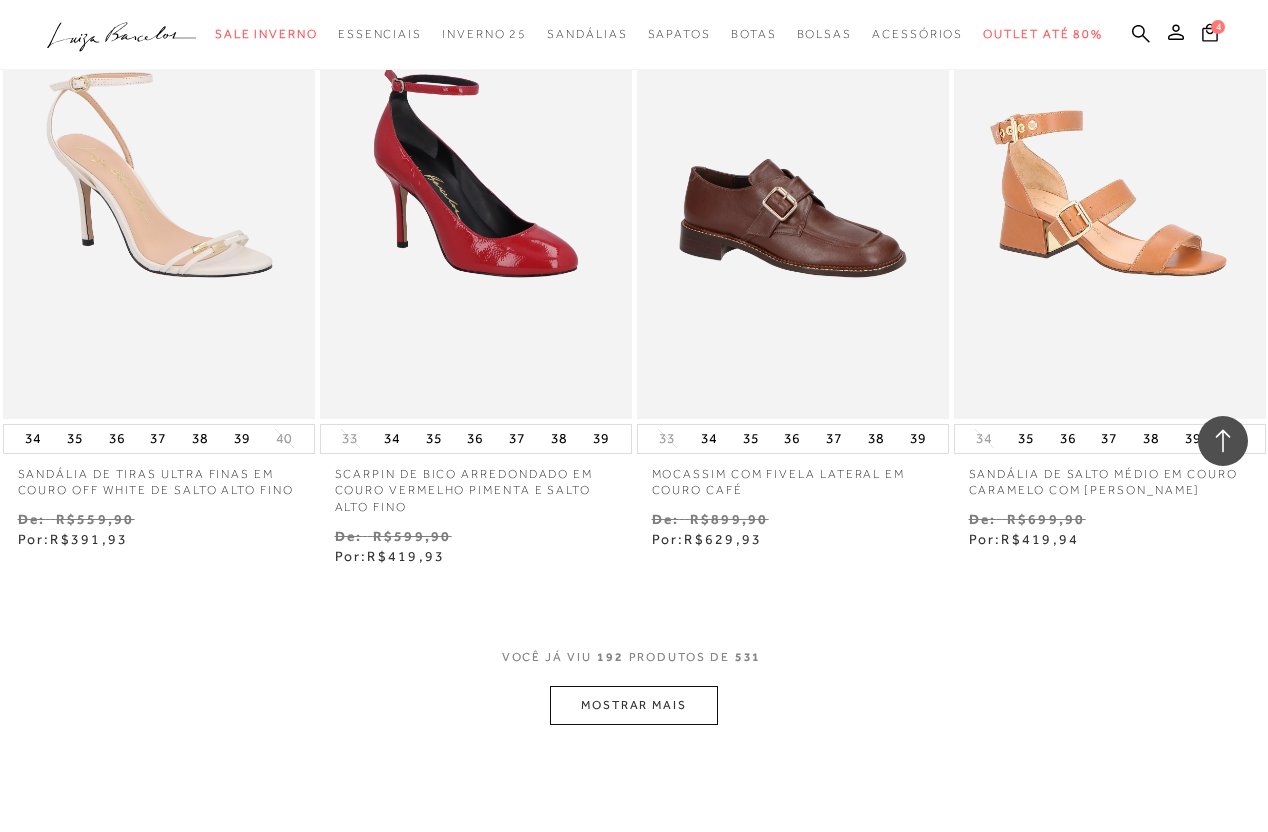 scroll, scrollTop: 29727, scrollLeft: 0, axis: vertical 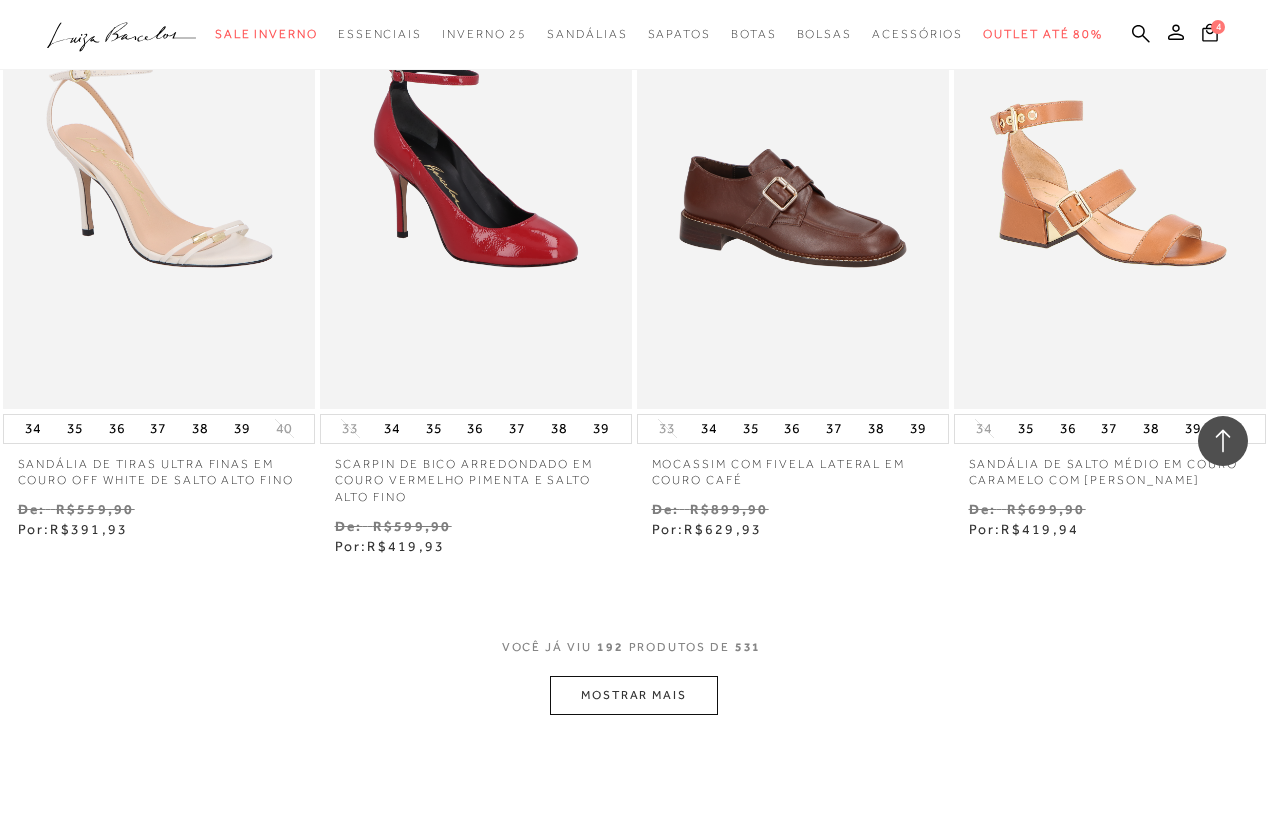 click on "MOSTRAR MAIS" at bounding box center (634, 695) 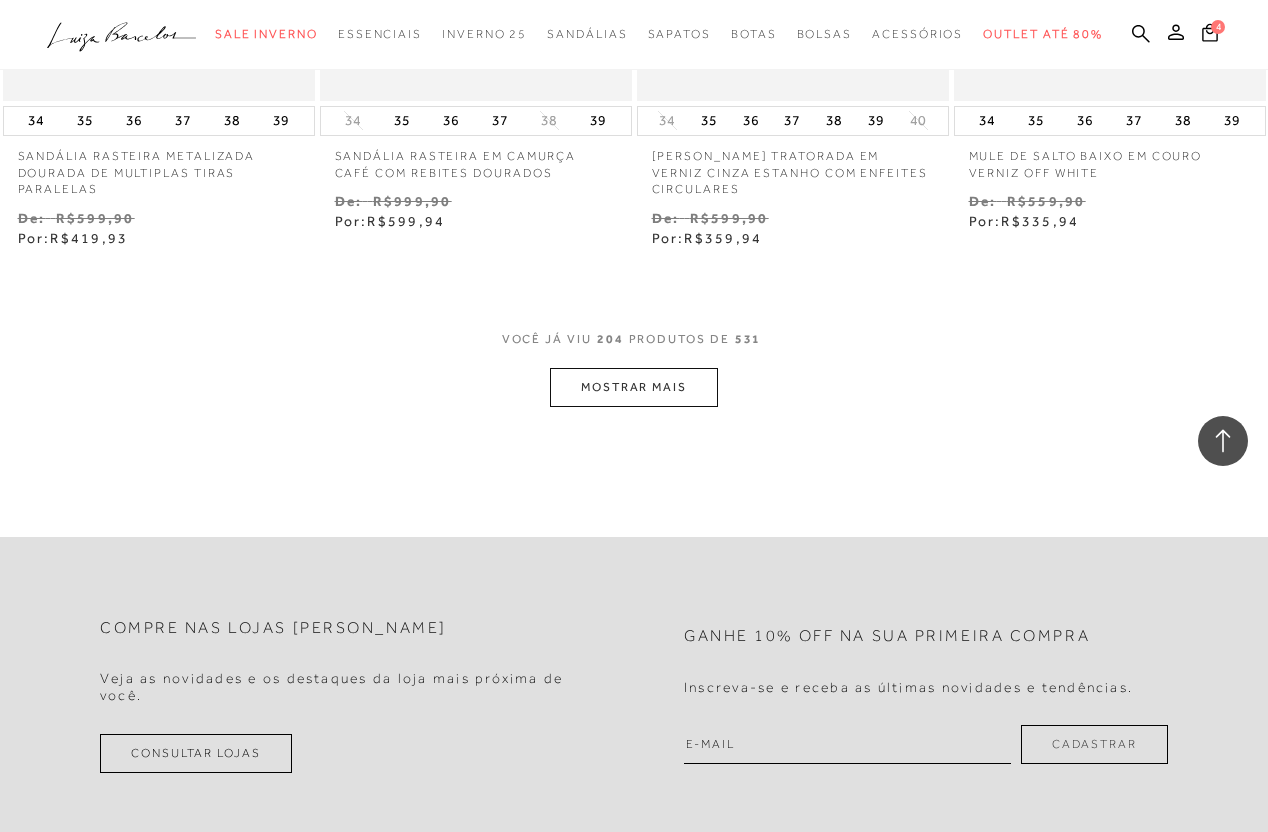 scroll, scrollTop: 31937, scrollLeft: 0, axis: vertical 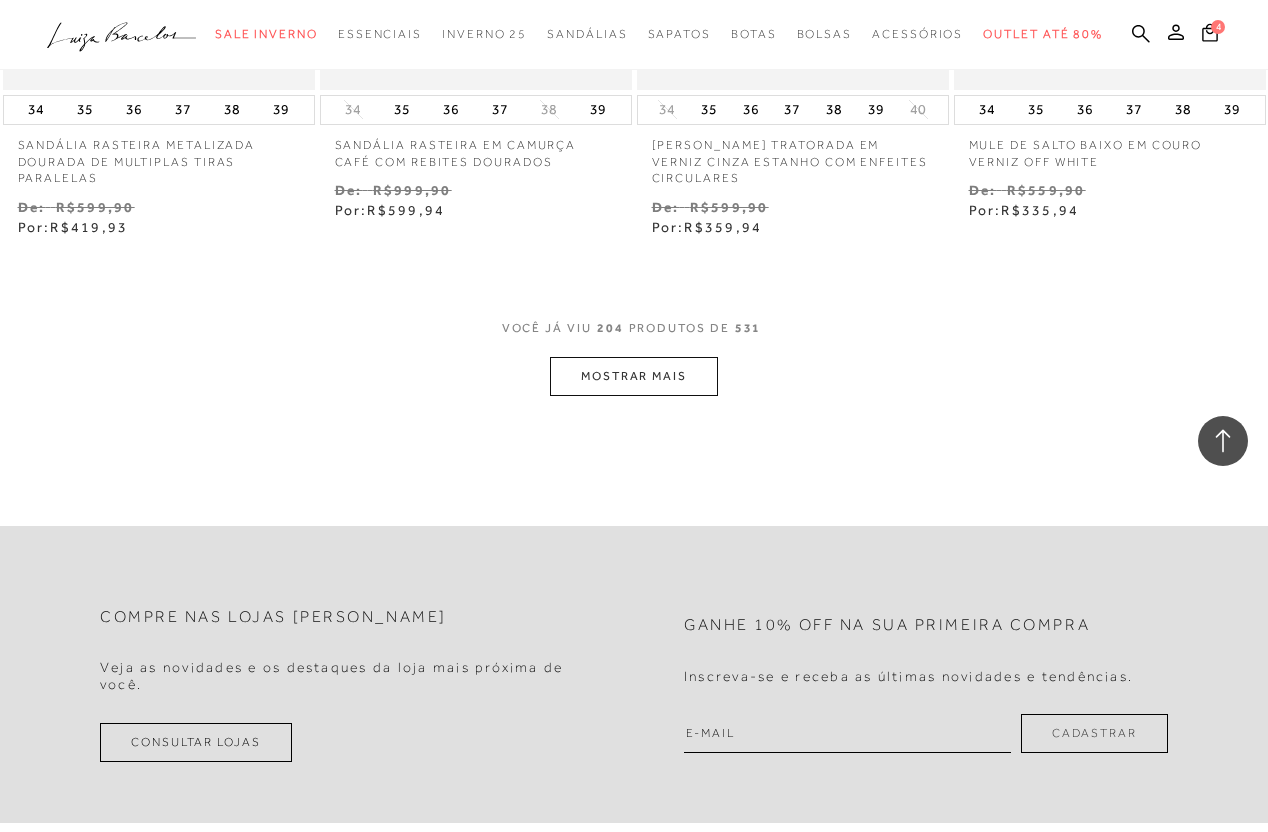 click on "MOSTRAR MAIS" at bounding box center (634, 376) 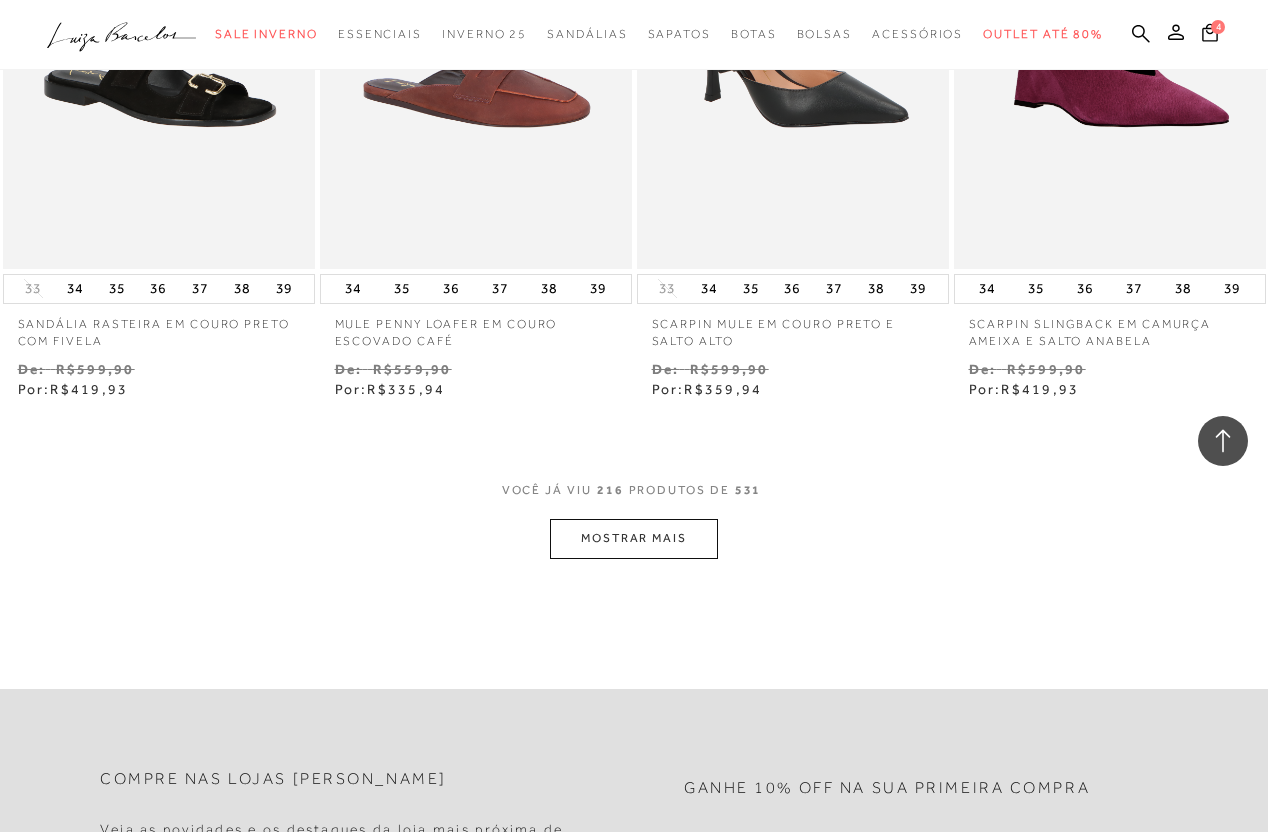 scroll, scrollTop: 33696, scrollLeft: 0, axis: vertical 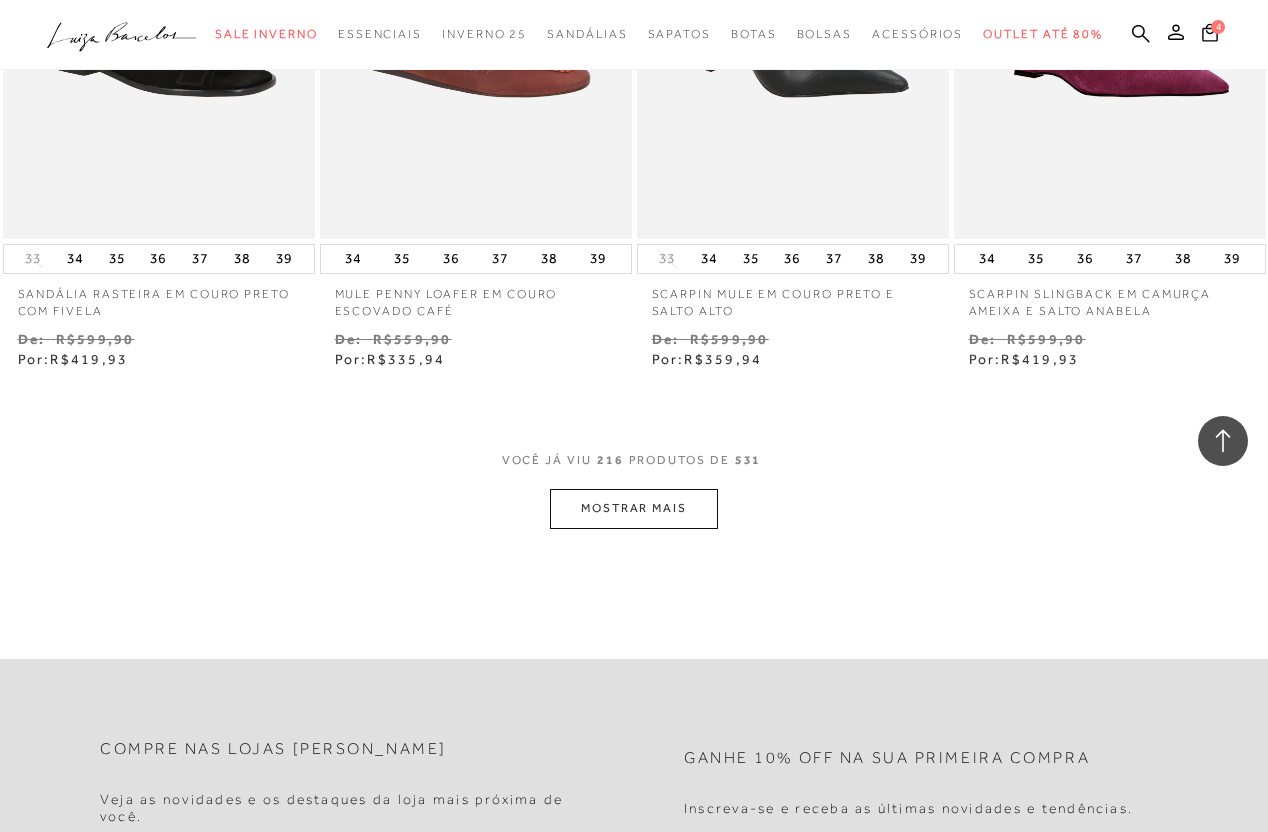 click on "MOSTRAR MAIS" at bounding box center (634, 508) 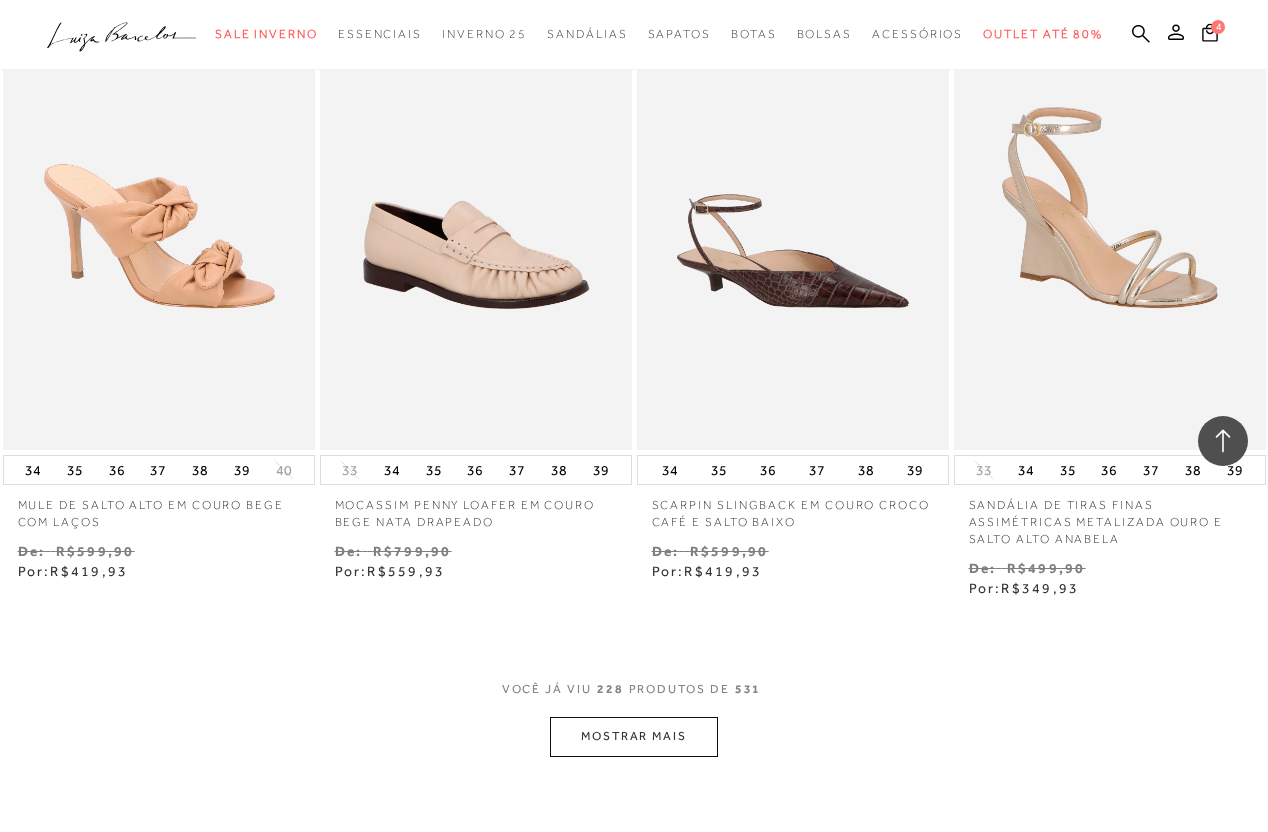 scroll, scrollTop: 35355, scrollLeft: 0, axis: vertical 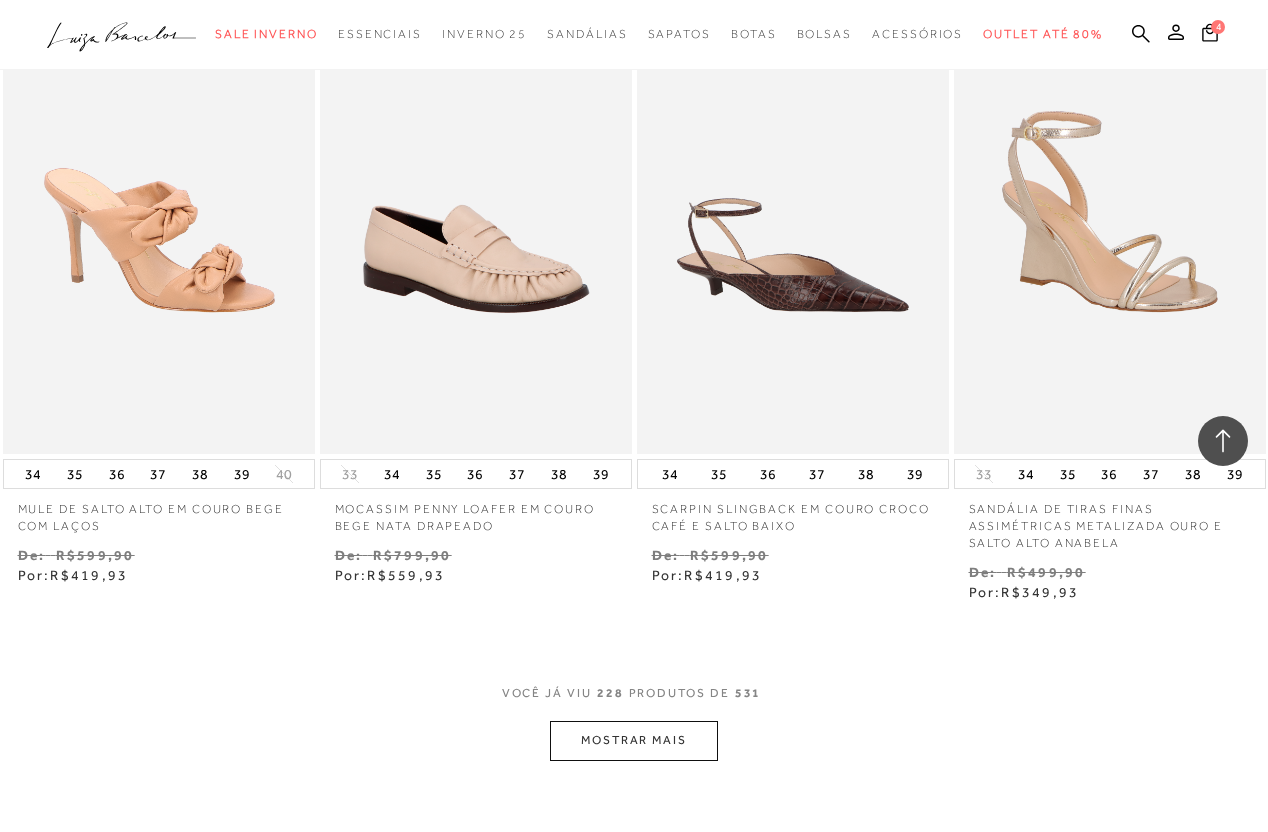 click on "MOSTRAR MAIS" at bounding box center (634, 740) 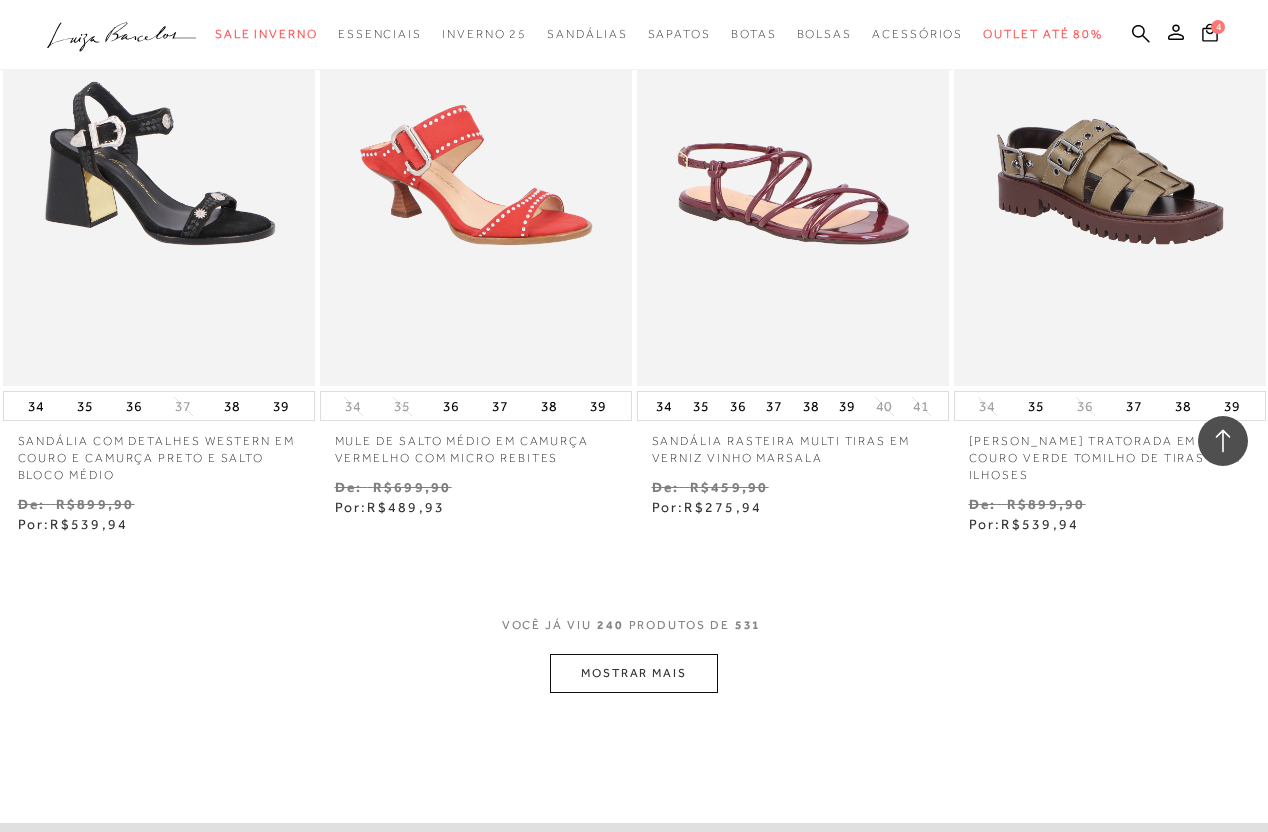 scroll, scrollTop: 37341, scrollLeft: 0, axis: vertical 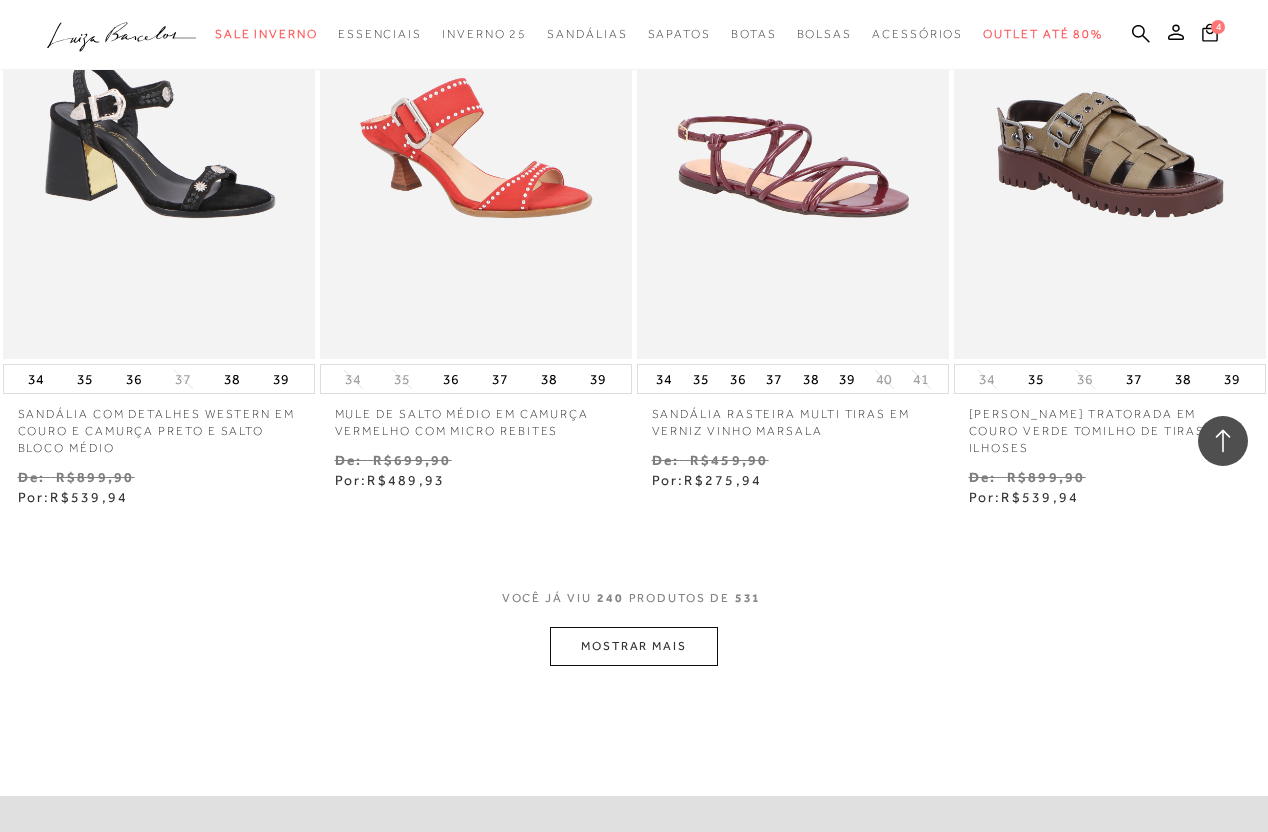 click on "MOSTRAR MAIS" at bounding box center [634, 646] 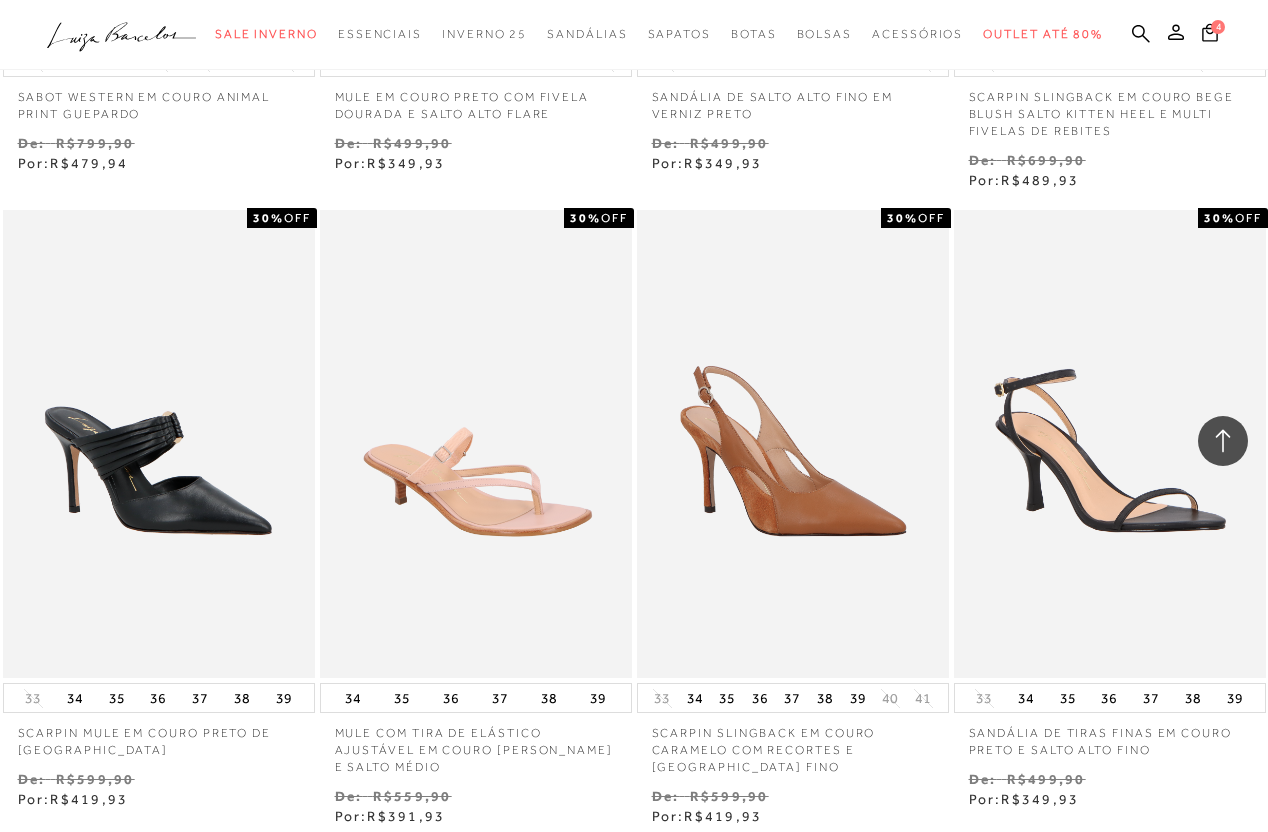 scroll, scrollTop: 38298, scrollLeft: 0, axis: vertical 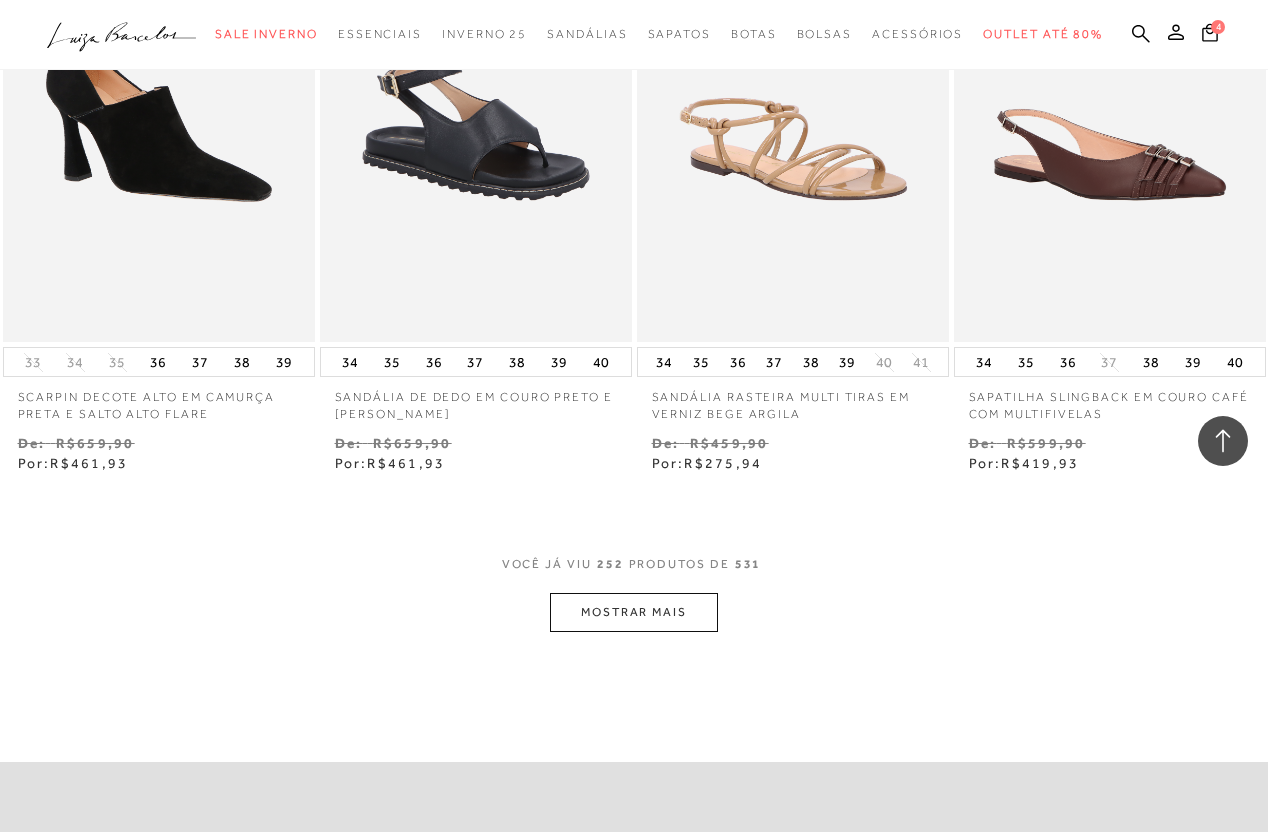 click on "MOSTRAR MAIS" at bounding box center (634, 612) 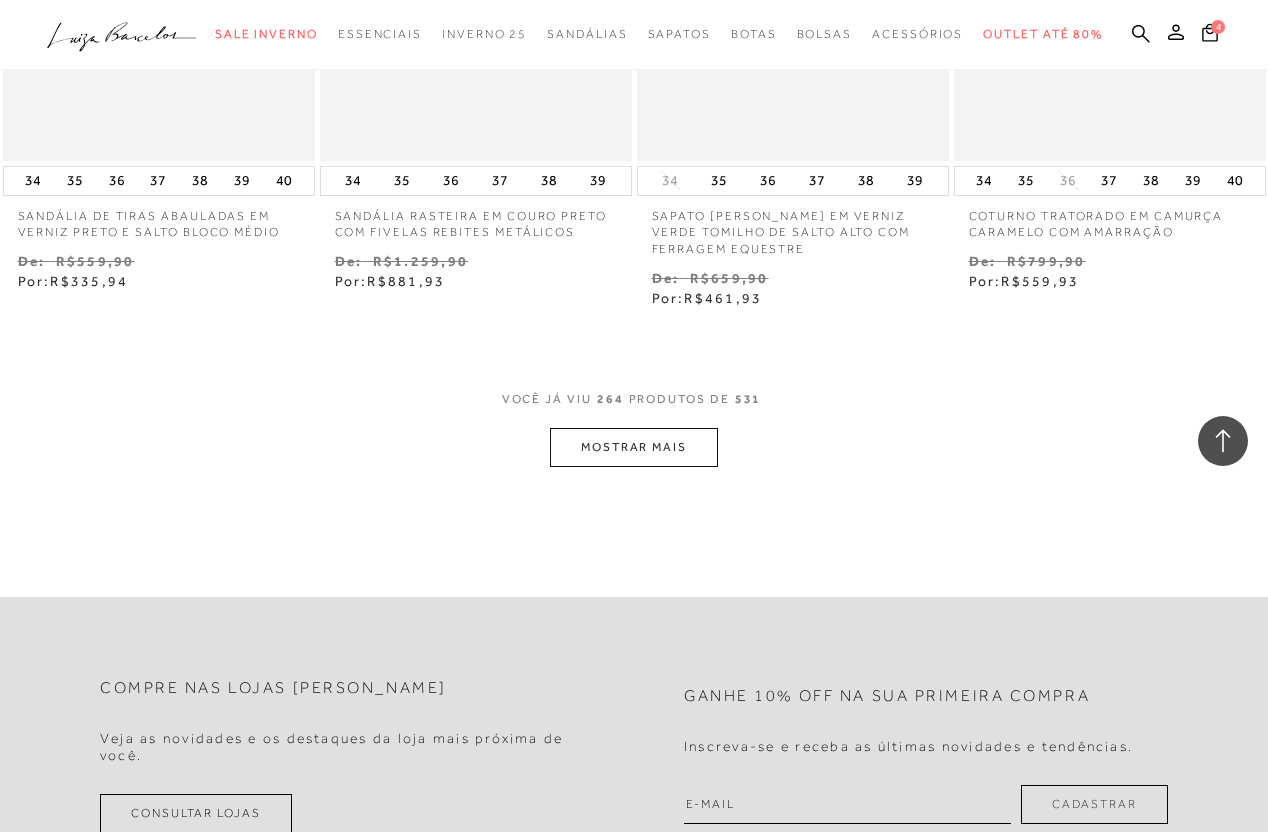 scroll, scrollTop: 41344, scrollLeft: 0, axis: vertical 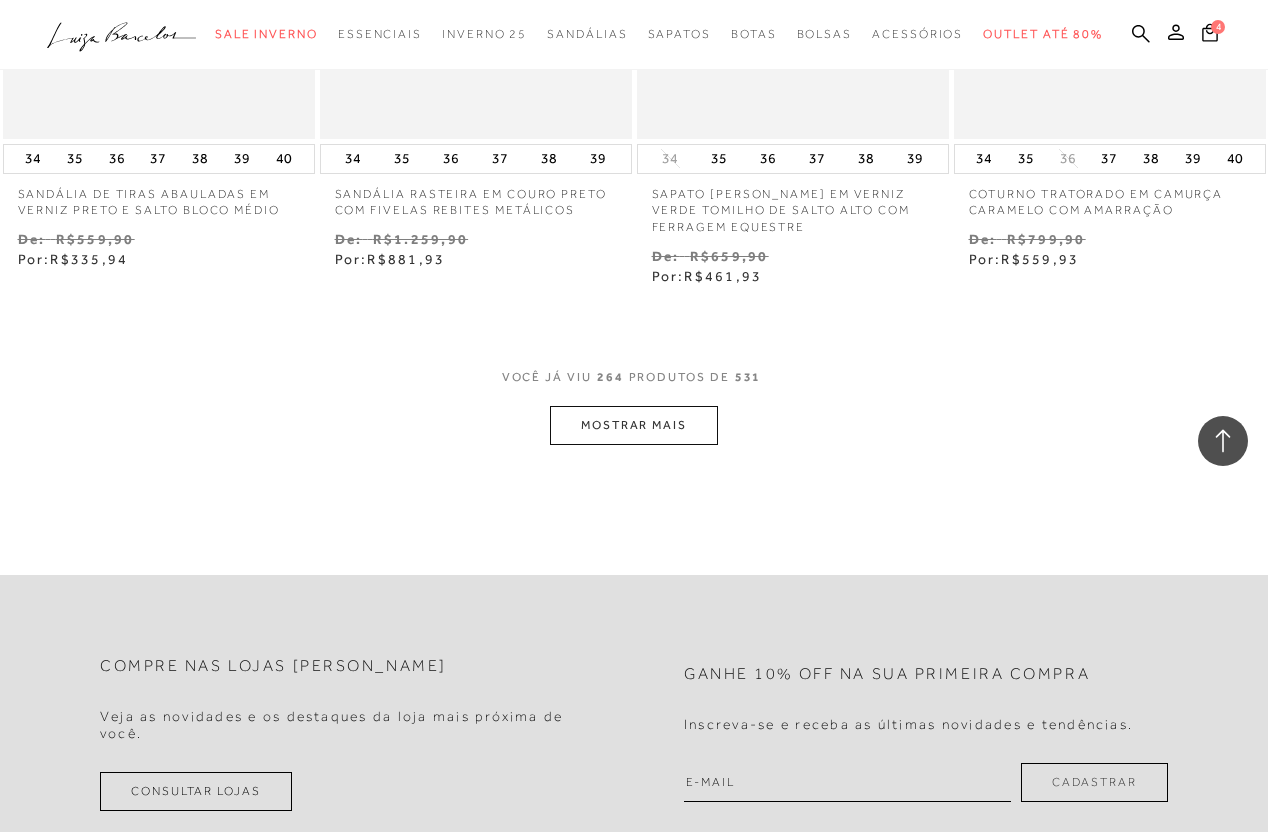 click on "MOSTRAR MAIS" at bounding box center [634, 425] 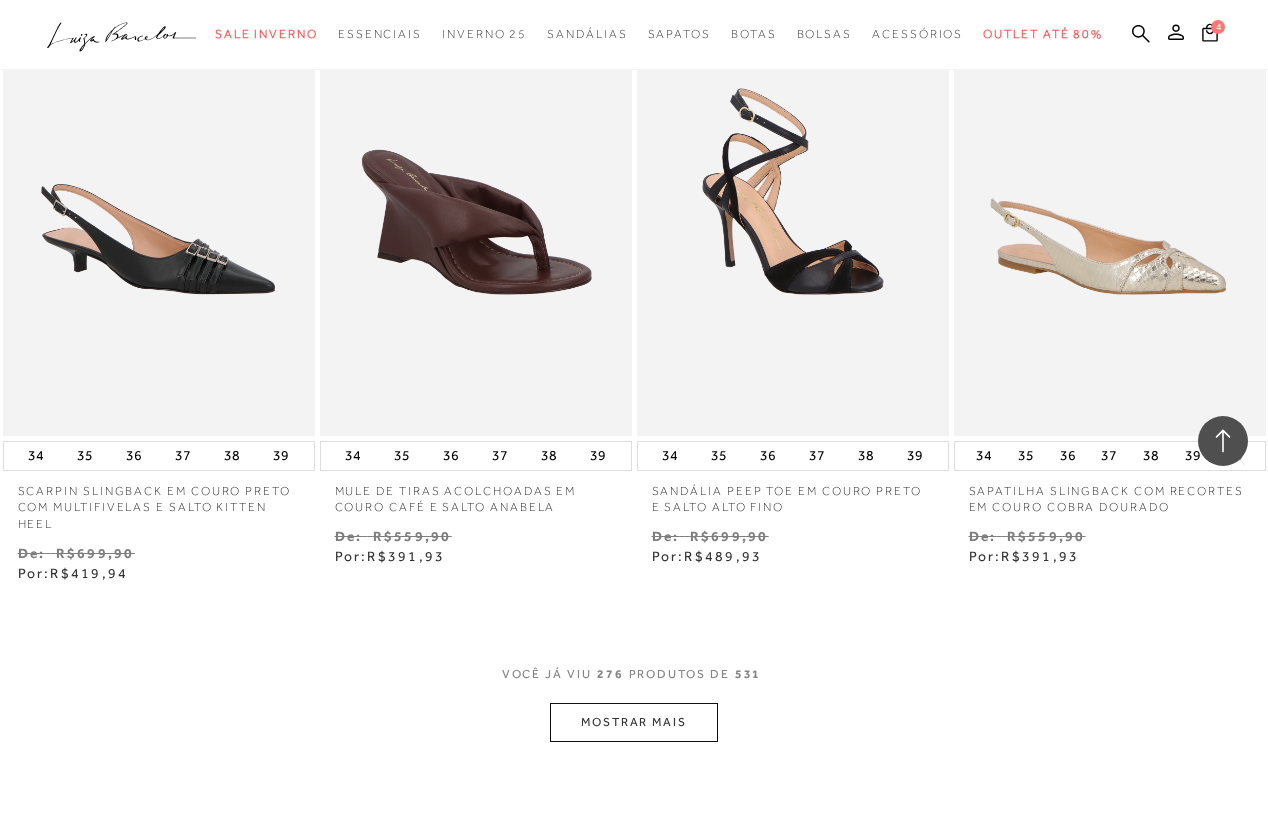 scroll, scrollTop: 42961, scrollLeft: 0, axis: vertical 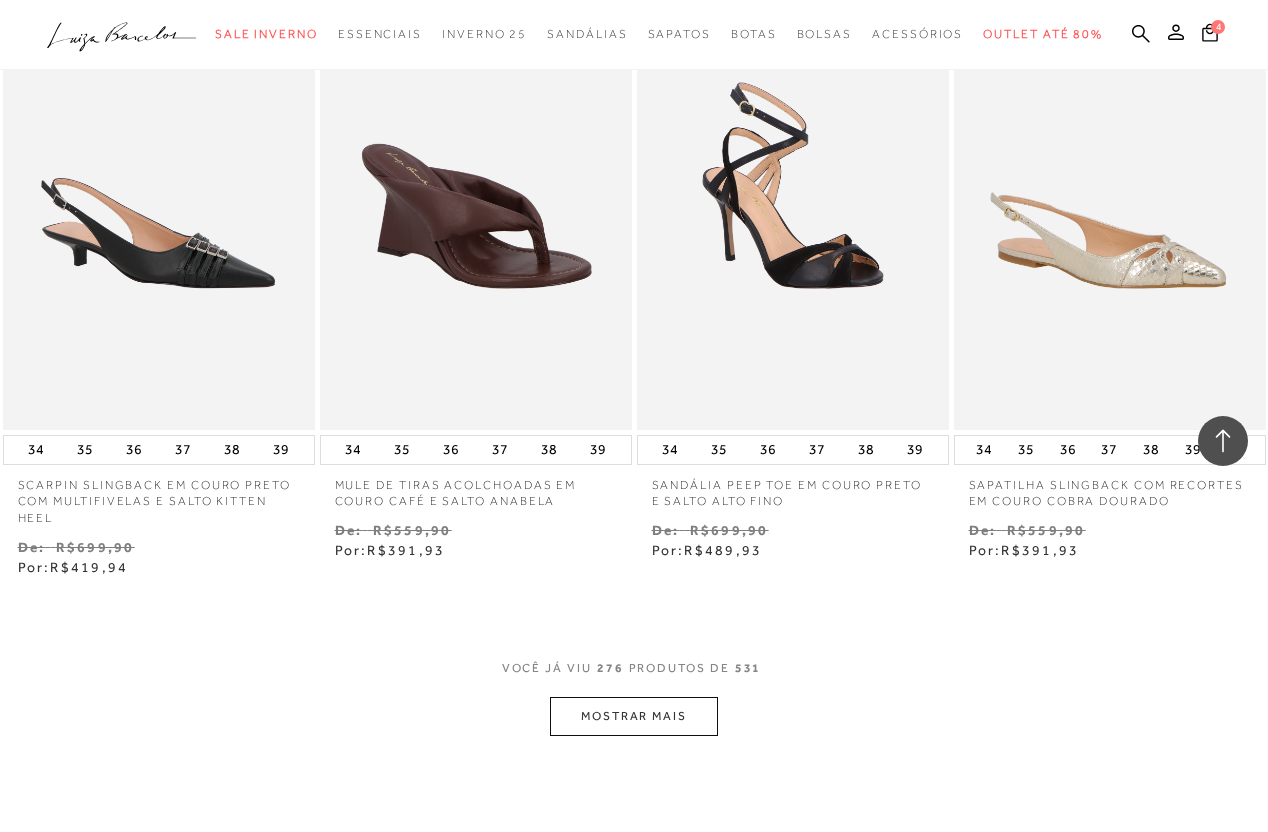 click on "MOSTRAR MAIS" at bounding box center (634, 716) 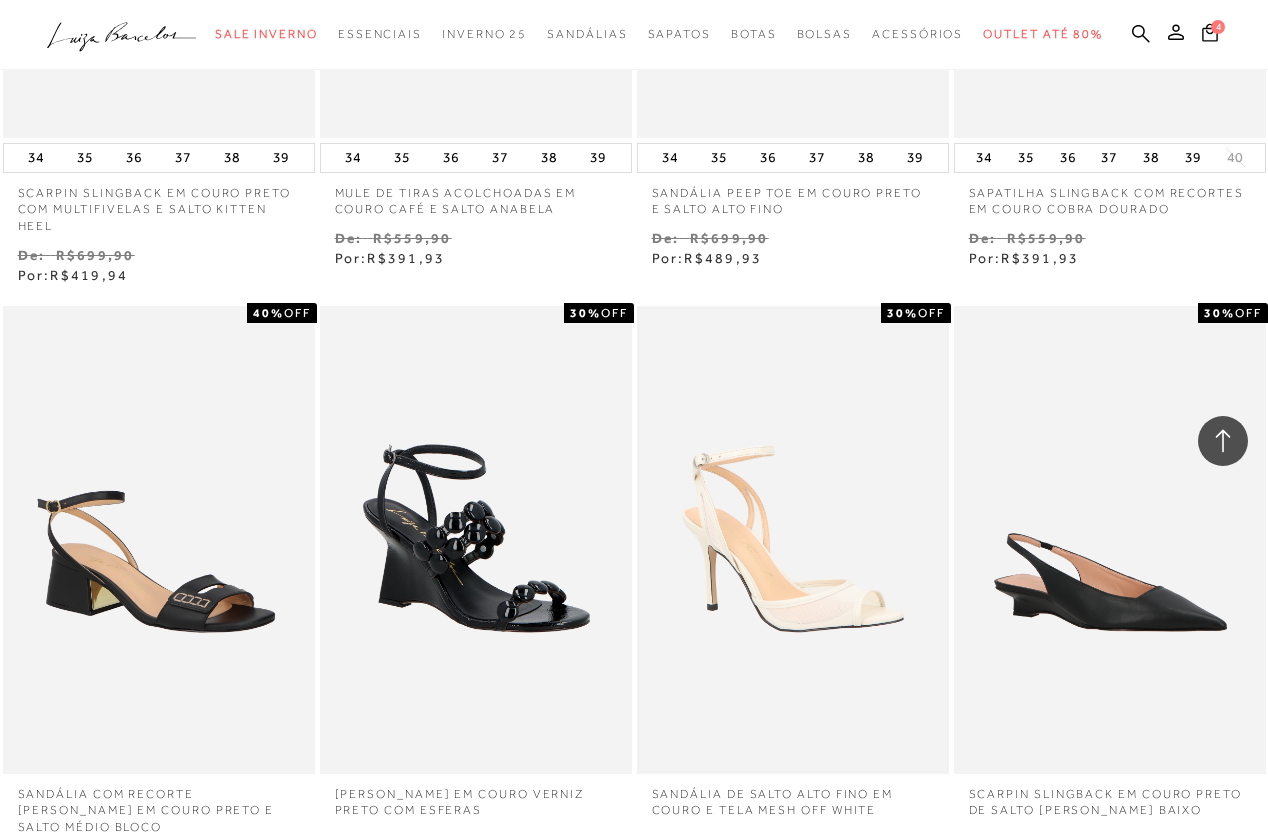 scroll, scrollTop: 43264, scrollLeft: 0, axis: vertical 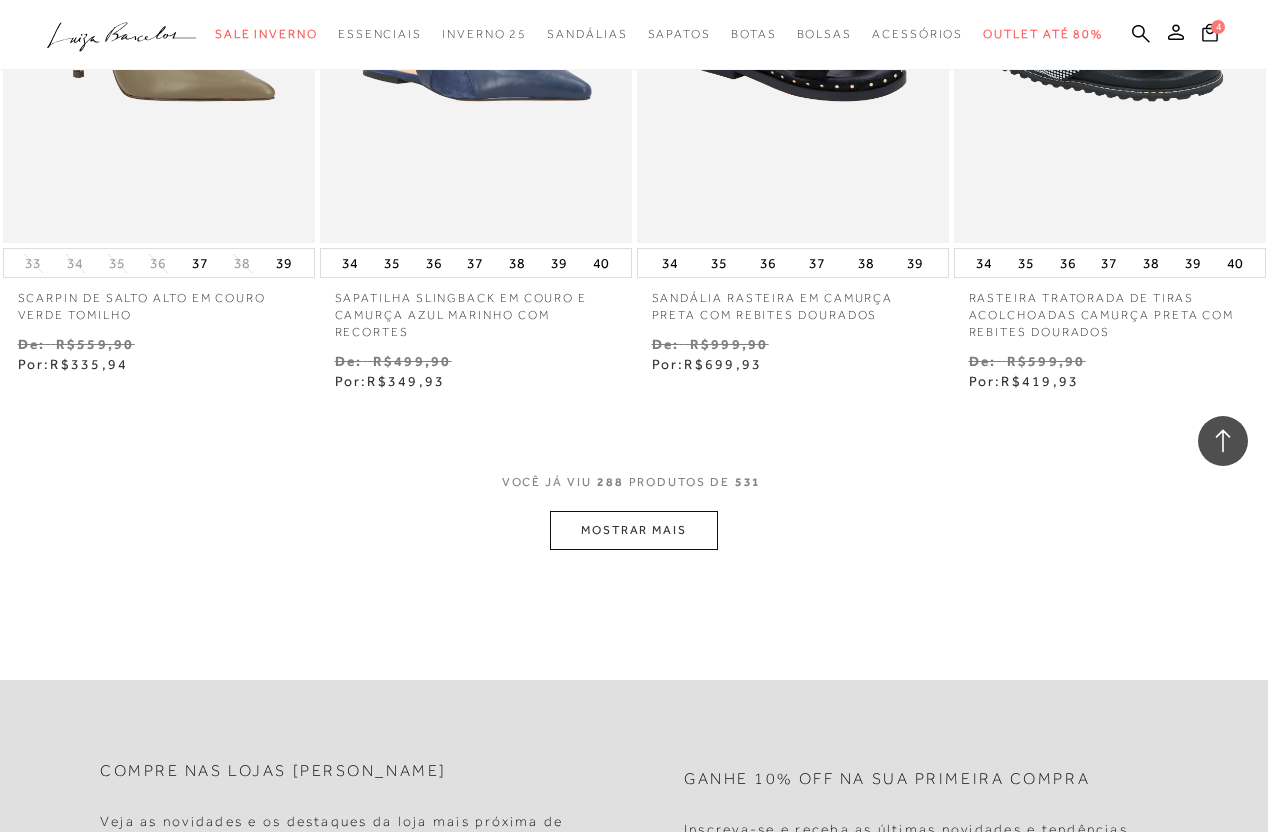 click on "MOSTRAR MAIS" at bounding box center [634, 530] 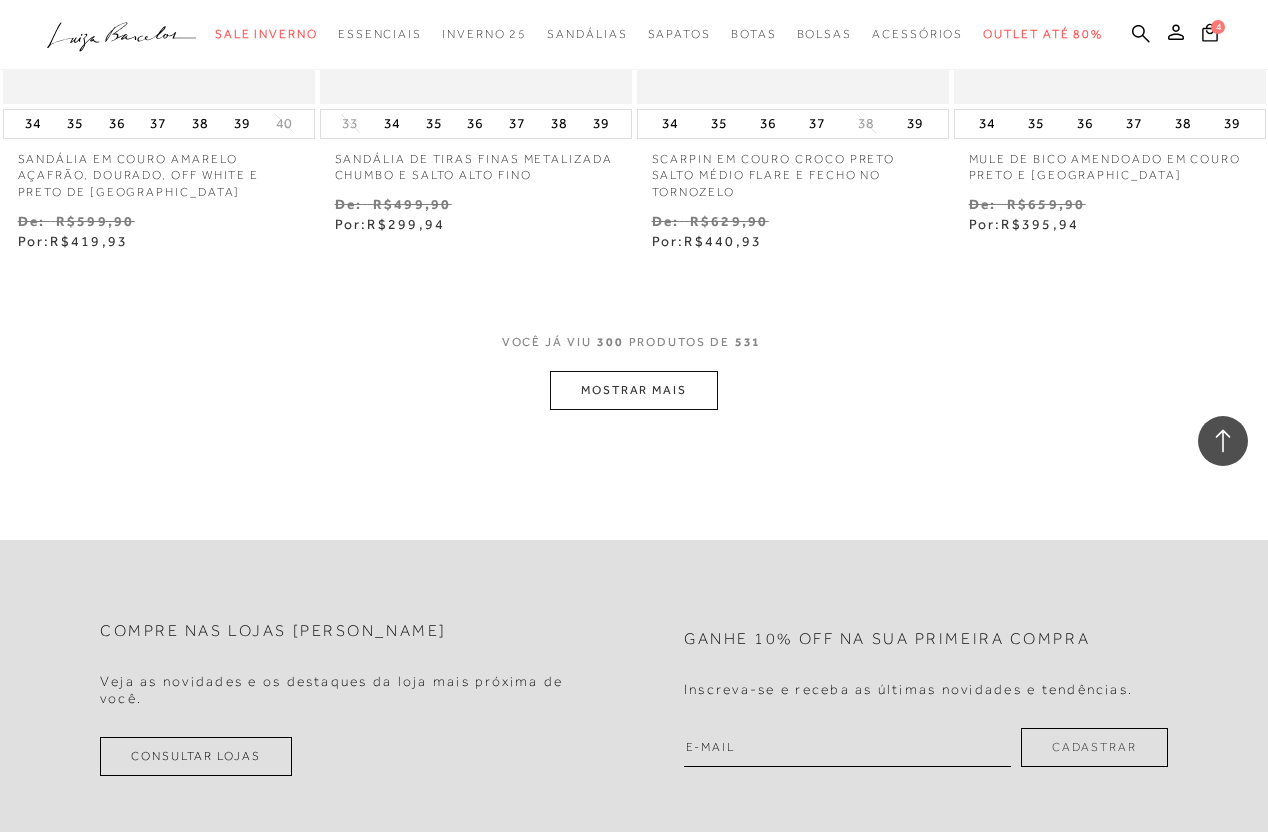 scroll, scrollTop: 47094, scrollLeft: 0, axis: vertical 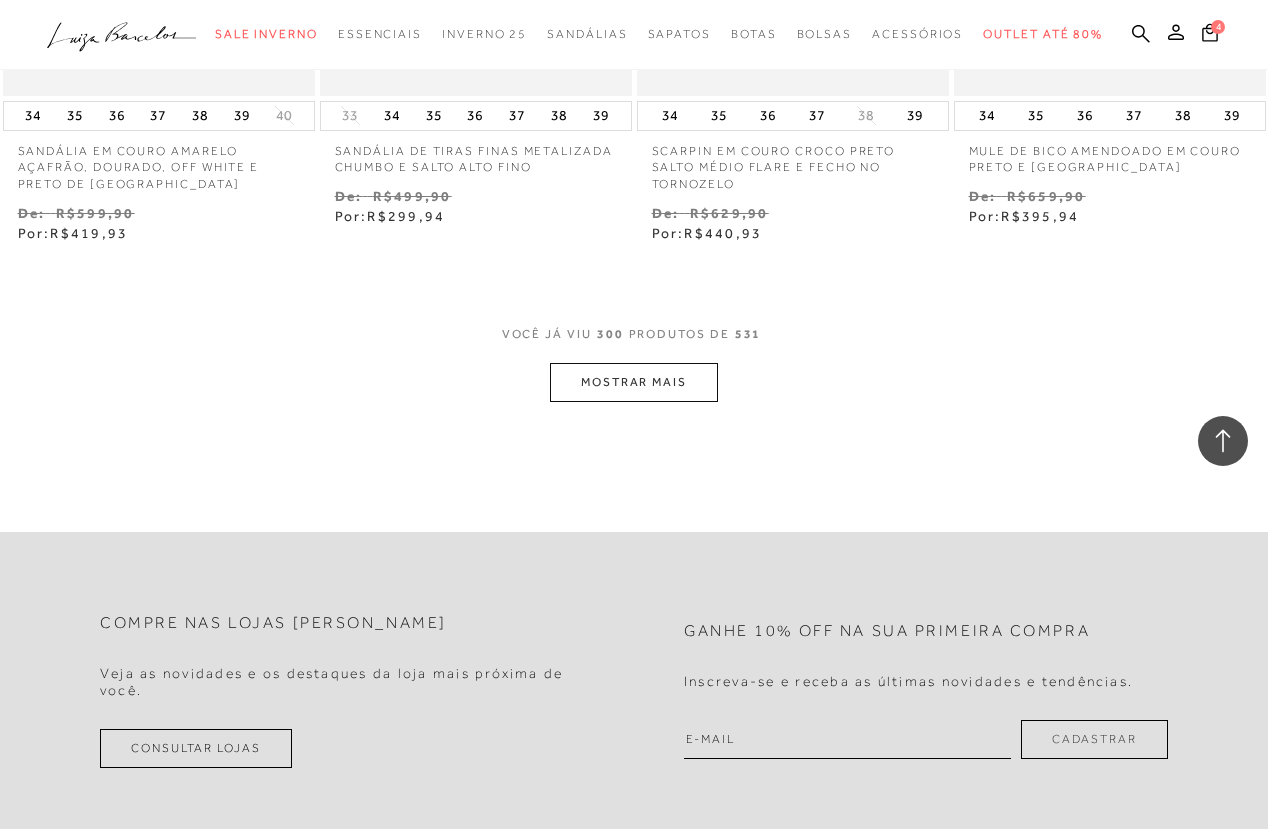 click on "MOSTRAR MAIS" at bounding box center [634, 382] 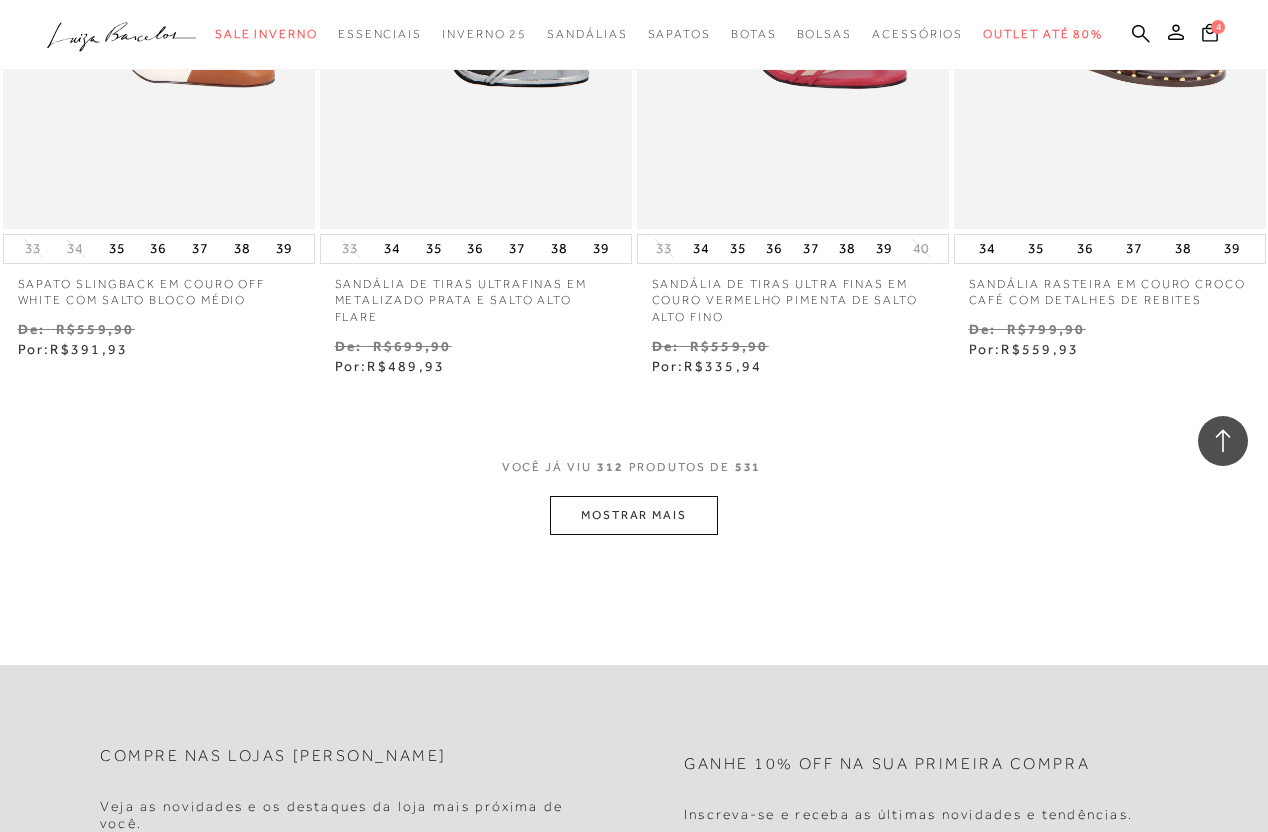 scroll, scrollTop: 48873, scrollLeft: 0, axis: vertical 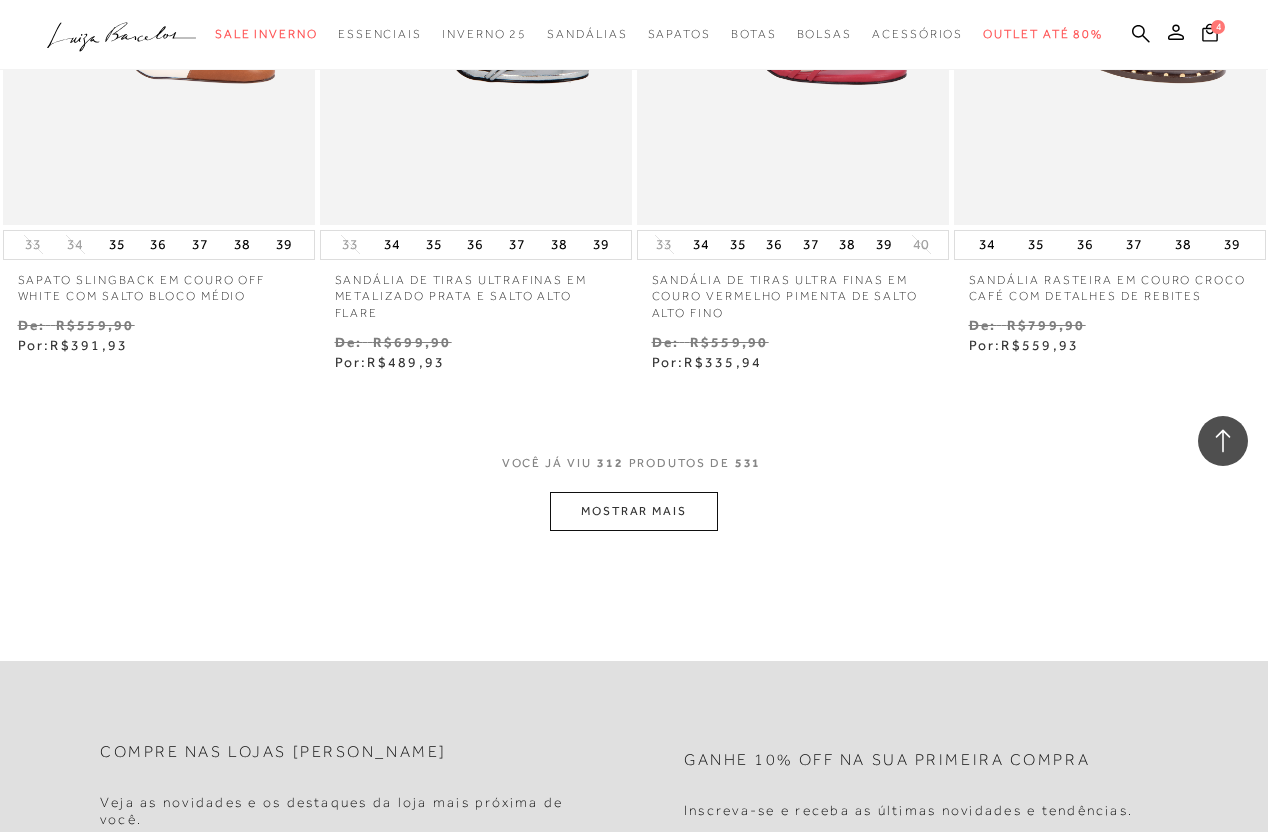 click on "MOSTRAR MAIS" at bounding box center [634, 511] 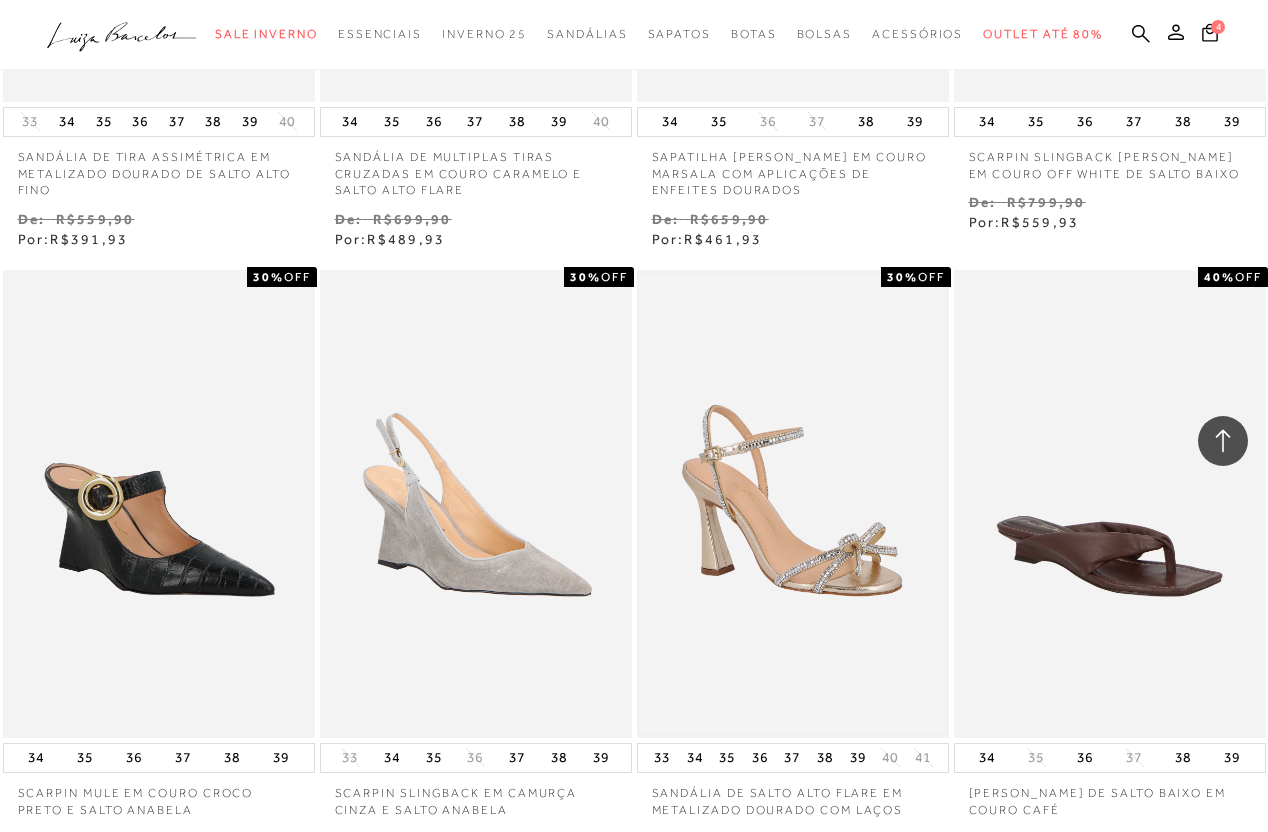 scroll, scrollTop: 50286, scrollLeft: 0, axis: vertical 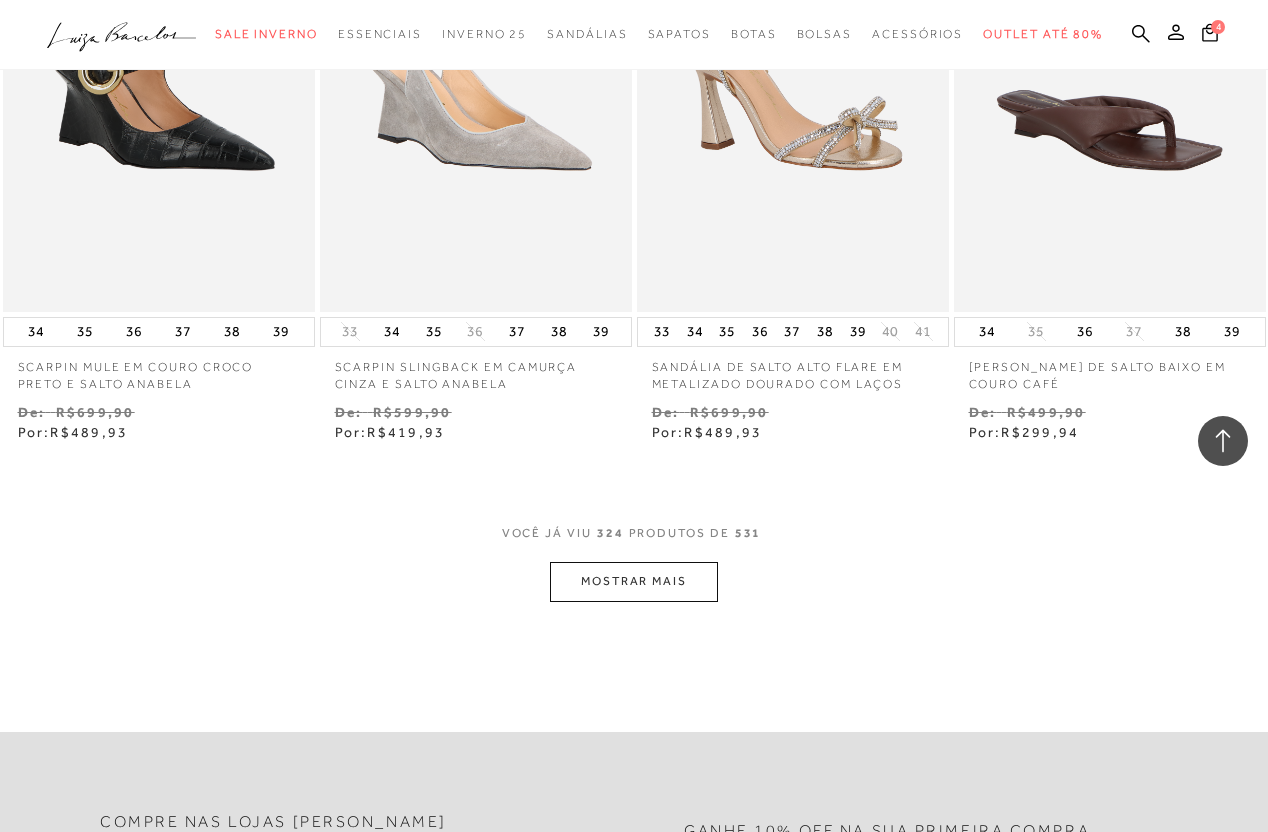 click on "MOSTRAR MAIS" at bounding box center (634, 581) 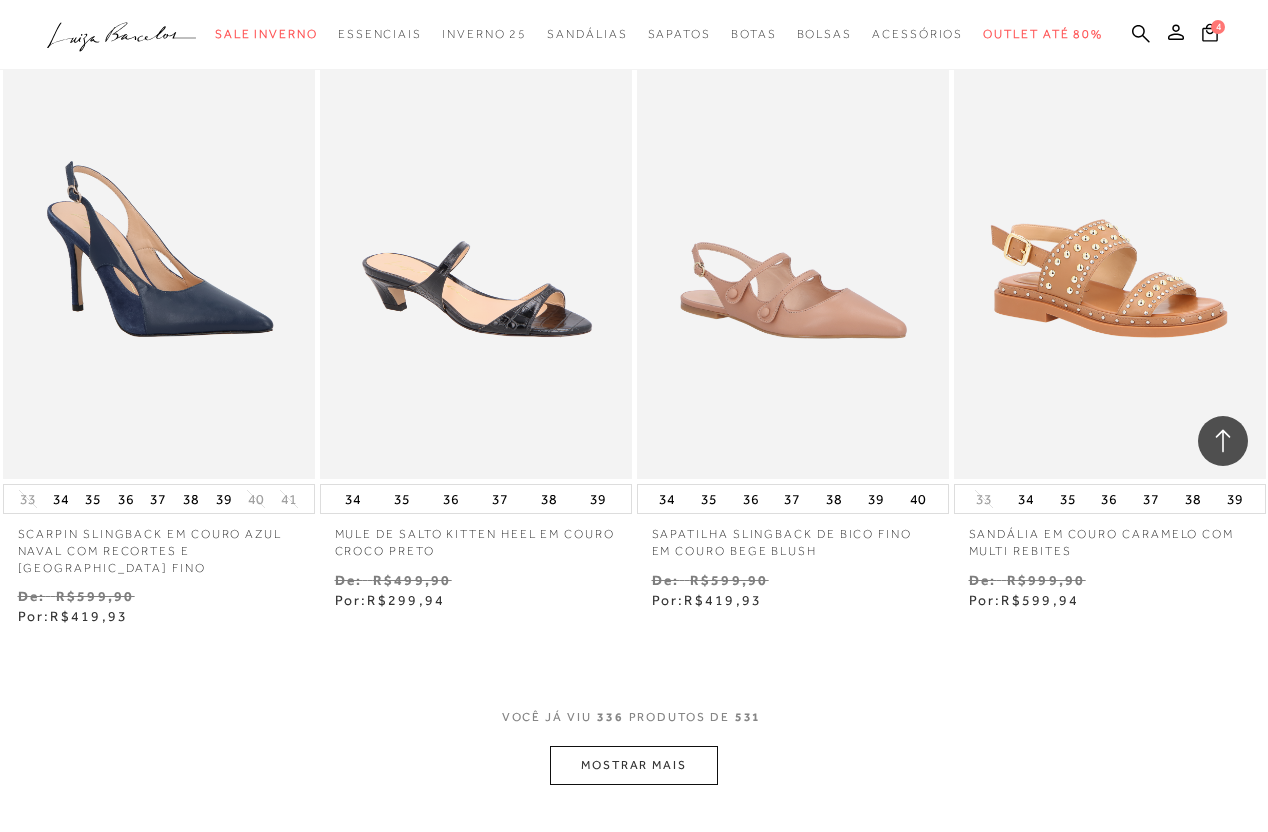 scroll, scrollTop: 52409, scrollLeft: 0, axis: vertical 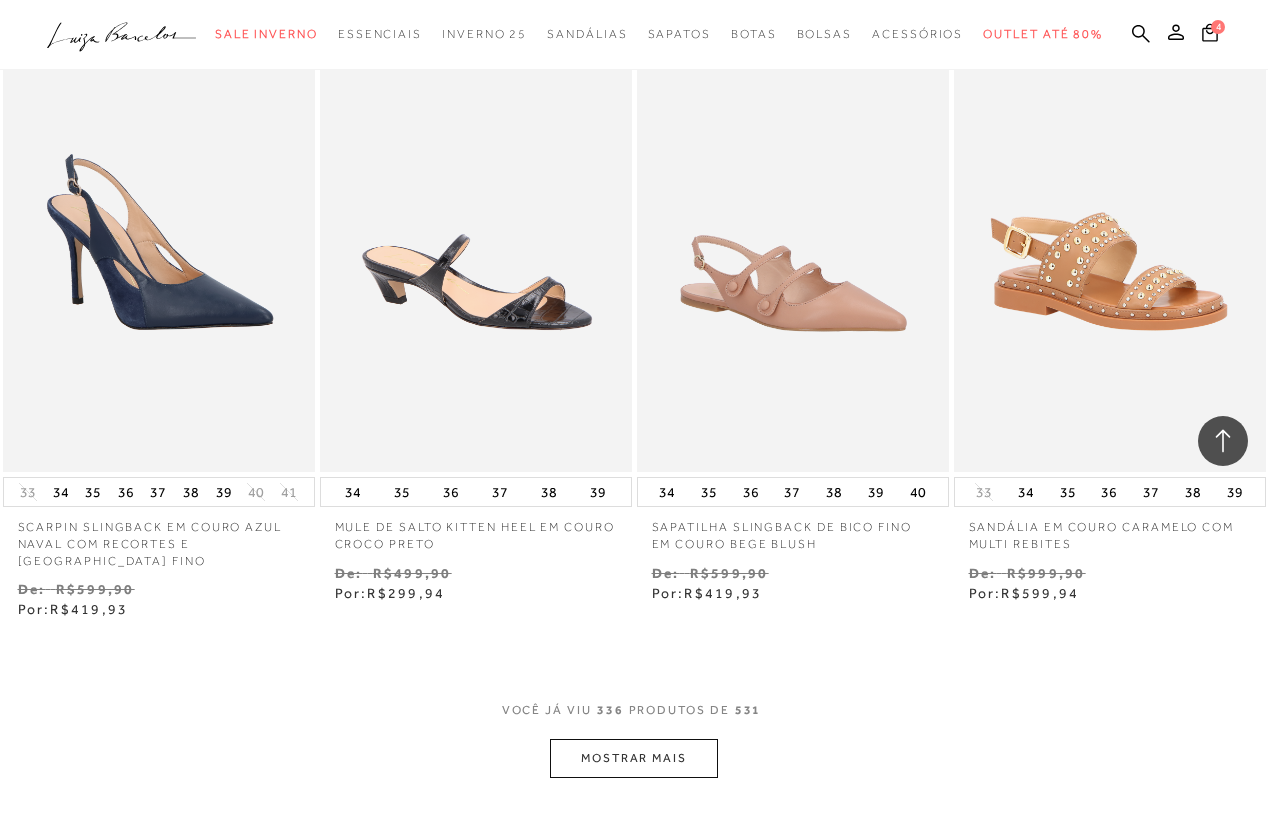 click on "MOSTRAR MAIS" at bounding box center (634, 758) 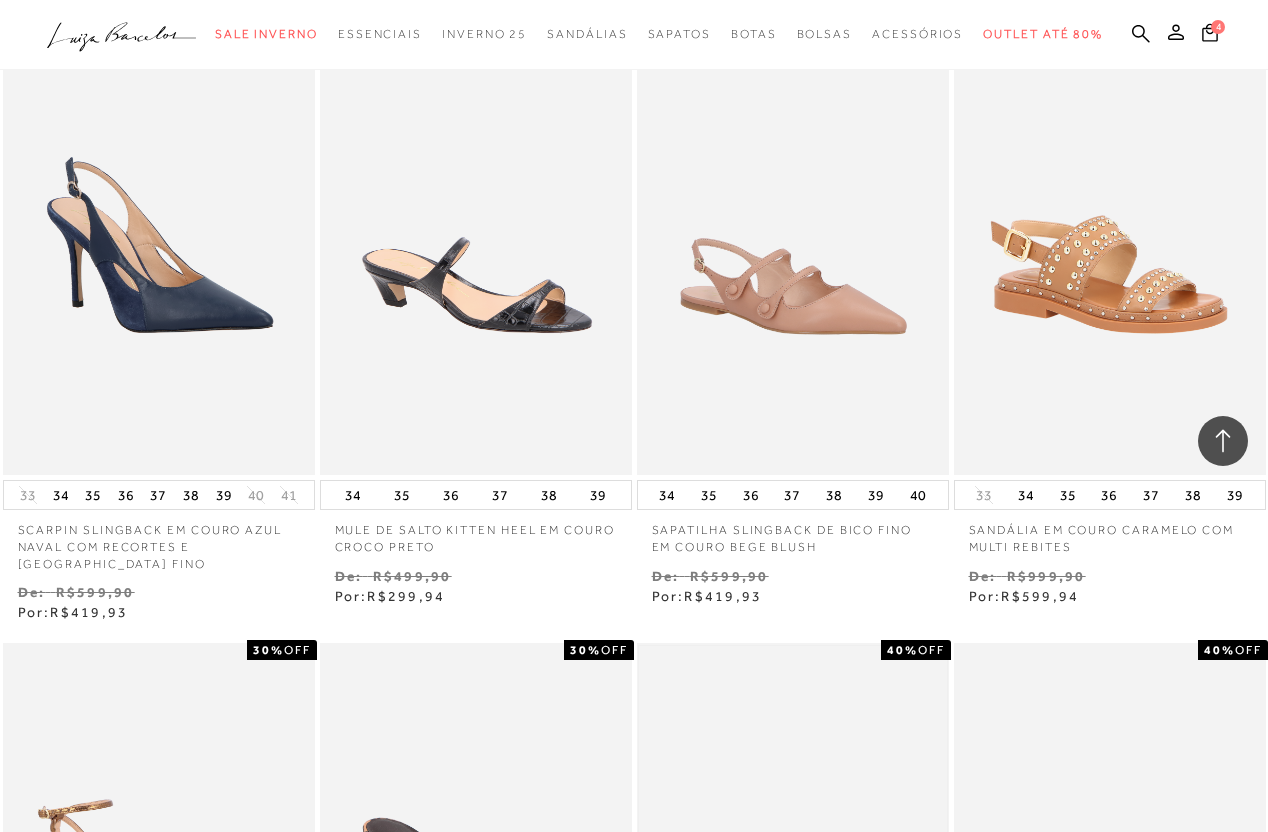 scroll, scrollTop: 52410, scrollLeft: 0, axis: vertical 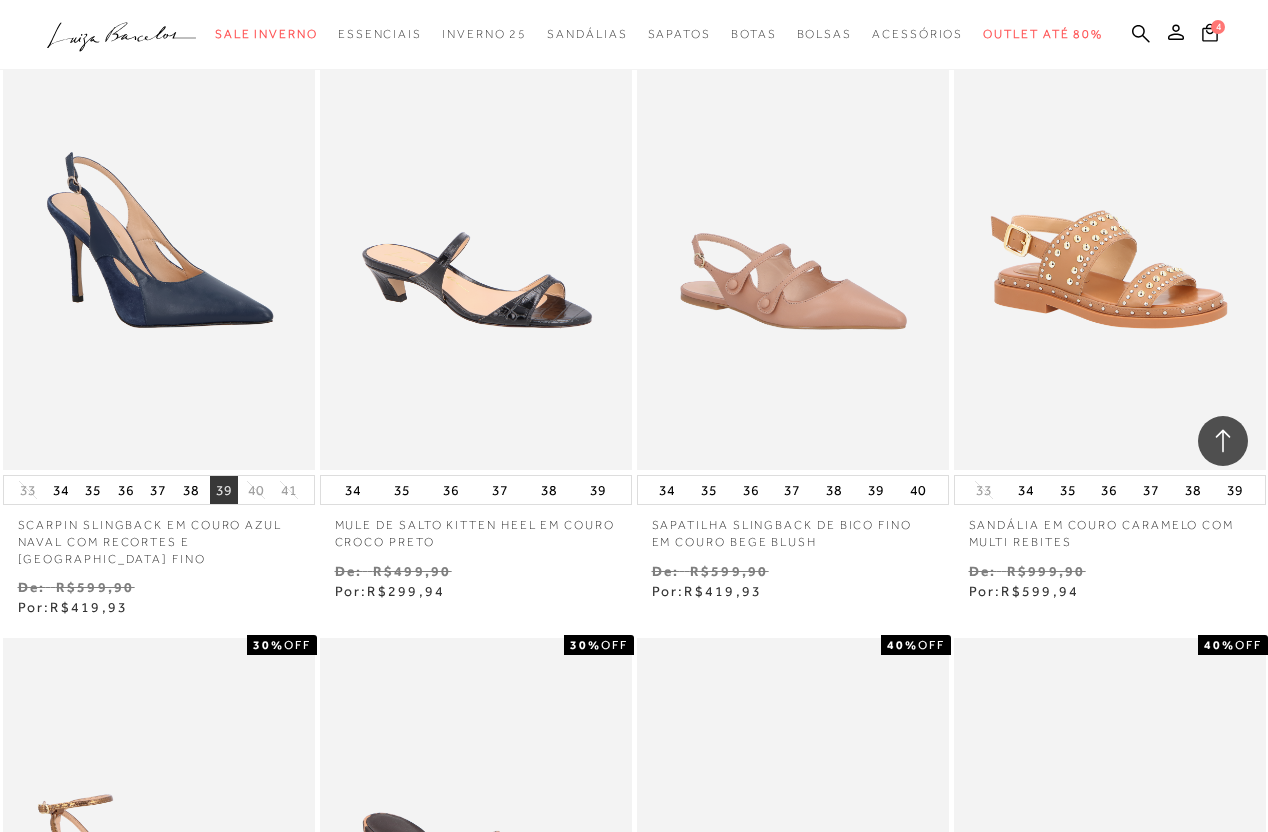 click on "39" at bounding box center (224, 490) 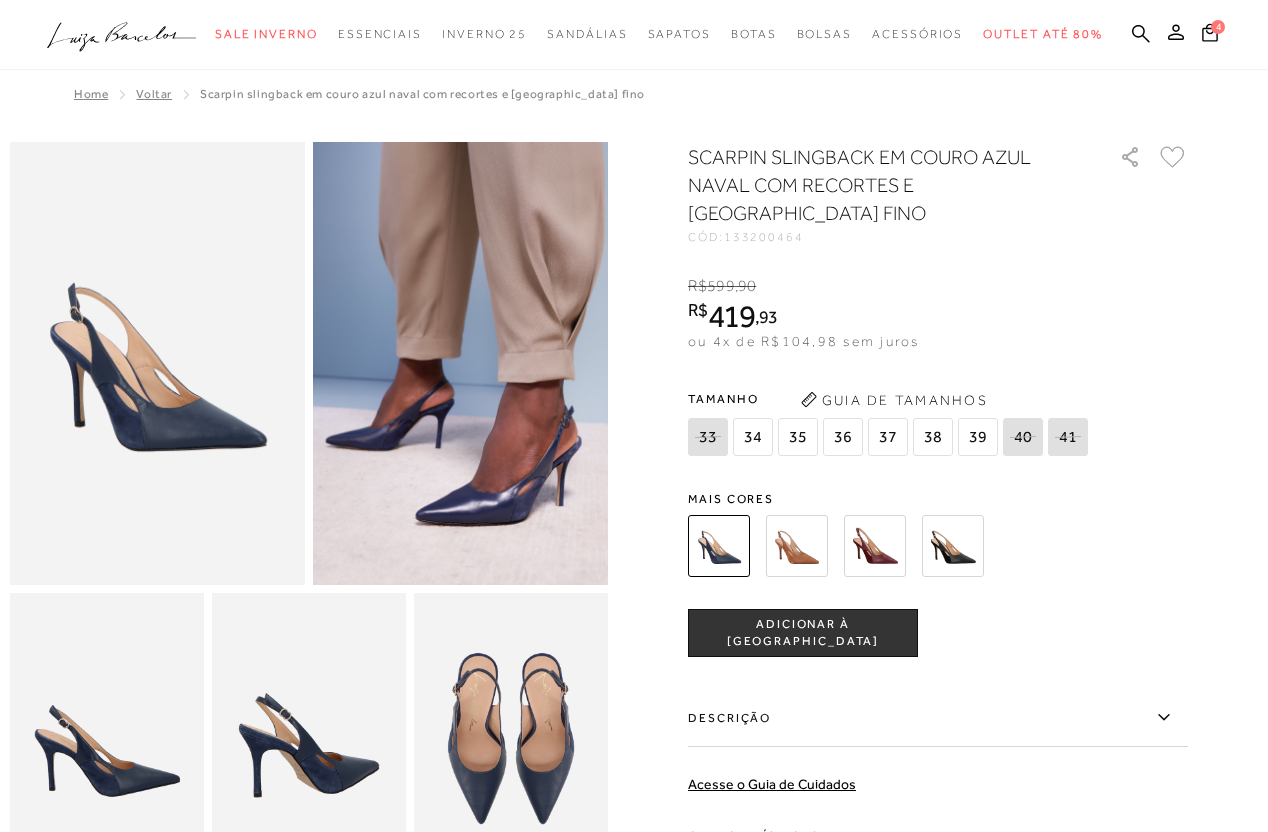 scroll, scrollTop: 0, scrollLeft: 0, axis: both 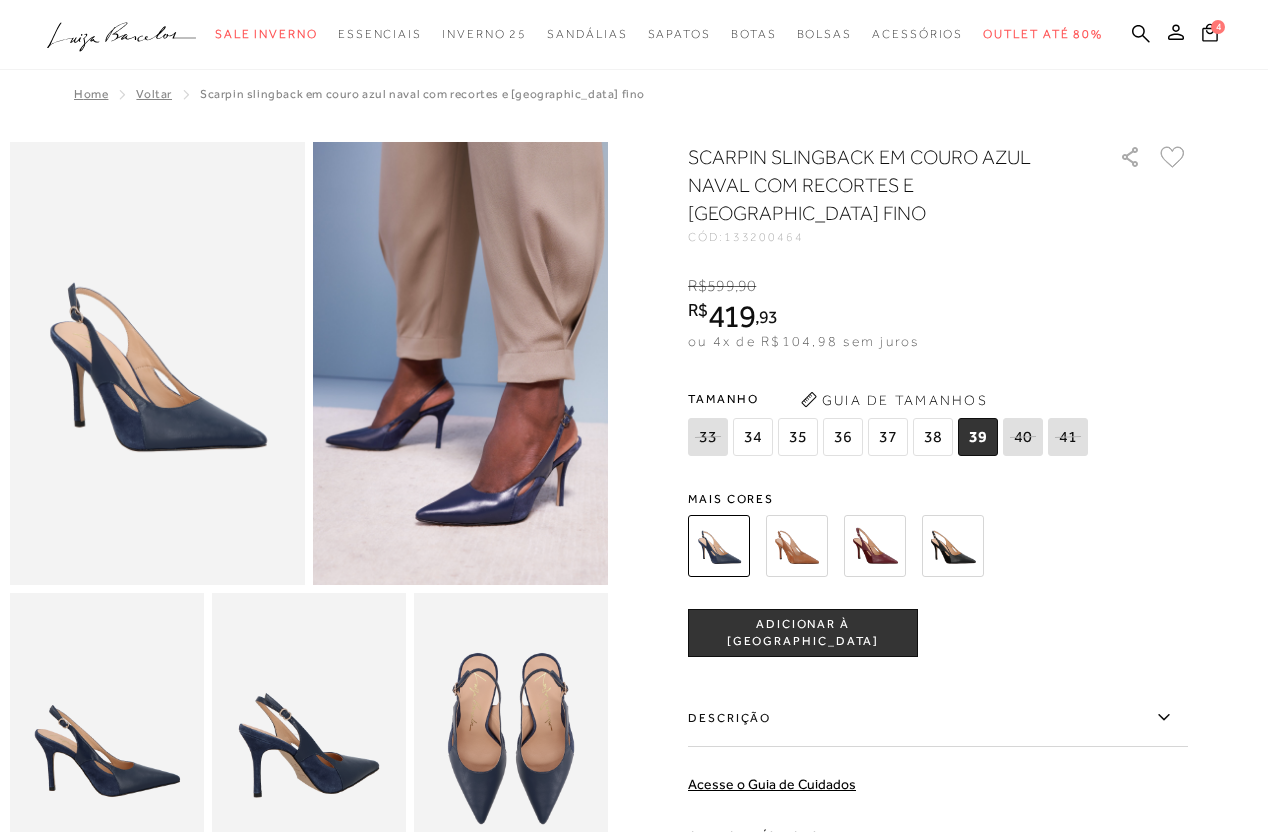 click on "ADICIONAR À [GEOGRAPHIC_DATA]" at bounding box center (803, 633) 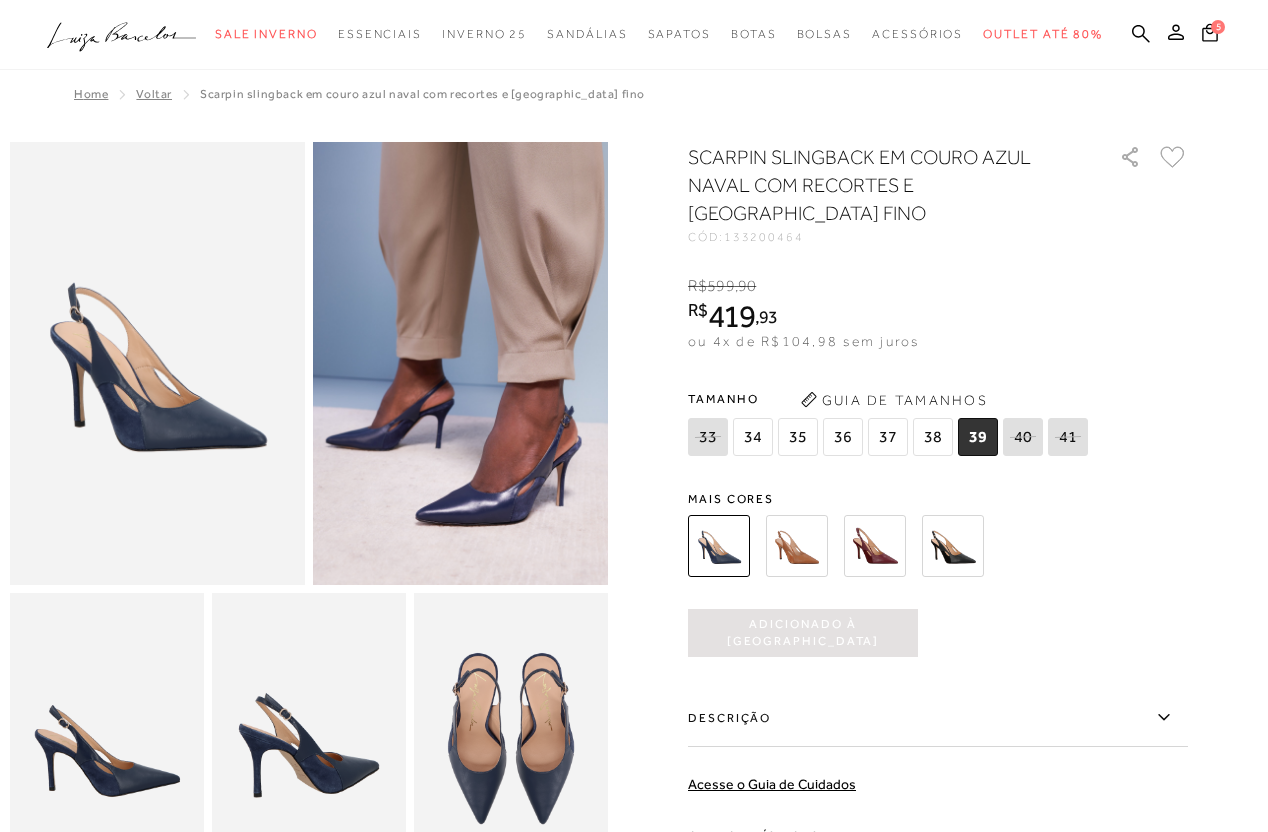scroll, scrollTop: 0, scrollLeft: 0, axis: both 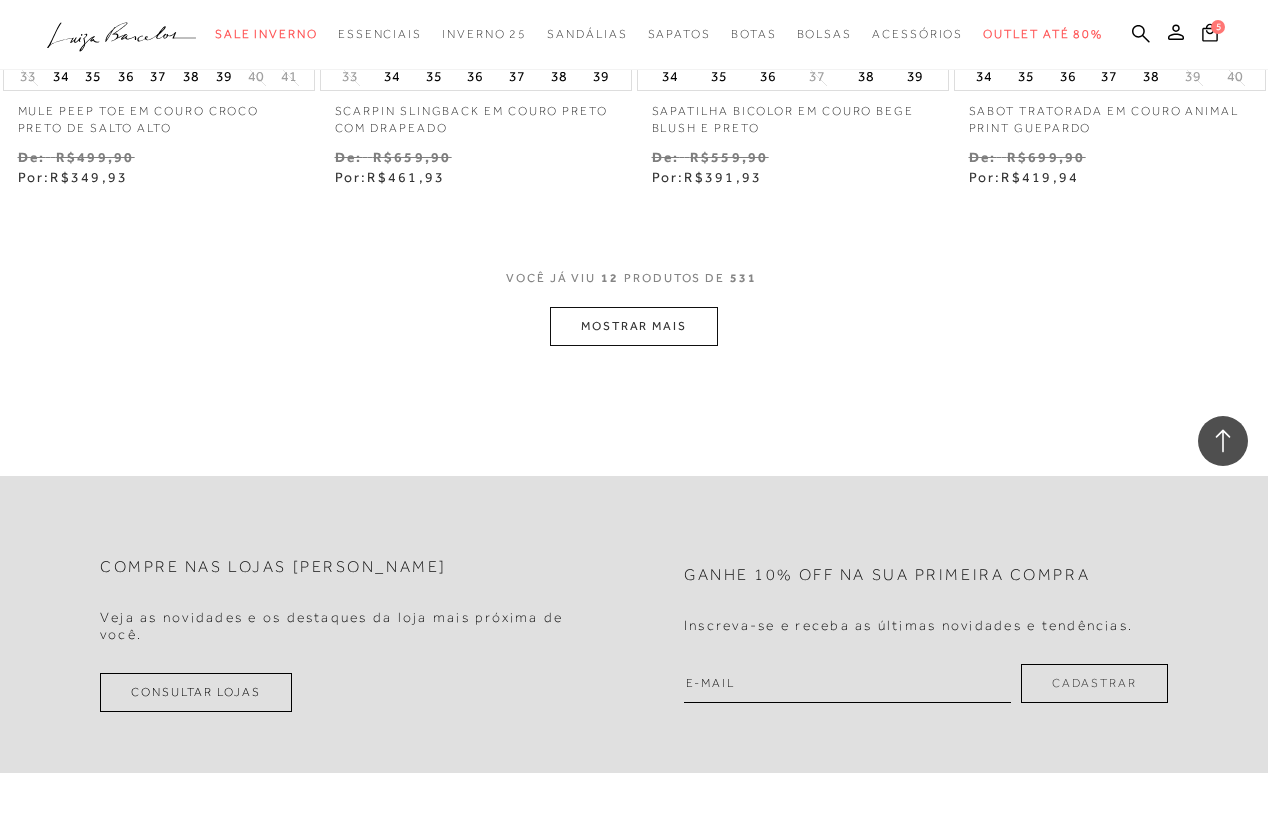 click on "MOSTRAR MAIS" at bounding box center [634, 326] 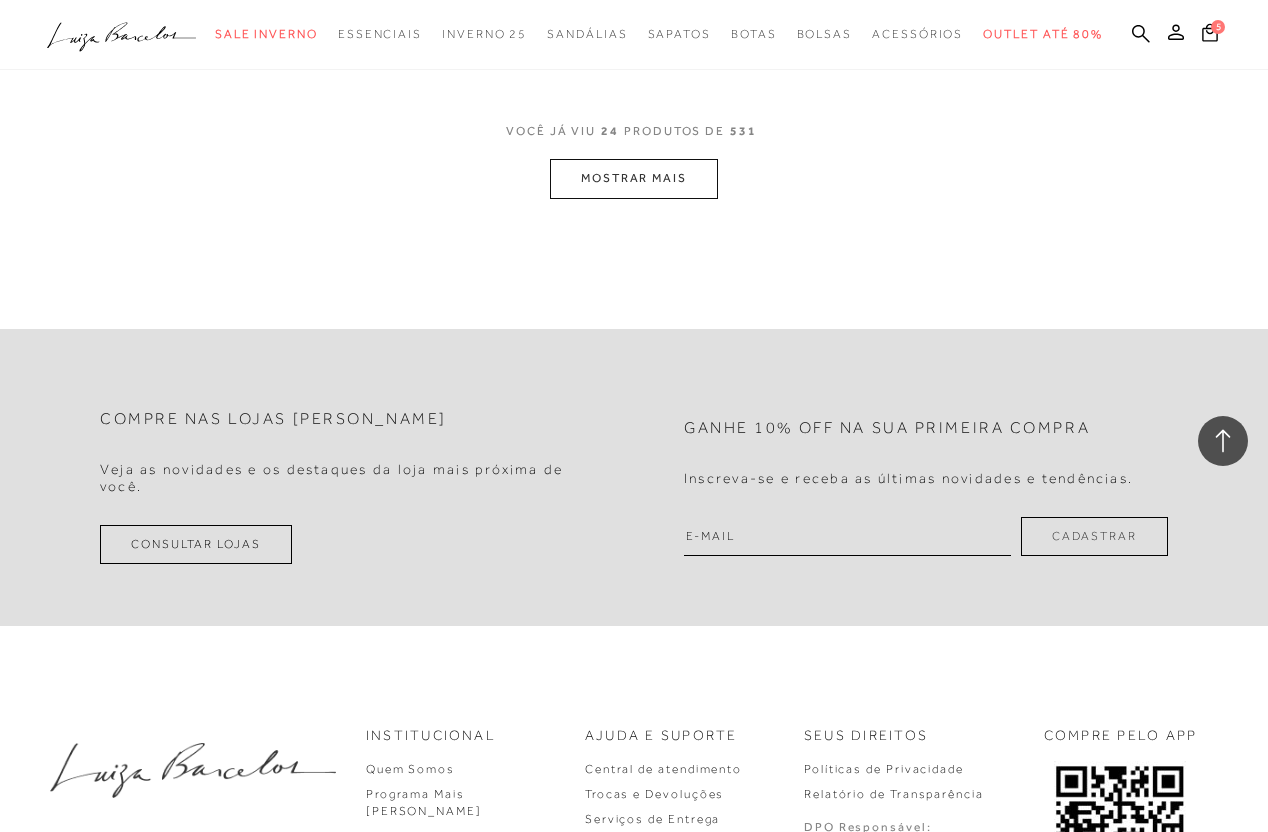scroll, scrollTop: 3863, scrollLeft: 0, axis: vertical 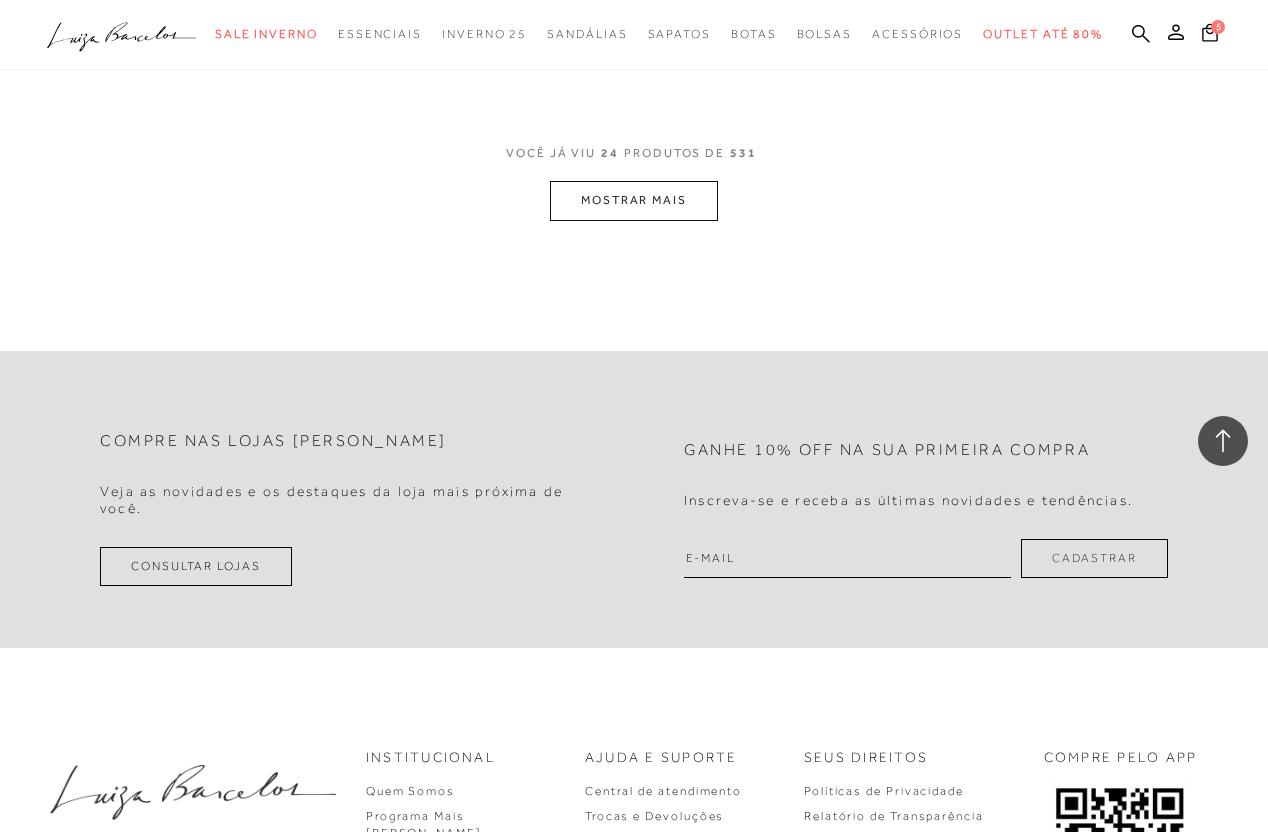 click on "MOSTRAR MAIS" at bounding box center [634, 200] 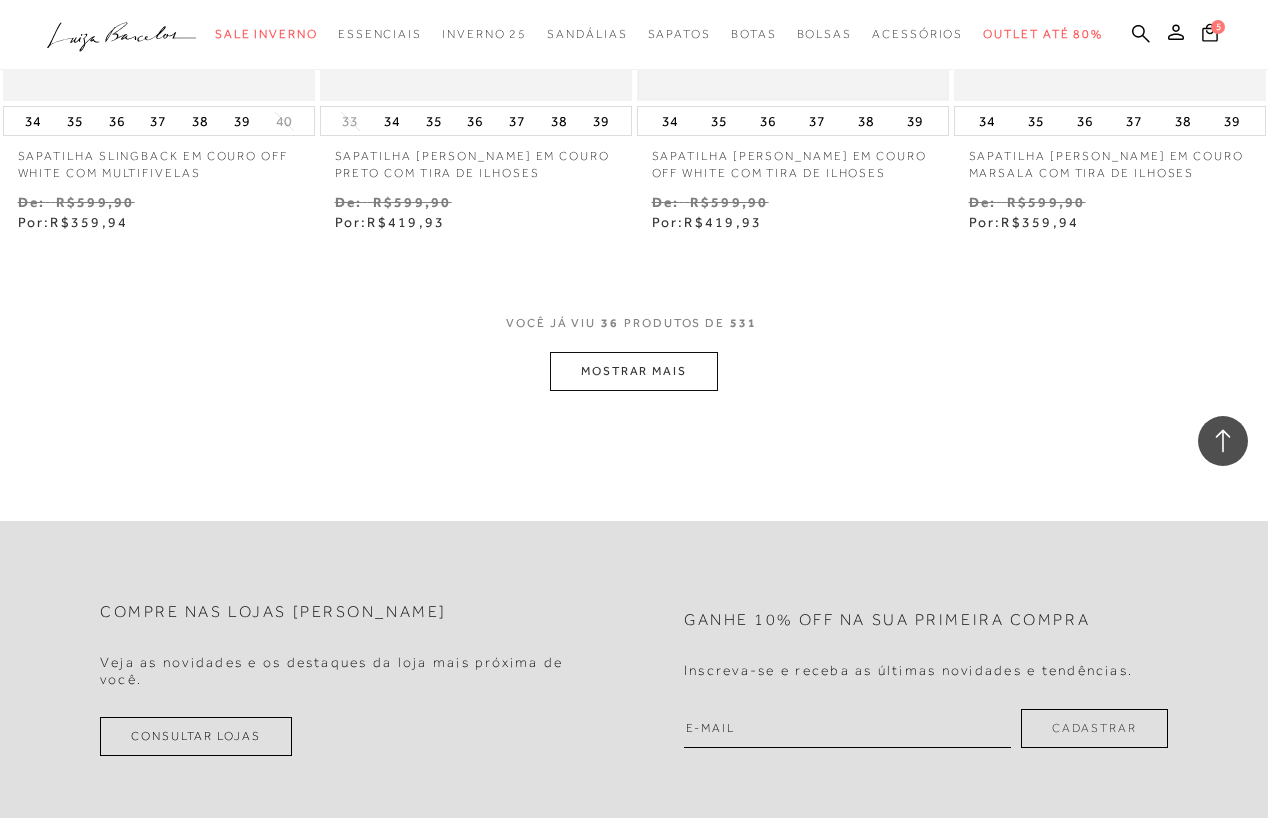 scroll, scrollTop: 5348, scrollLeft: 0, axis: vertical 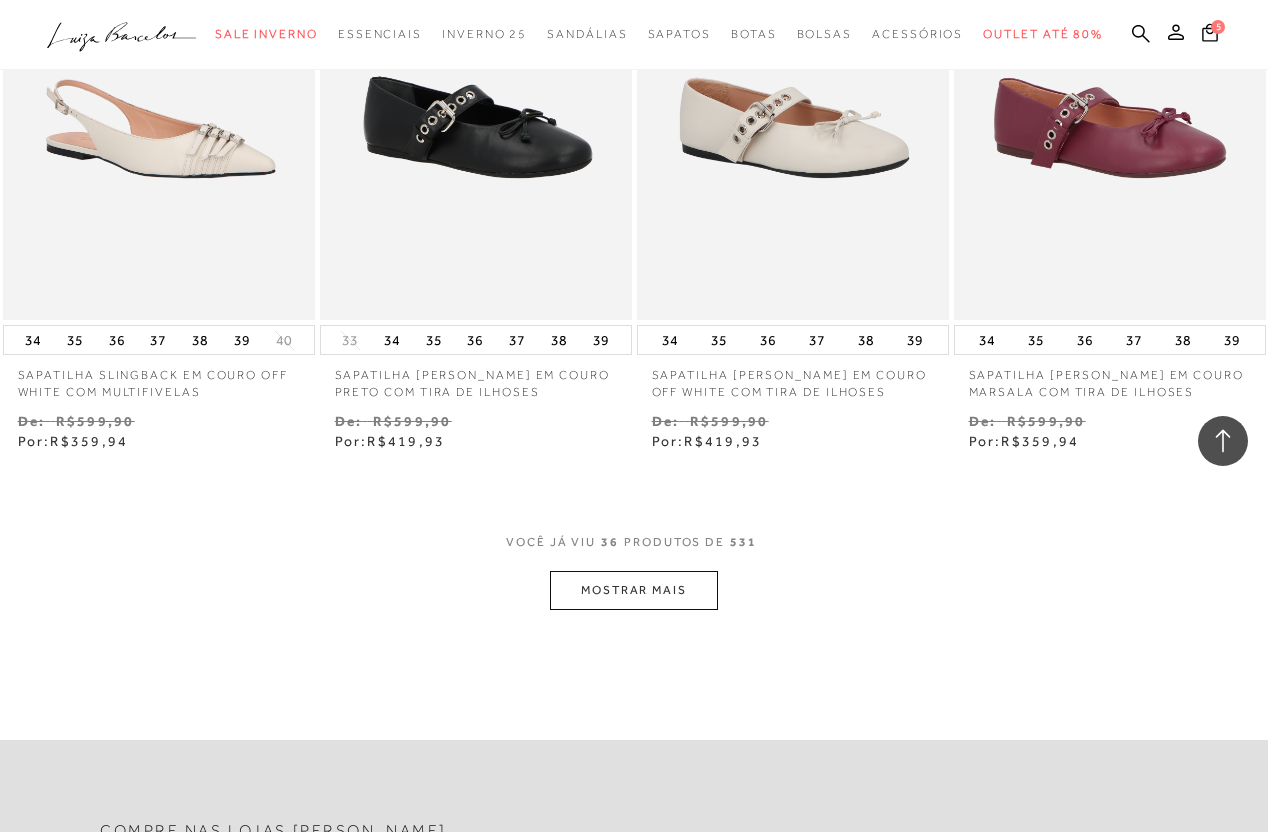click on "MOSTRAR MAIS" at bounding box center [634, 590] 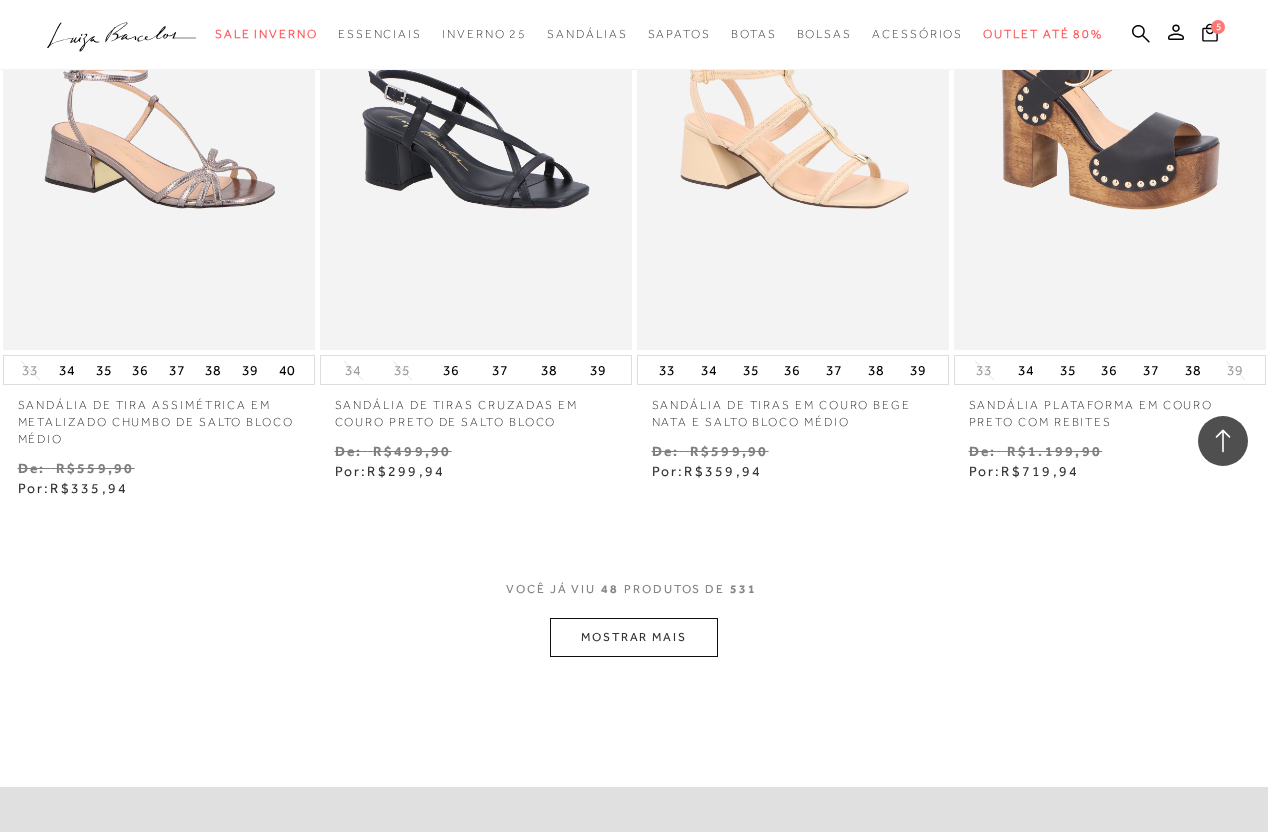 scroll, scrollTop: 7280, scrollLeft: 0, axis: vertical 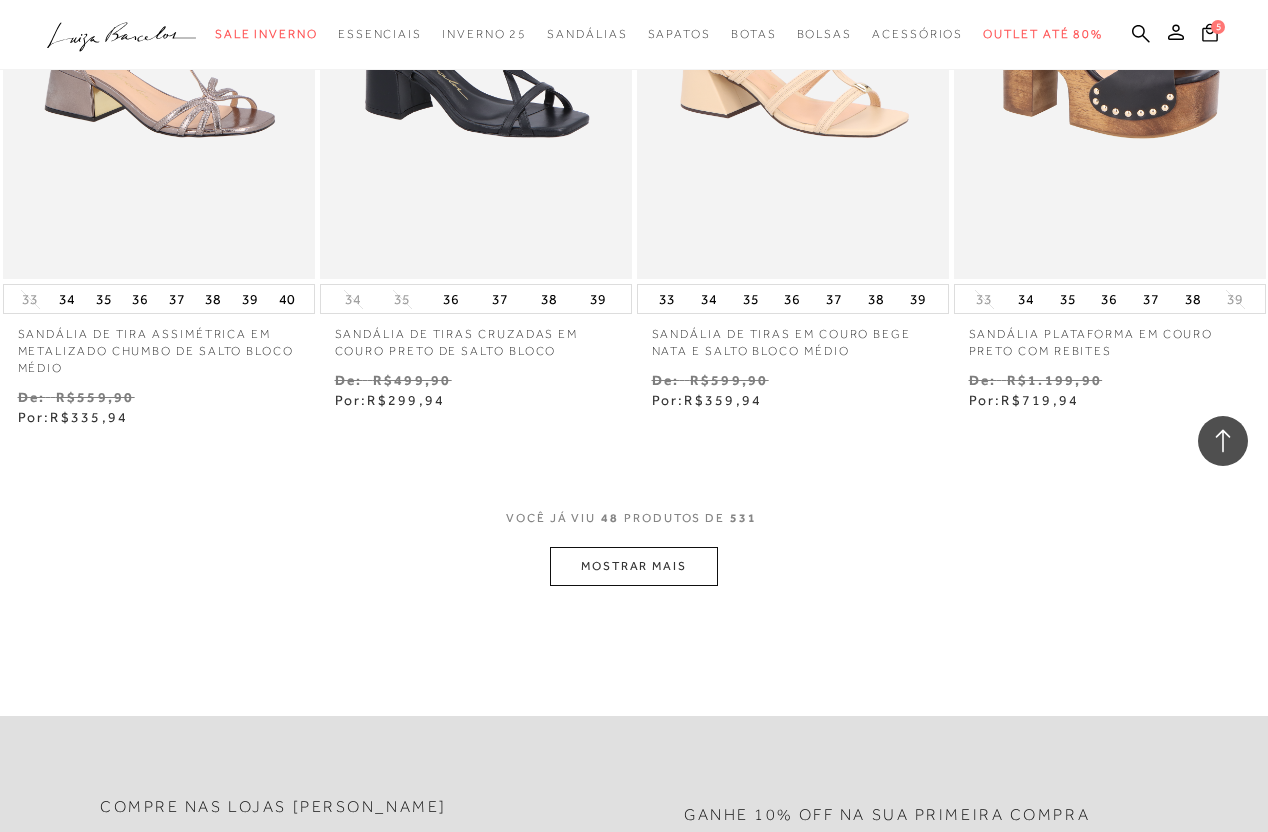 click on "MOSTRAR MAIS" at bounding box center [634, 566] 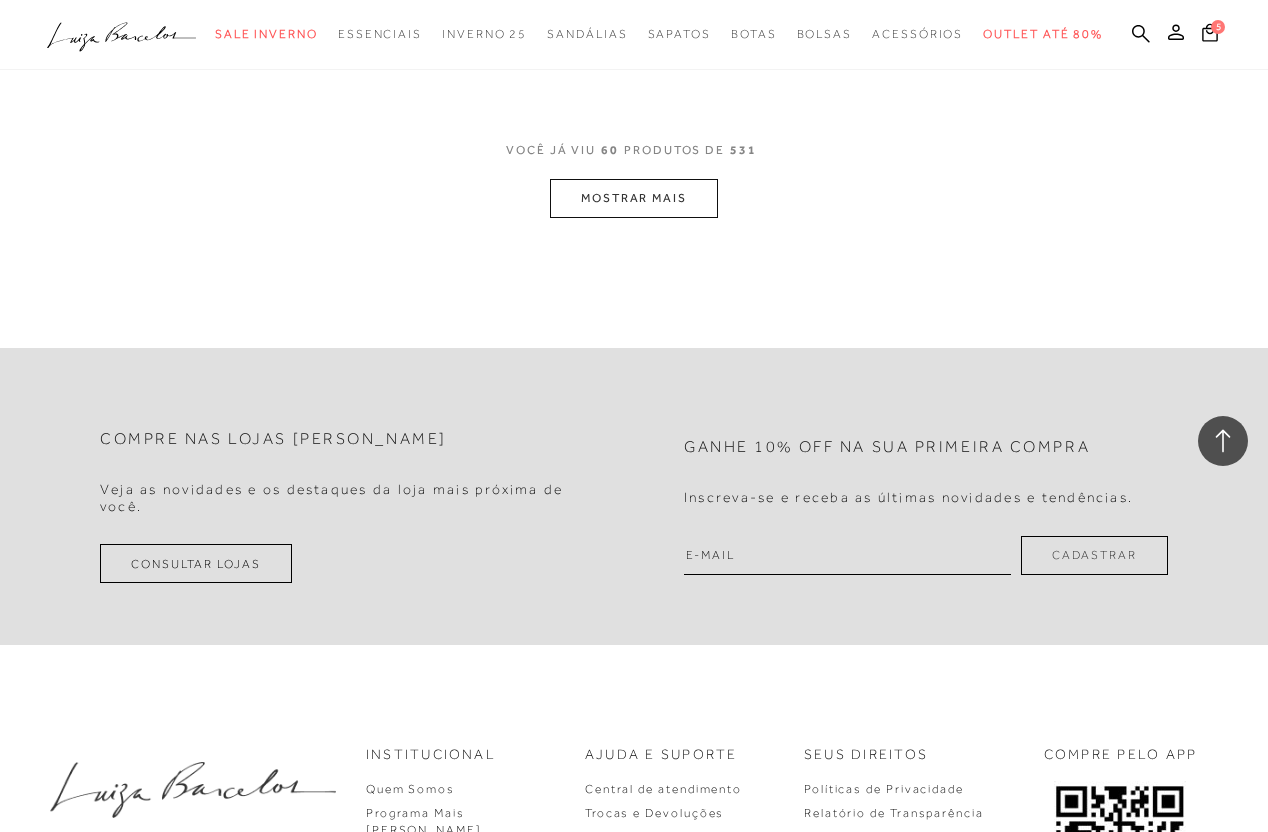scroll, scrollTop: 9529, scrollLeft: 0, axis: vertical 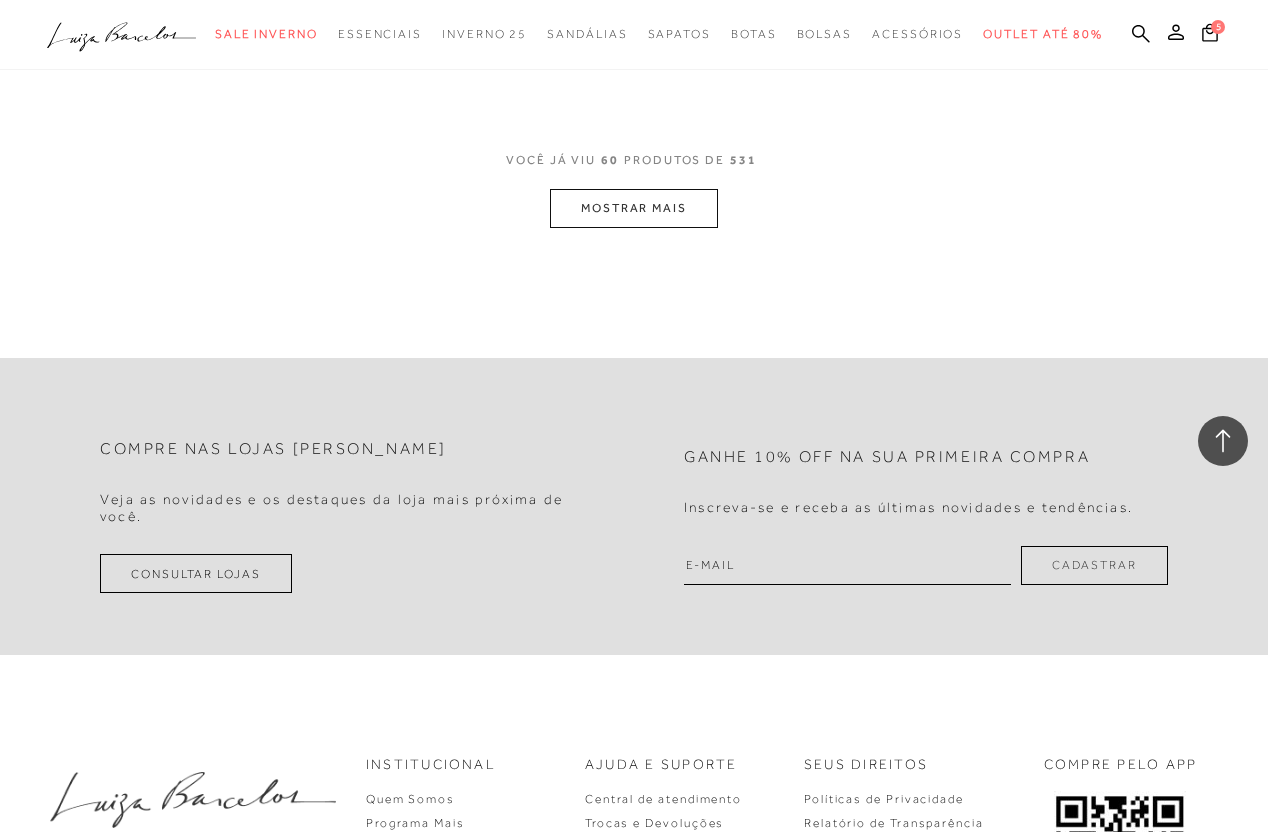 click on "MOSTRAR MAIS" at bounding box center [634, 208] 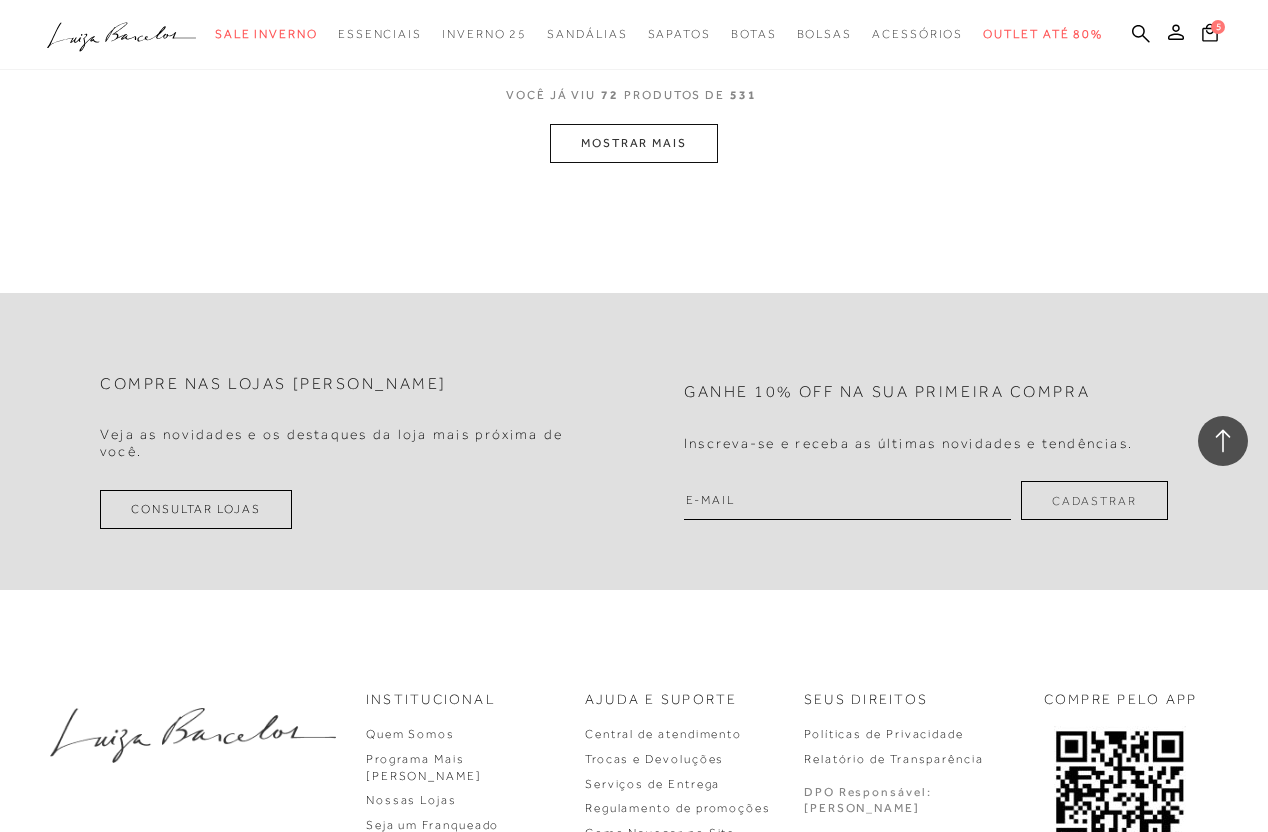 click on "MOSTRAR MAIS" at bounding box center [634, 143] 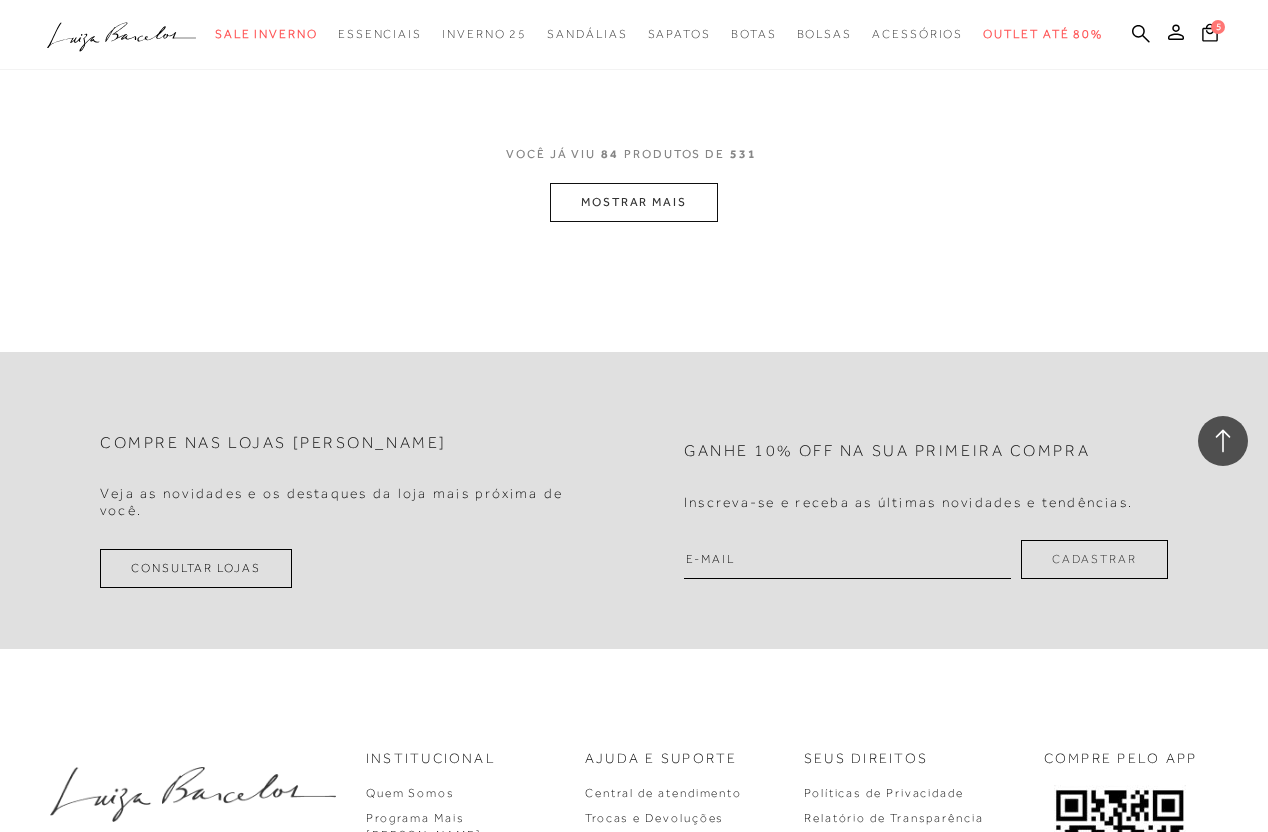 scroll, scrollTop: 13286, scrollLeft: 0, axis: vertical 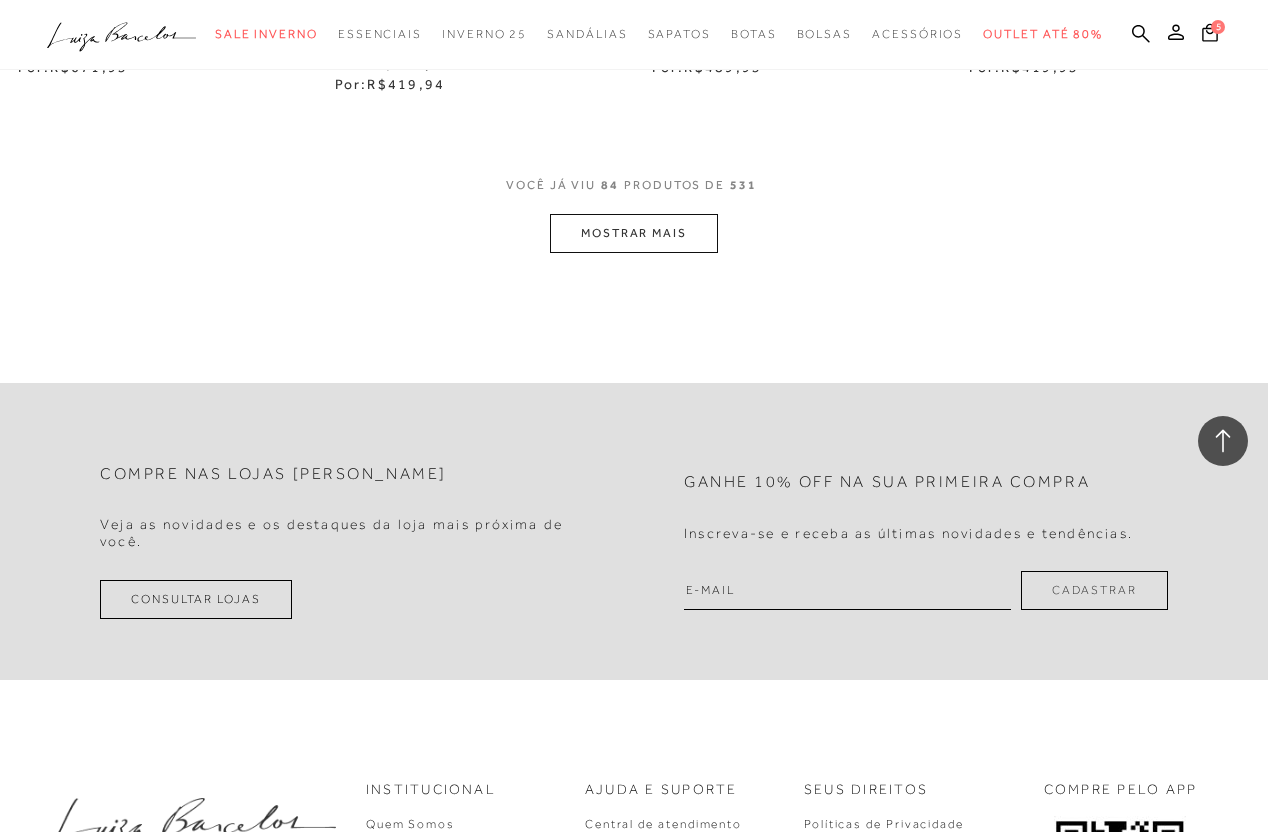 click on "MOSTRAR MAIS" at bounding box center (634, 233) 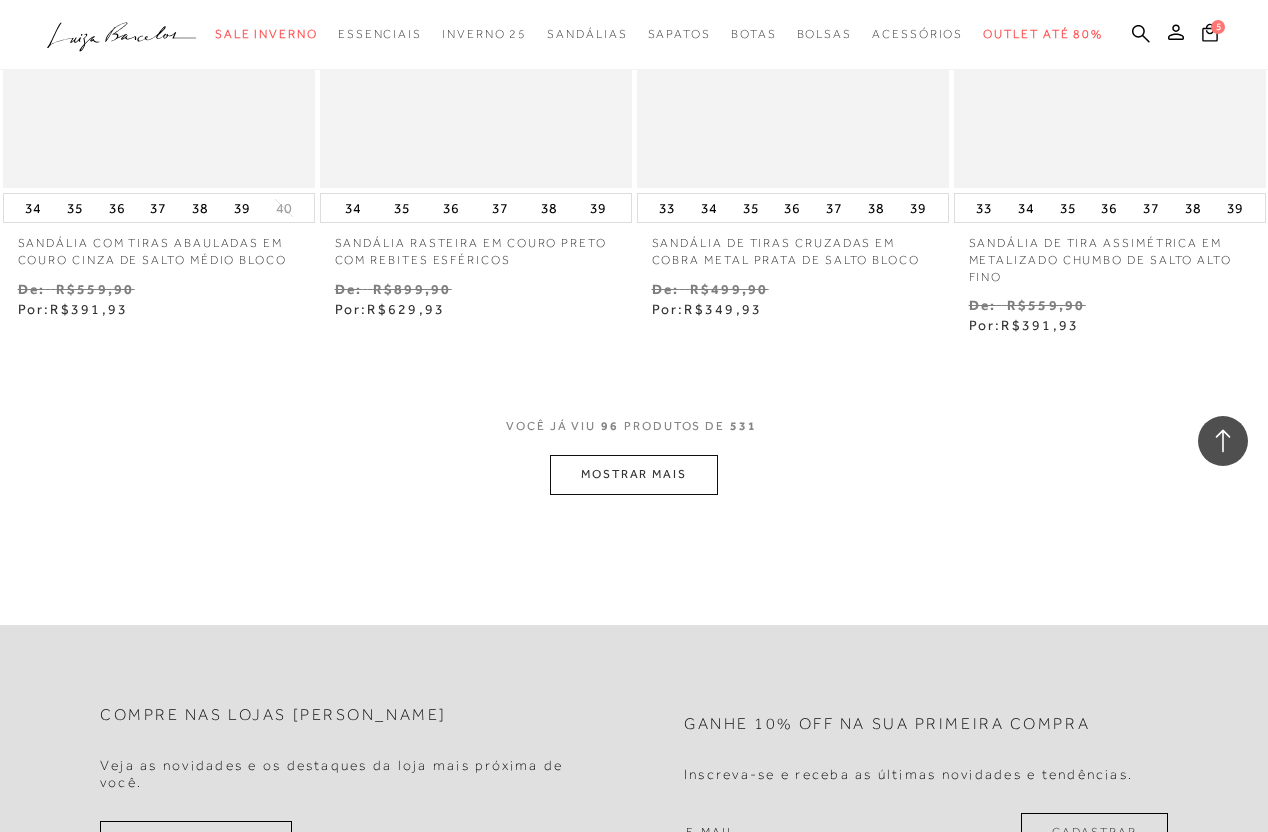 scroll, scrollTop: 14952, scrollLeft: 0, axis: vertical 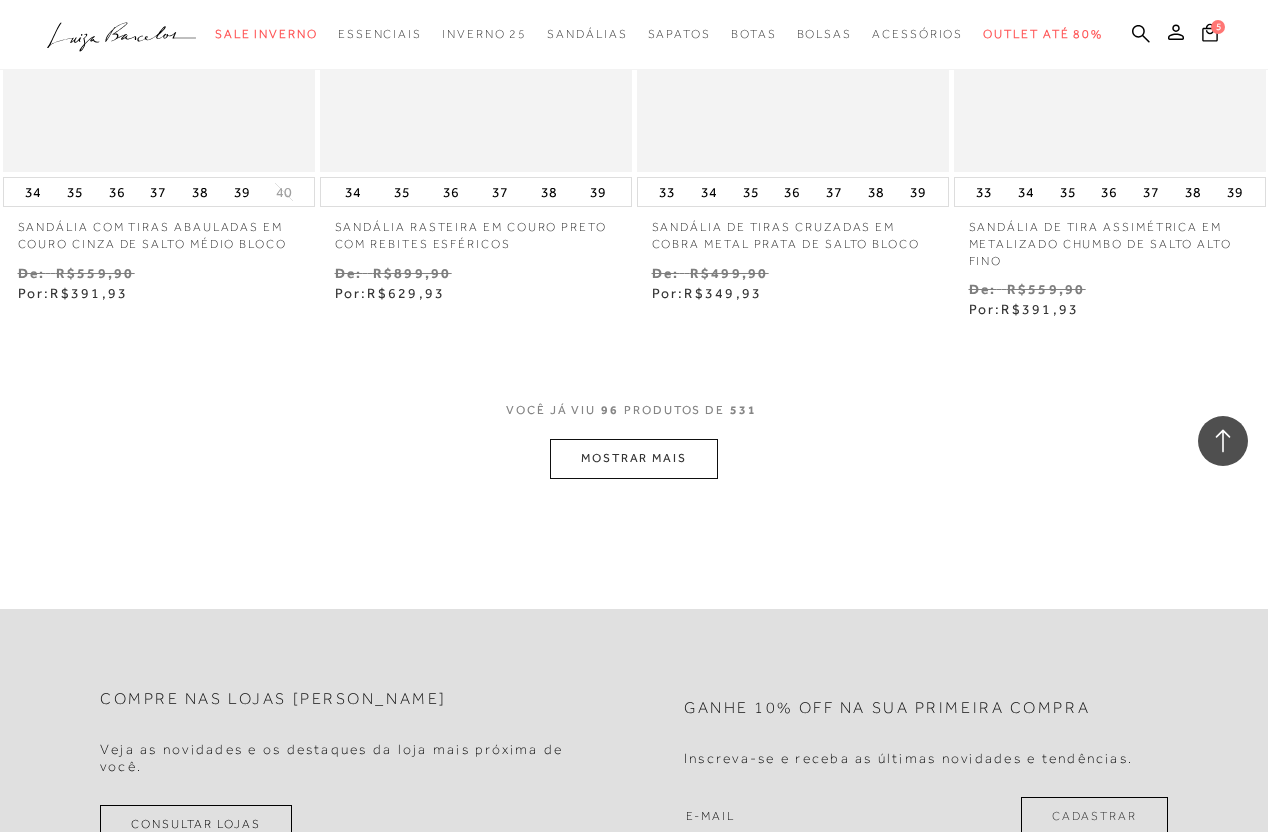 click on "MOSTRAR MAIS" at bounding box center [634, 458] 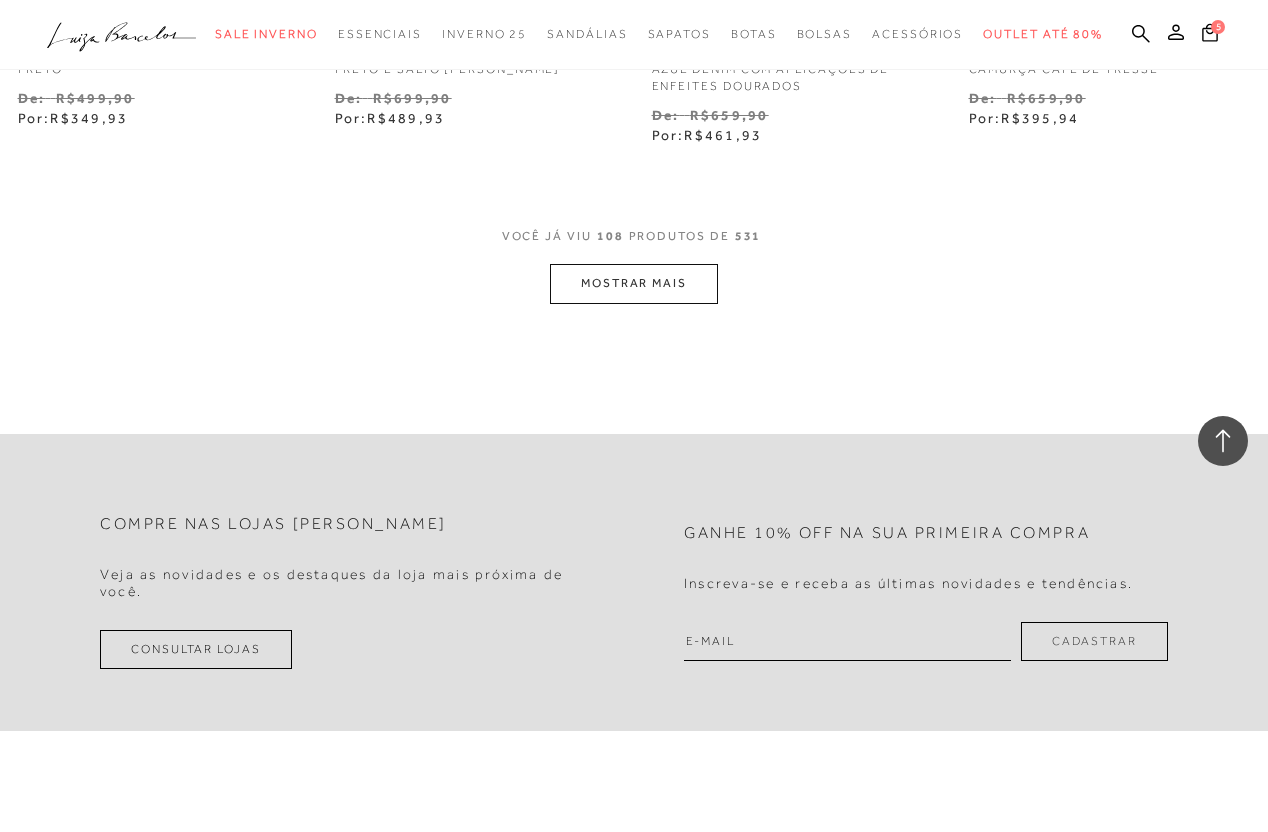 scroll, scrollTop: 17039, scrollLeft: 0, axis: vertical 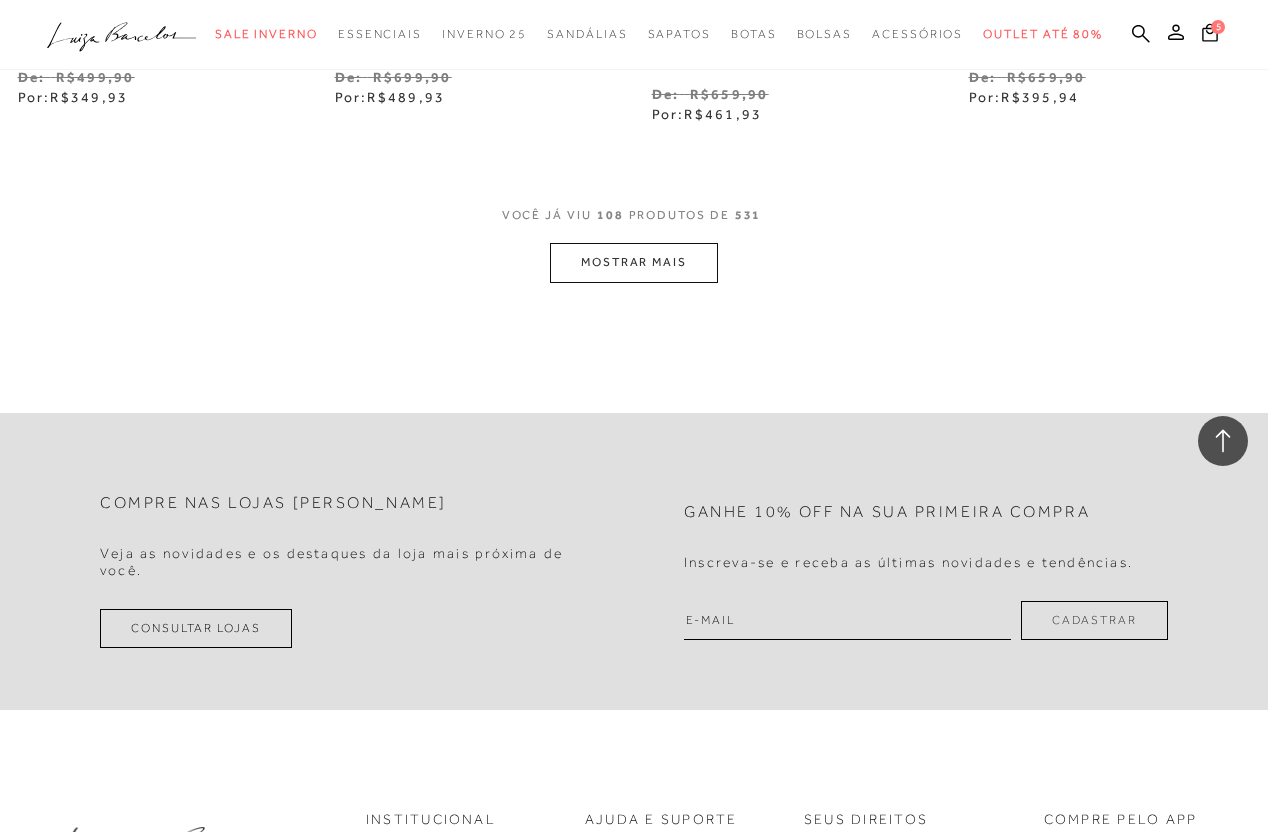 click on "MOSTRAR MAIS" at bounding box center (634, 262) 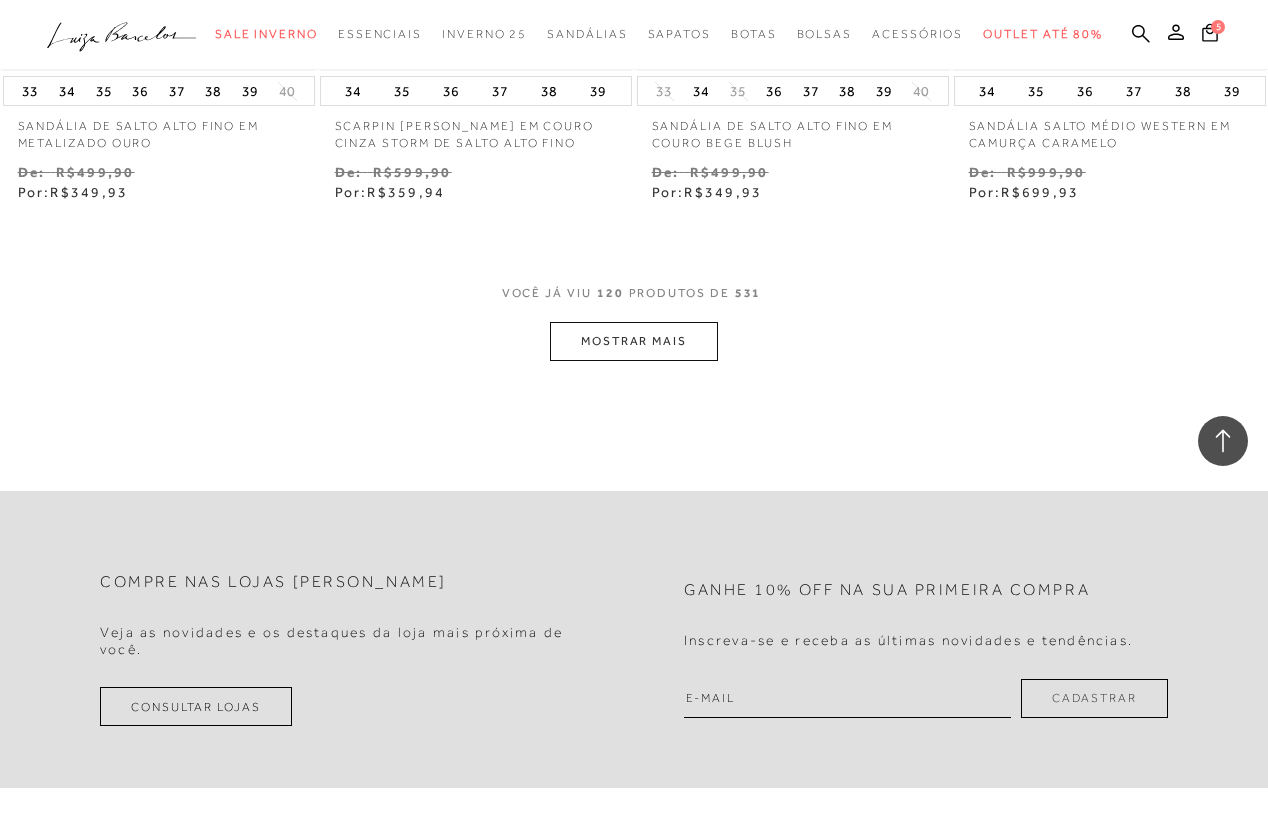 click on "MOSTRAR MAIS" at bounding box center [634, 341] 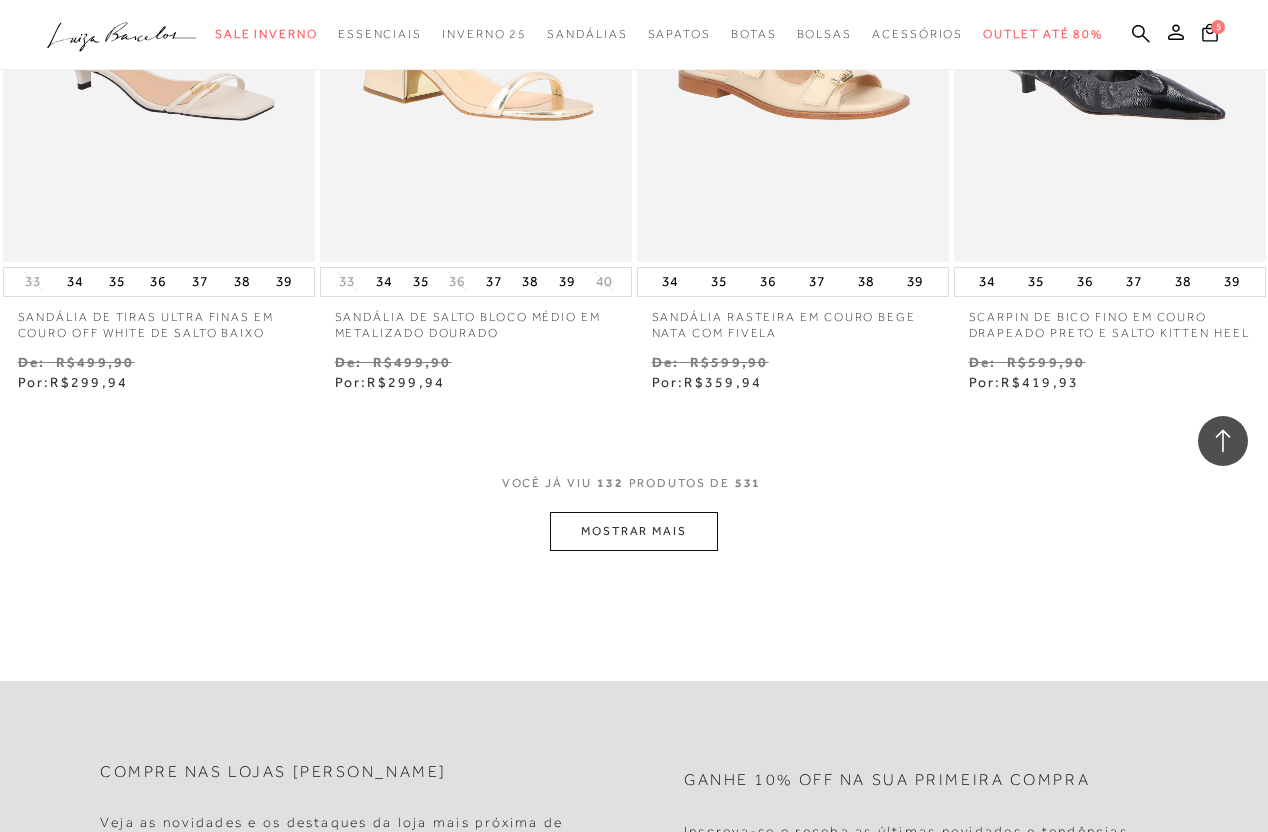 scroll, scrollTop: 20520, scrollLeft: 0, axis: vertical 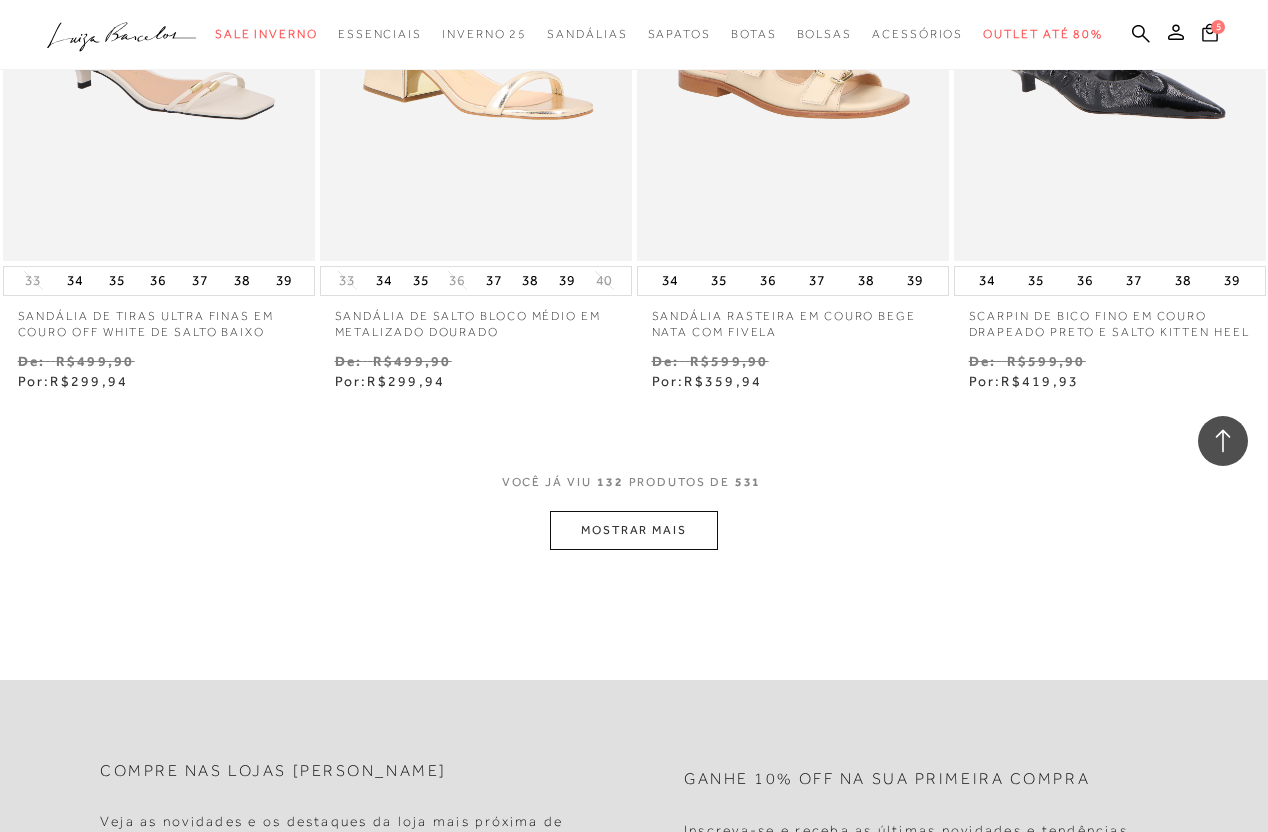 click on "MOSTRAR MAIS" at bounding box center (634, 530) 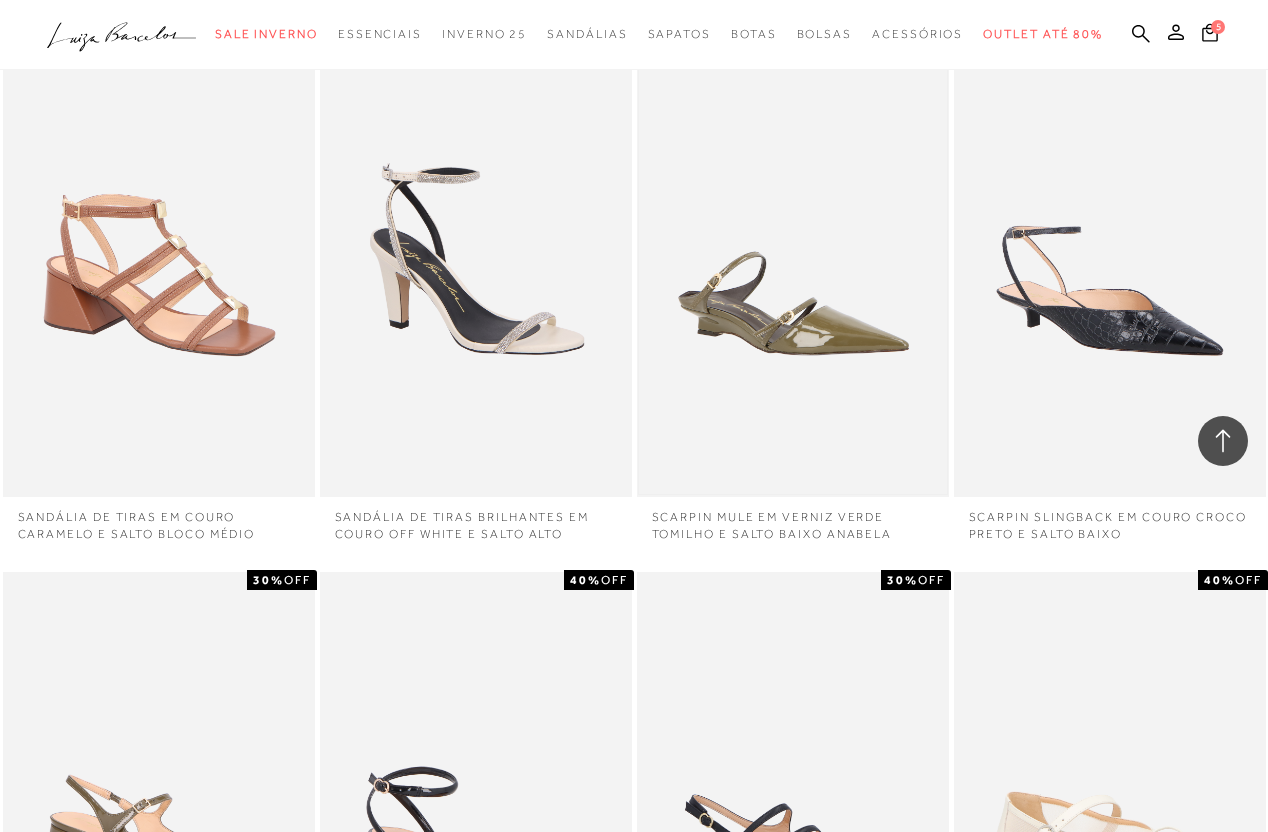 scroll, scrollTop: 20974, scrollLeft: 0, axis: vertical 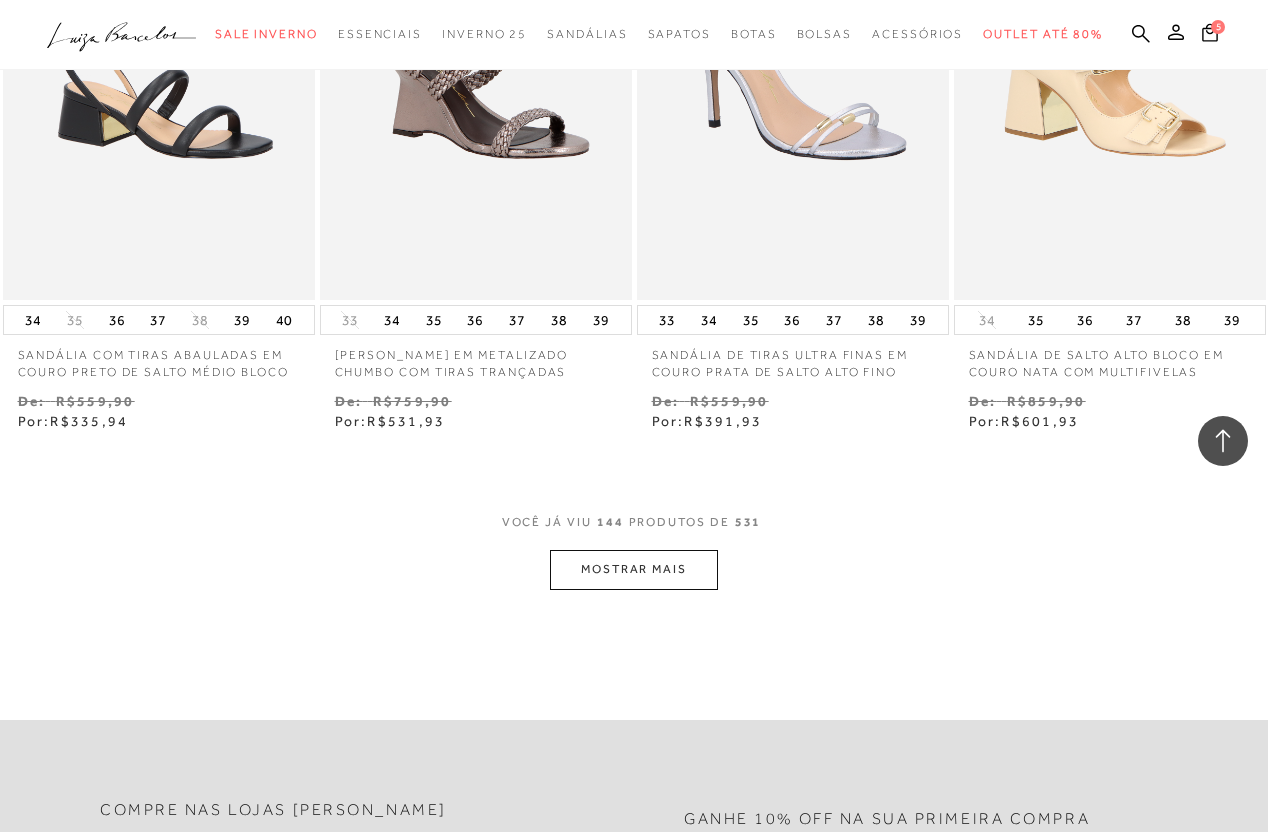 click on "MOSTRAR MAIS" at bounding box center (634, 569) 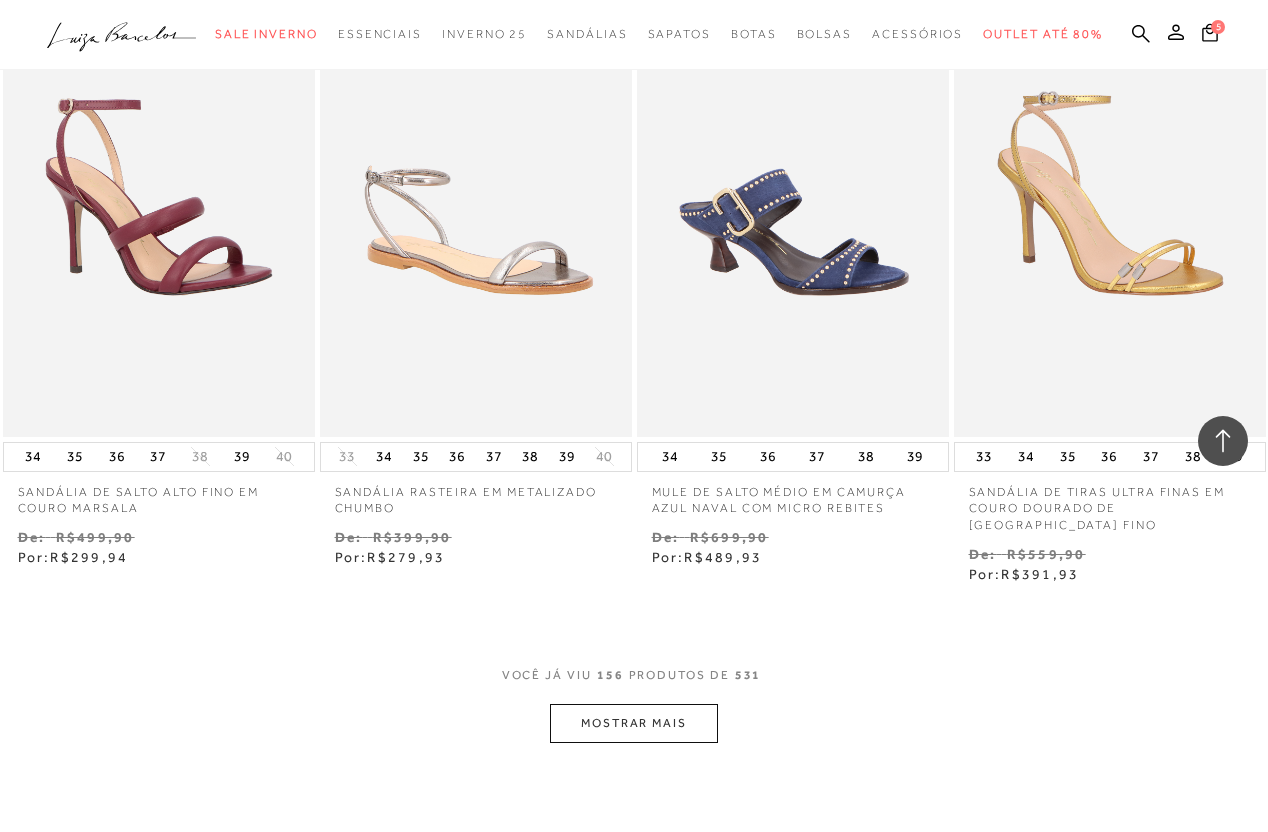 scroll, scrollTop: 24147, scrollLeft: 0, axis: vertical 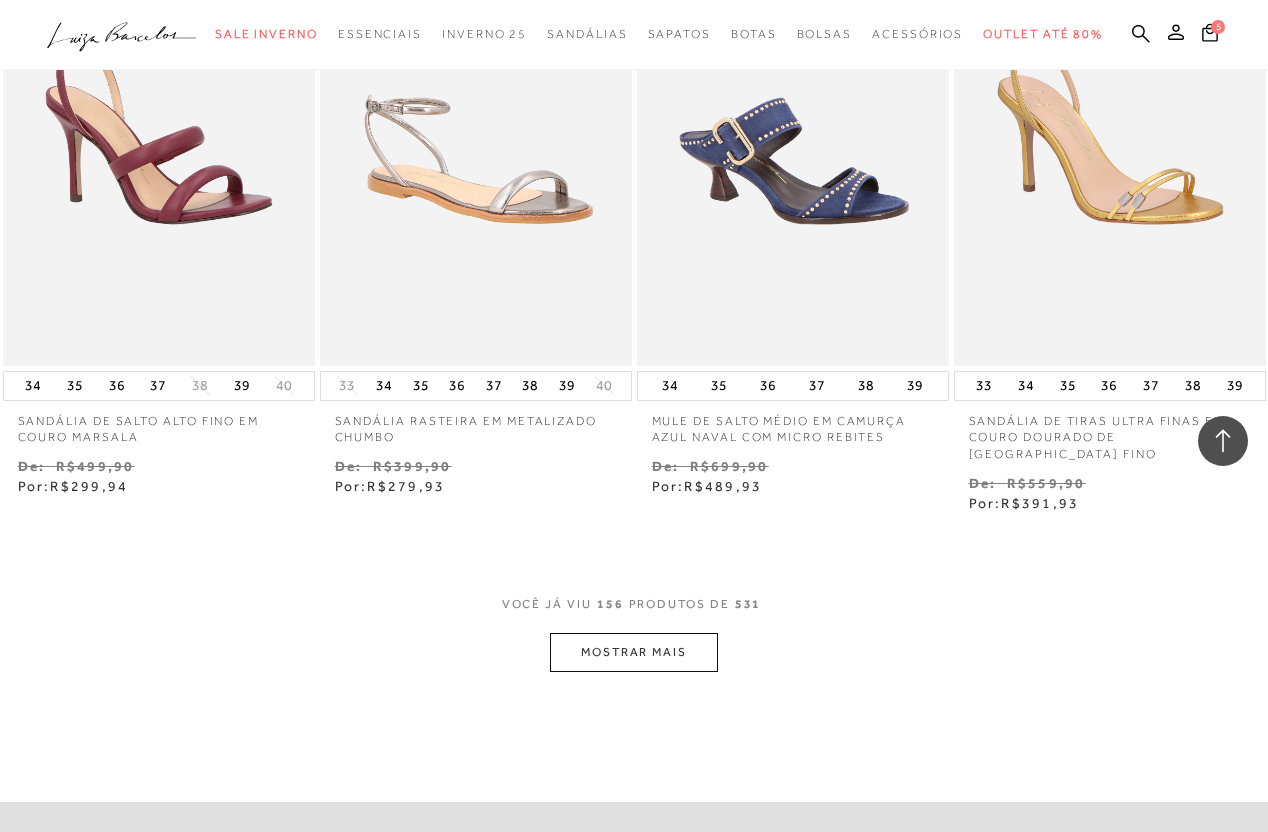 click on "MOSTRAR MAIS" at bounding box center (634, 652) 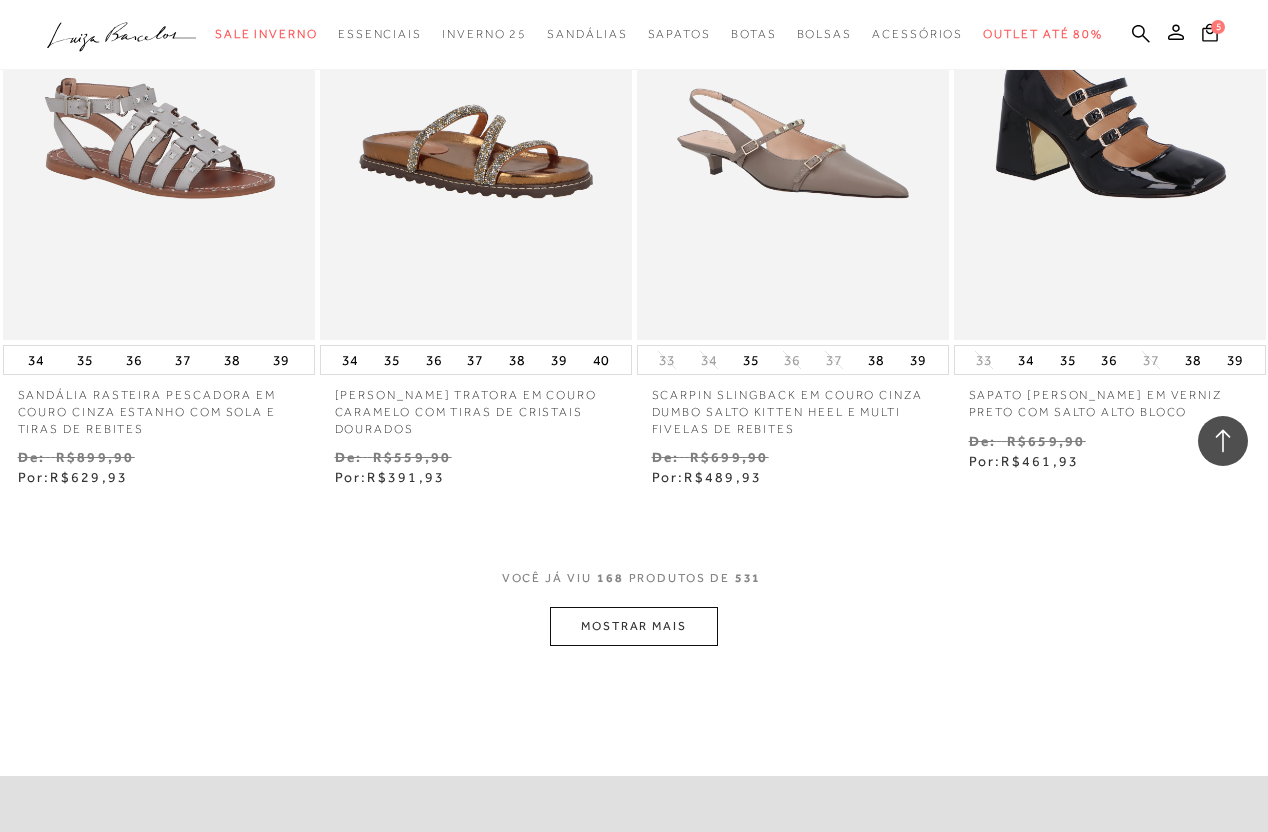 click on "MOSTRAR MAIS" at bounding box center (634, 626) 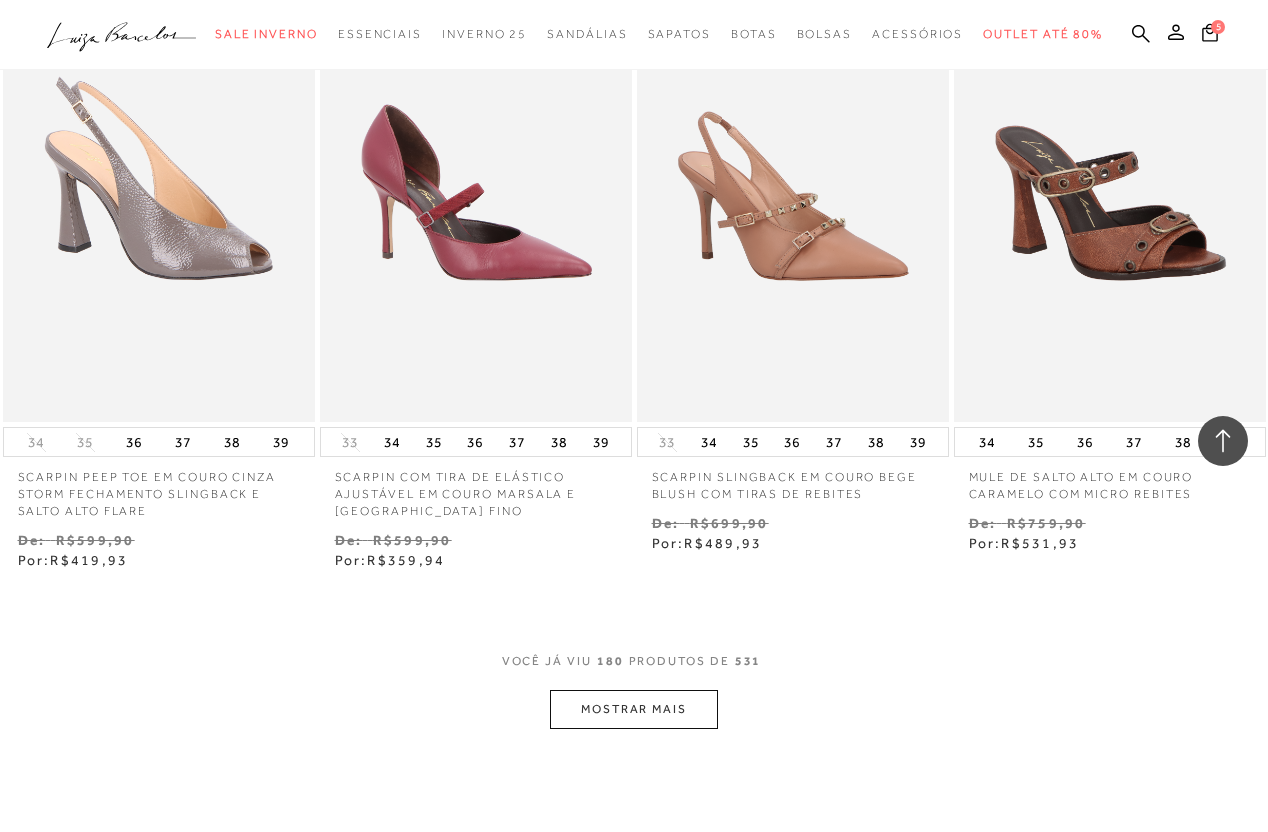scroll, scrollTop: 27848, scrollLeft: 0, axis: vertical 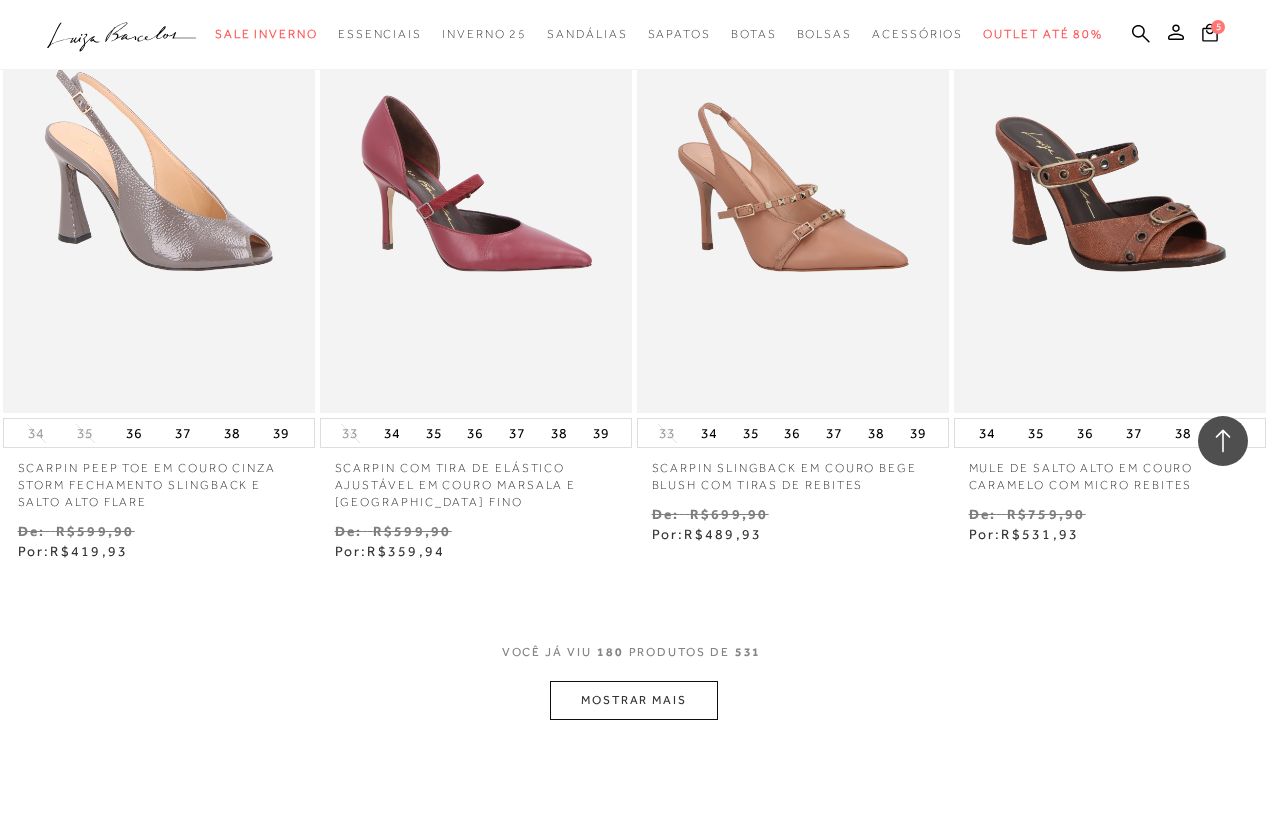click on "MOSTRAR MAIS" at bounding box center (634, 700) 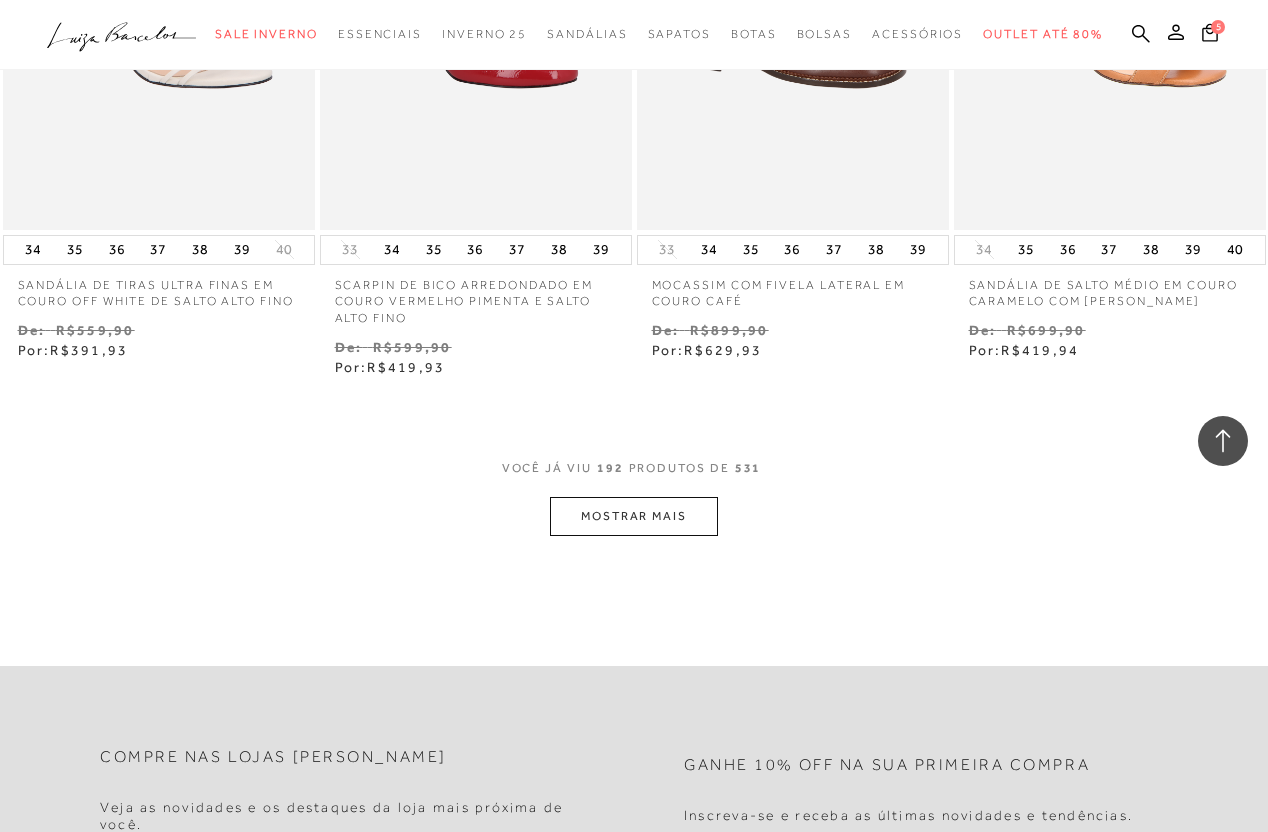 scroll, scrollTop: 29924, scrollLeft: 0, axis: vertical 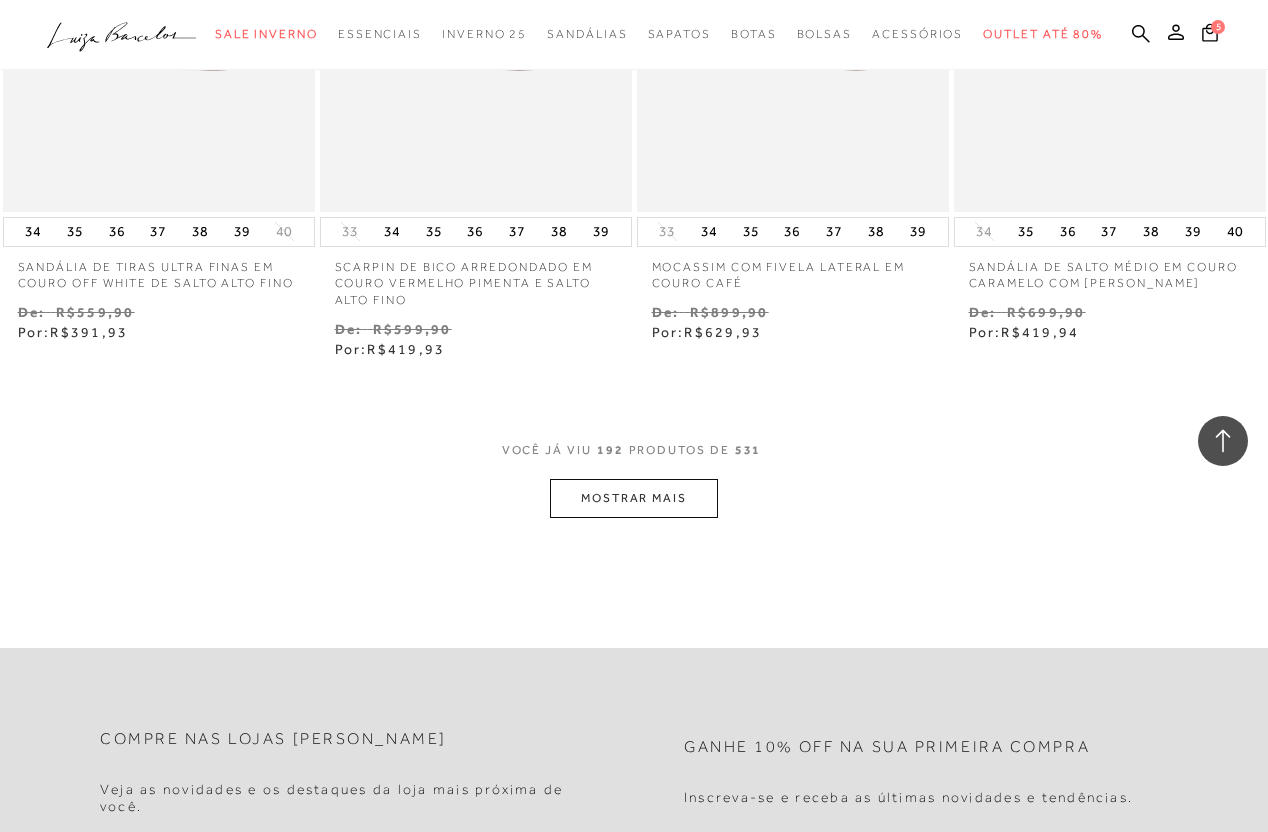 click on "MOSTRAR MAIS" at bounding box center [634, 498] 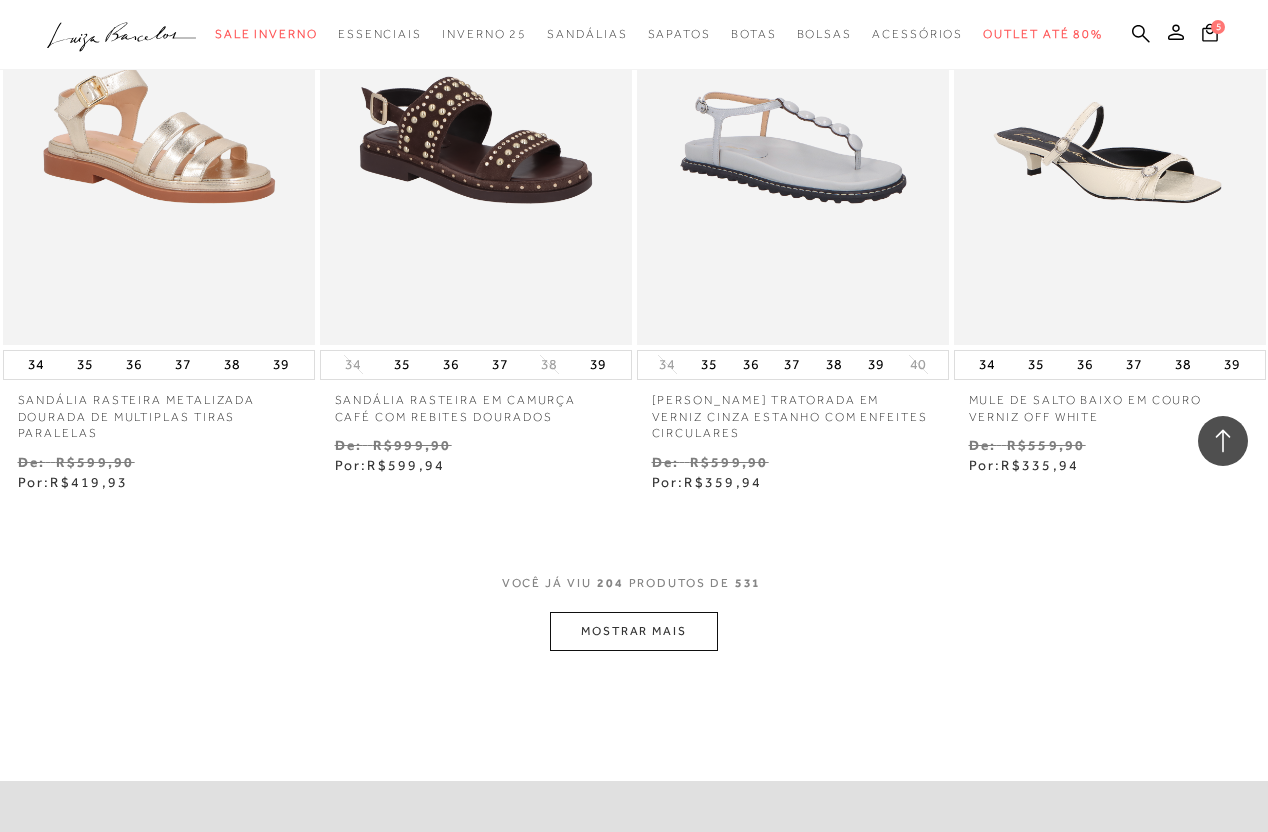scroll, scrollTop: 31688, scrollLeft: 0, axis: vertical 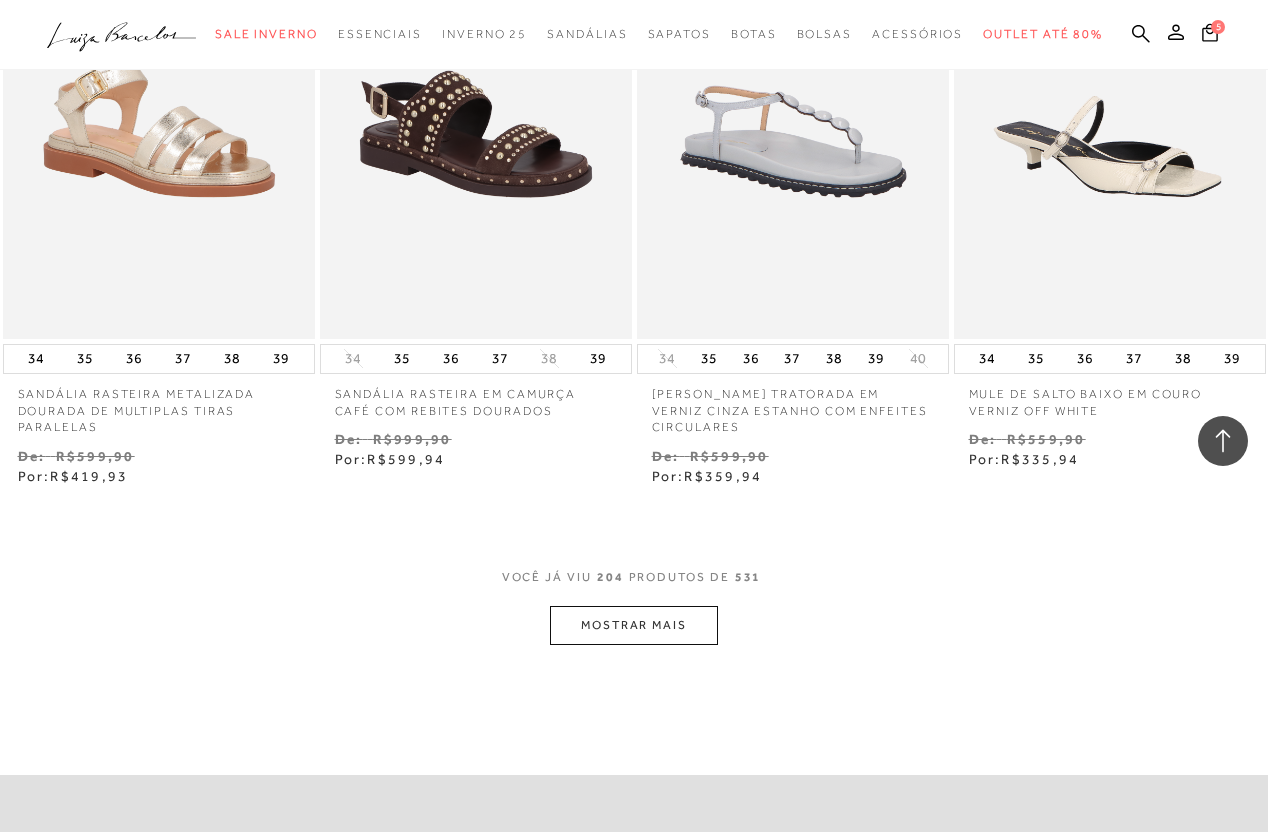 click on "MOSTRAR MAIS" at bounding box center [634, 625] 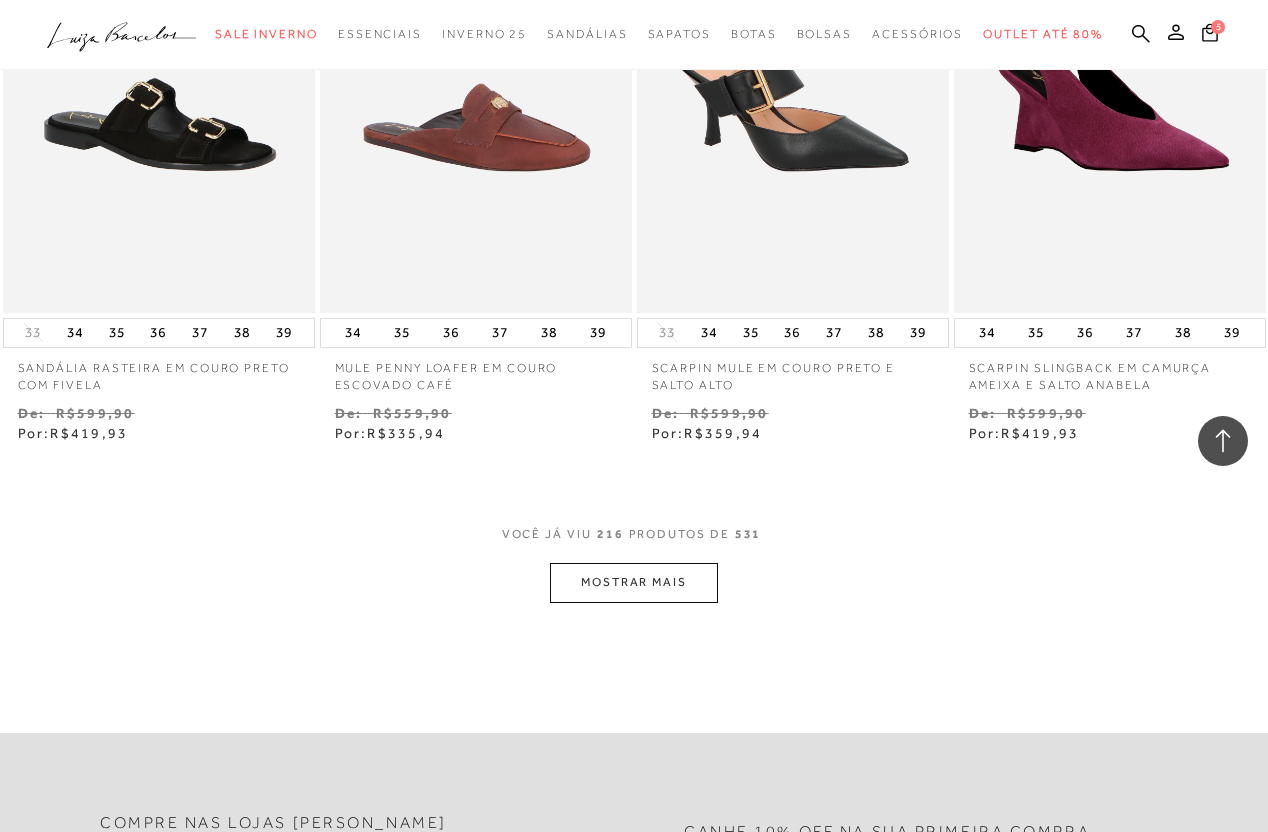 click on "MOSTRAR MAIS" at bounding box center [634, 582] 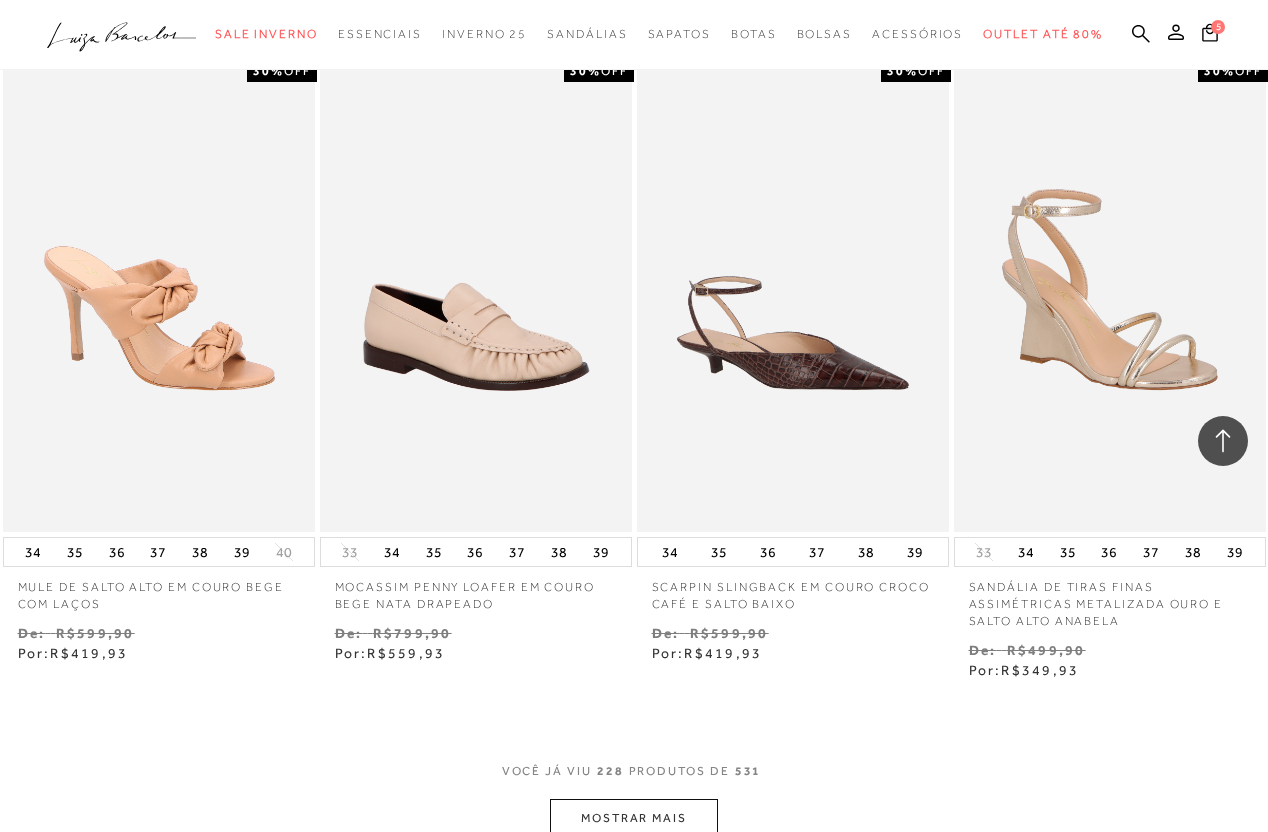 scroll, scrollTop: 35386, scrollLeft: 0, axis: vertical 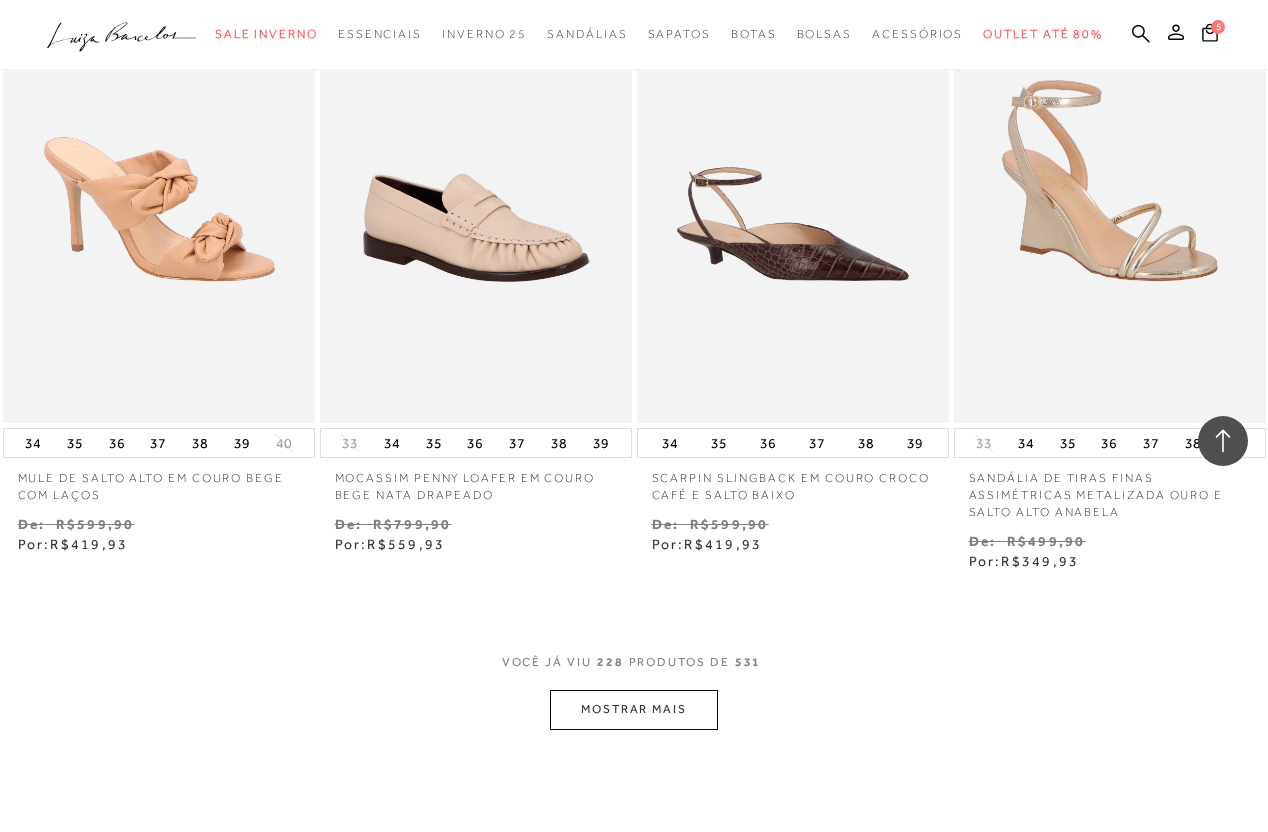 click on "MOSTRAR MAIS" at bounding box center (634, 709) 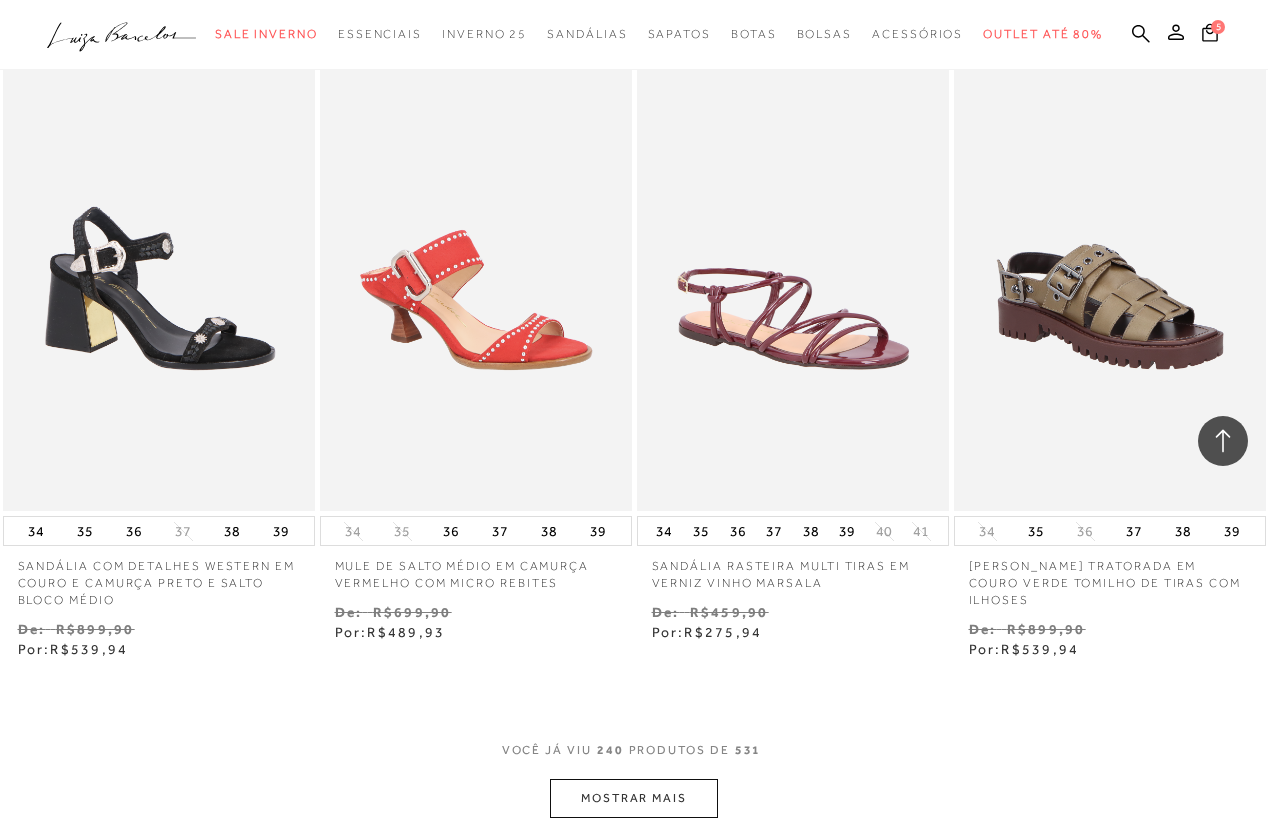 scroll, scrollTop: 37195, scrollLeft: 0, axis: vertical 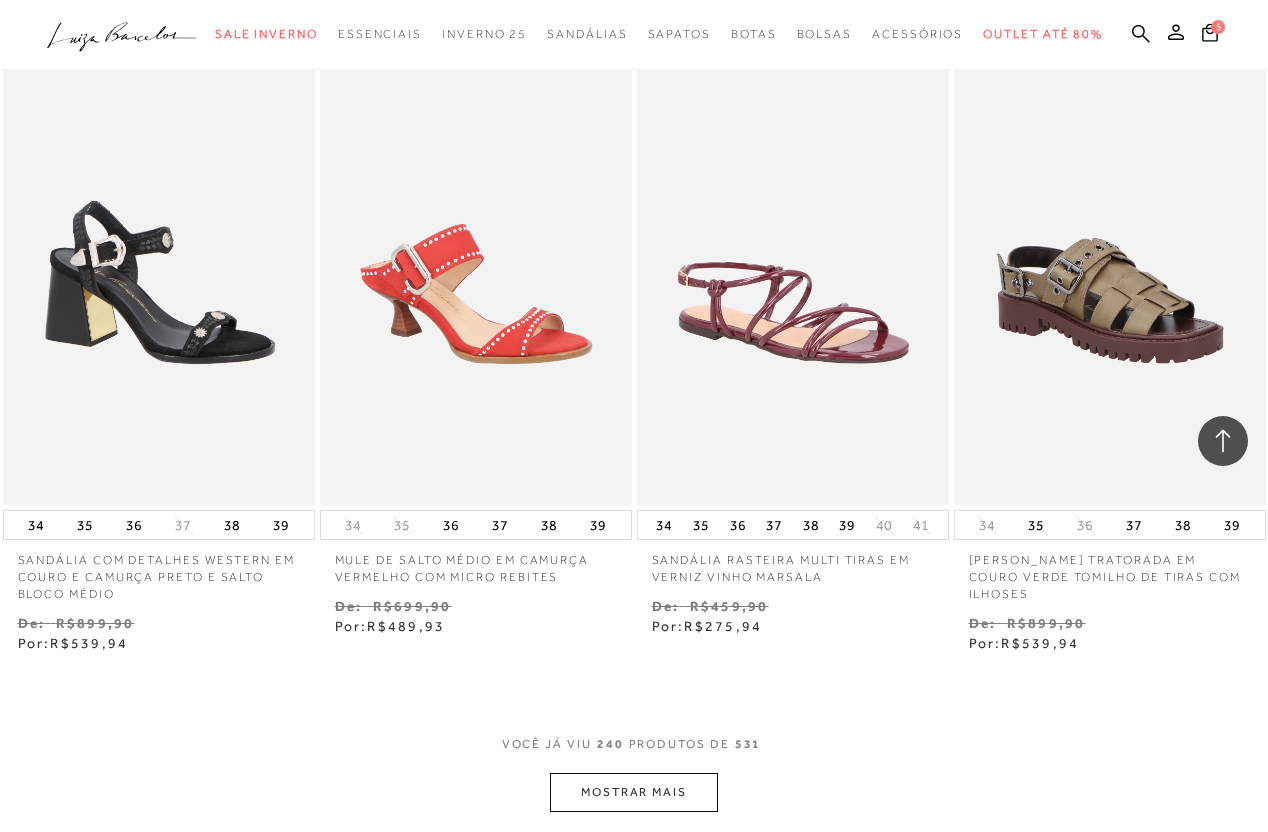 click on "MOSTRAR MAIS" at bounding box center [634, 792] 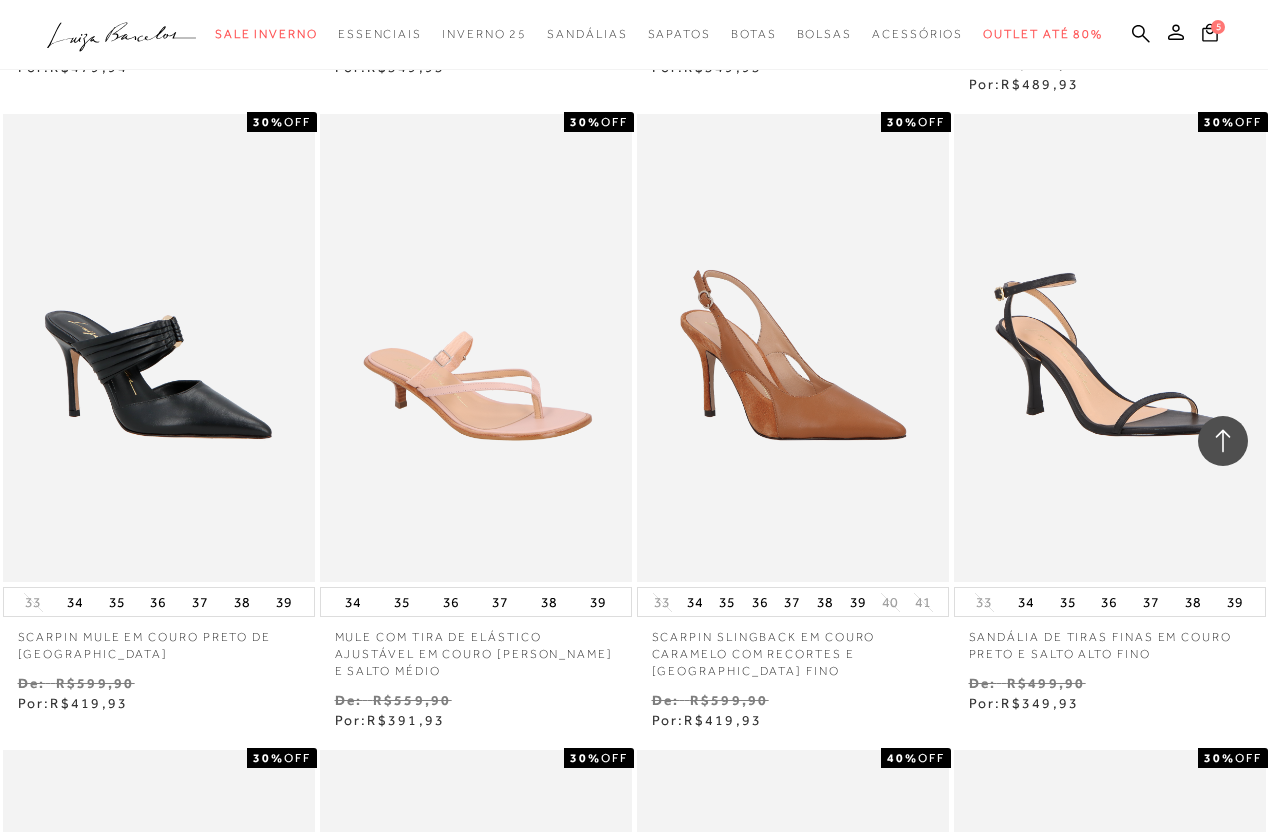scroll, scrollTop: 38397, scrollLeft: 0, axis: vertical 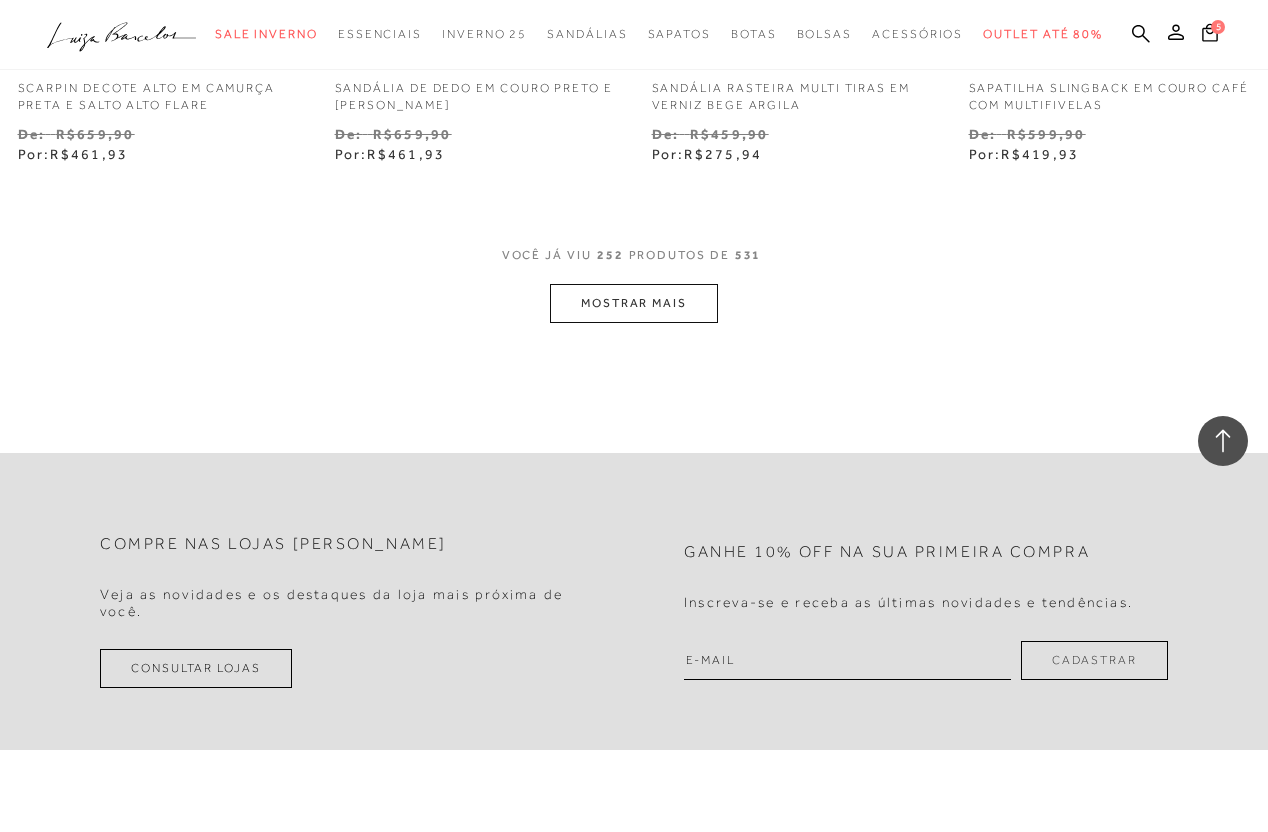 click on "MOSTRAR MAIS" at bounding box center (634, 303) 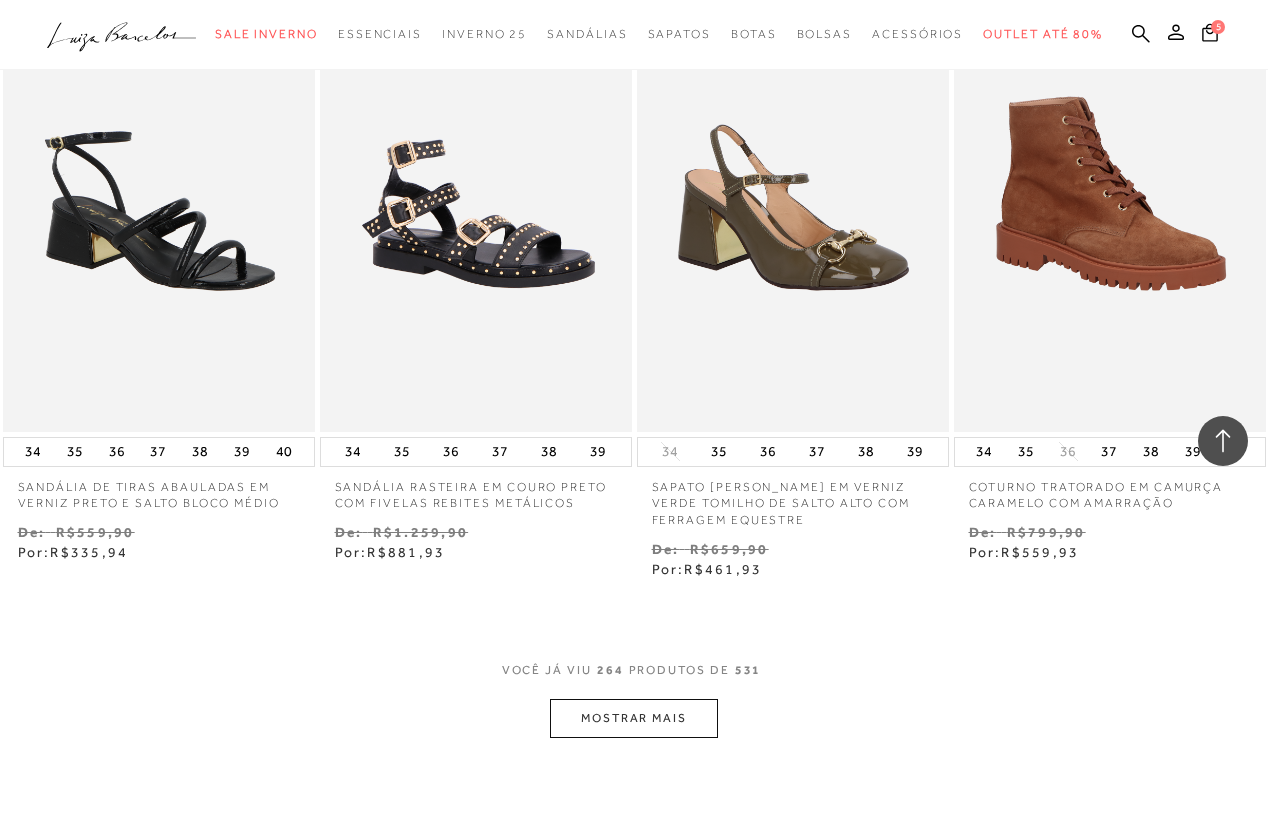 scroll, scrollTop: 41073, scrollLeft: 0, axis: vertical 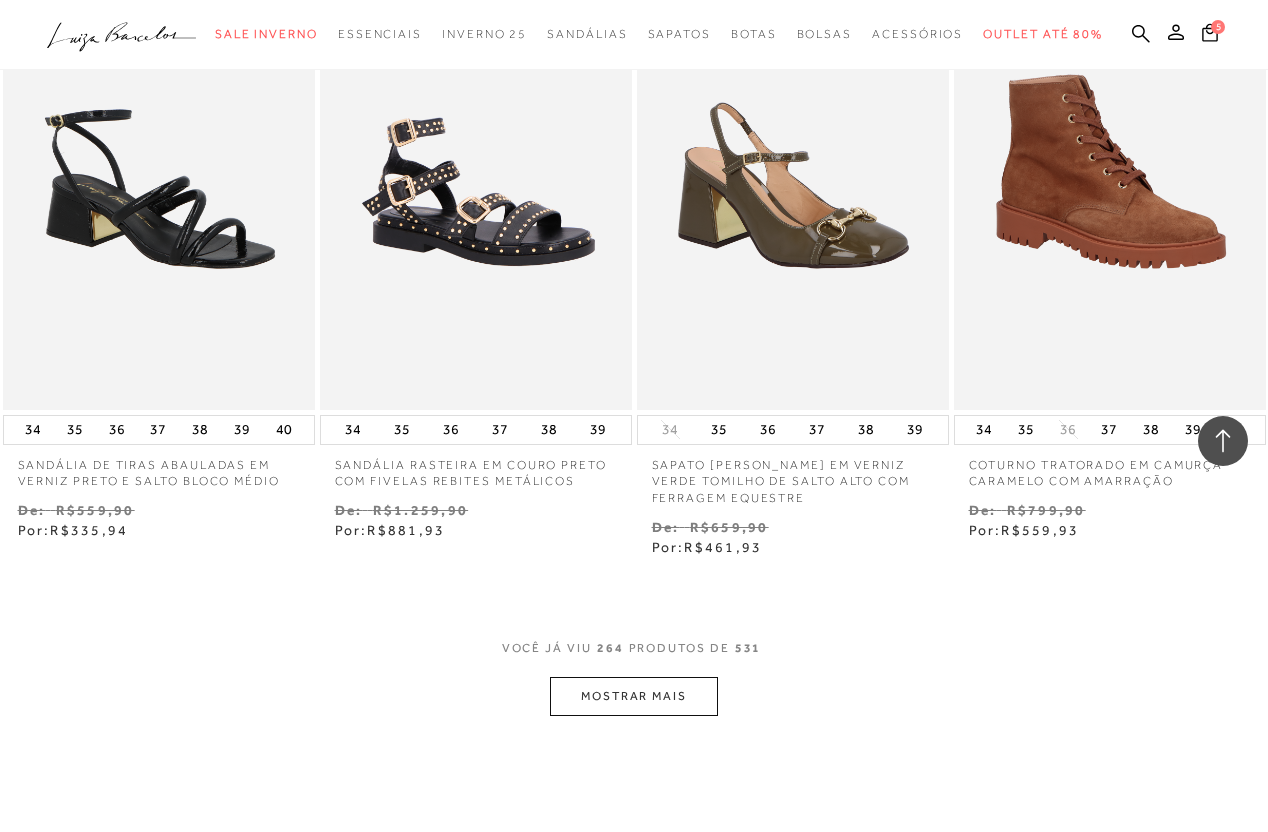 click on "MOSTRAR MAIS" at bounding box center (634, 696) 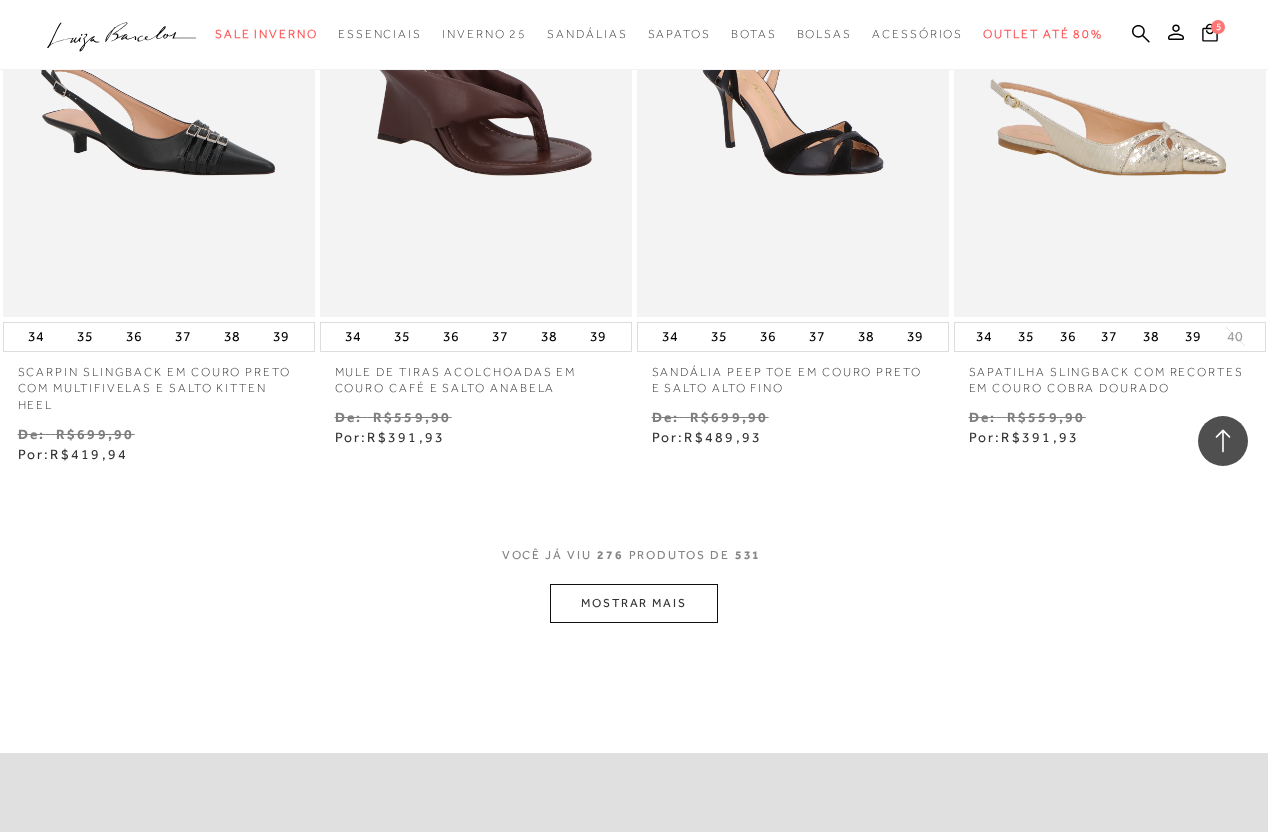 scroll, scrollTop: 43135, scrollLeft: 0, axis: vertical 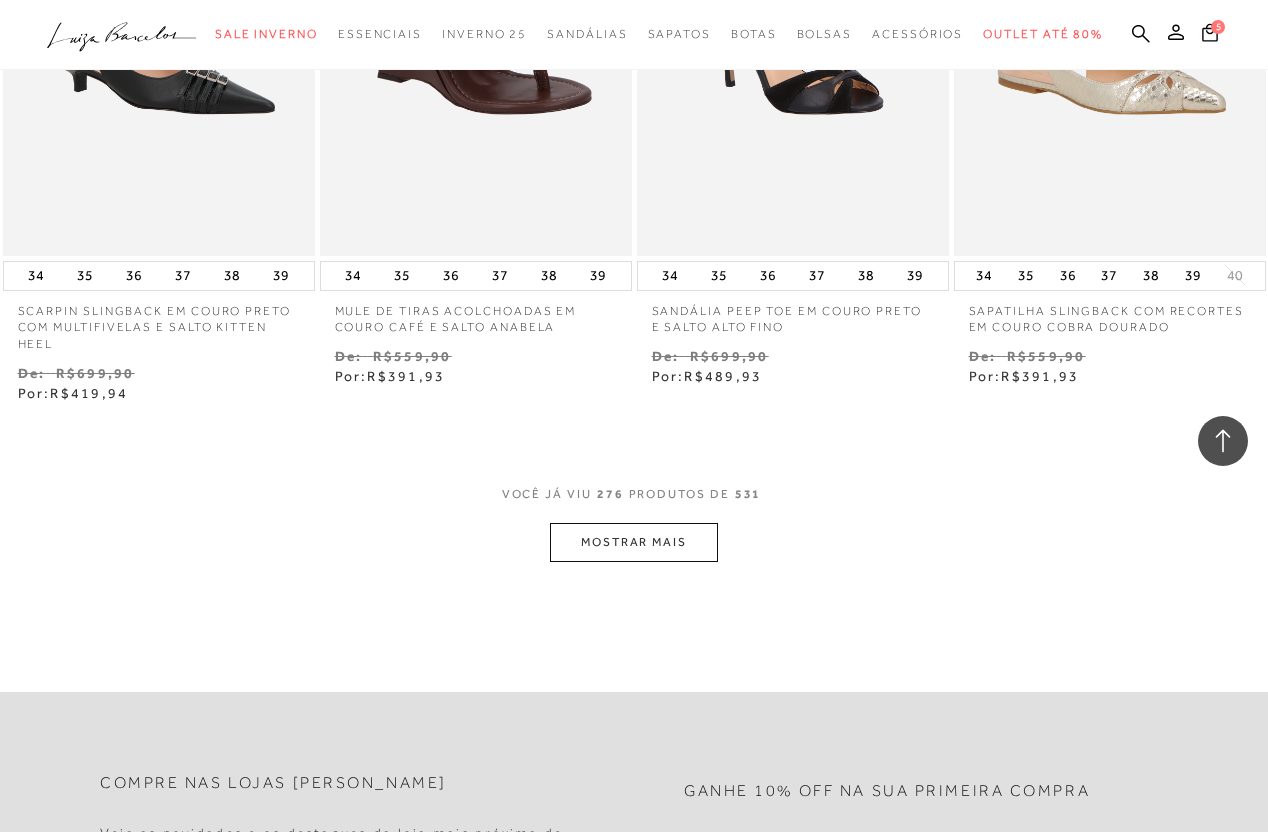 click on "MOSTRAR MAIS" at bounding box center (634, 542) 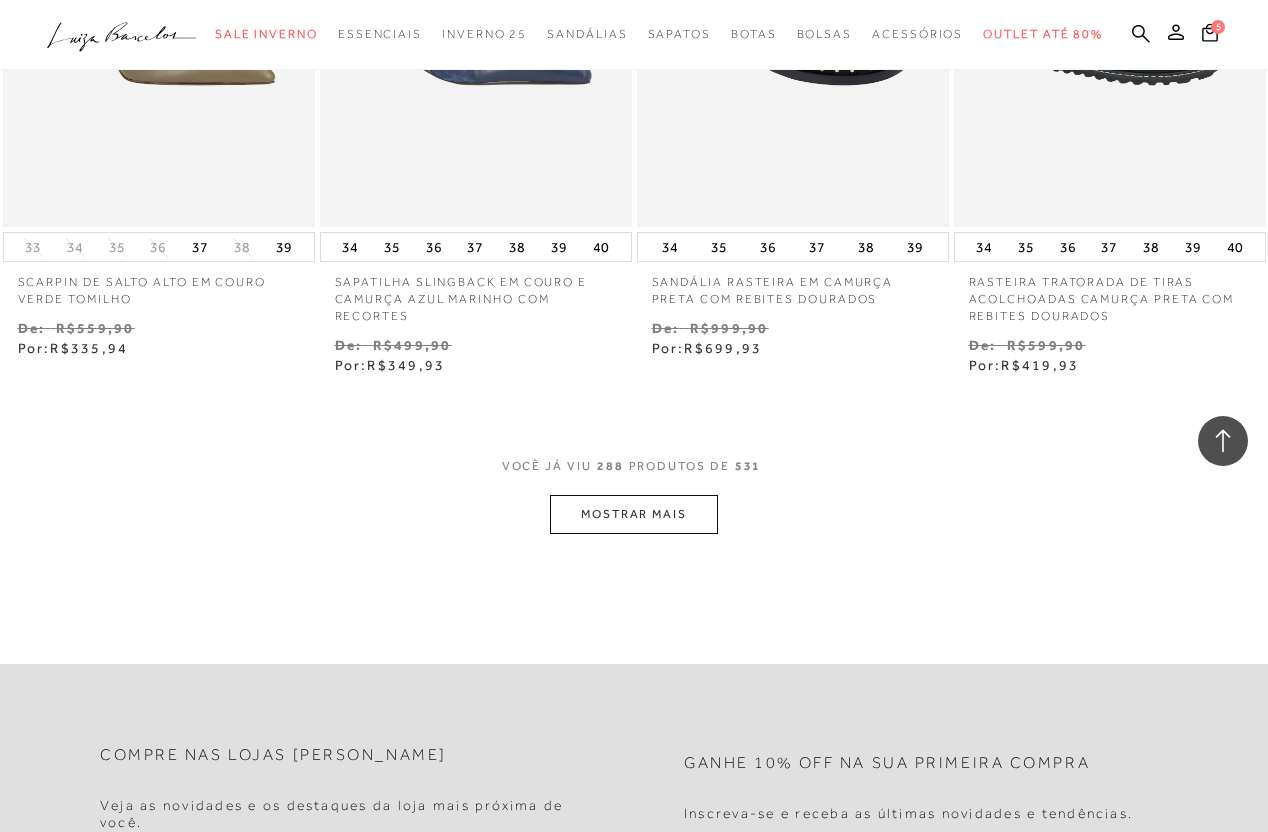 scroll, scrollTop: 45092, scrollLeft: 0, axis: vertical 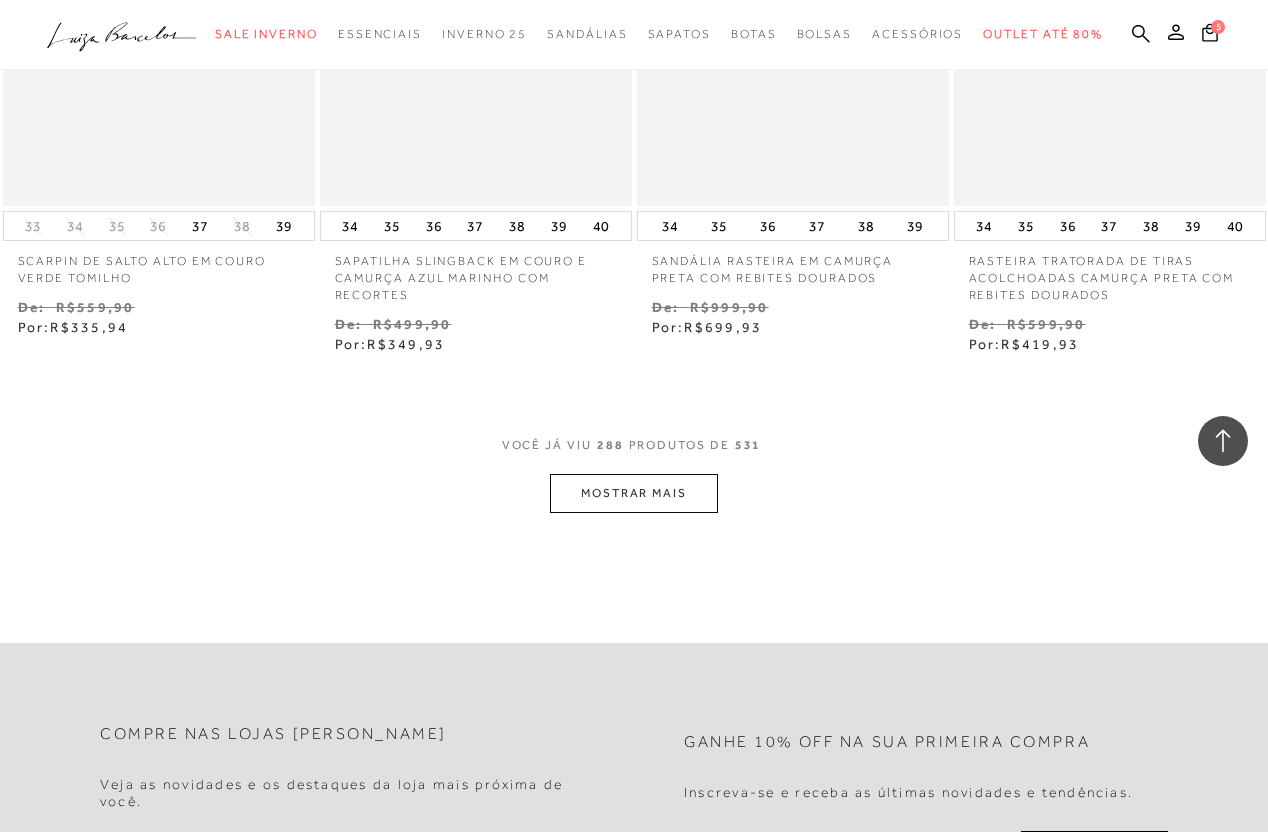 click on "MOSTRAR MAIS" at bounding box center [634, 493] 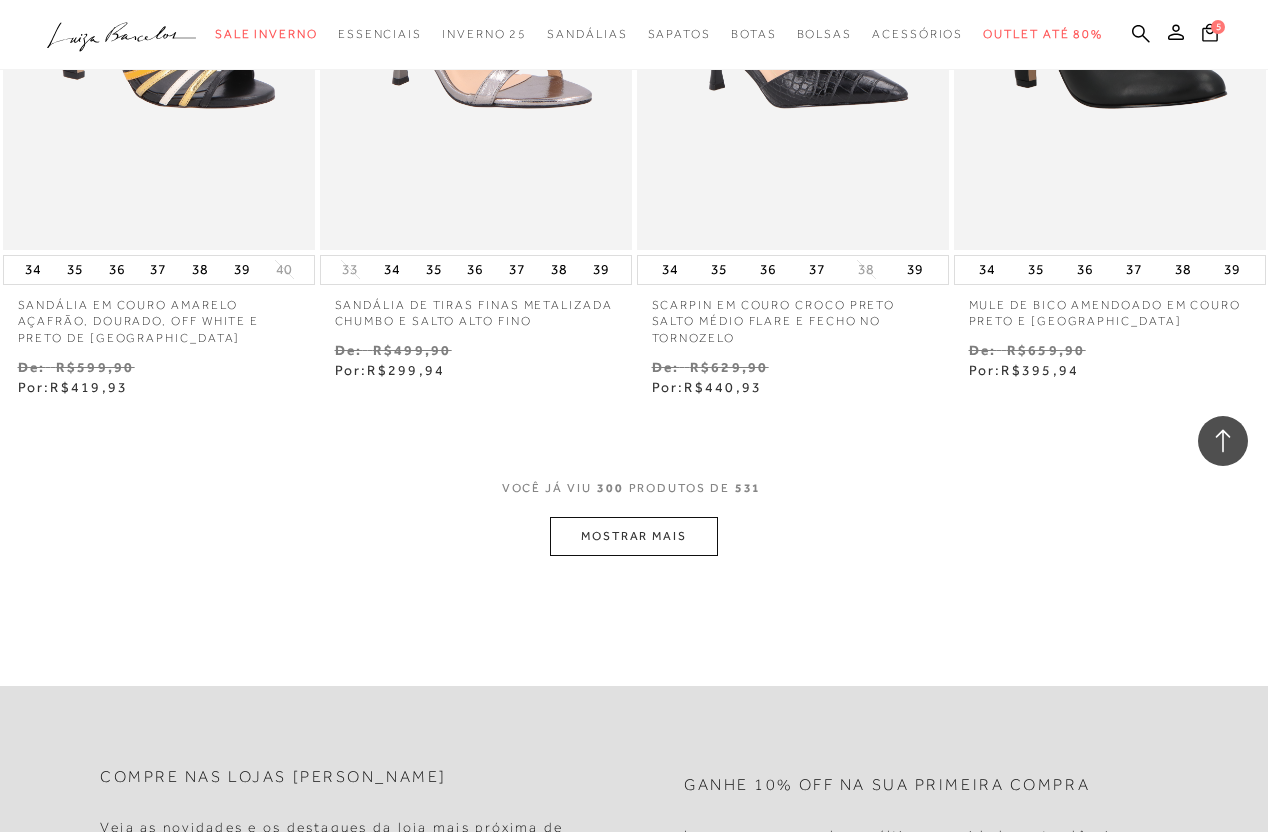 scroll, scrollTop: 46995, scrollLeft: 0, axis: vertical 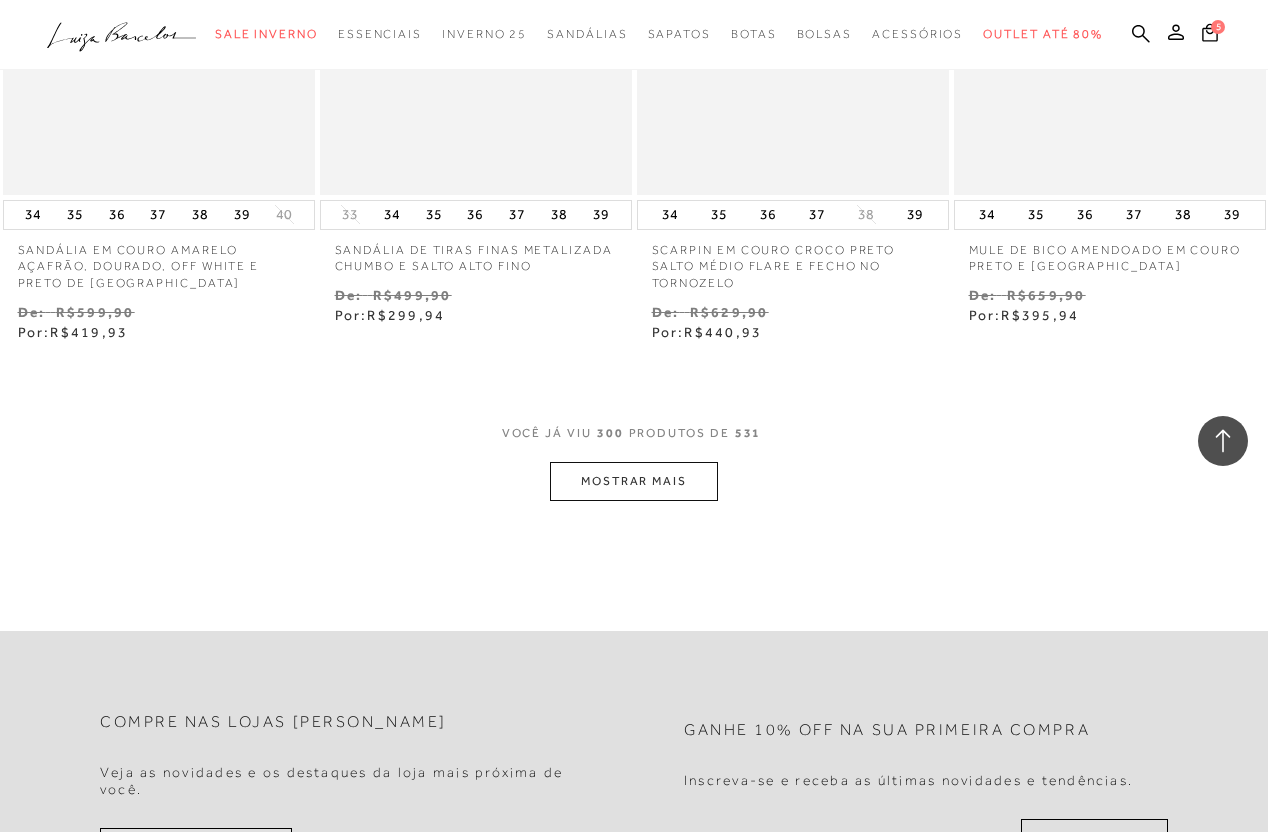 click on "MOSTRAR MAIS" at bounding box center (634, 481) 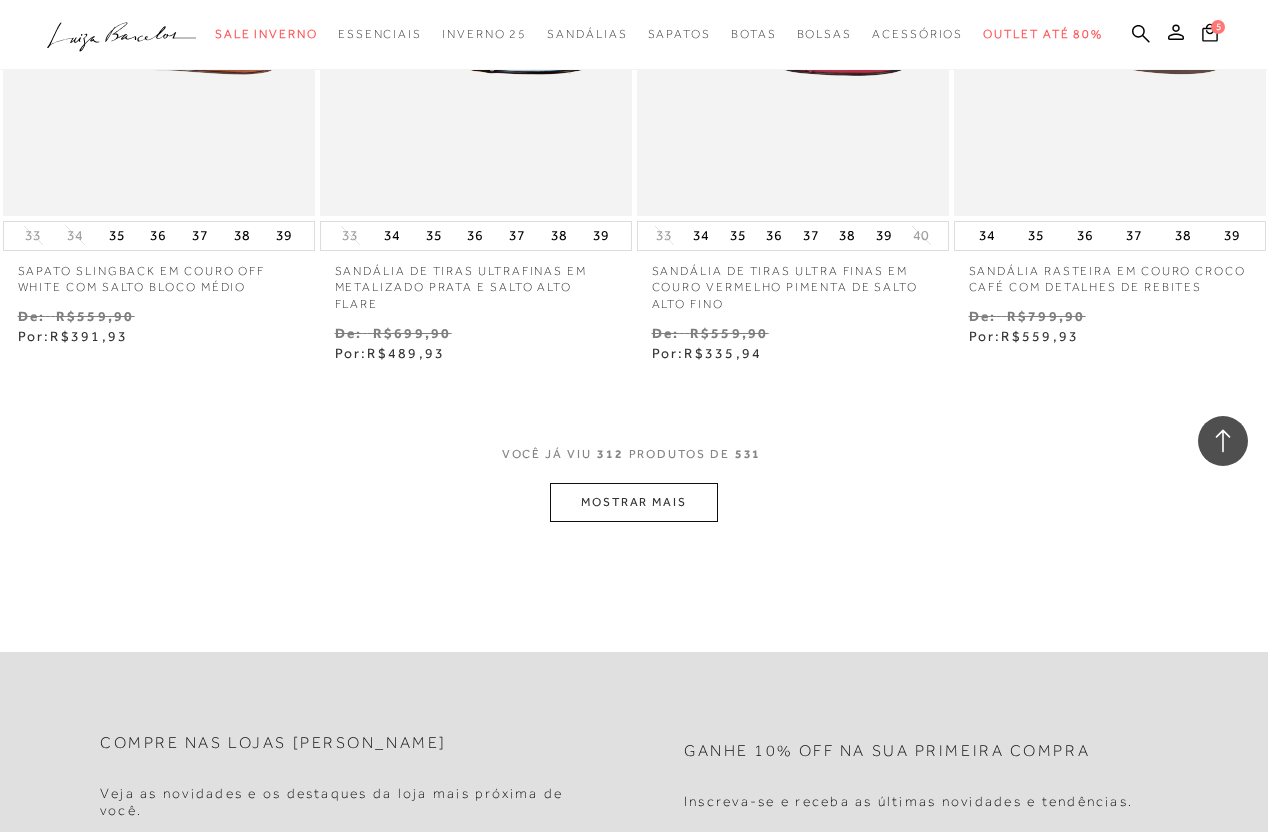 scroll, scrollTop: 48900, scrollLeft: 0, axis: vertical 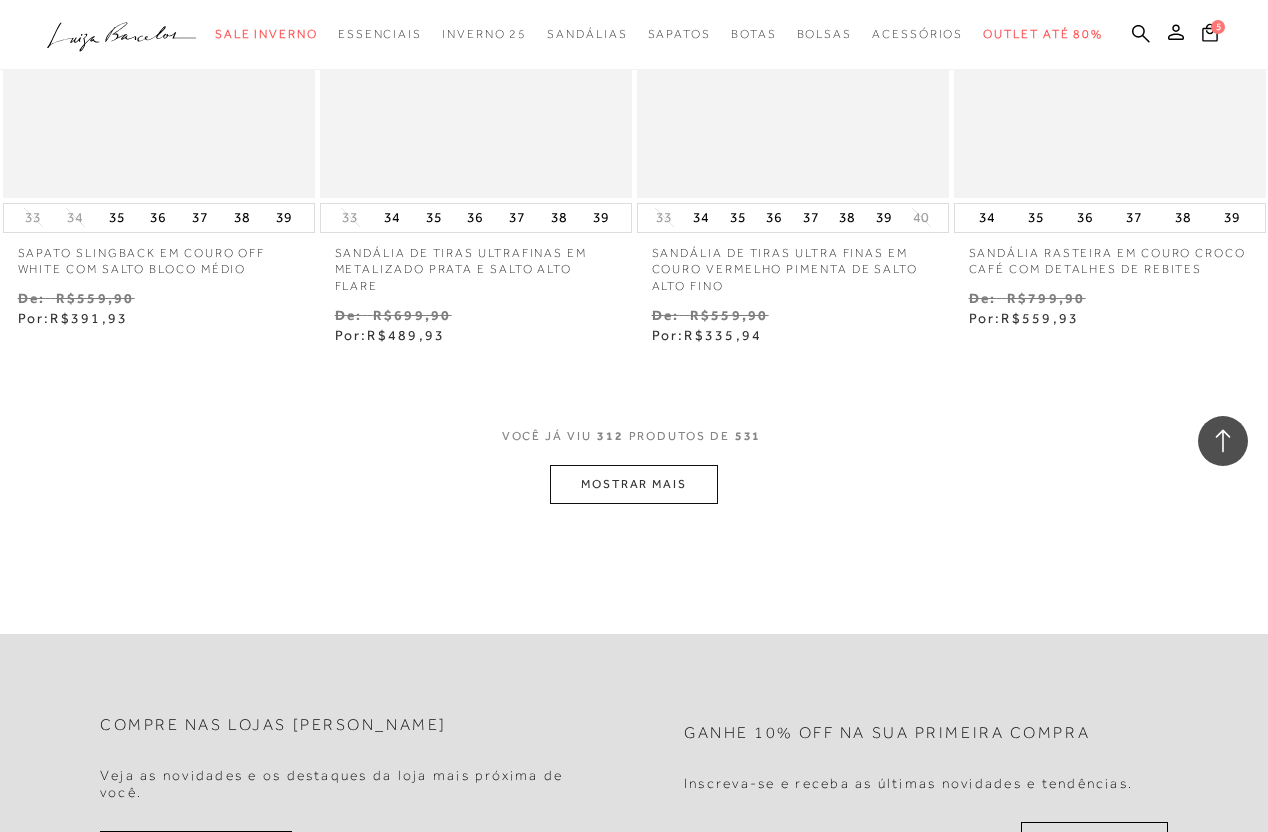 click on "MOSTRAR MAIS" at bounding box center (634, 484) 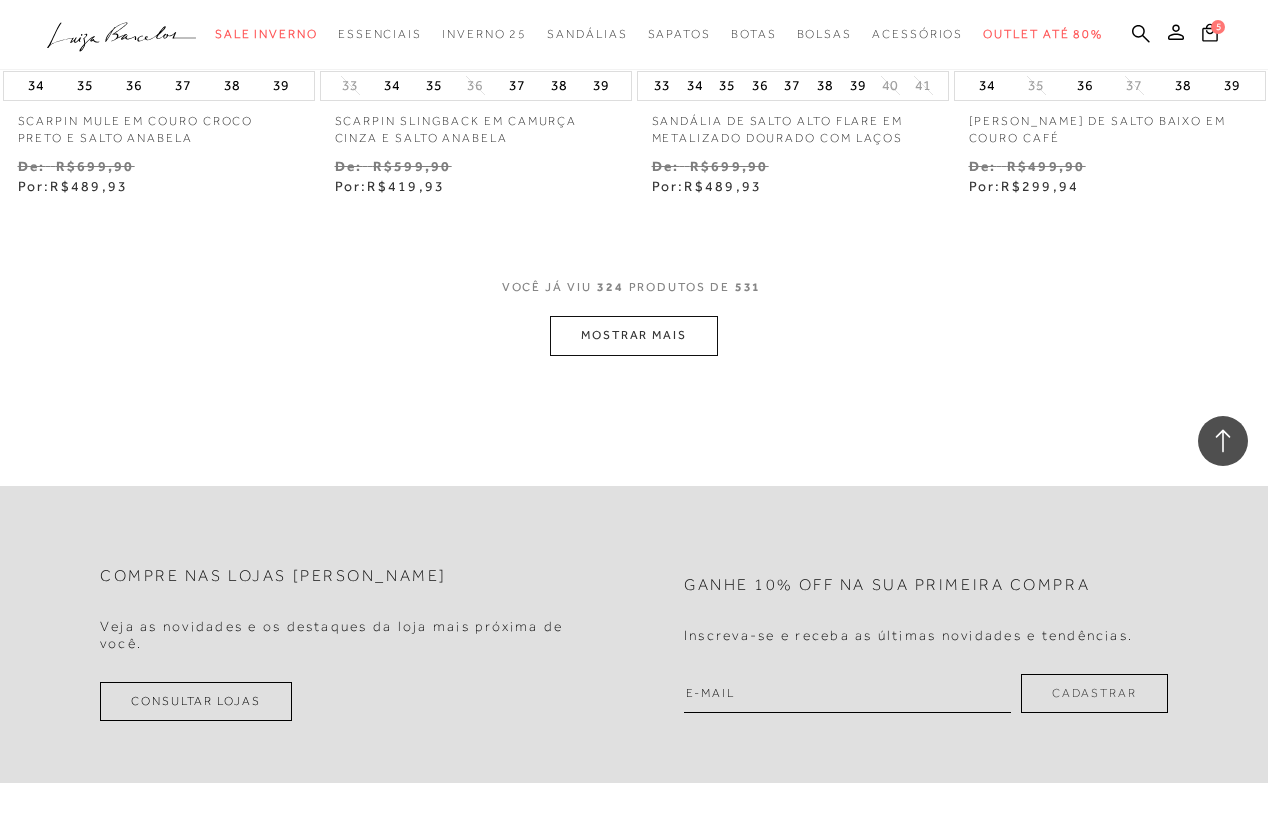 scroll, scrollTop: 50928, scrollLeft: 0, axis: vertical 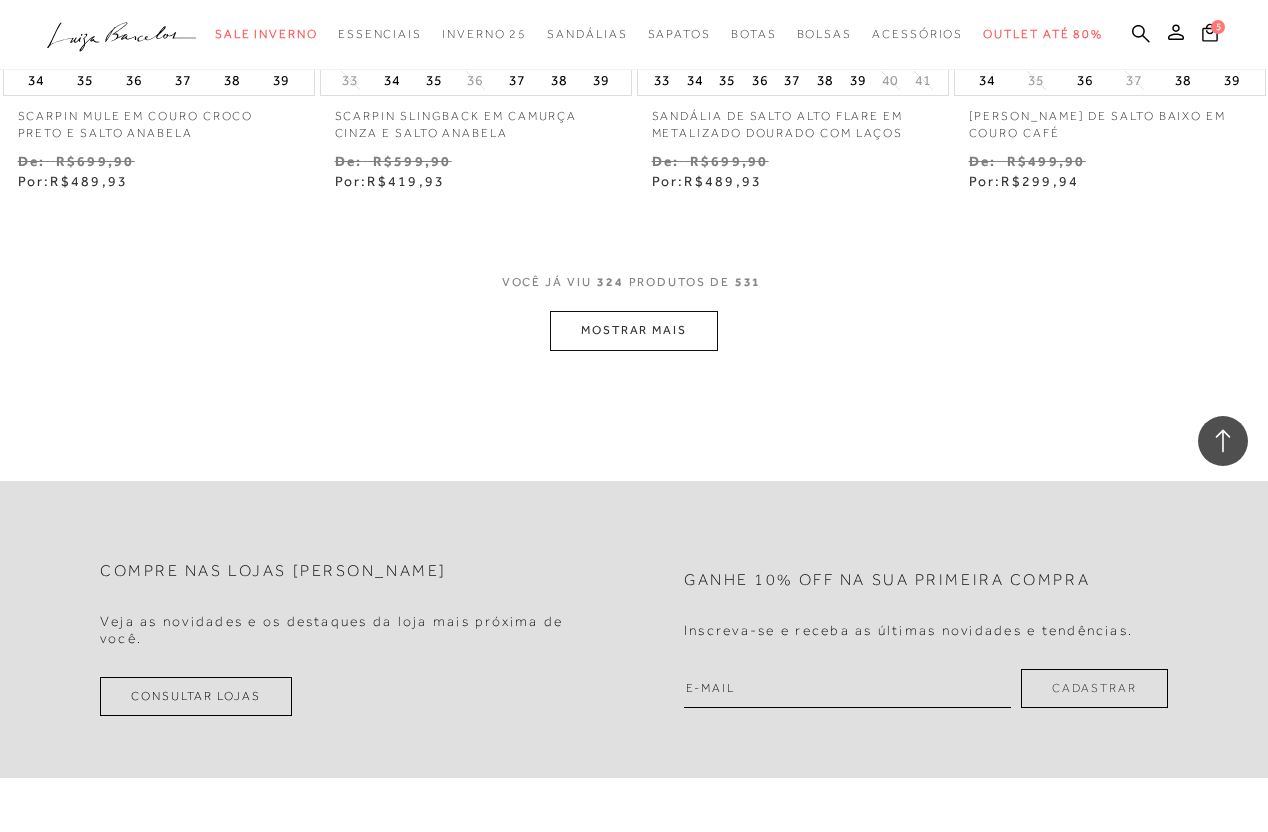 click on "MOSTRAR MAIS" at bounding box center [634, 330] 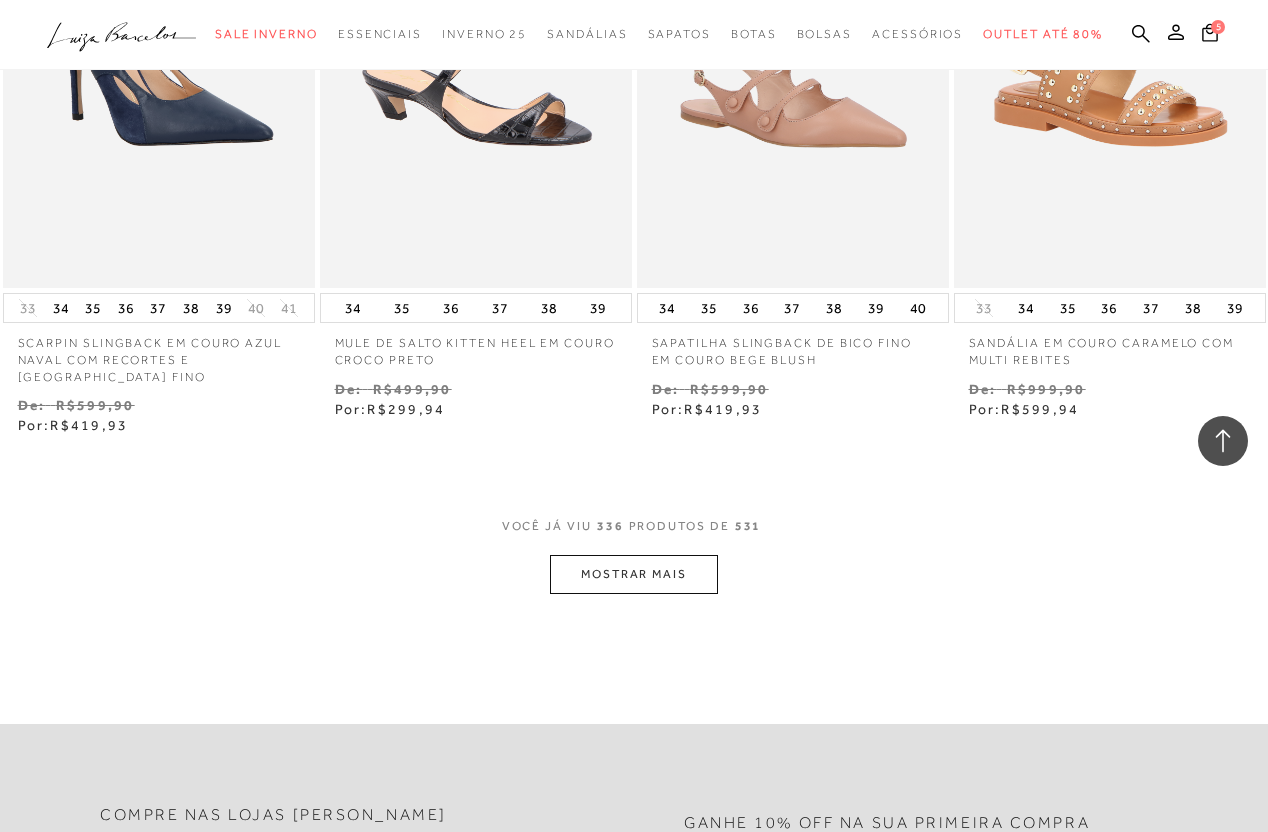 scroll, scrollTop: 52613, scrollLeft: 0, axis: vertical 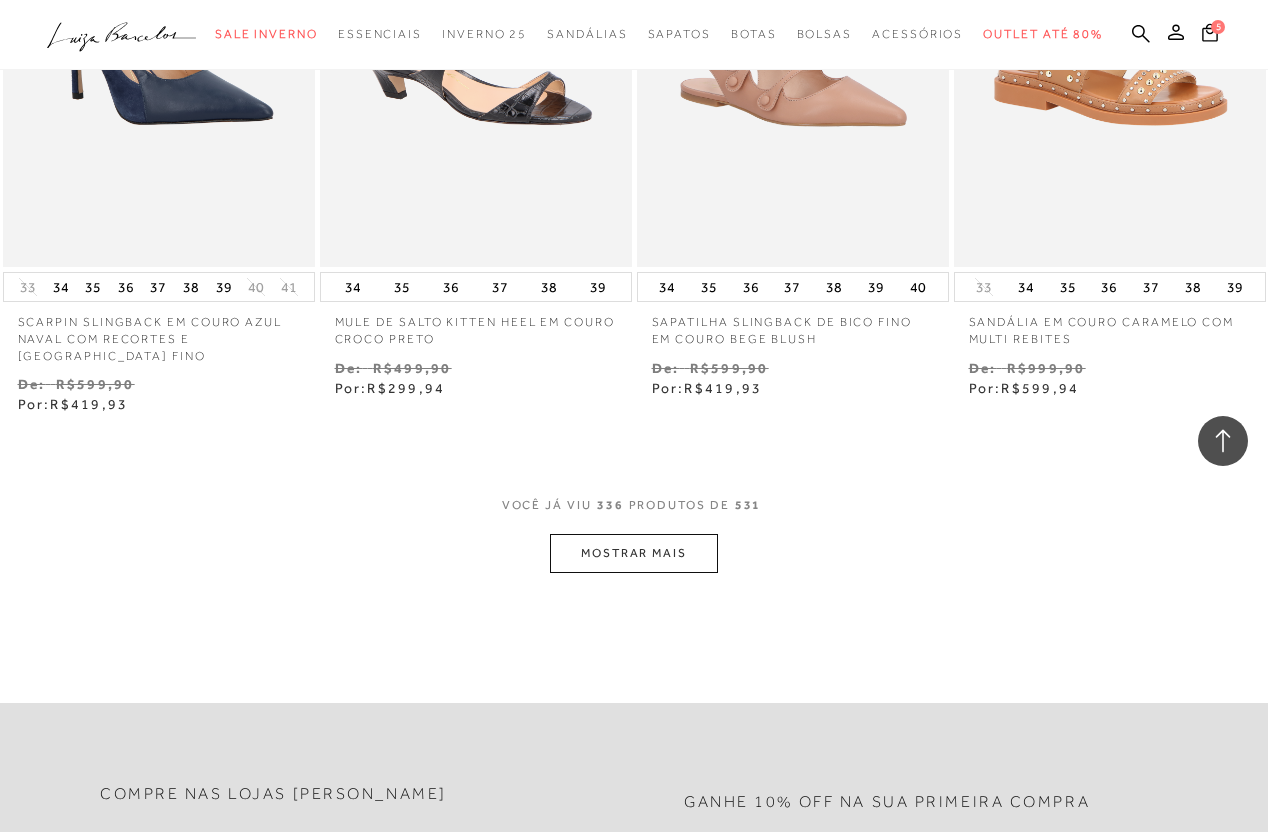 click on "MOSTRAR MAIS" at bounding box center [634, 553] 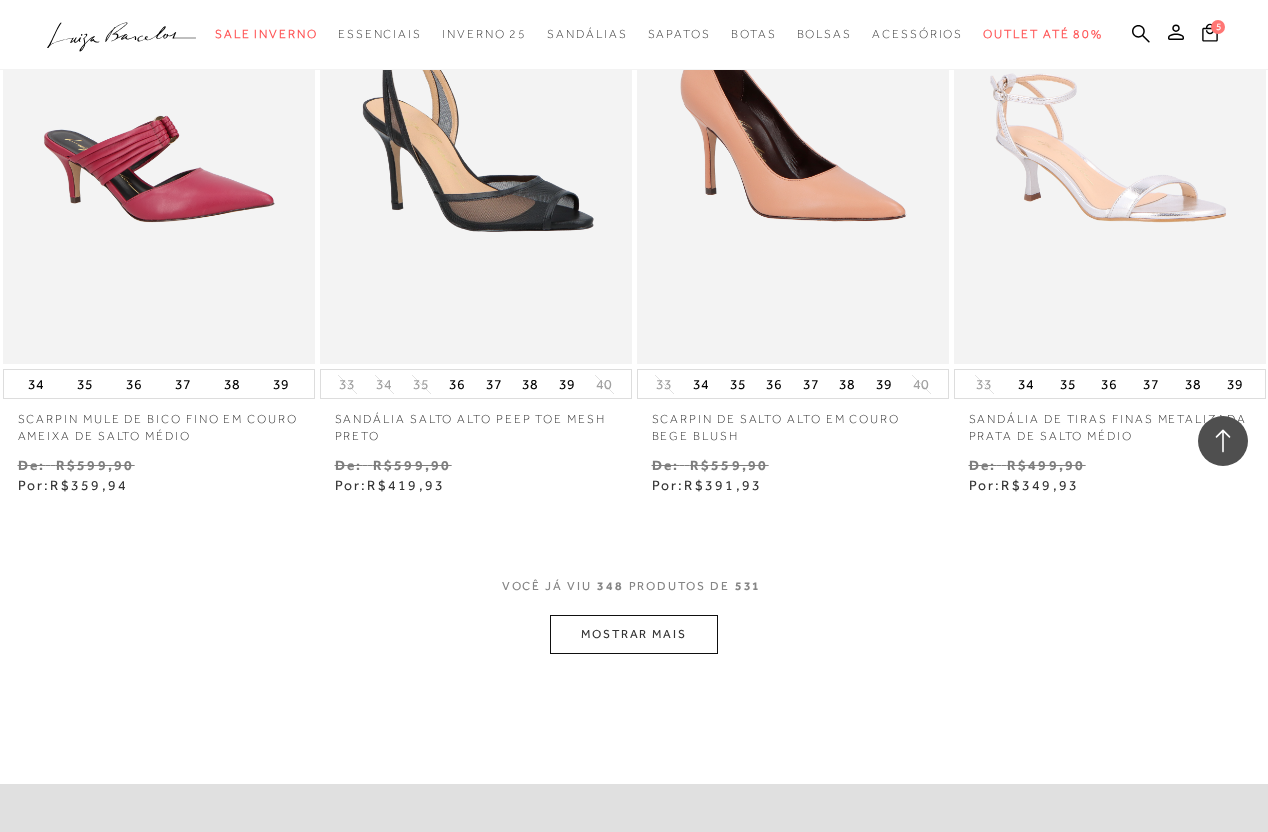 scroll, scrollTop: 54490, scrollLeft: 0, axis: vertical 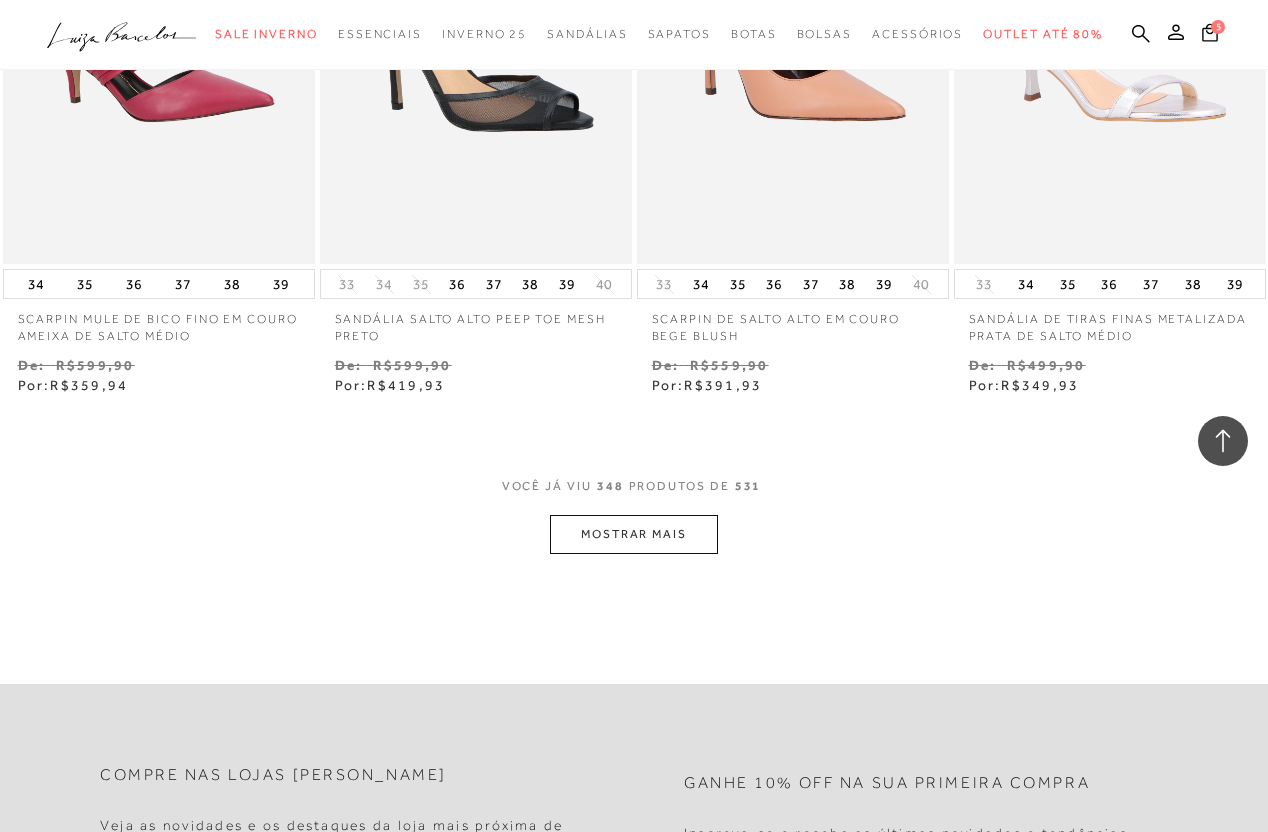 click on "MOSTRAR MAIS" at bounding box center (634, 534) 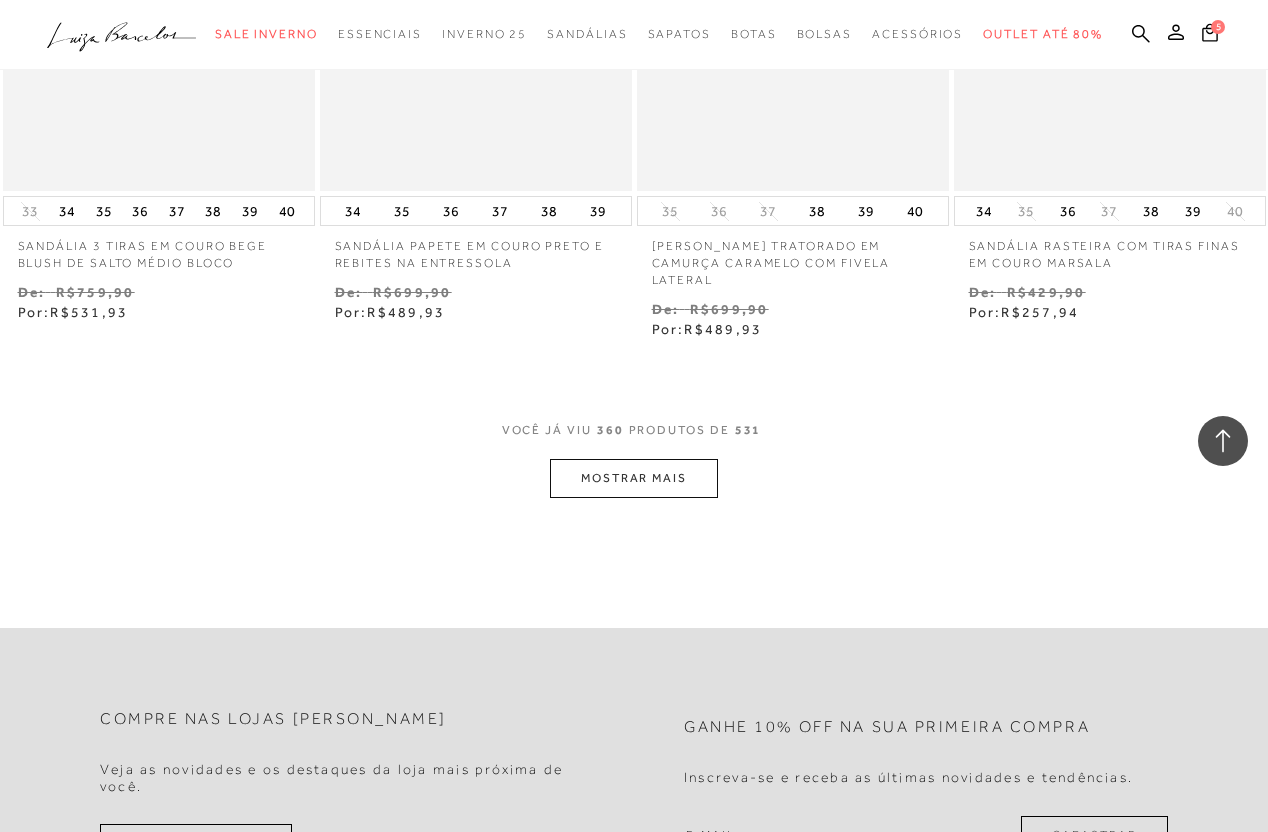 scroll, scrollTop: 56480, scrollLeft: 0, axis: vertical 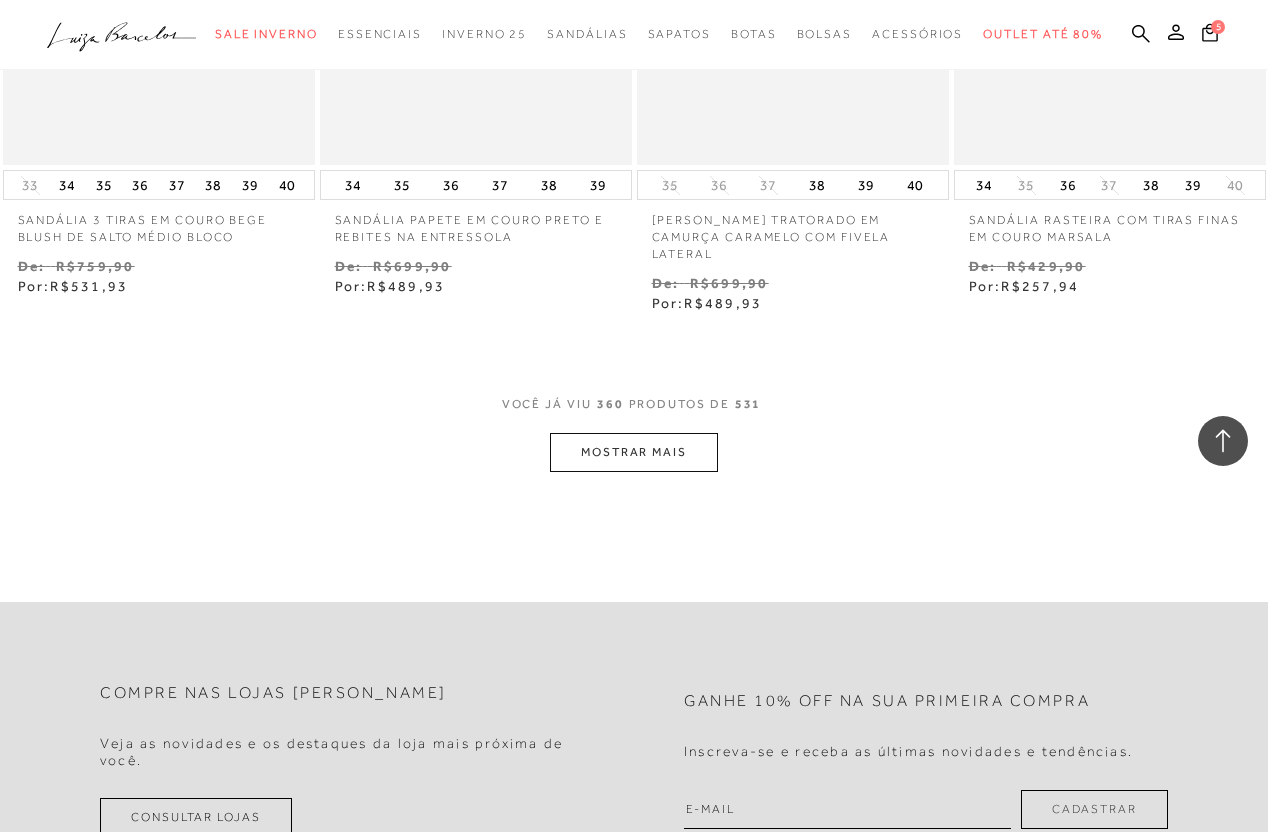 click on "MOSTRAR MAIS" at bounding box center [634, 452] 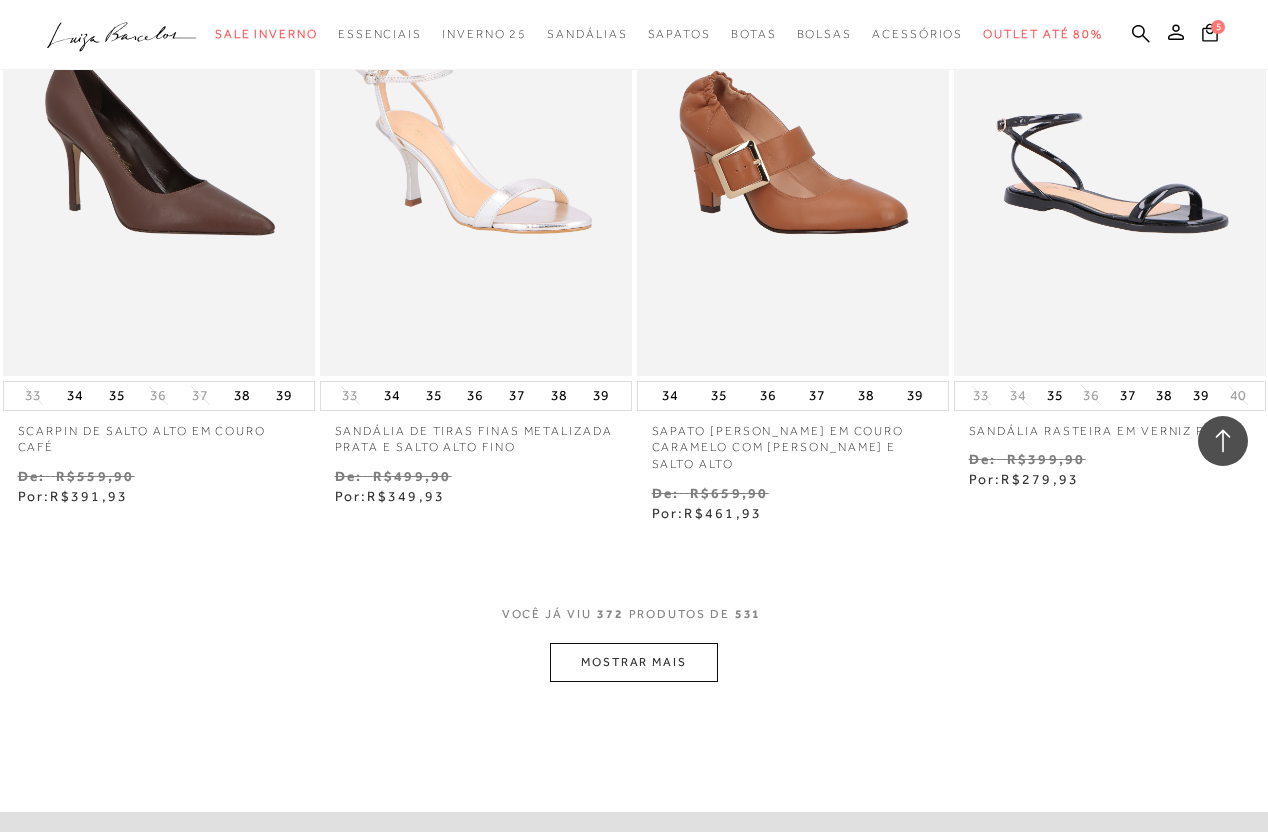 scroll, scrollTop: 58177, scrollLeft: 0, axis: vertical 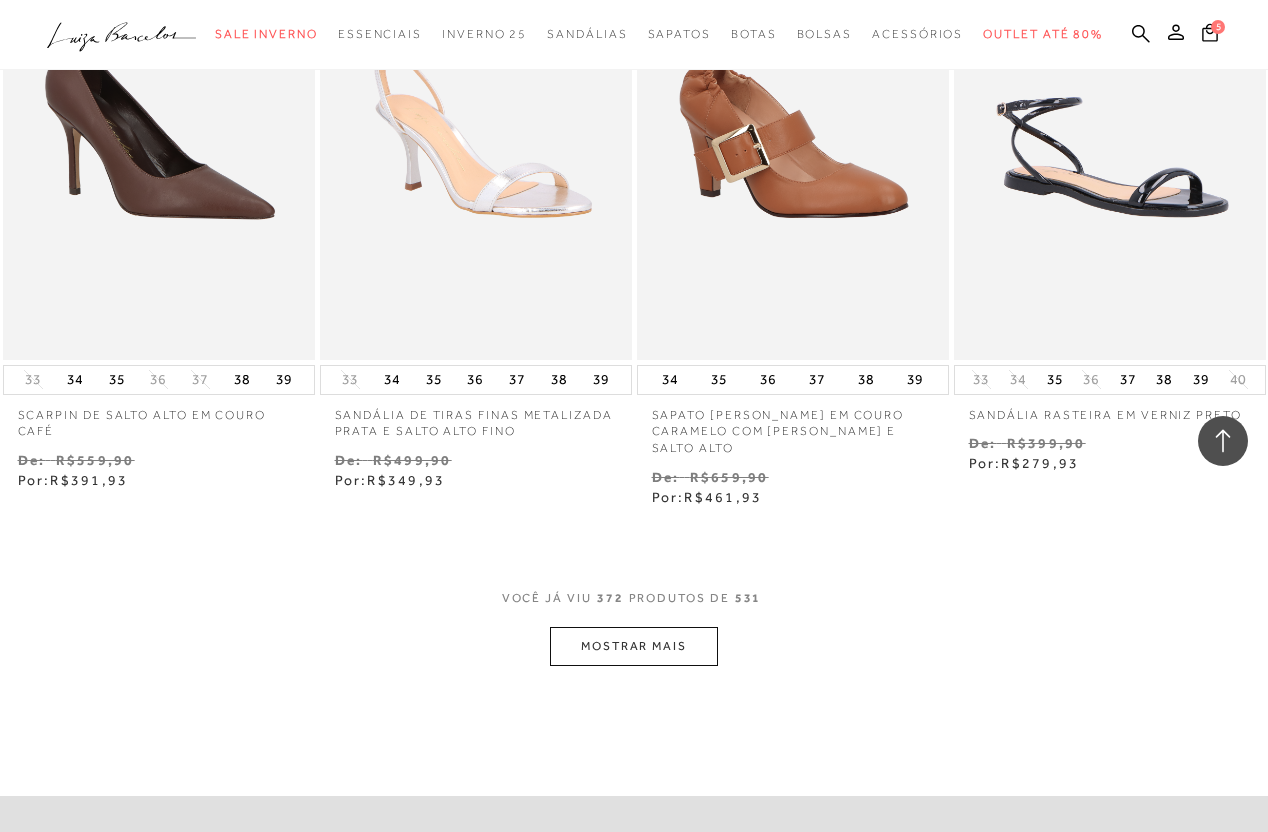 click on "MOSTRAR MAIS" at bounding box center [634, 646] 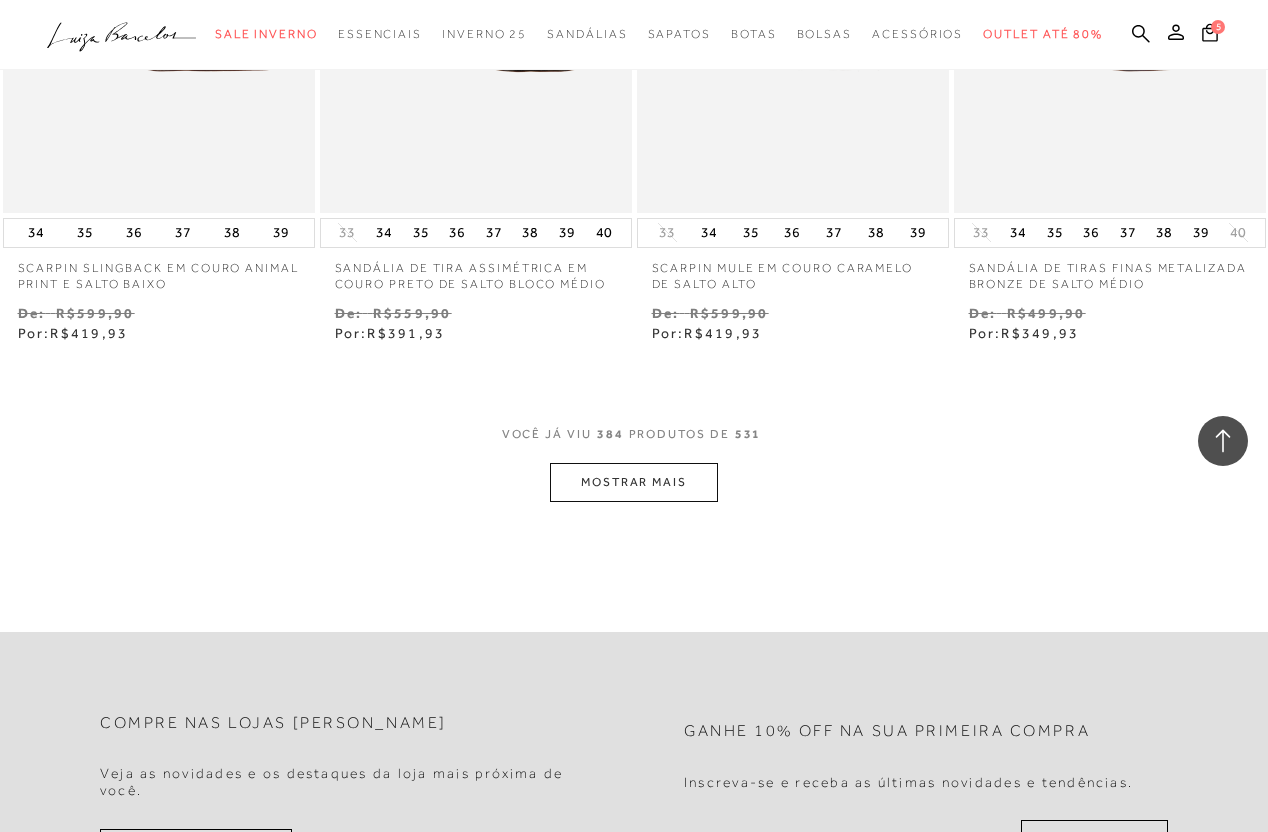 scroll, scrollTop: 60270, scrollLeft: 0, axis: vertical 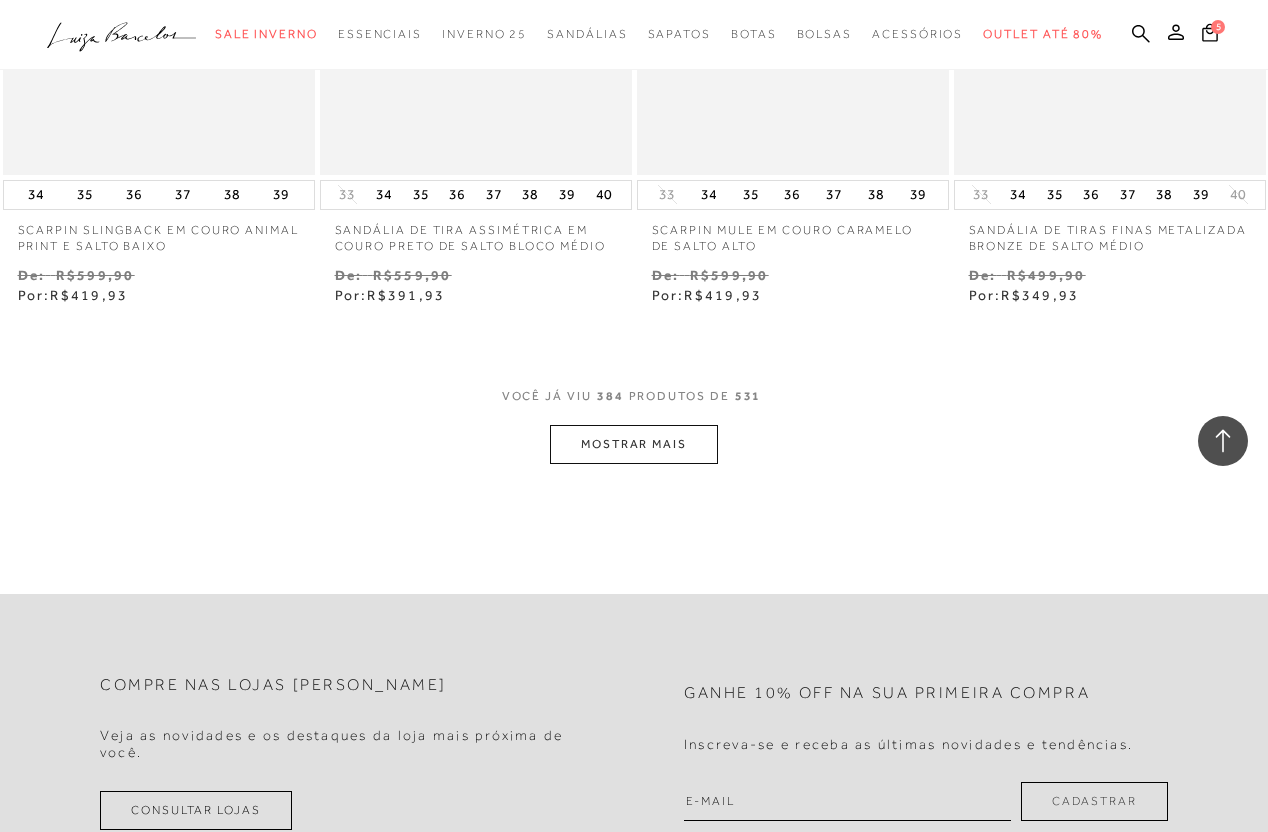 click on "MOSTRAR MAIS" at bounding box center (634, 444) 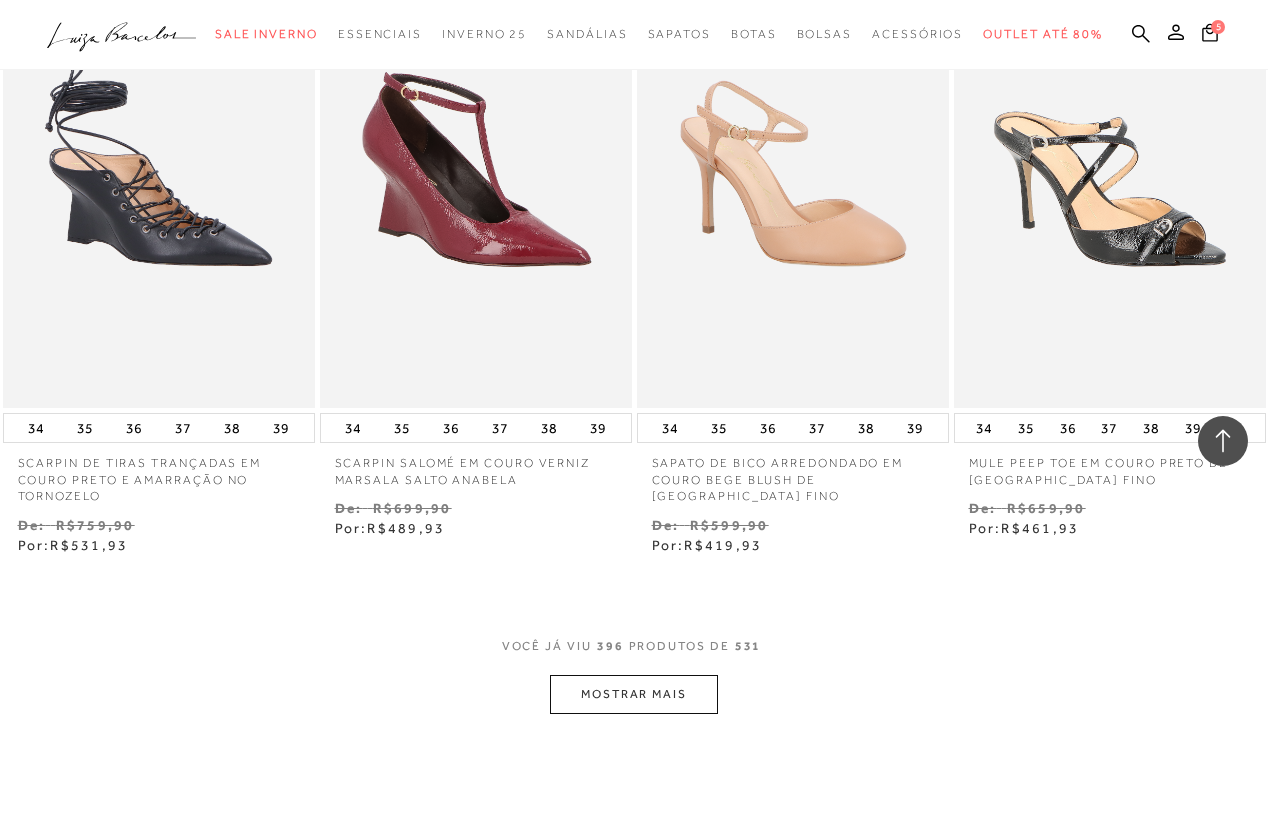 scroll, scrollTop: 61929, scrollLeft: 0, axis: vertical 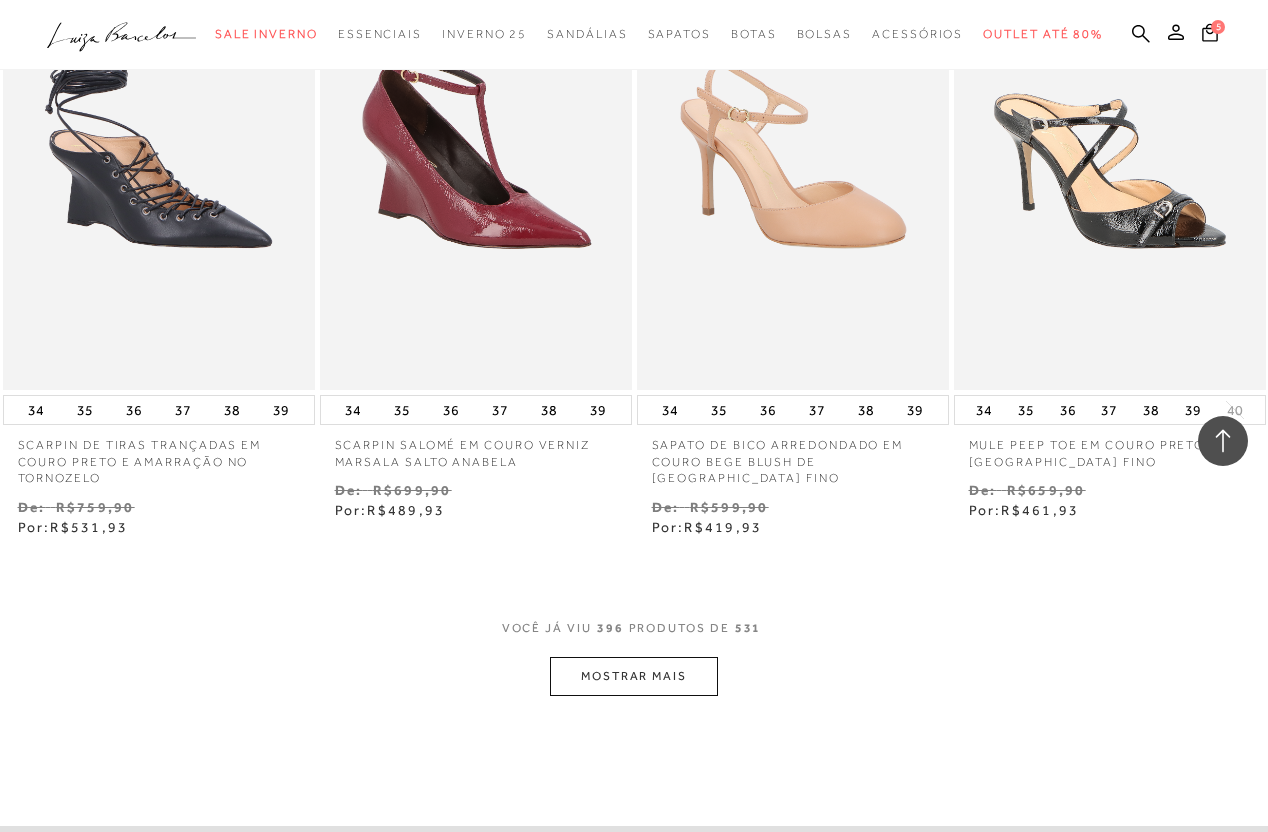 click on "MOSTRAR MAIS" at bounding box center (634, 676) 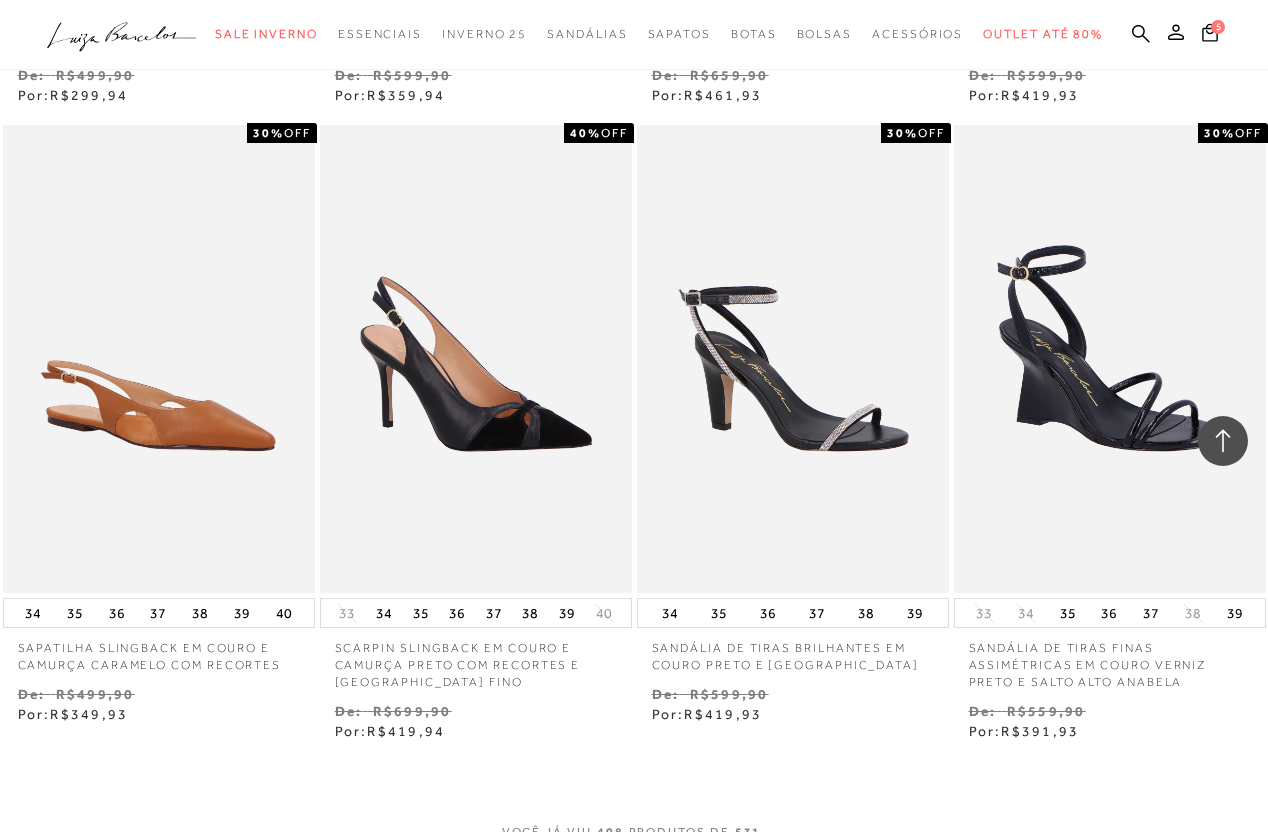 scroll, scrollTop: 63643, scrollLeft: 0, axis: vertical 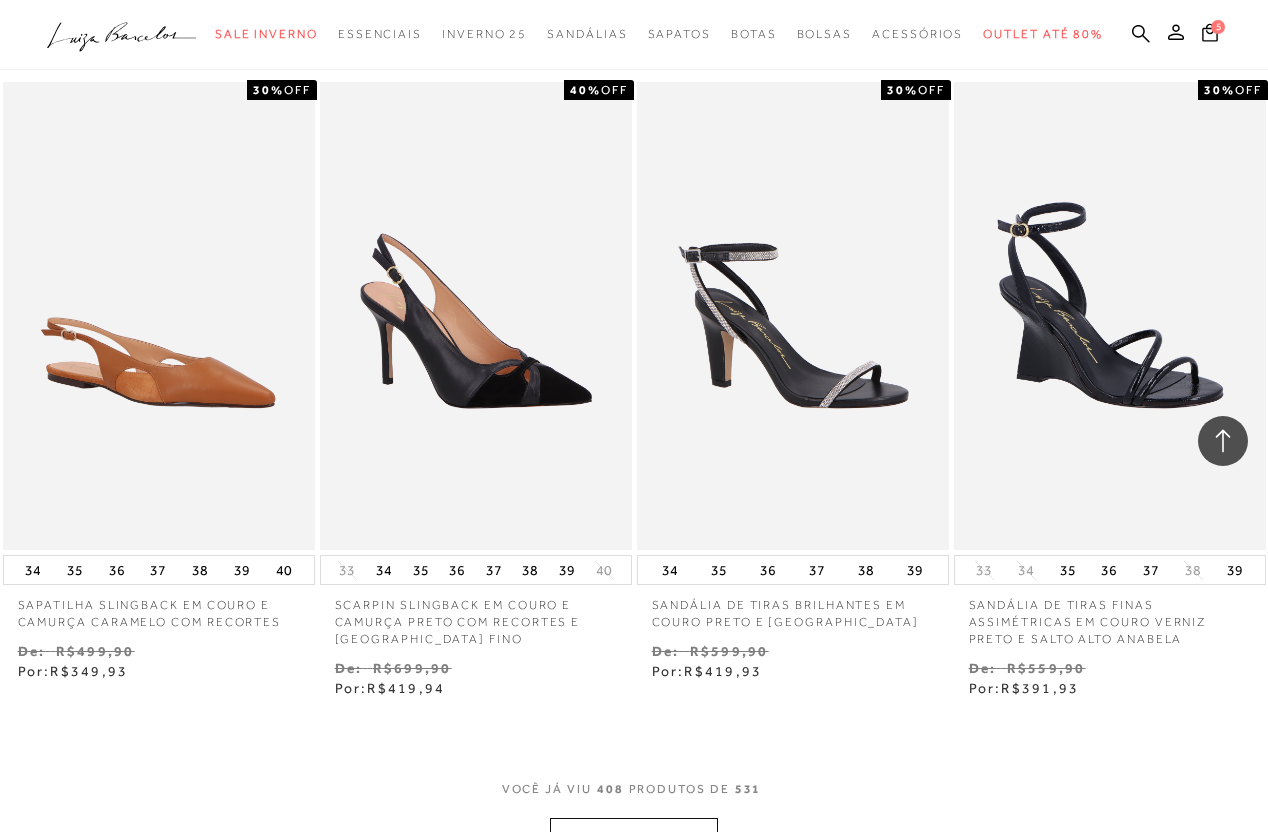 click on "MOSTRAR MAIS" at bounding box center (634, 837) 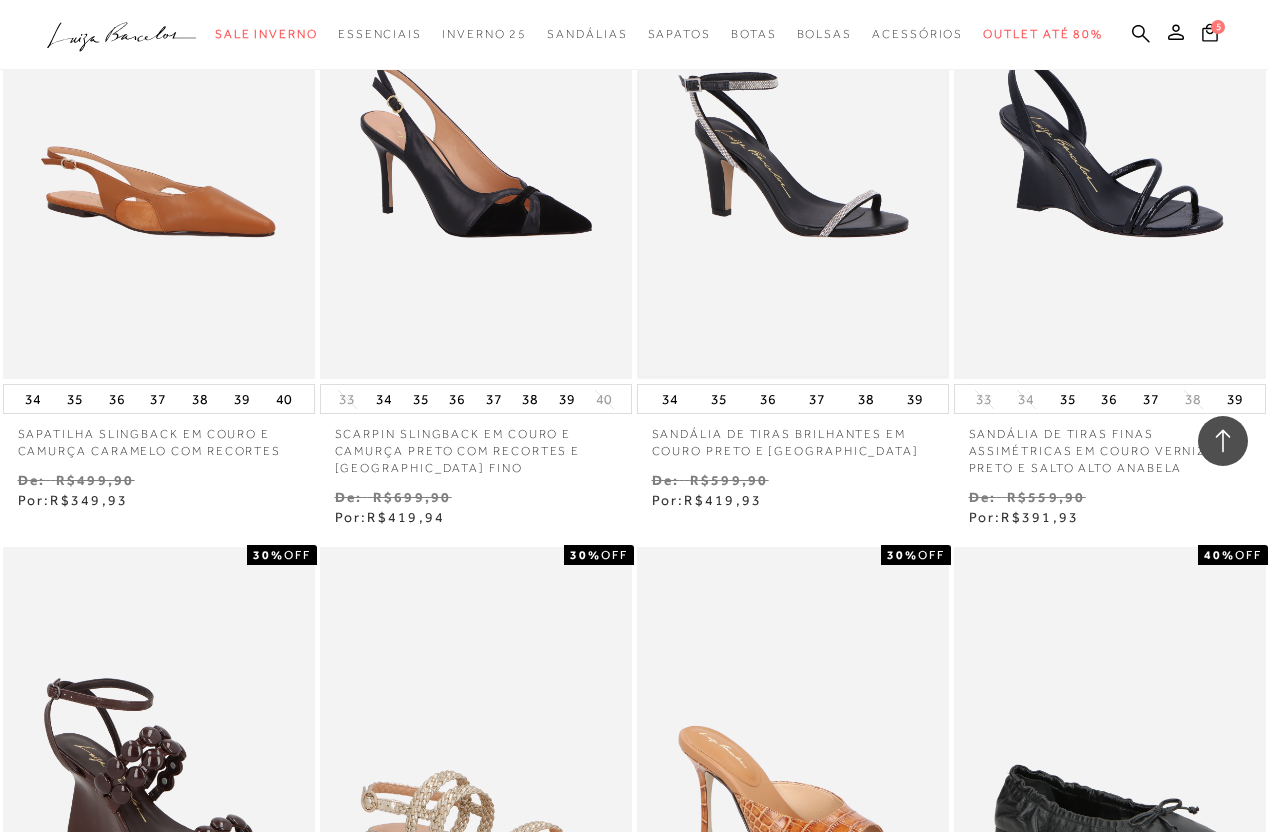 scroll, scrollTop: 63815, scrollLeft: 0, axis: vertical 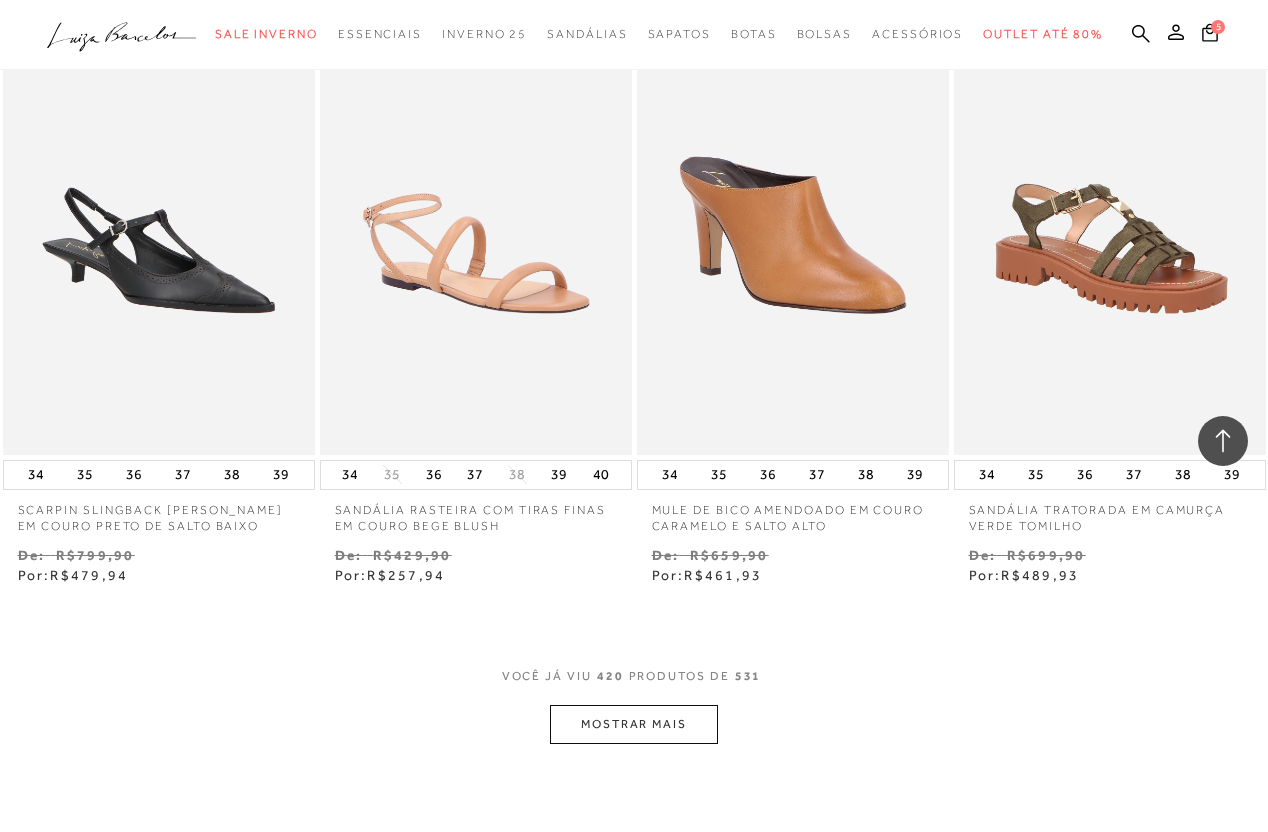 click on "MOSTRAR MAIS" at bounding box center [634, 724] 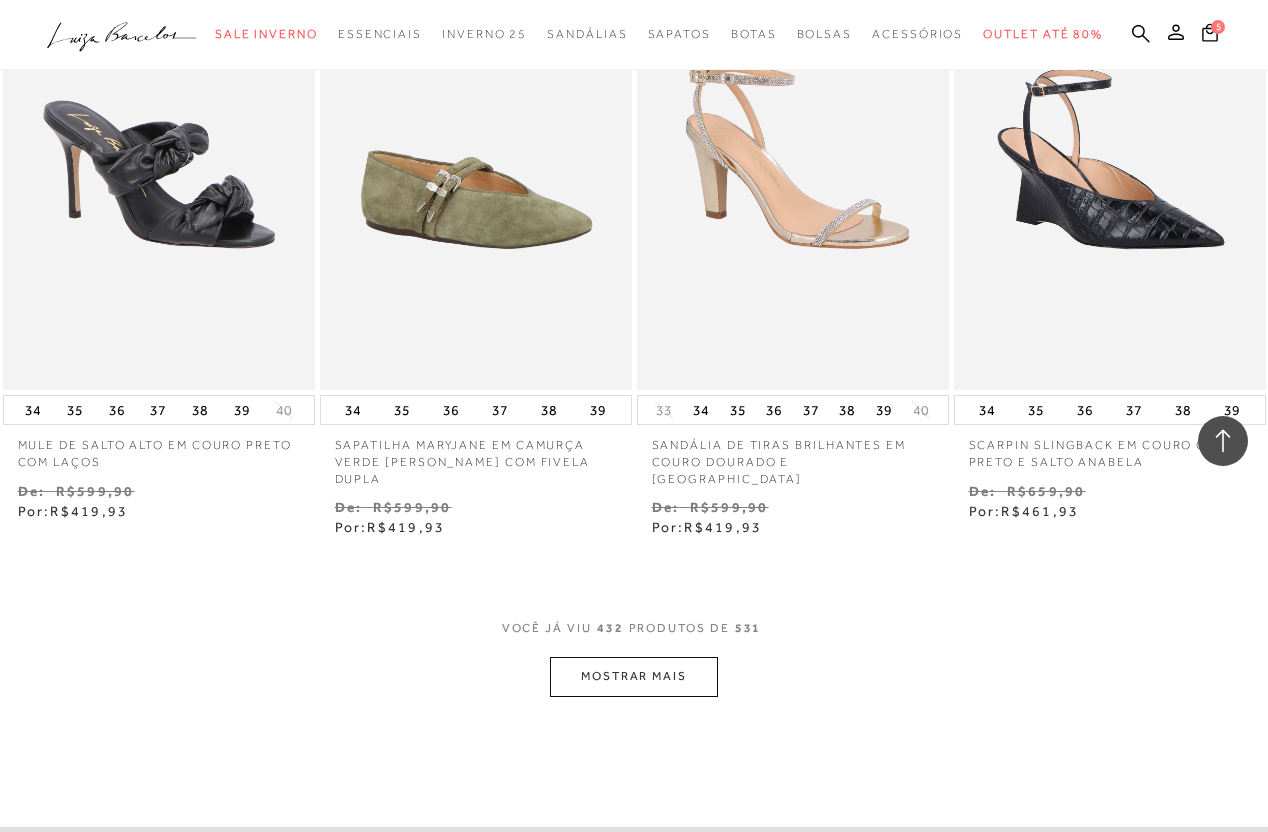 scroll, scrollTop: 67556, scrollLeft: 0, axis: vertical 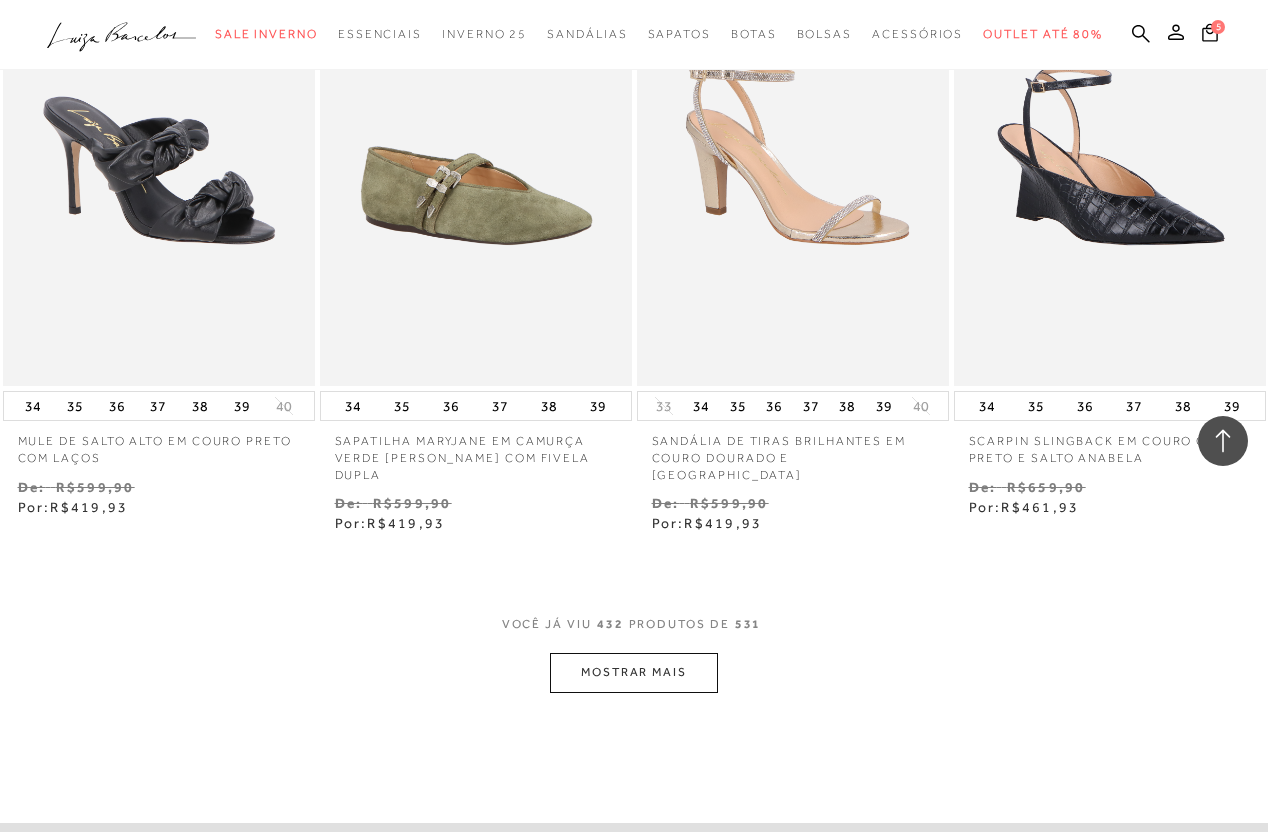 click on "MOSTRAR MAIS" at bounding box center [634, 672] 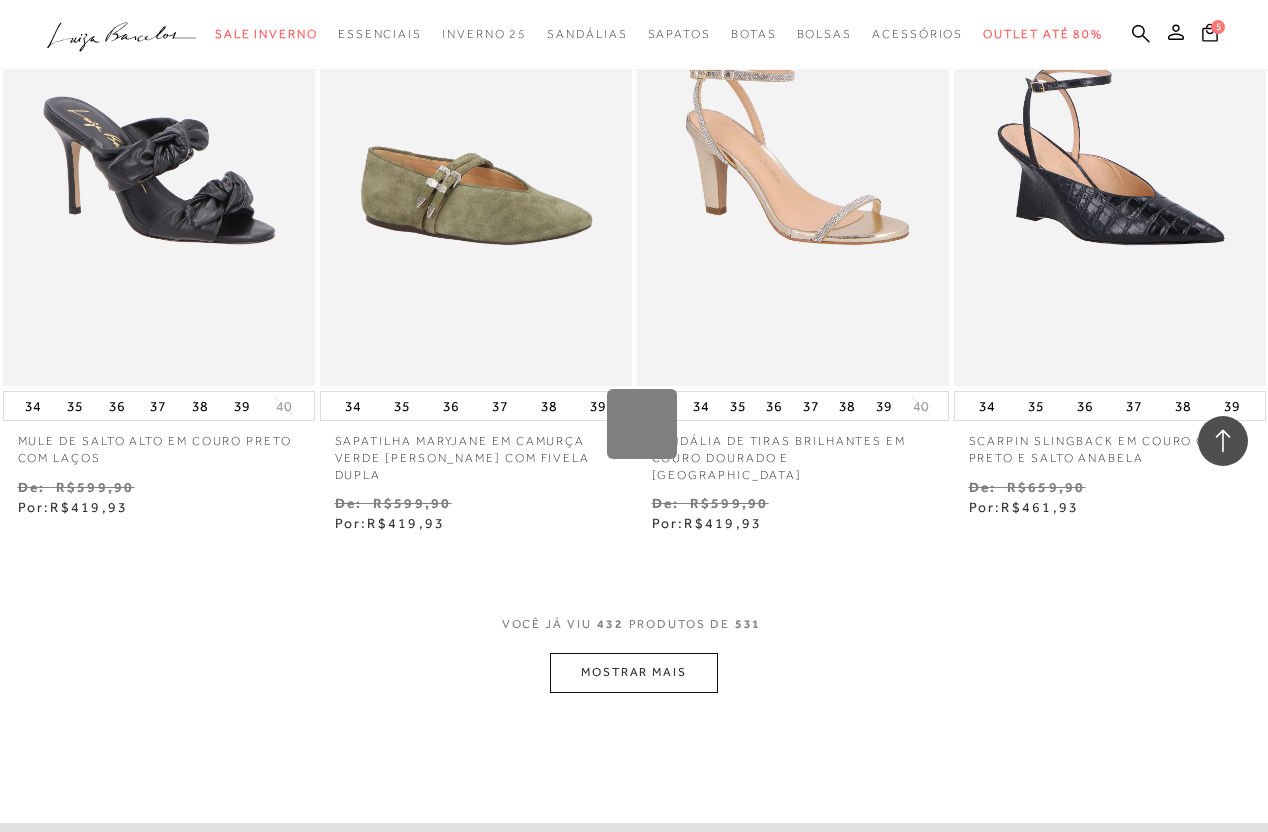 click on "Loading..." at bounding box center (634, 416) 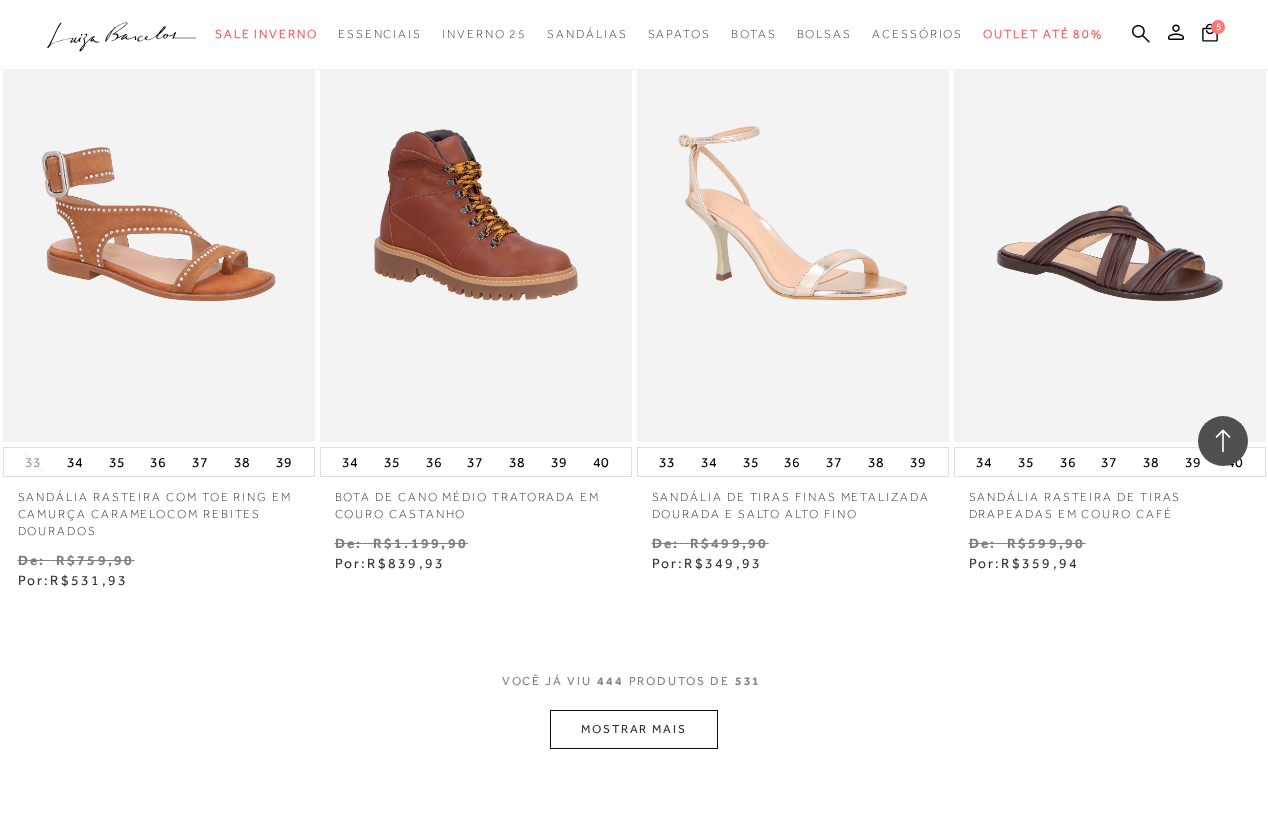 scroll, scrollTop: 69388, scrollLeft: 0, axis: vertical 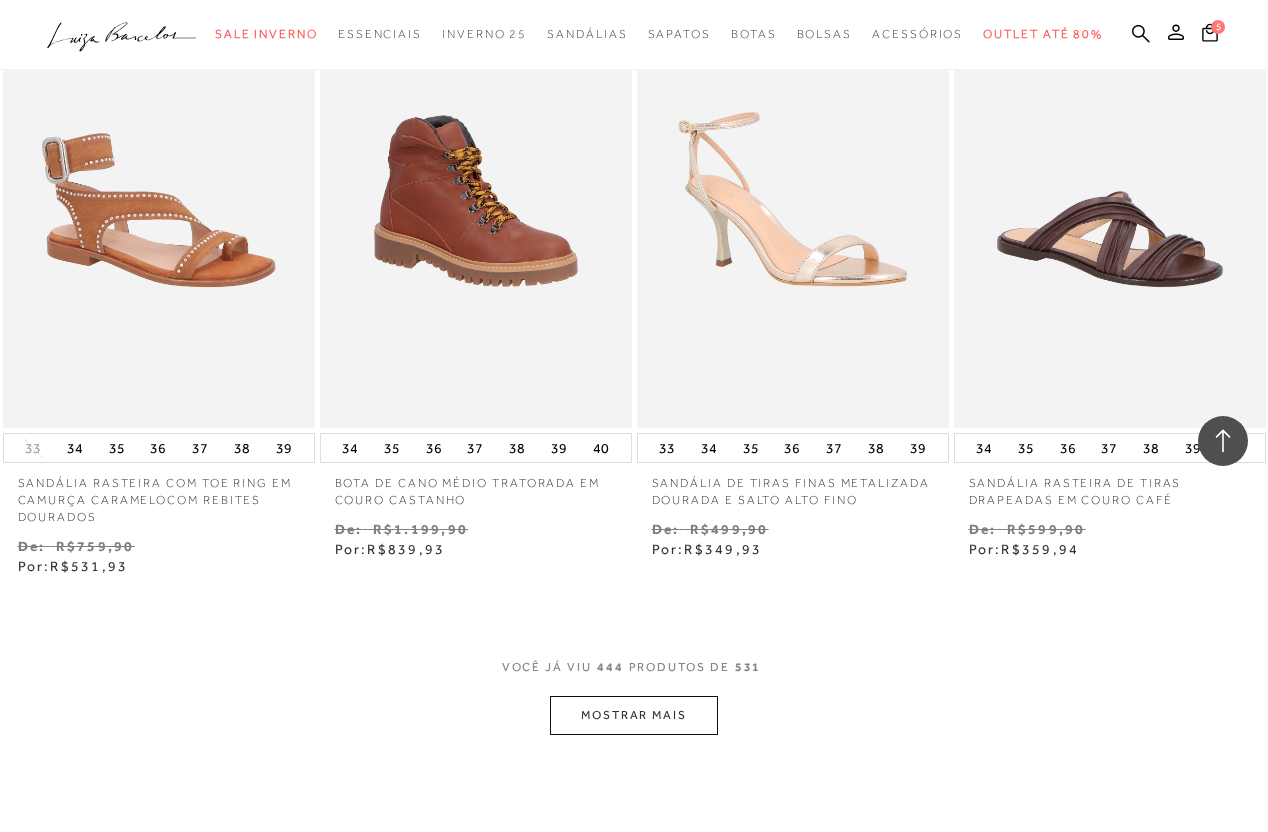 click on "MOSTRAR MAIS" at bounding box center [634, 715] 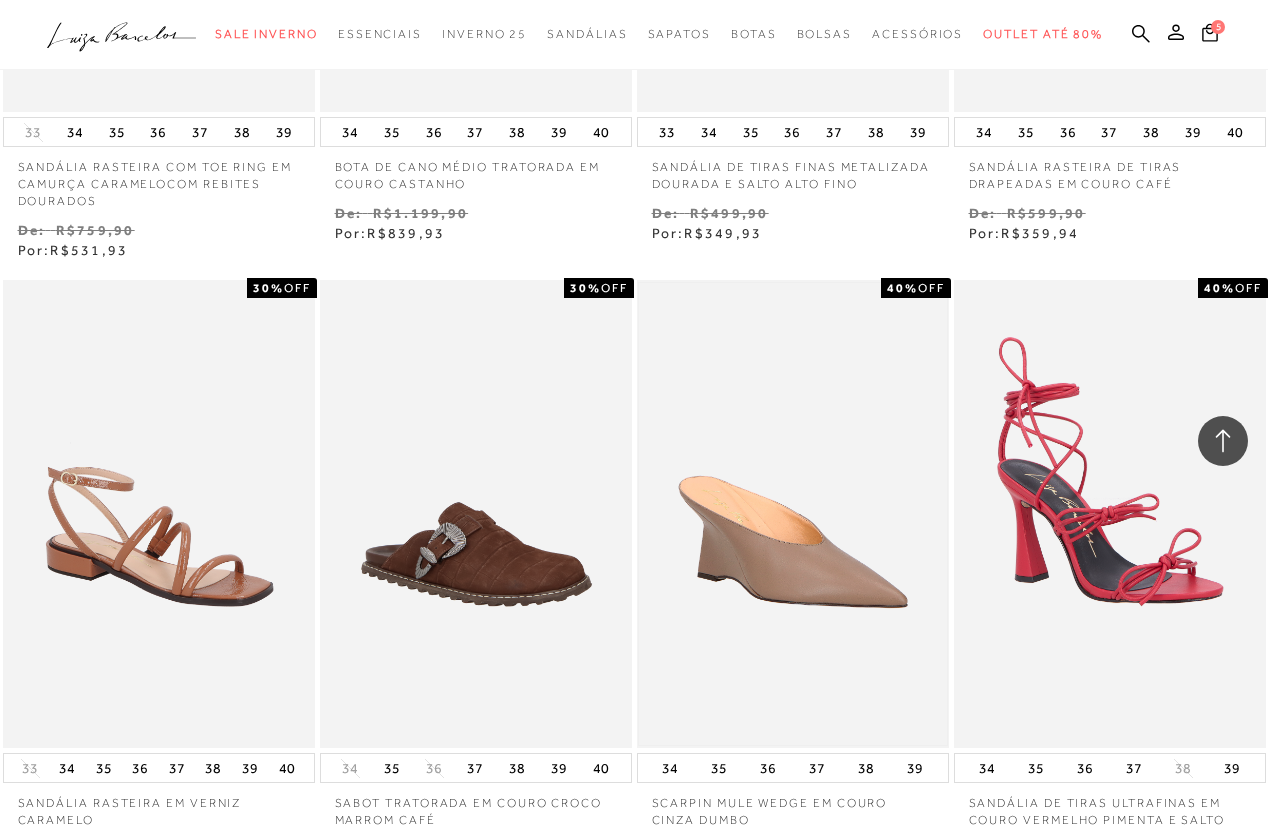scroll, scrollTop: 69711, scrollLeft: 0, axis: vertical 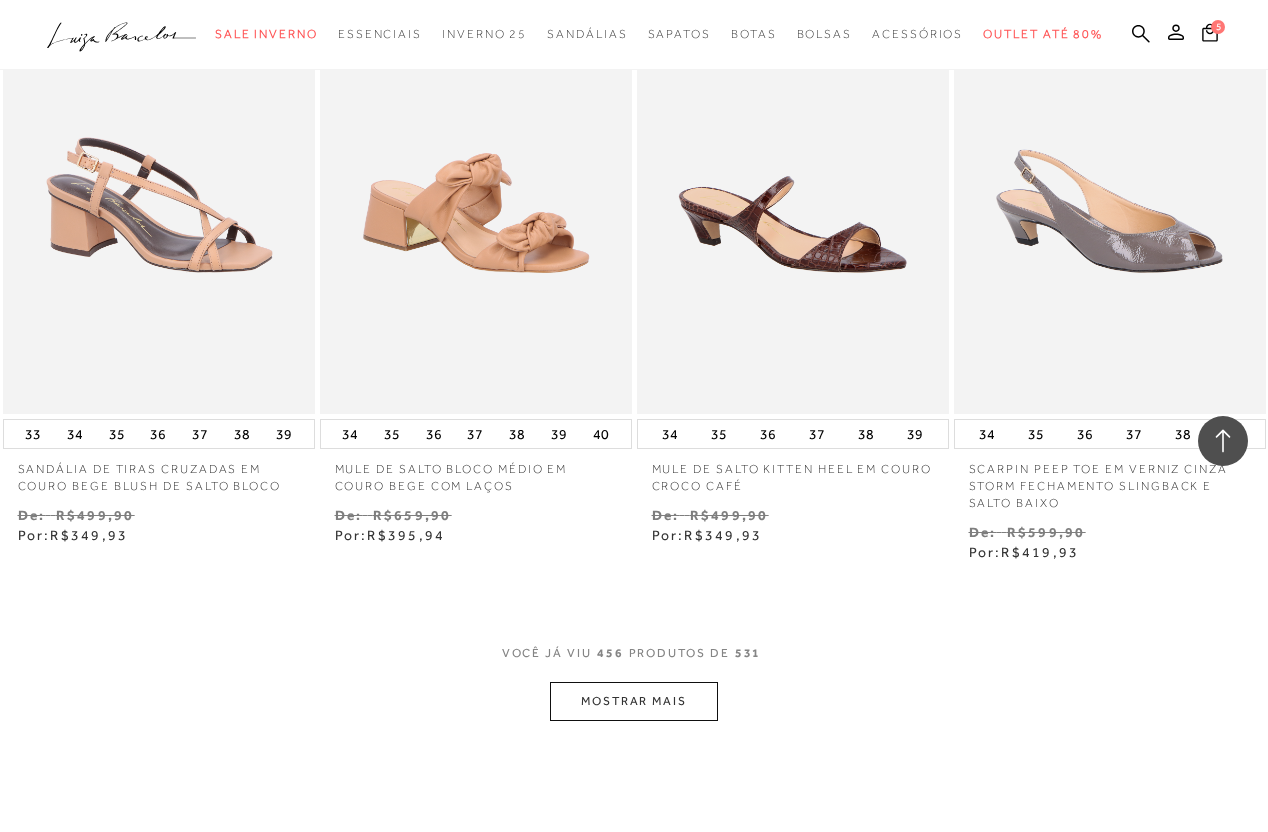 click on "MOSTRAR MAIS" at bounding box center (634, 701) 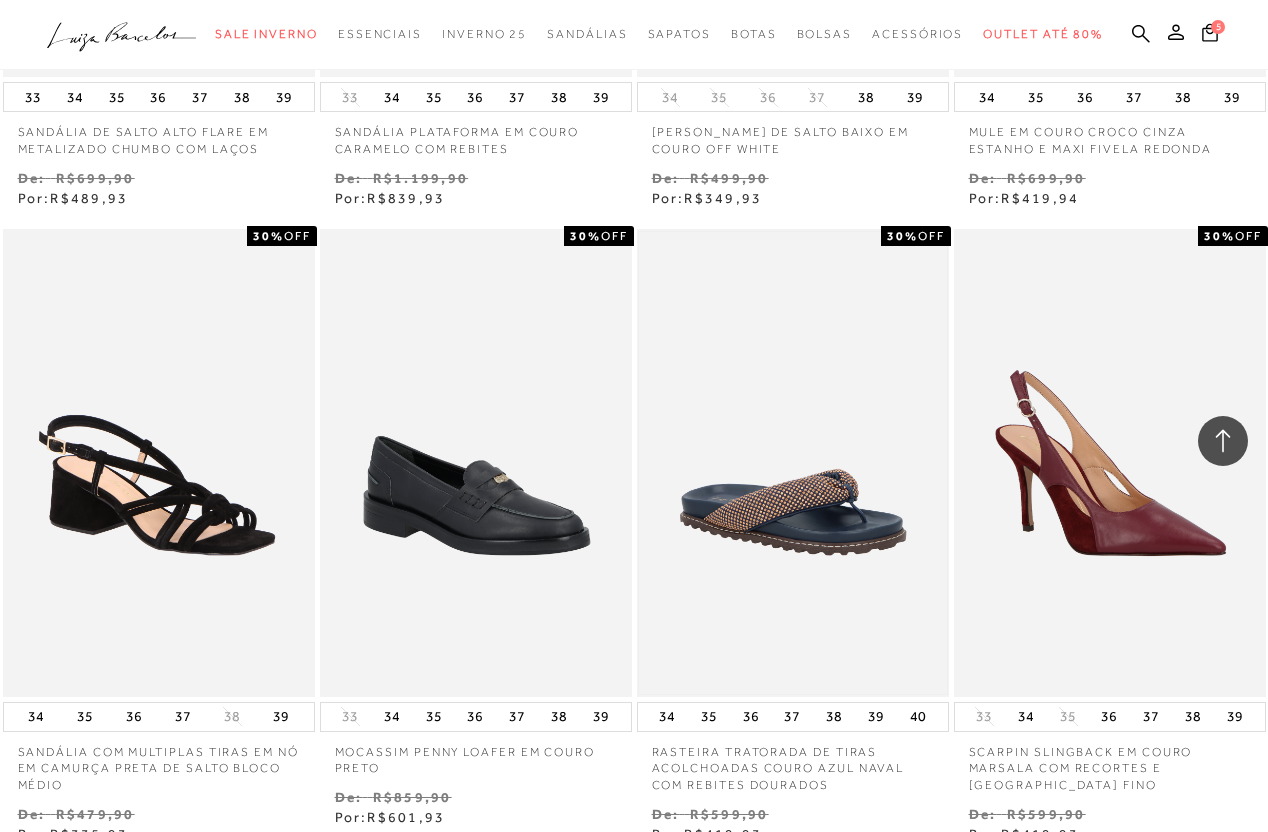 scroll, scrollTop: 72960, scrollLeft: 0, axis: vertical 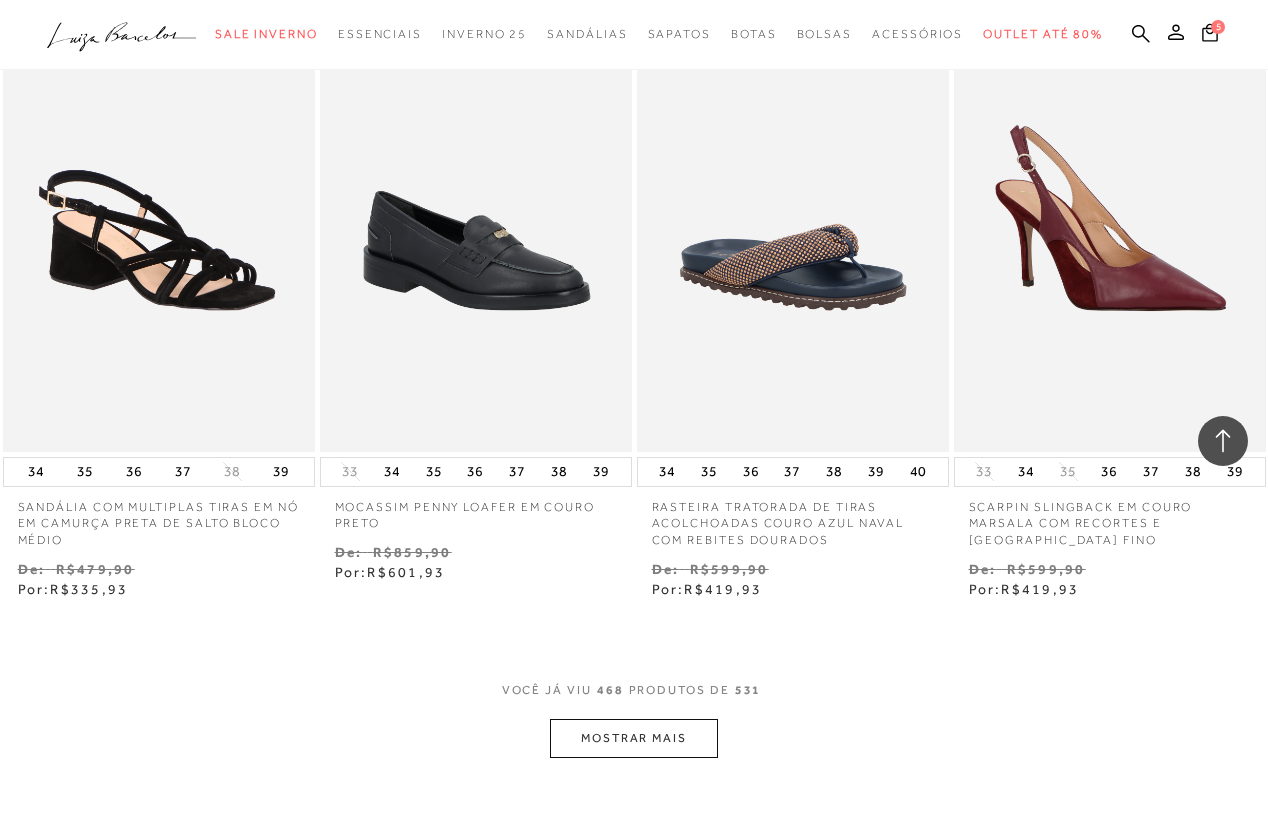 click on "MOSTRAR MAIS" at bounding box center (634, 738) 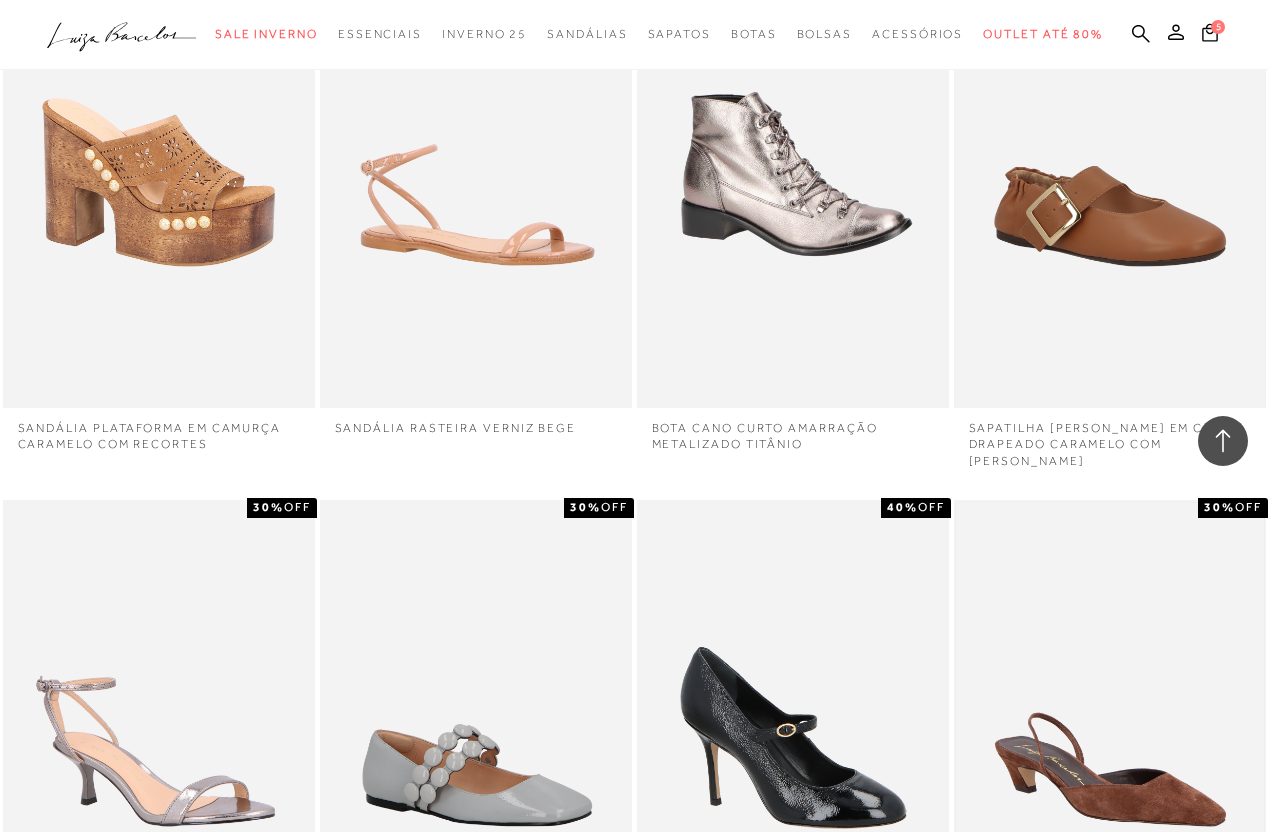 scroll, scrollTop: 73940, scrollLeft: 0, axis: vertical 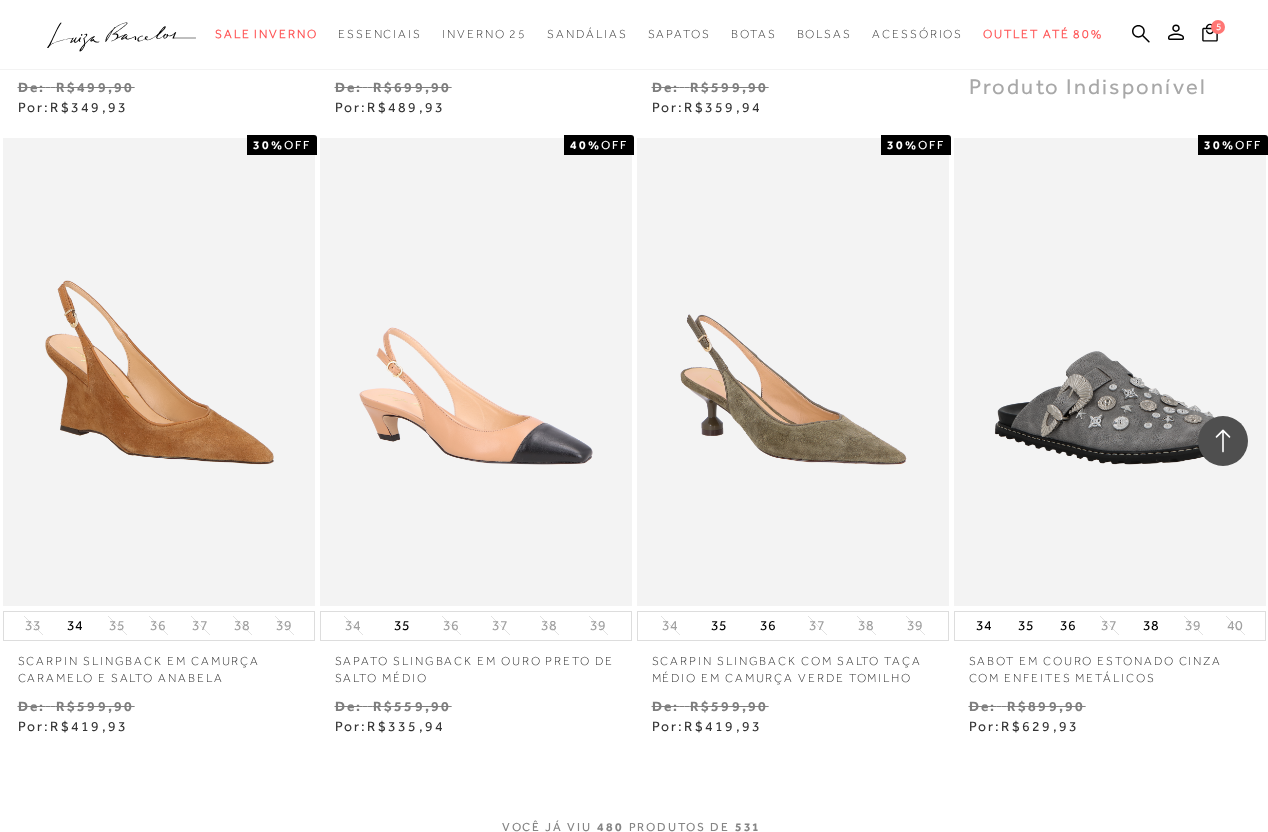click on "MOSTRAR MAIS" at bounding box center [634, 875] 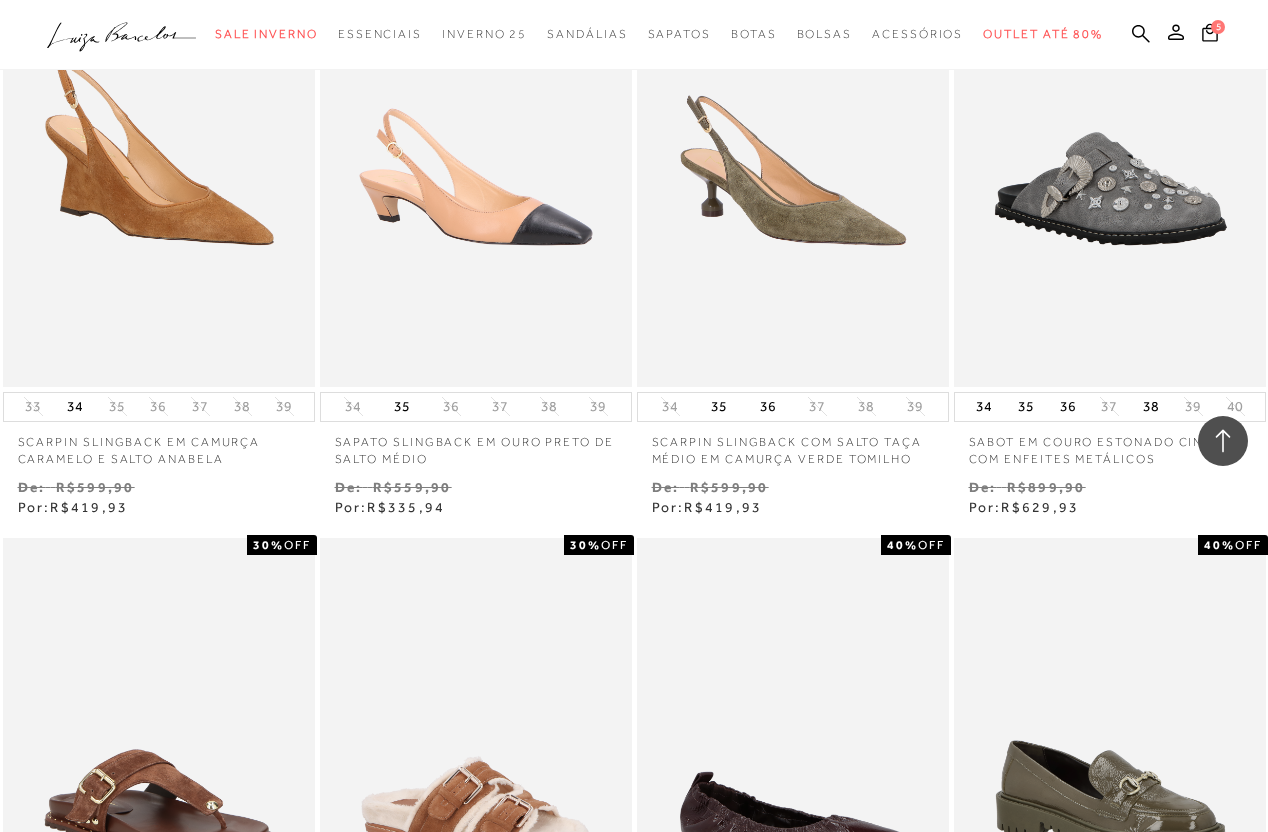 scroll, scrollTop: 75105, scrollLeft: 0, axis: vertical 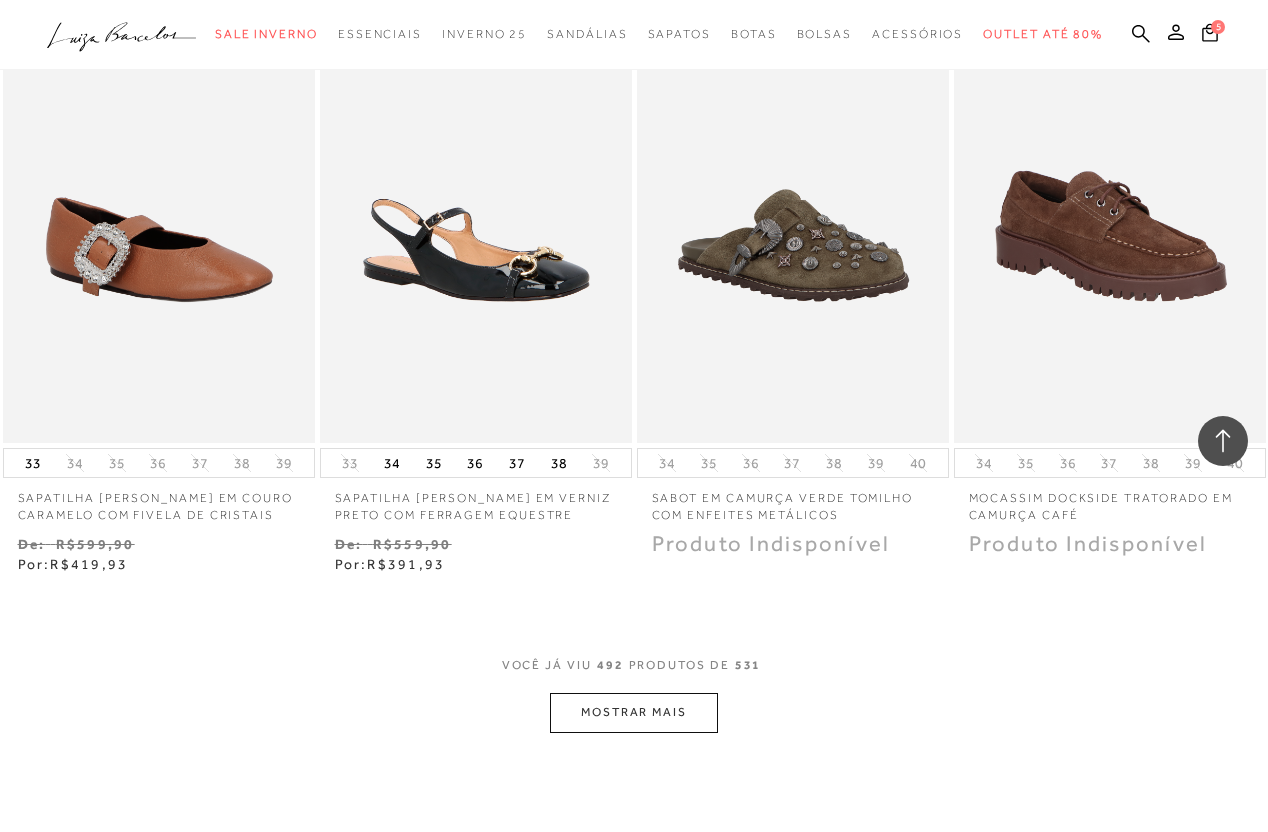 click on "MOSTRAR MAIS" at bounding box center (634, 712) 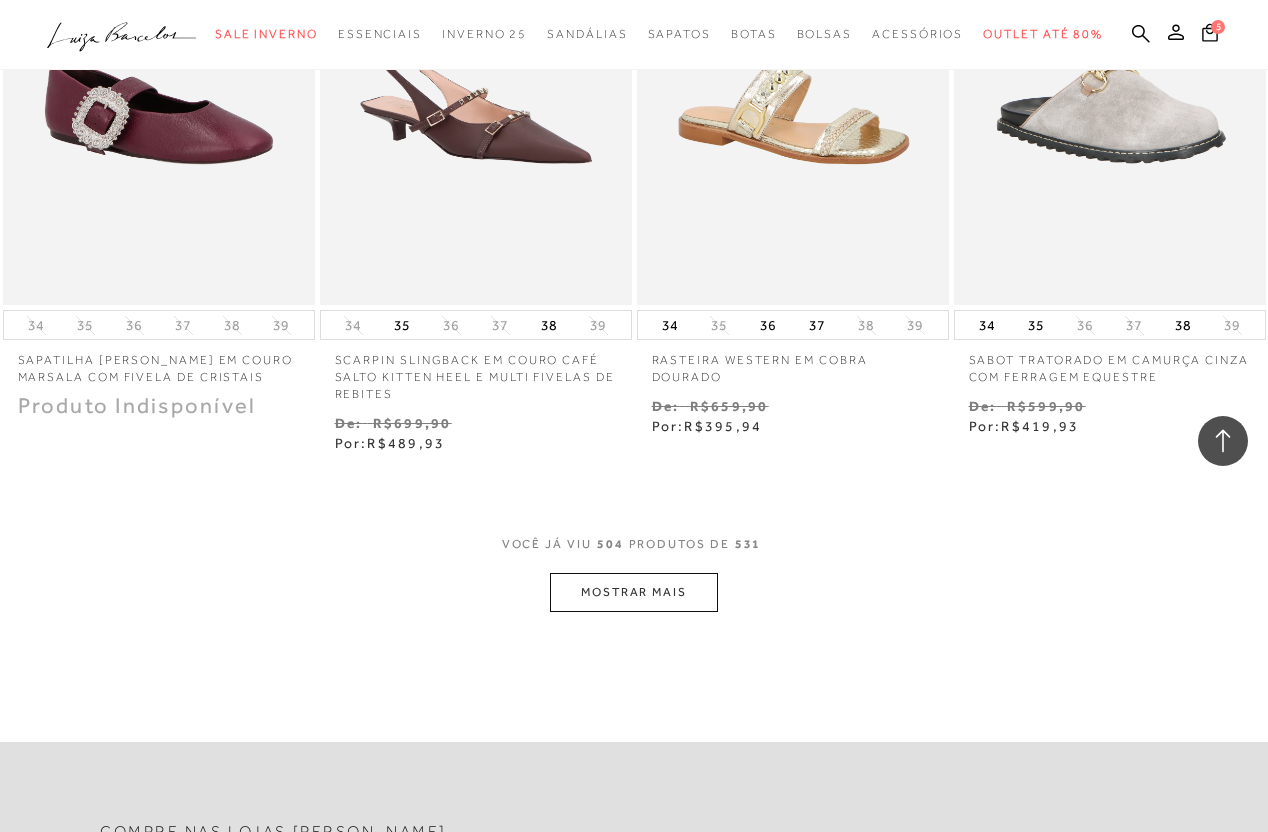scroll, scrollTop: 78951, scrollLeft: 0, axis: vertical 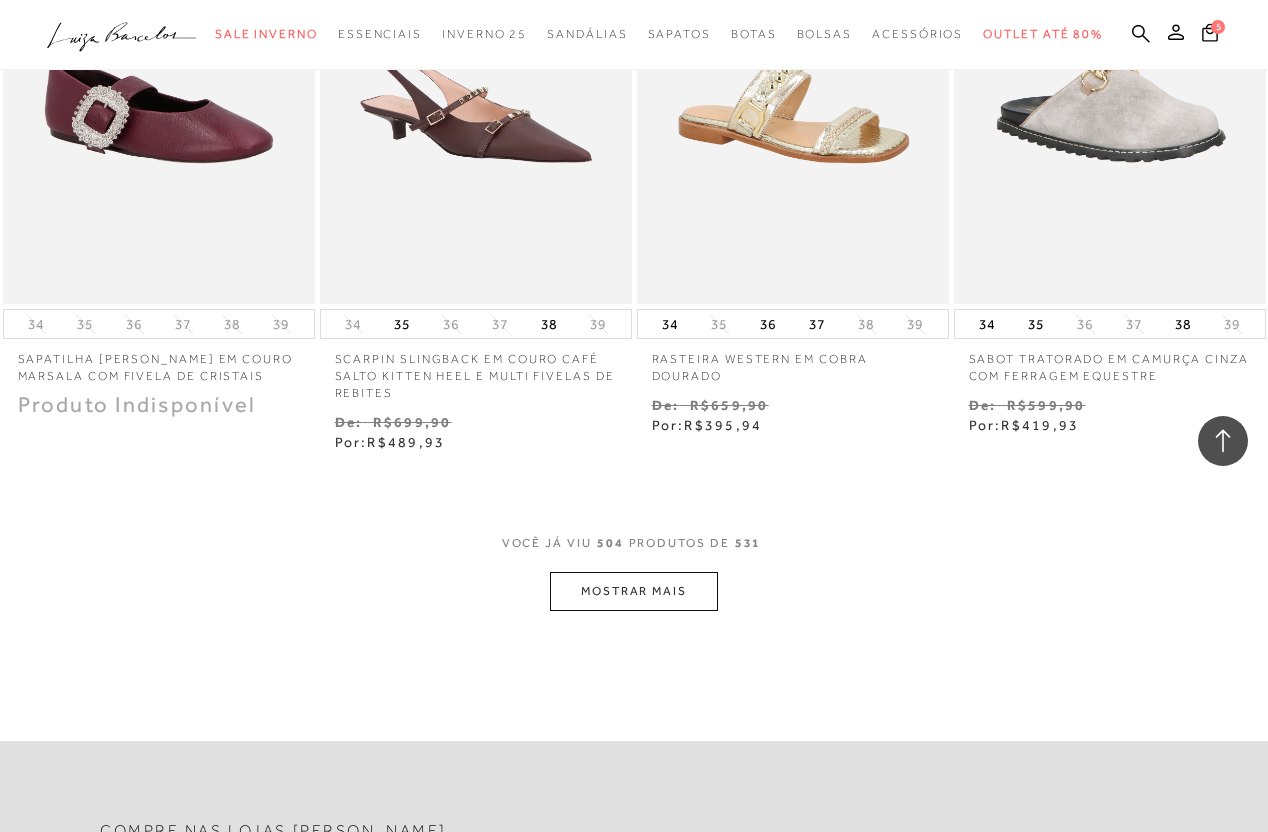 click on "MOSTRAR MAIS" at bounding box center (634, 591) 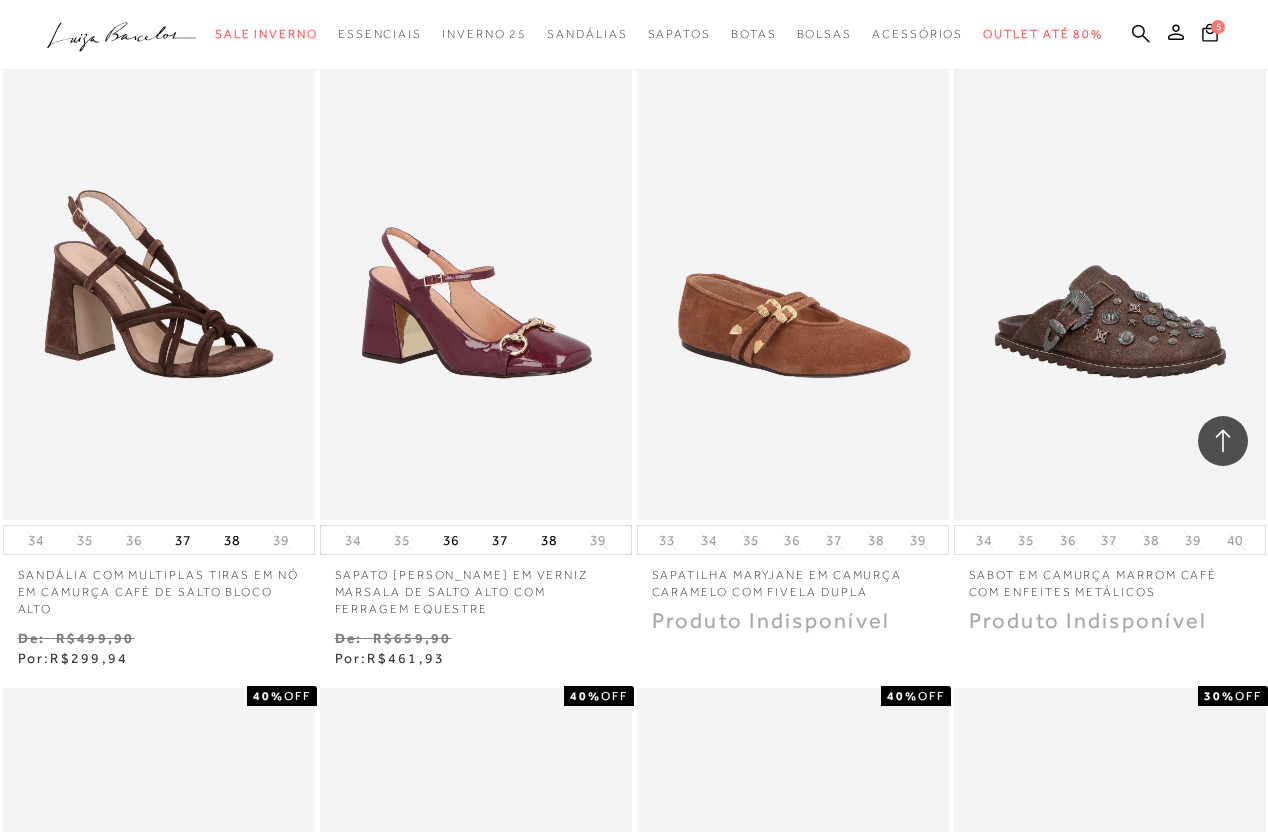 scroll, scrollTop: 80082, scrollLeft: 0, axis: vertical 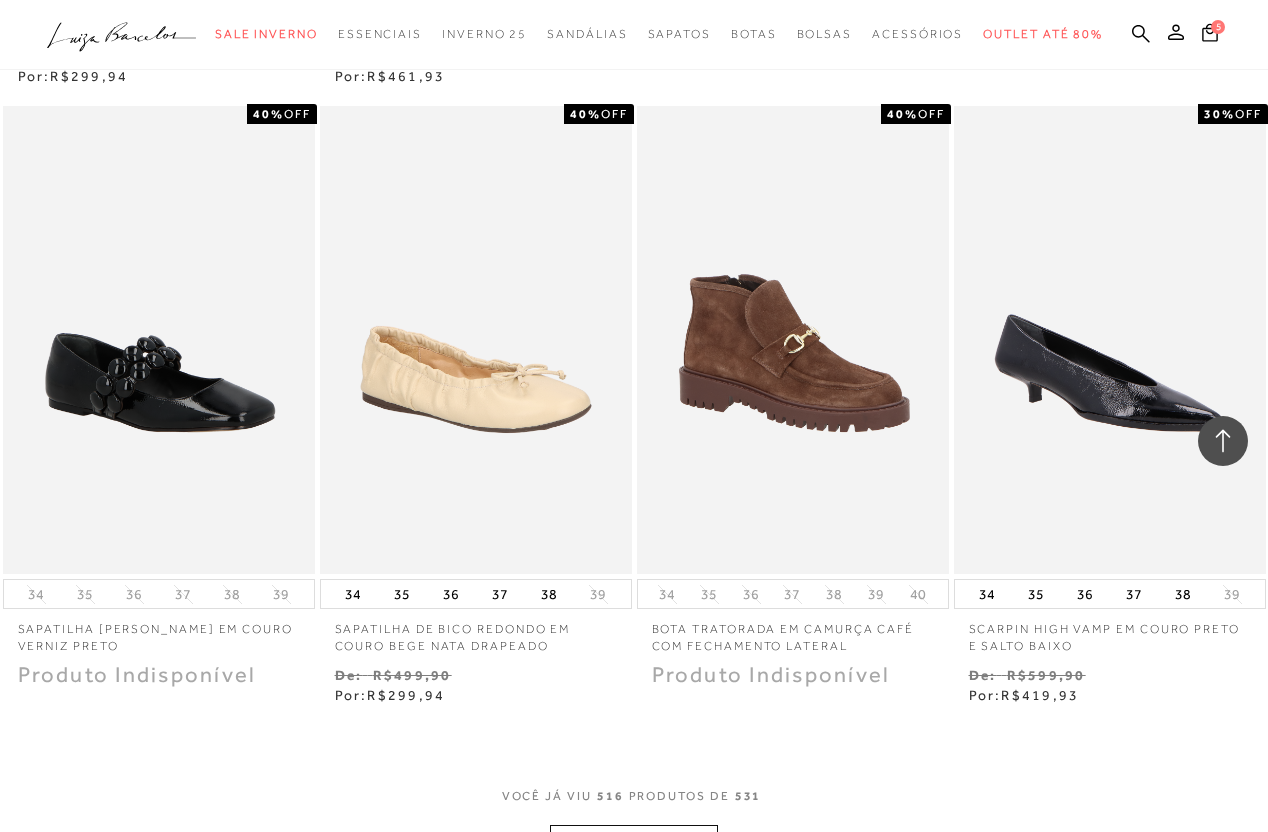 click on "MOSTRAR MAIS" at bounding box center [634, 844] 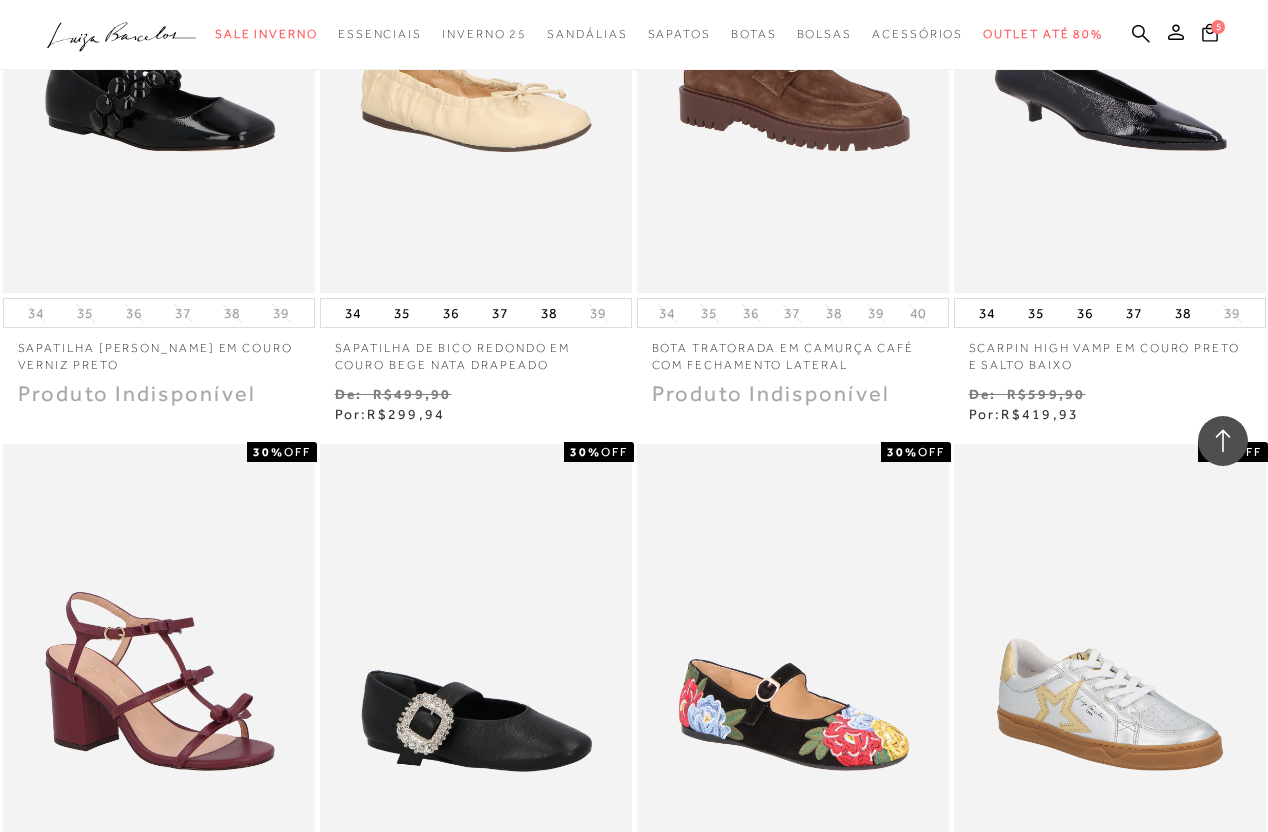 scroll, scrollTop: 80926, scrollLeft: 0, axis: vertical 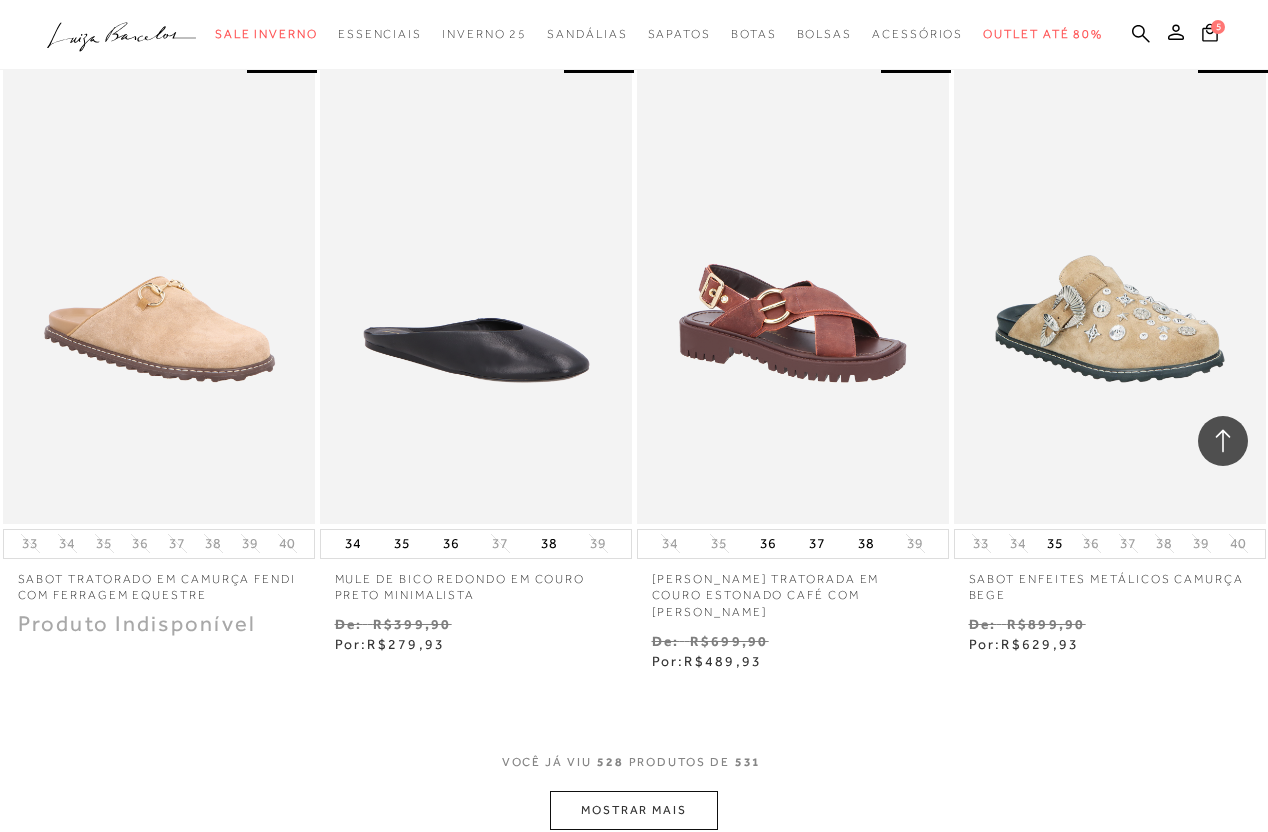 click on "MOSTRAR MAIS" at bounding box center [634, 810] 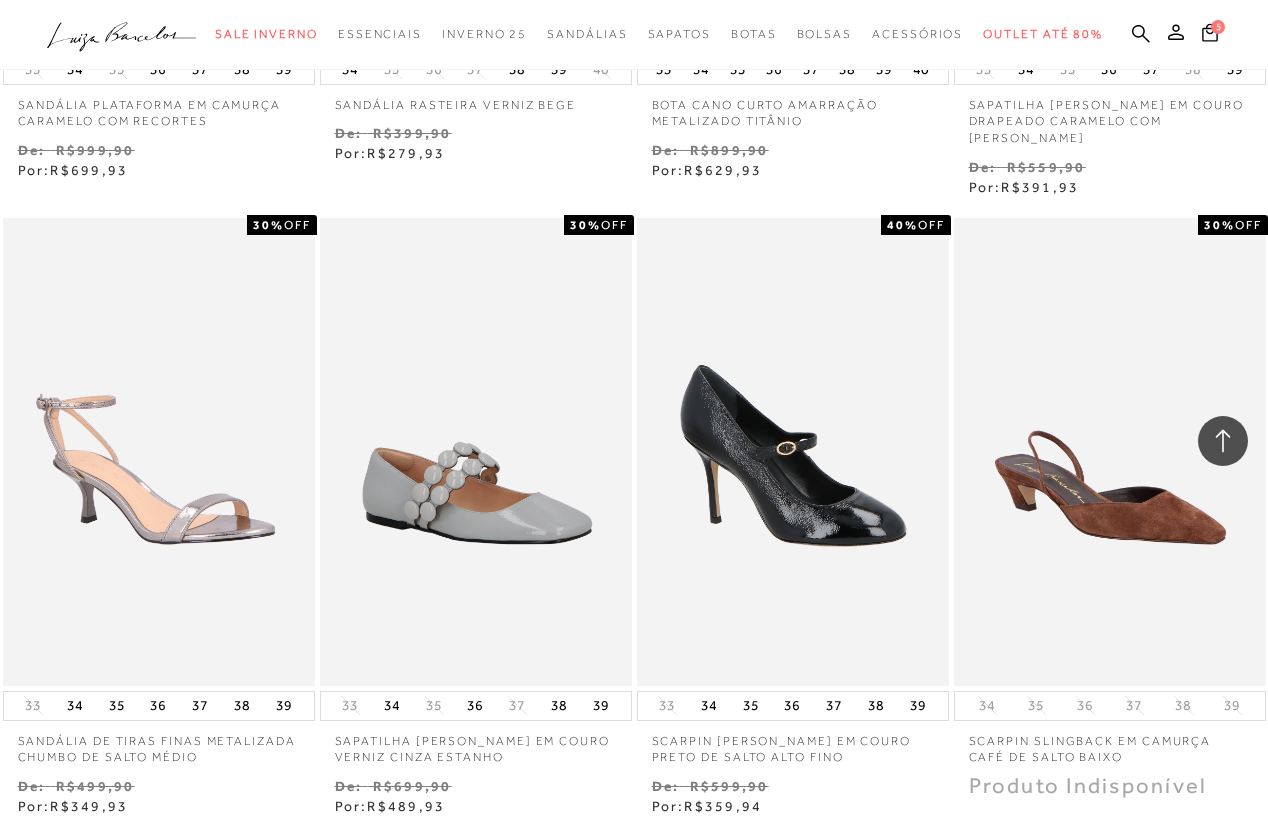 scroll, scrollTop: 74156, scrollLeft: 0, axis: vertical 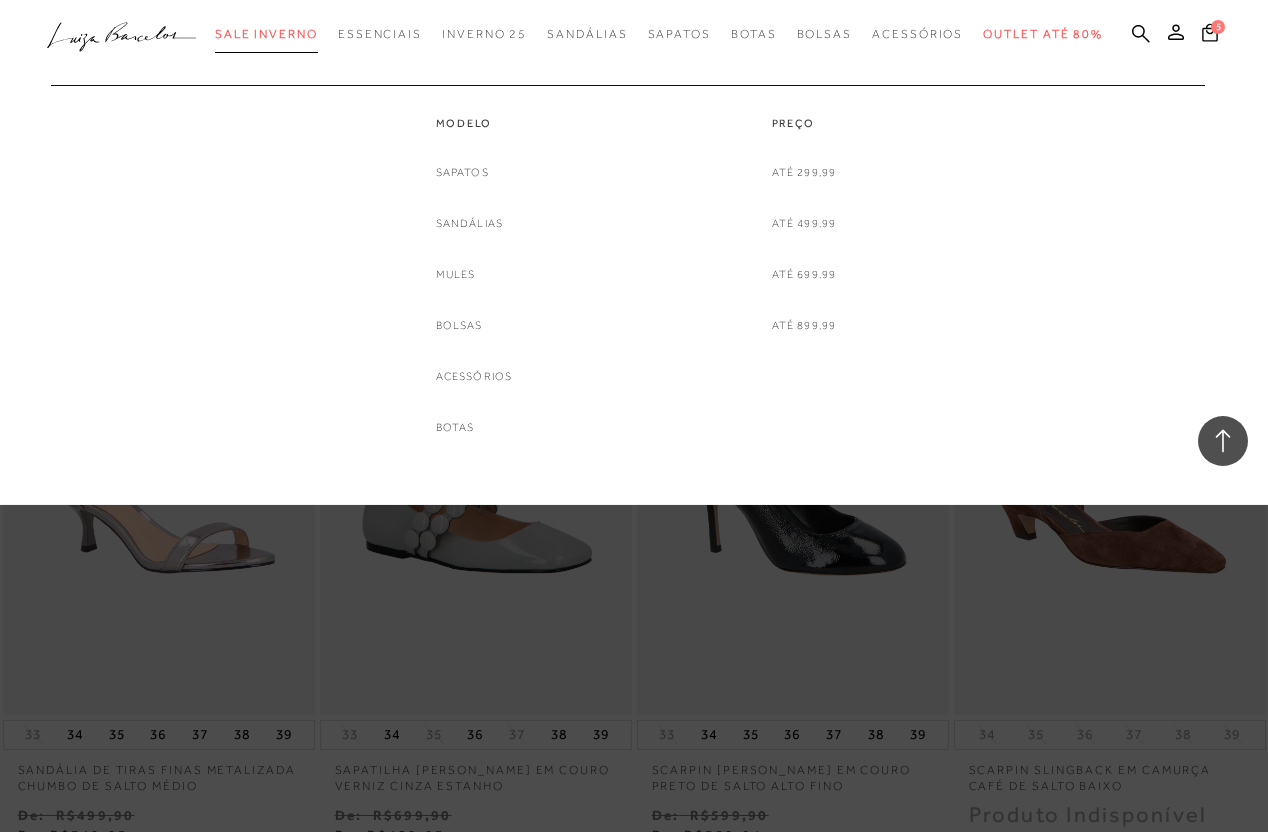 click on "Sale Inverno" at bounding box center (266, 34) 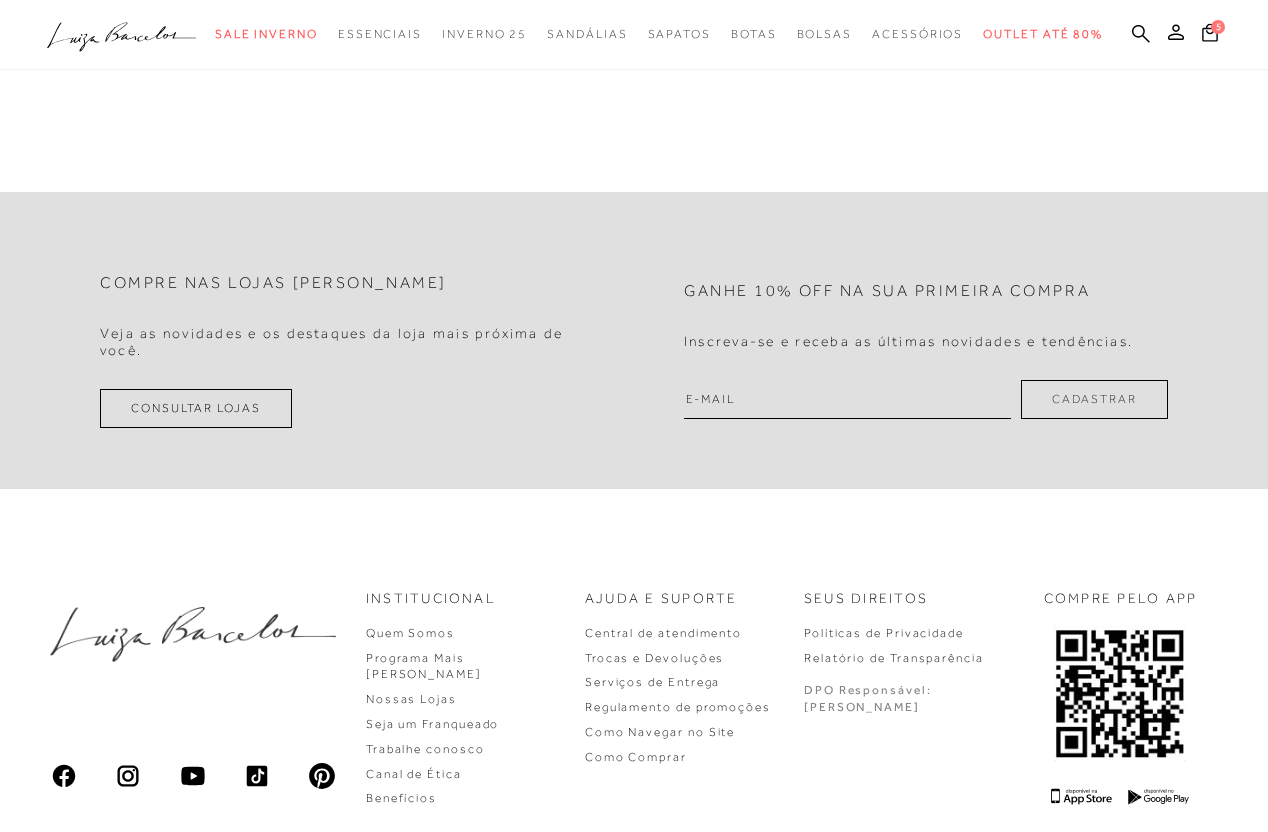 scroll, scrollTop: 898, scrollLeft: 0, axis: vertical 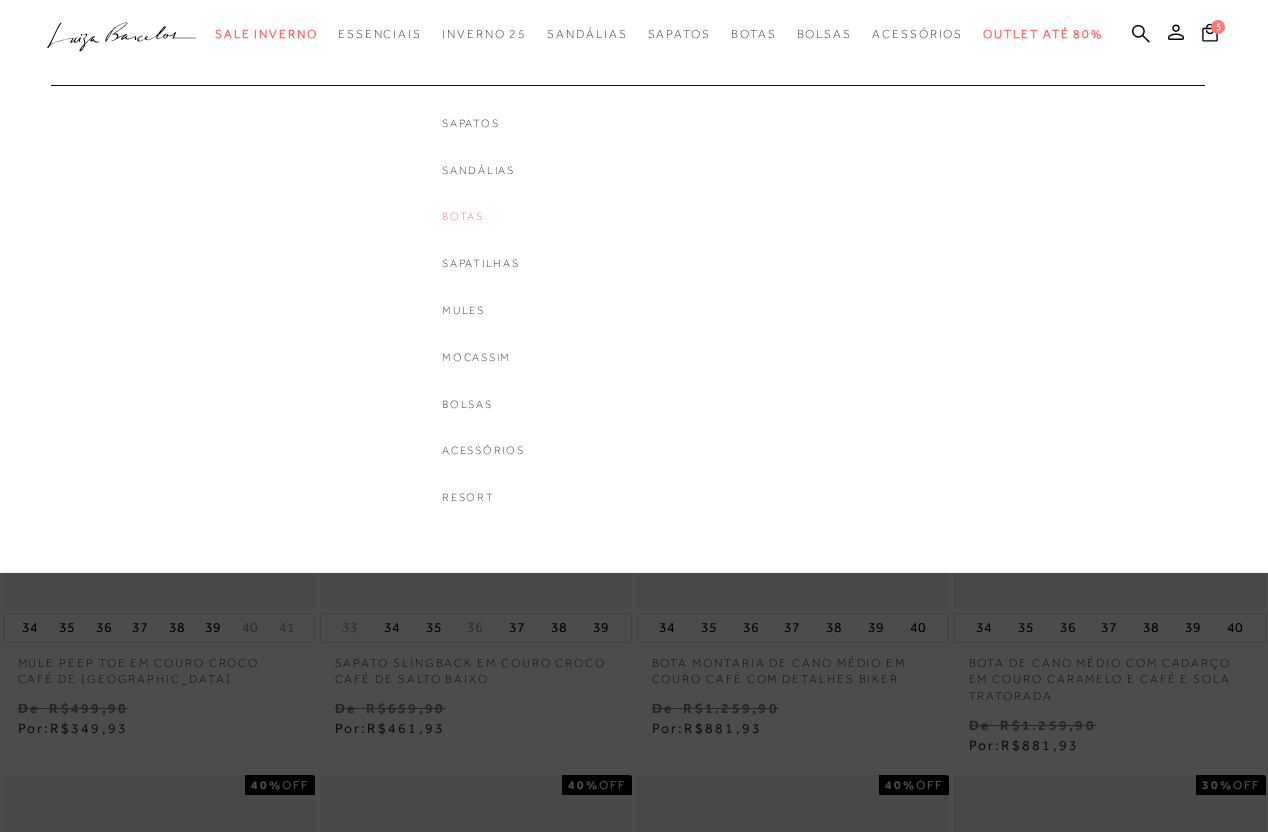 click on "Botas" at bounding box center [483, 216] 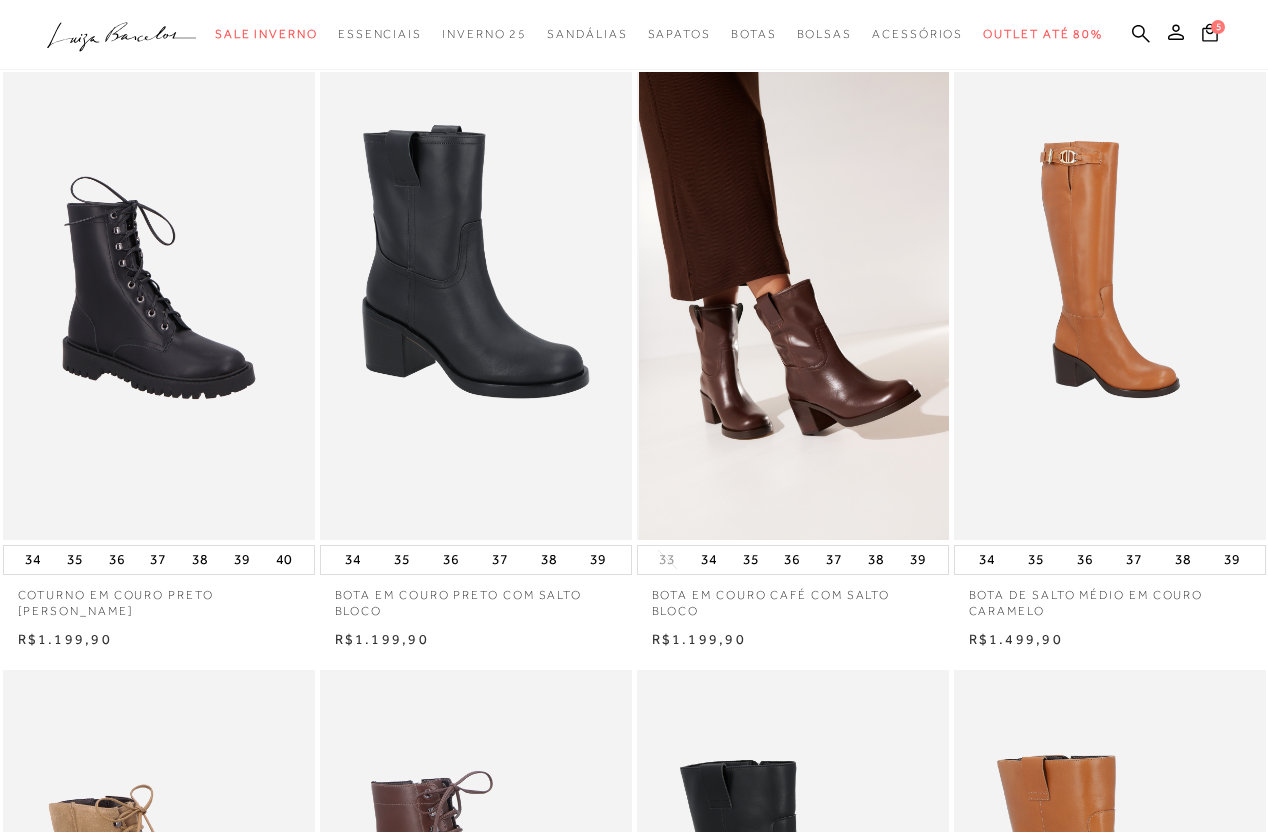 scroll, scrollTop: 0, scrollLeft: 0, axis: both 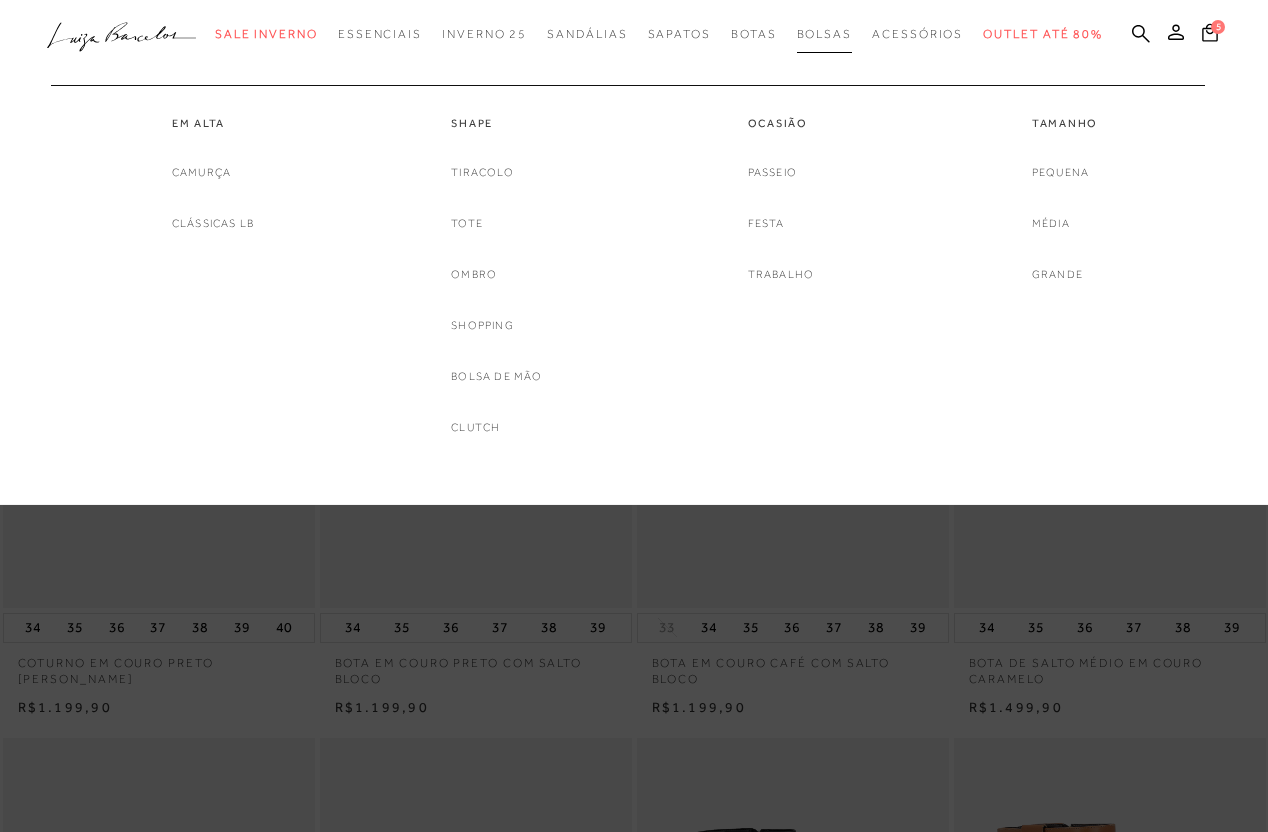 click on "Bolsas" at bounding box center [825, 34] 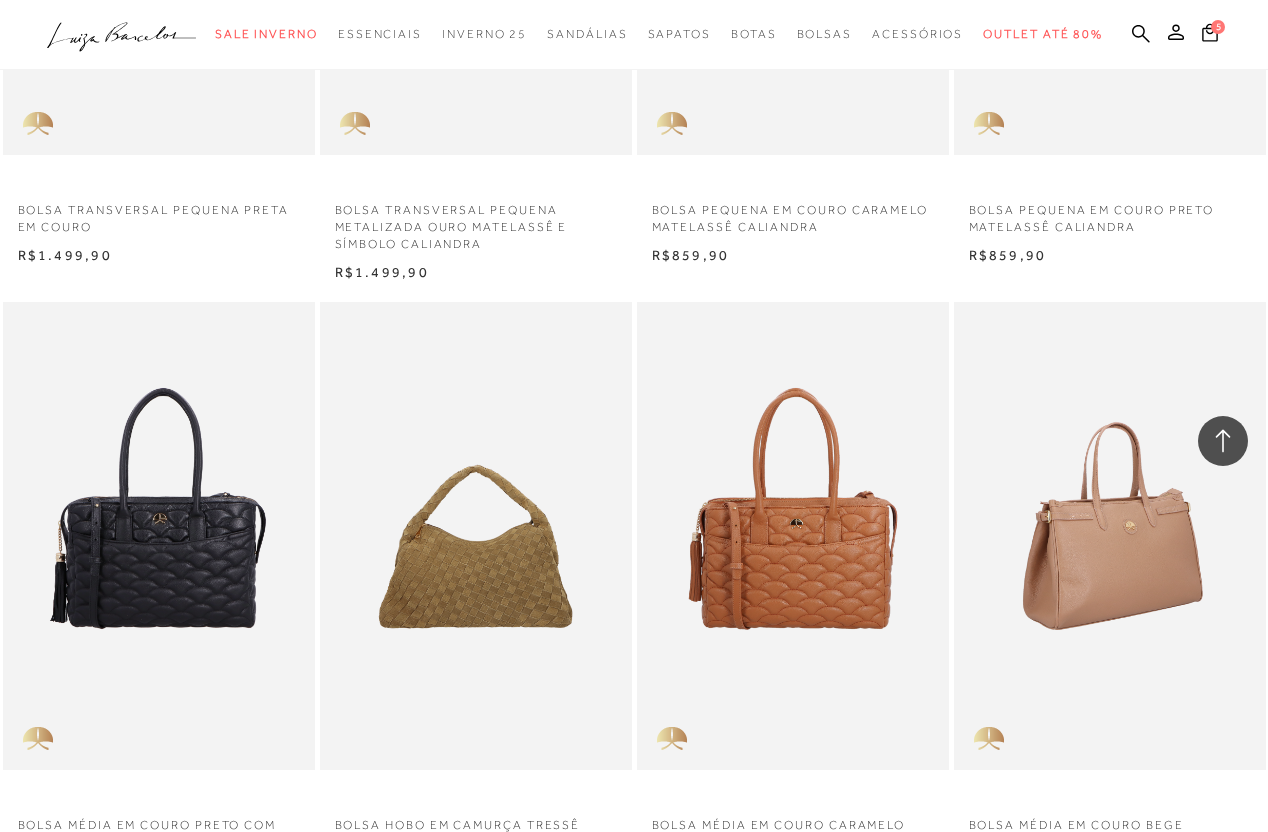 scroll, scrollTop: 2361, scrollLeft: 0, axis: vertical 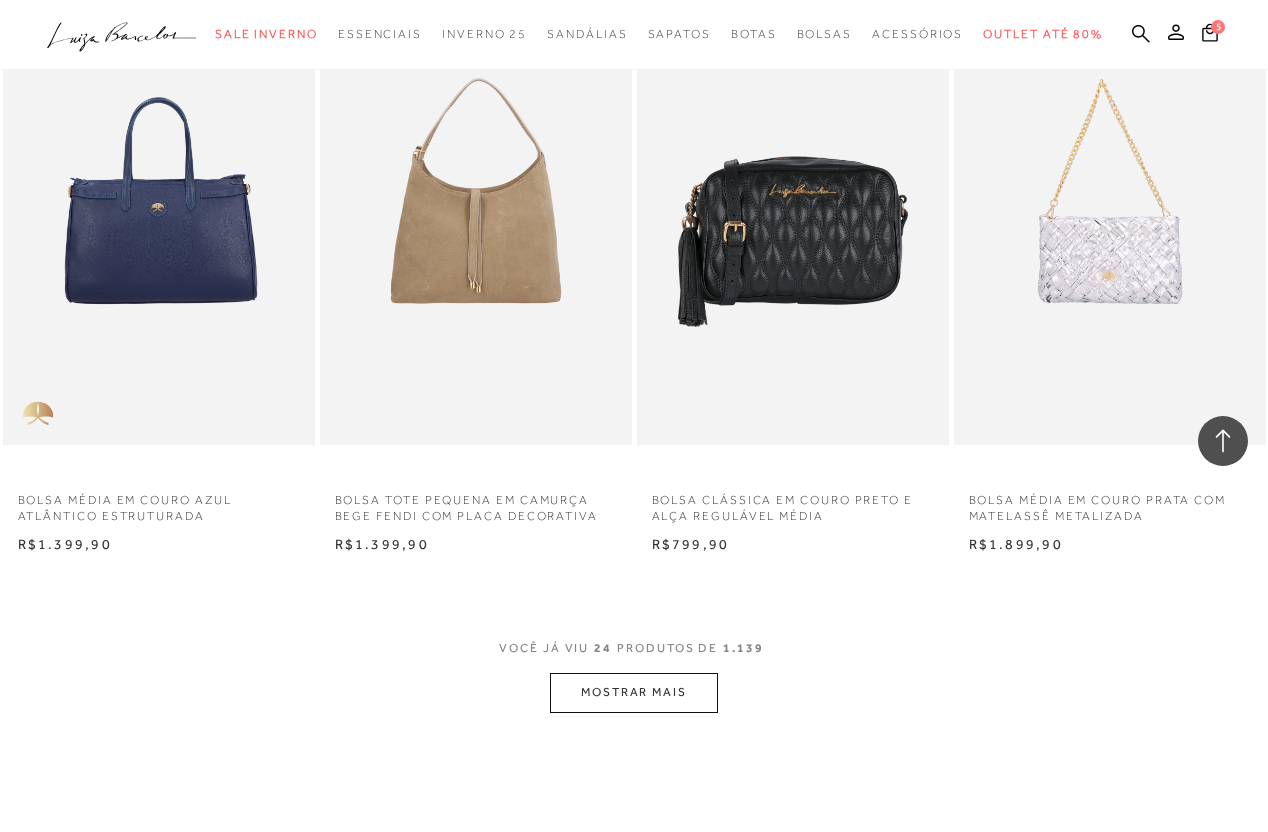 click on "MOSTRAR MAIS" at bounding box center [634, 692] 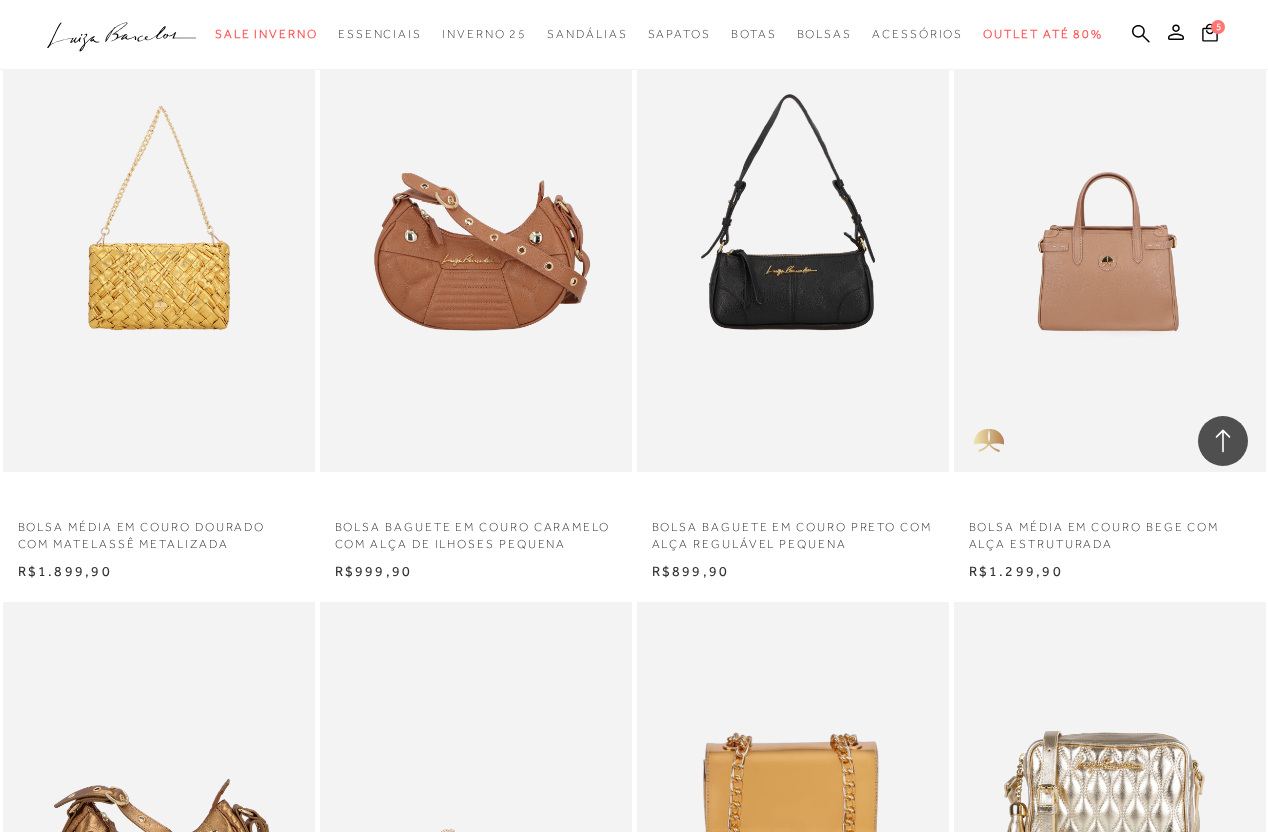 scroll, scrollTop: 3859, scrollLeft: 0, axis: vertical 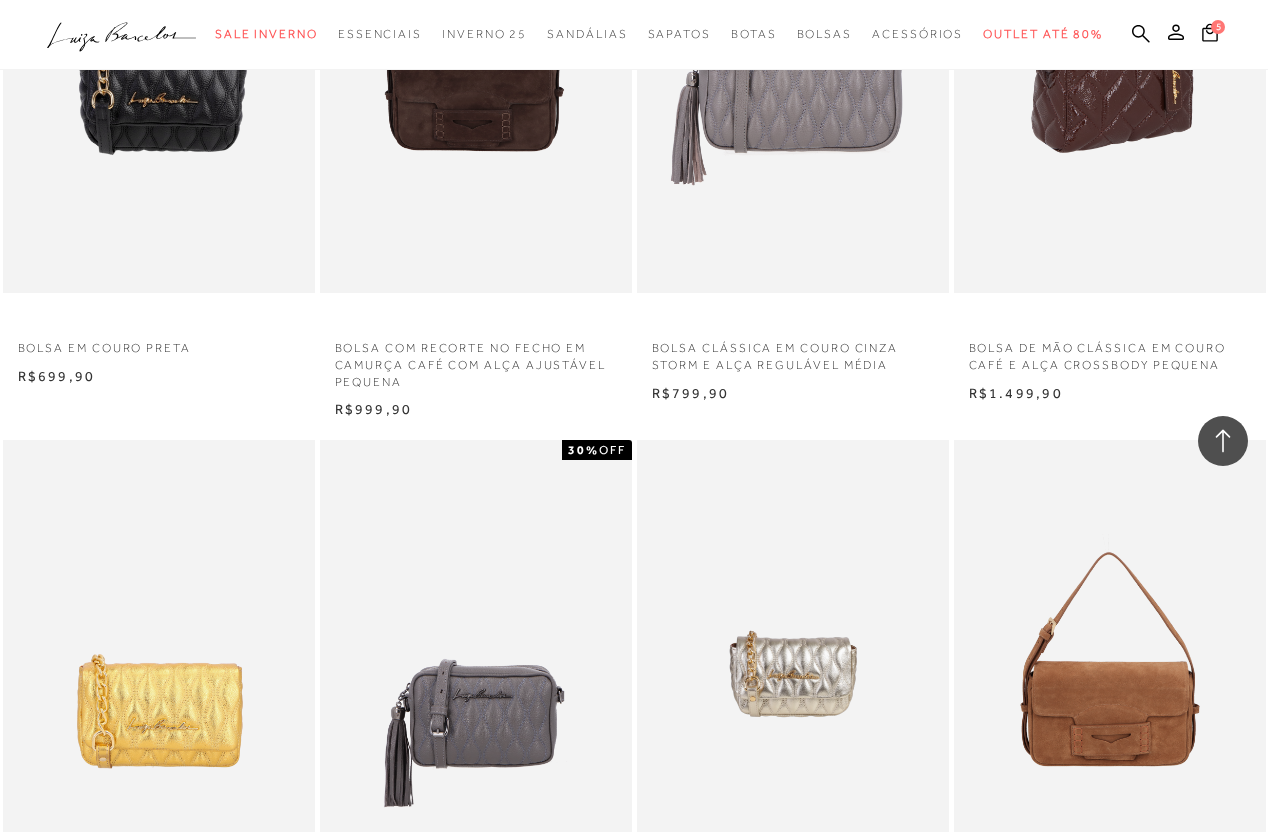 click at bounding box center [1111, 59] 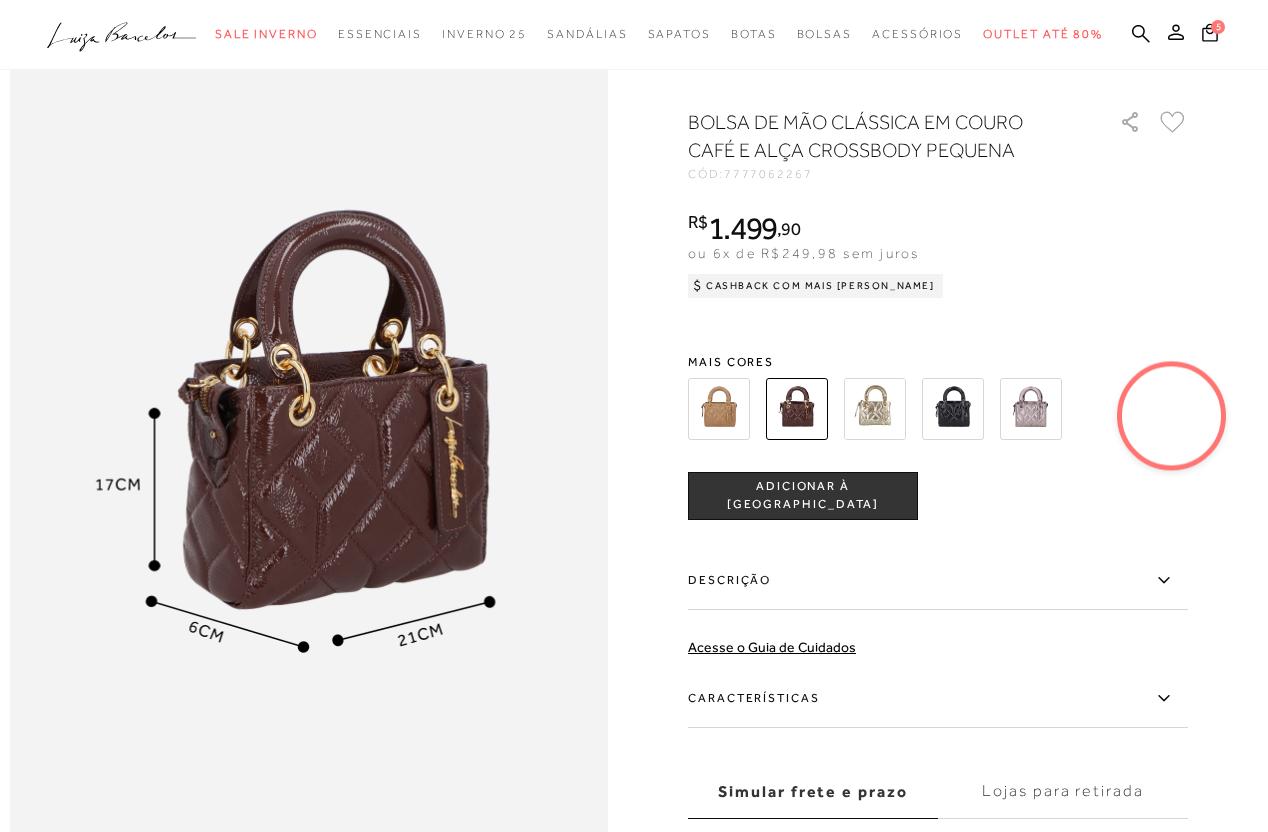 scroll, scrollTop: 871, scrollLeft: 0, axis: vertical 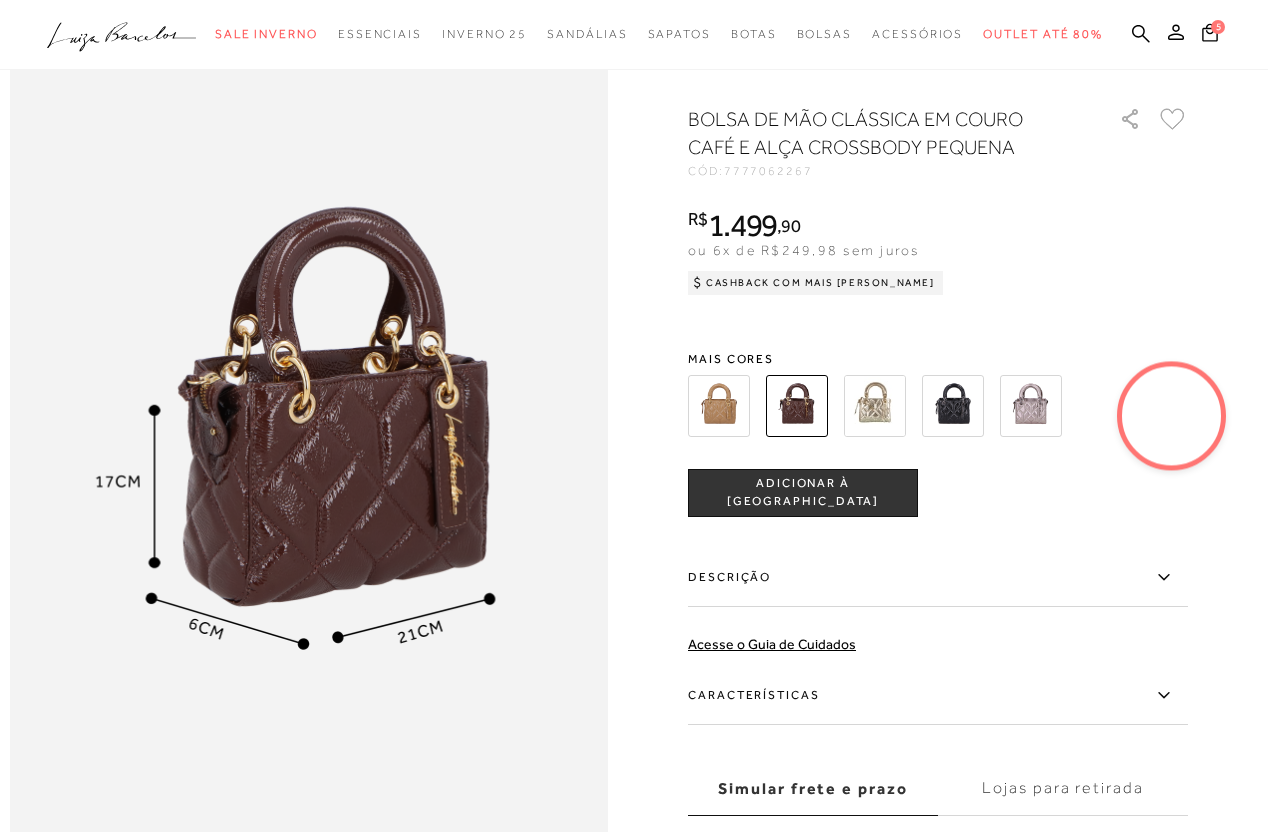 click on "ADICIONAR À [GEOGRAPHIC_DATA]" at bounding box center [803, 492] 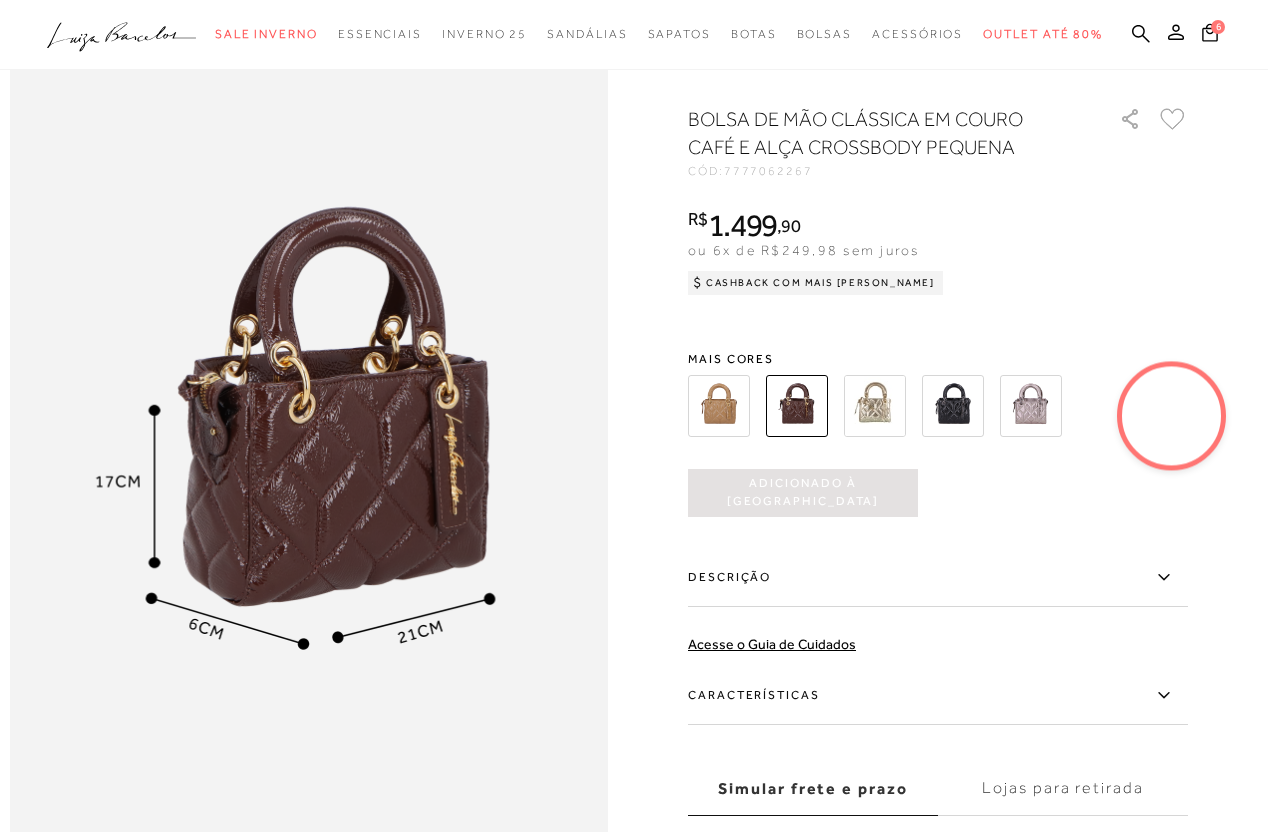 scroll, scrollTop: 0, scrollLeft: 0, axis: both 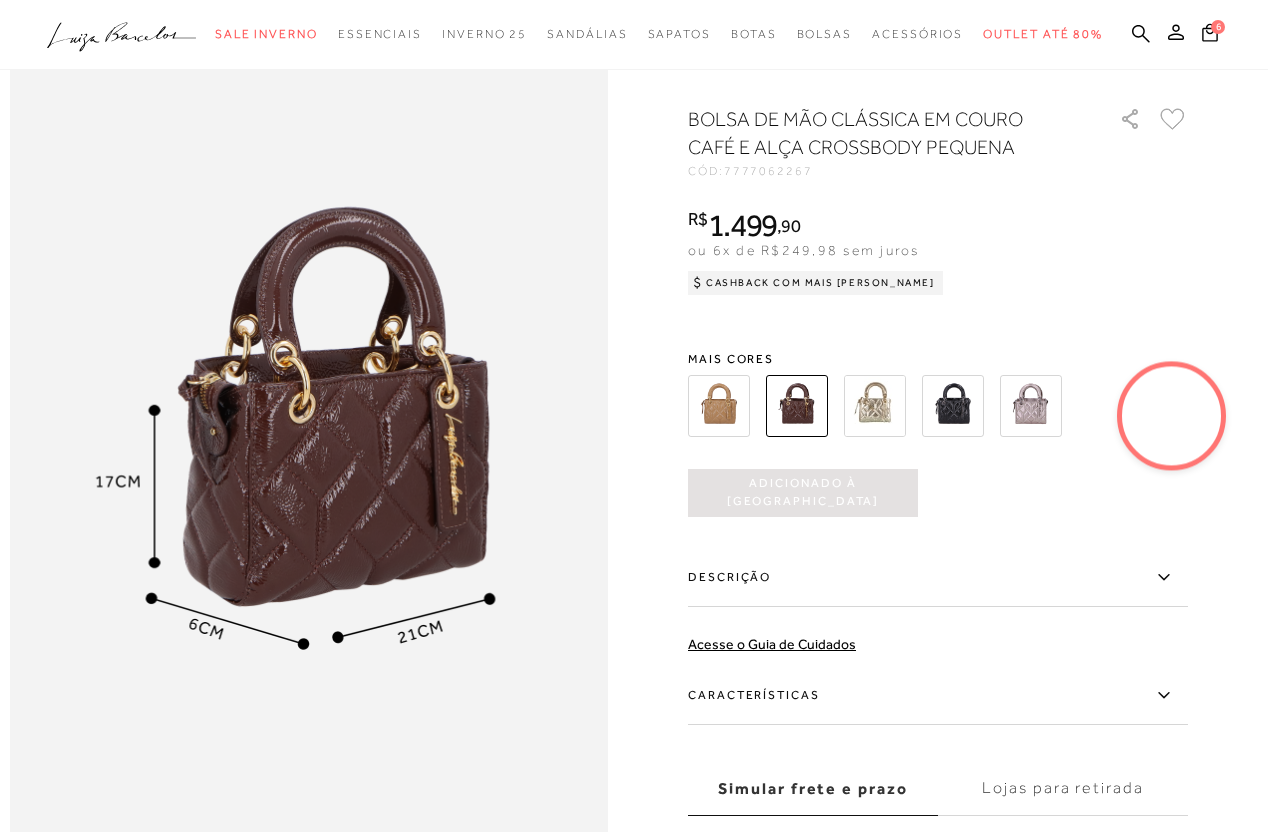 click at bounding box center (953, 405) 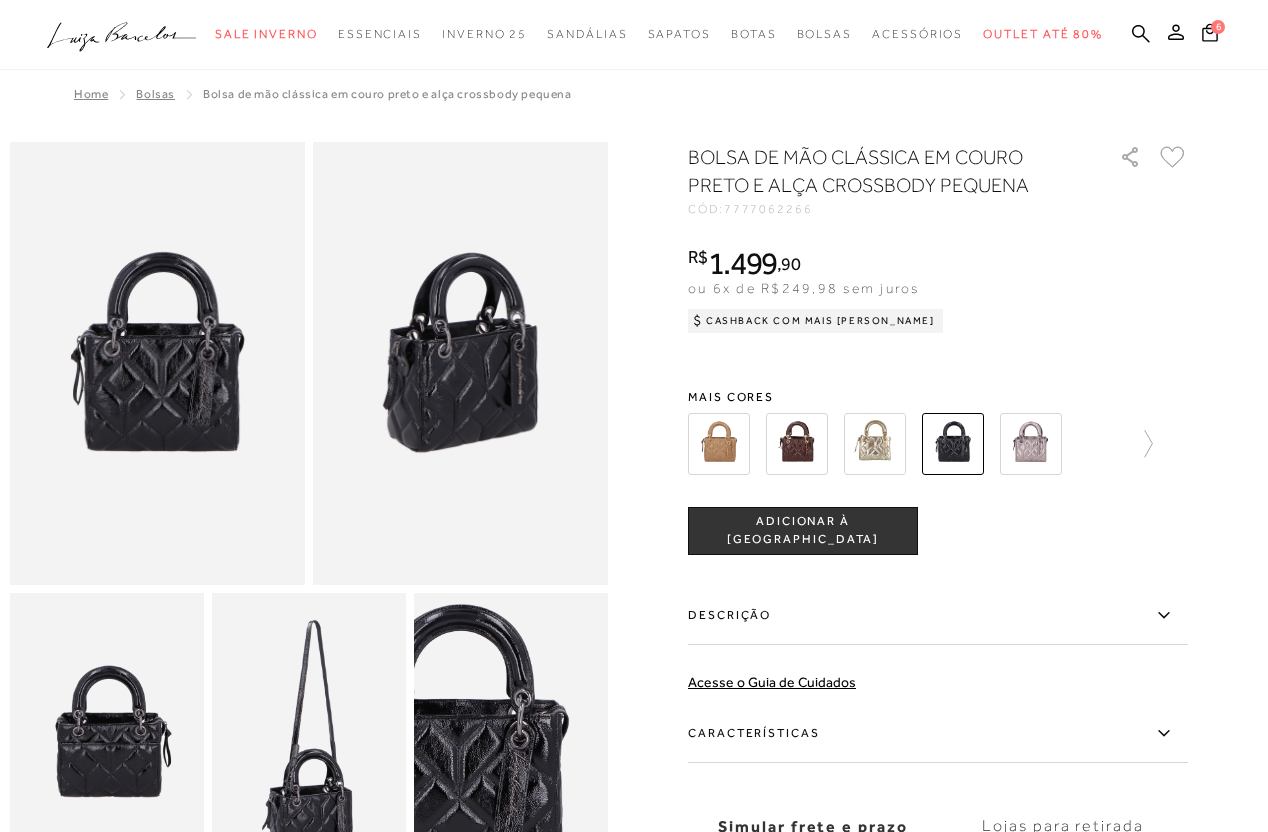scroll, scrollTop: 0, scrollLeft: 0, axis: both 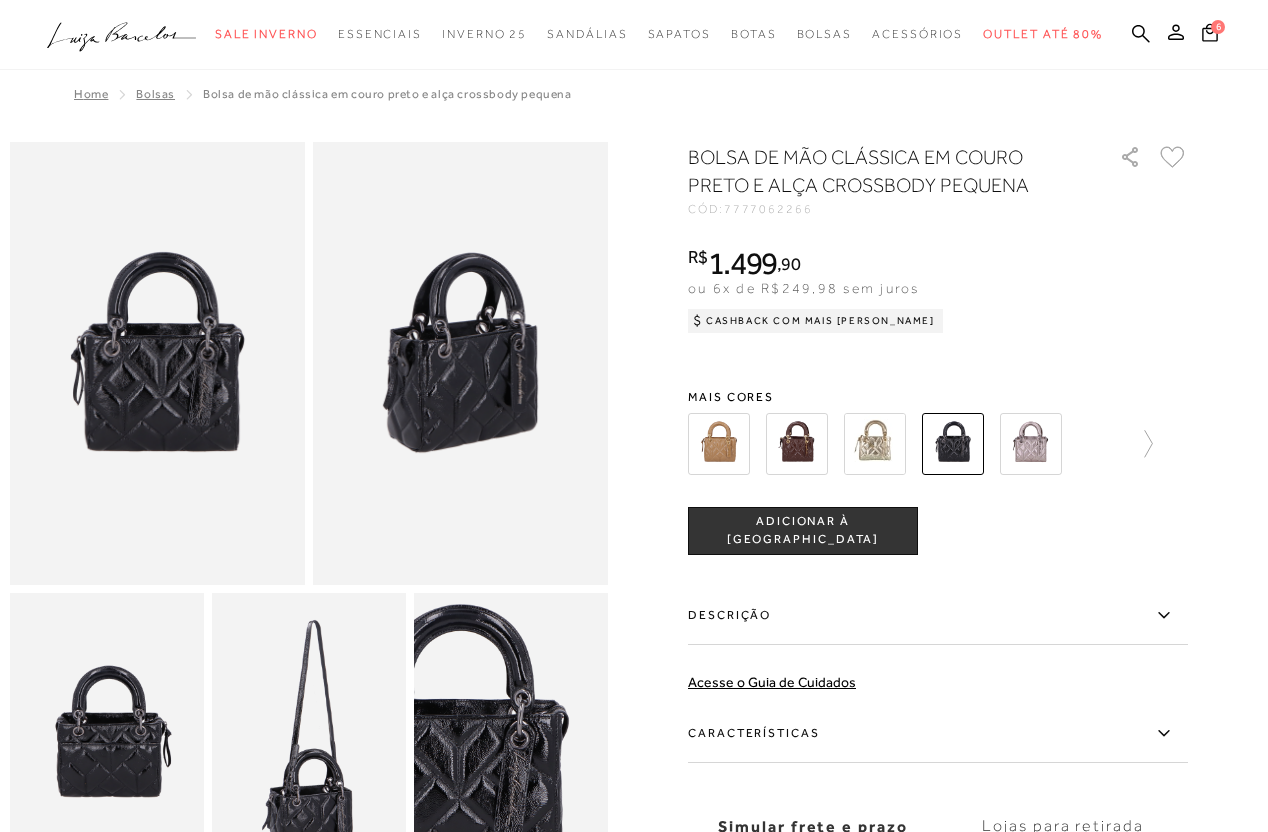click at bounding box center [797, 444] 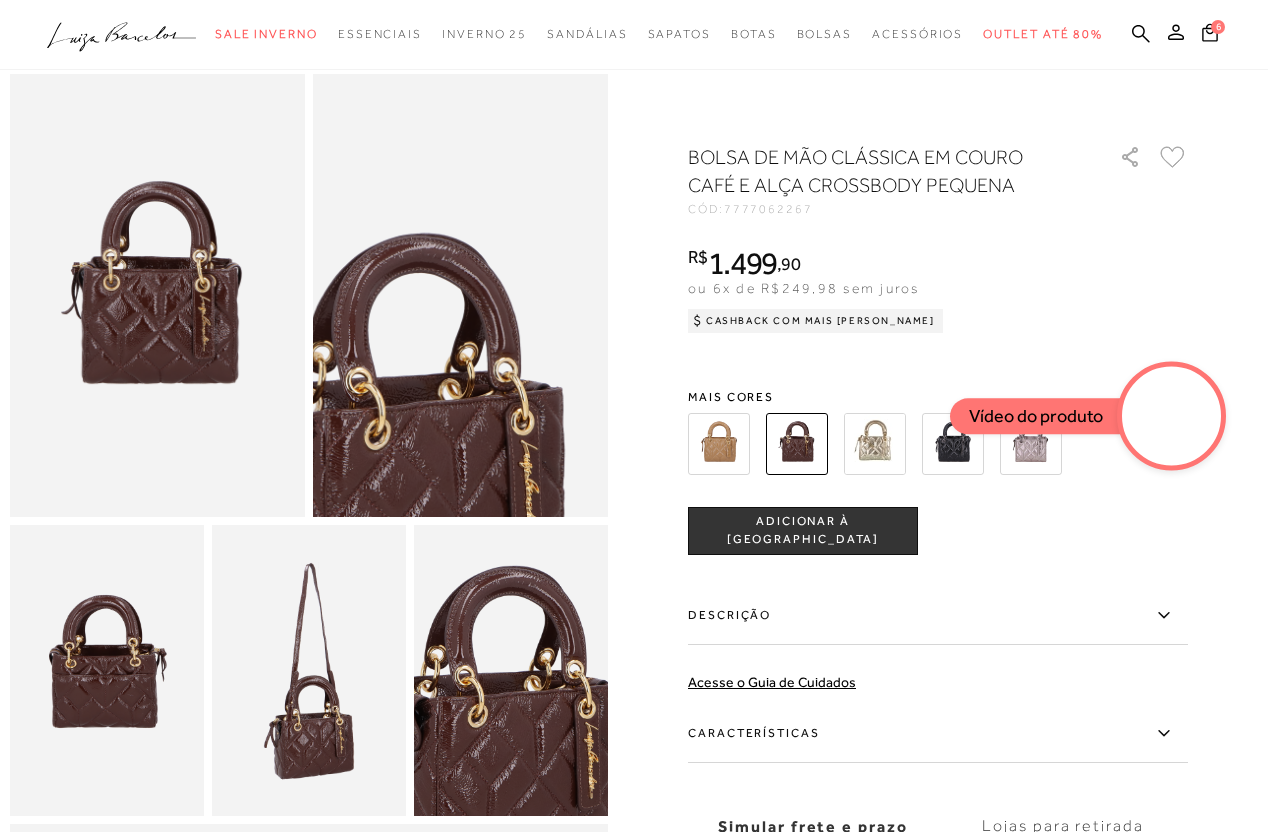 scroll, scrollTop: 0, scrollLeft: 0, axis: both 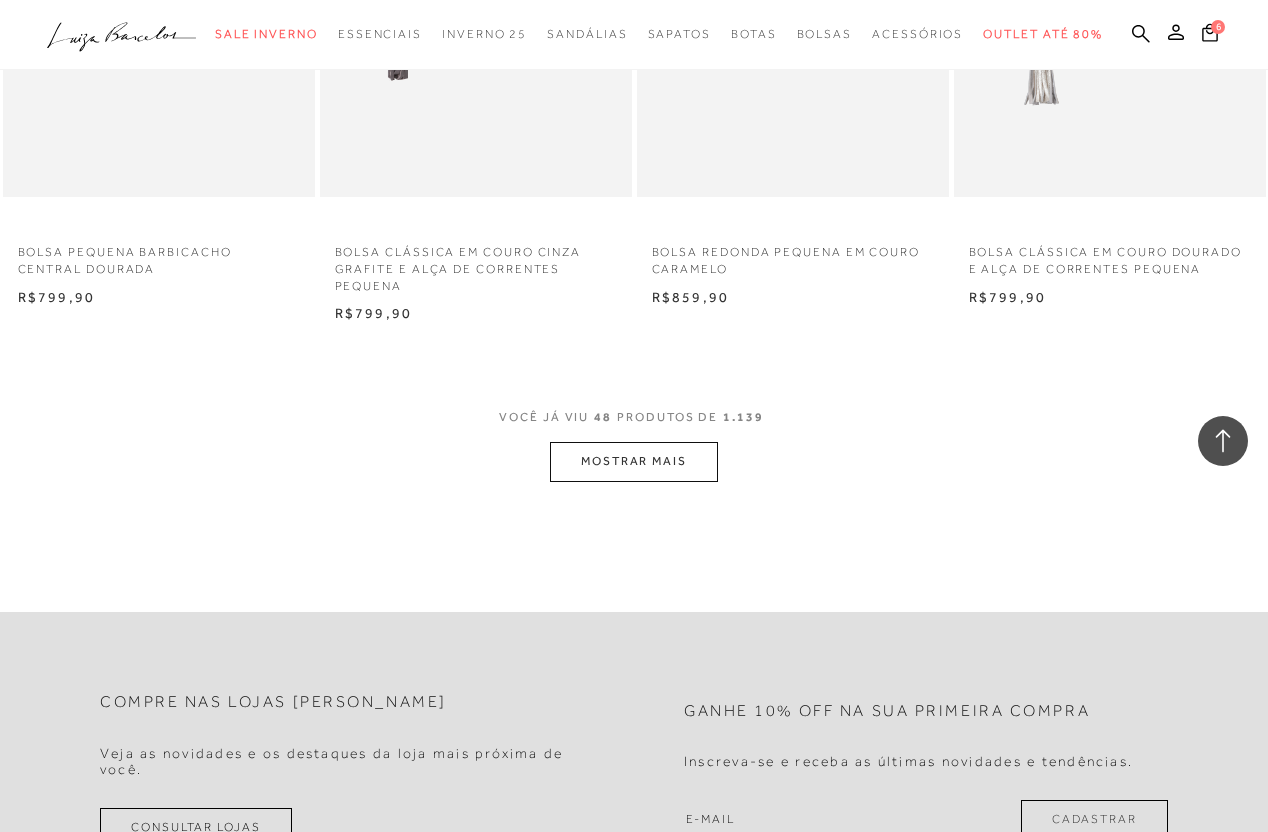 click on "MOSTRAR MAIS" at bounding box center (634, 461) 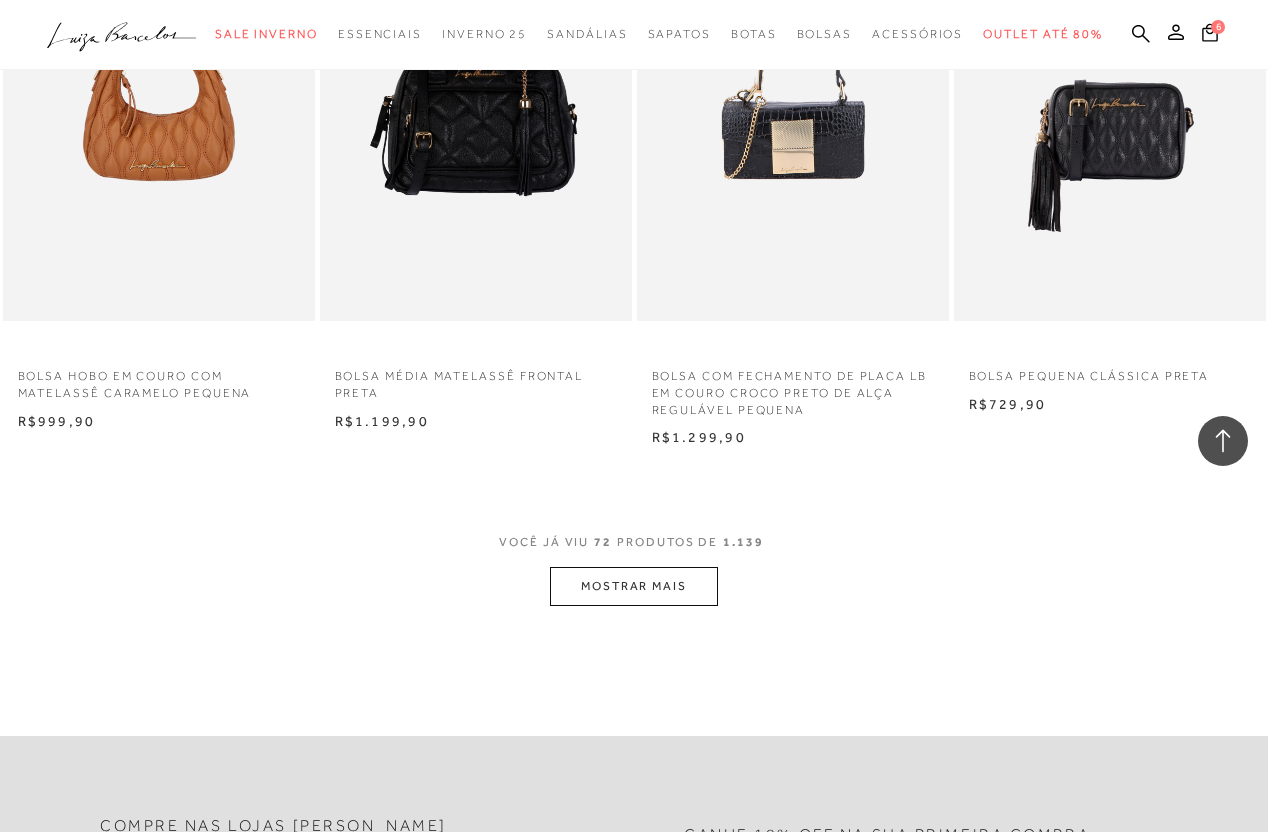 scroll, scrollTop: 10784, scrollLeft: 0, axis: vertical 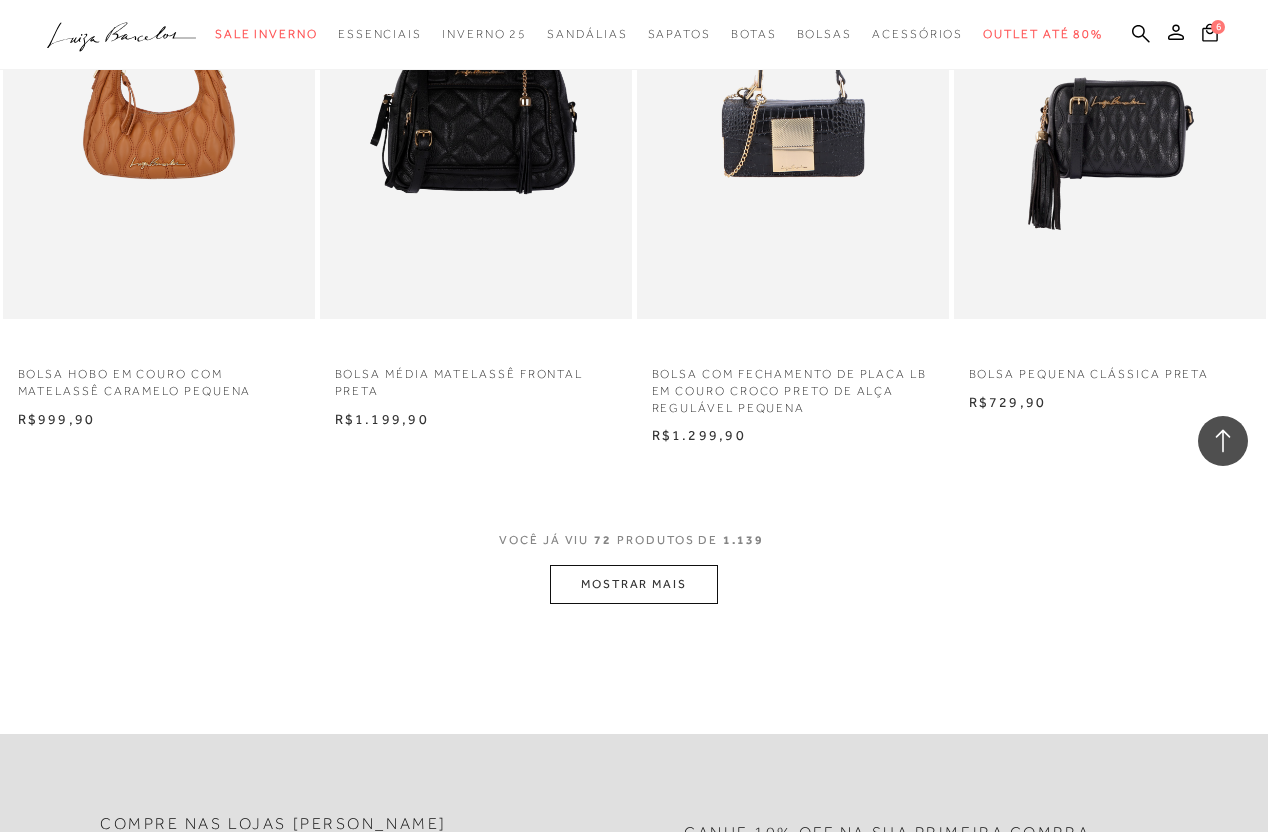 click on "MOSTRAR MAIS" at bounding box center (634, 584) 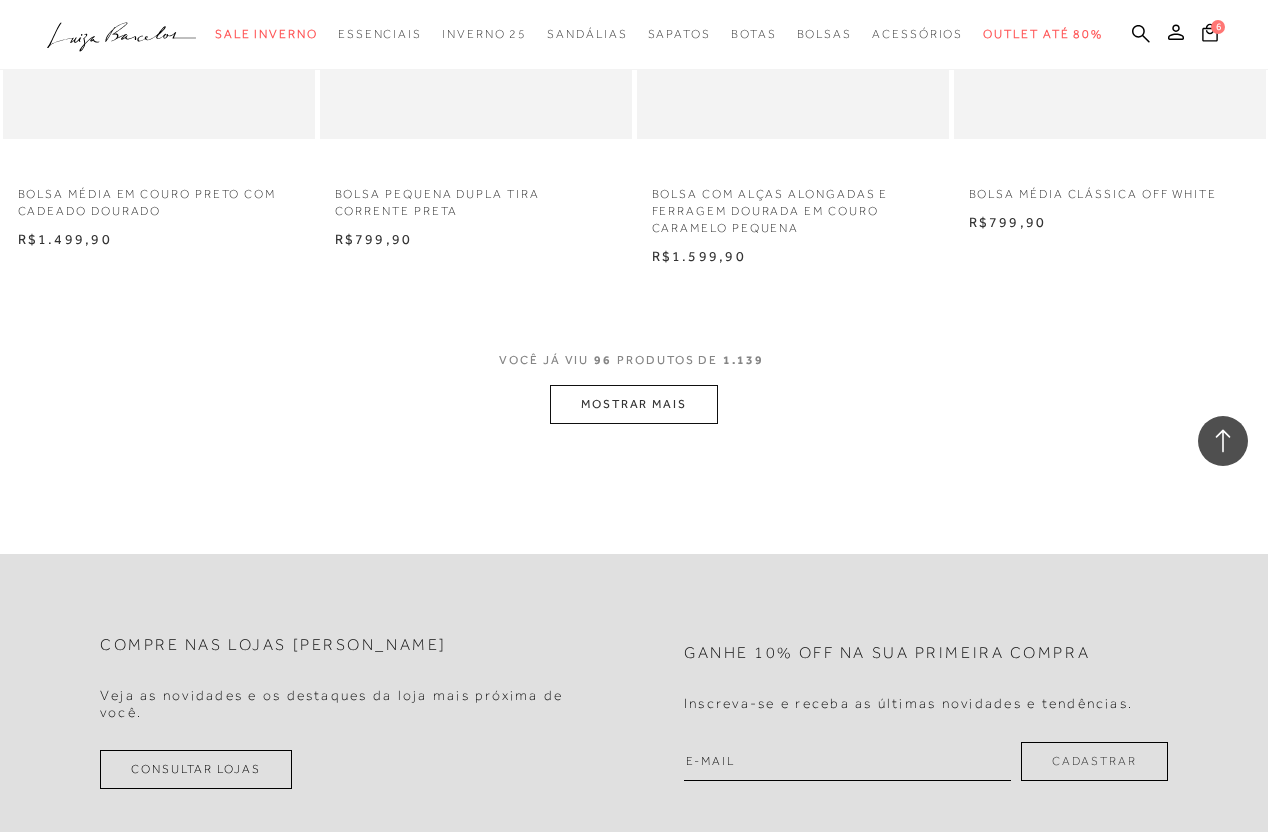 scroll, scrollTop: 14699, scrollLeft: 0, axis: vertical 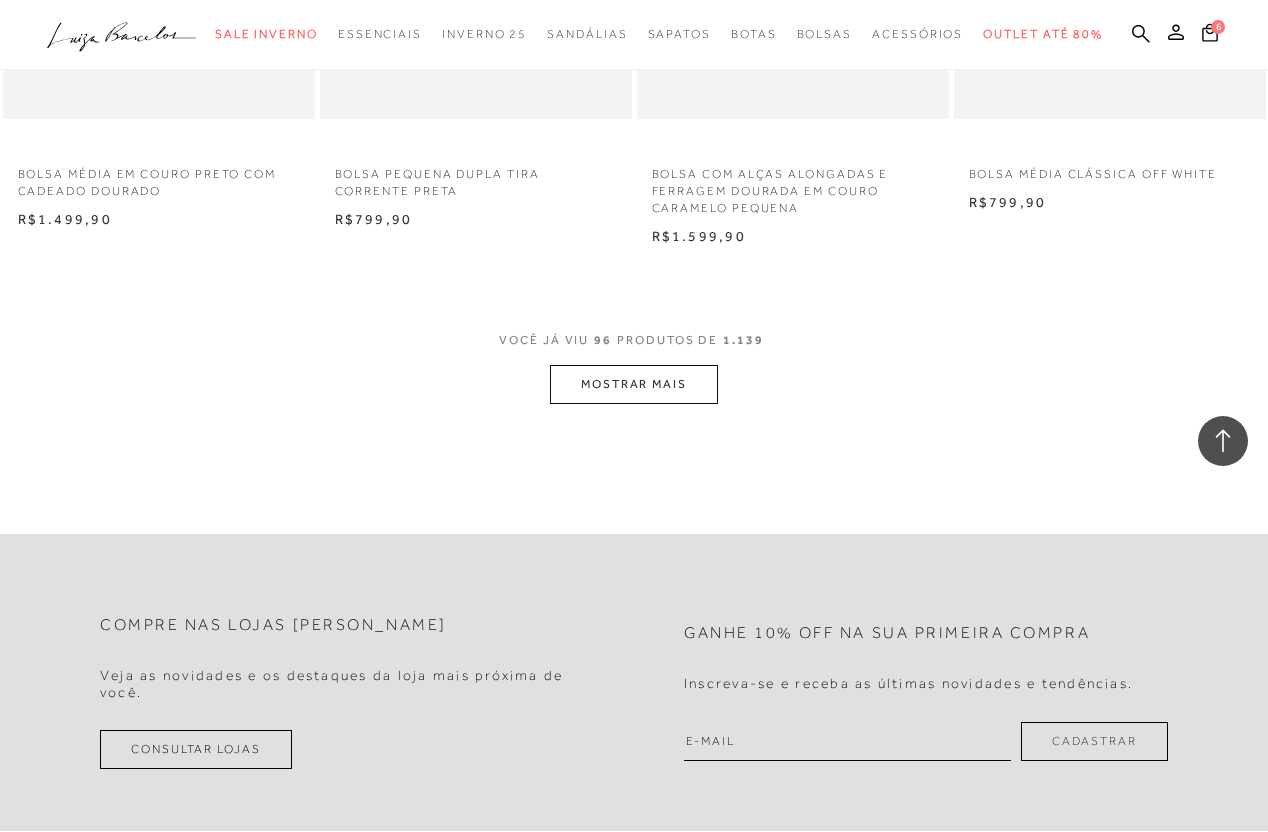 click on "MOSTRAR MAIS" at bounding box center (634, 384) 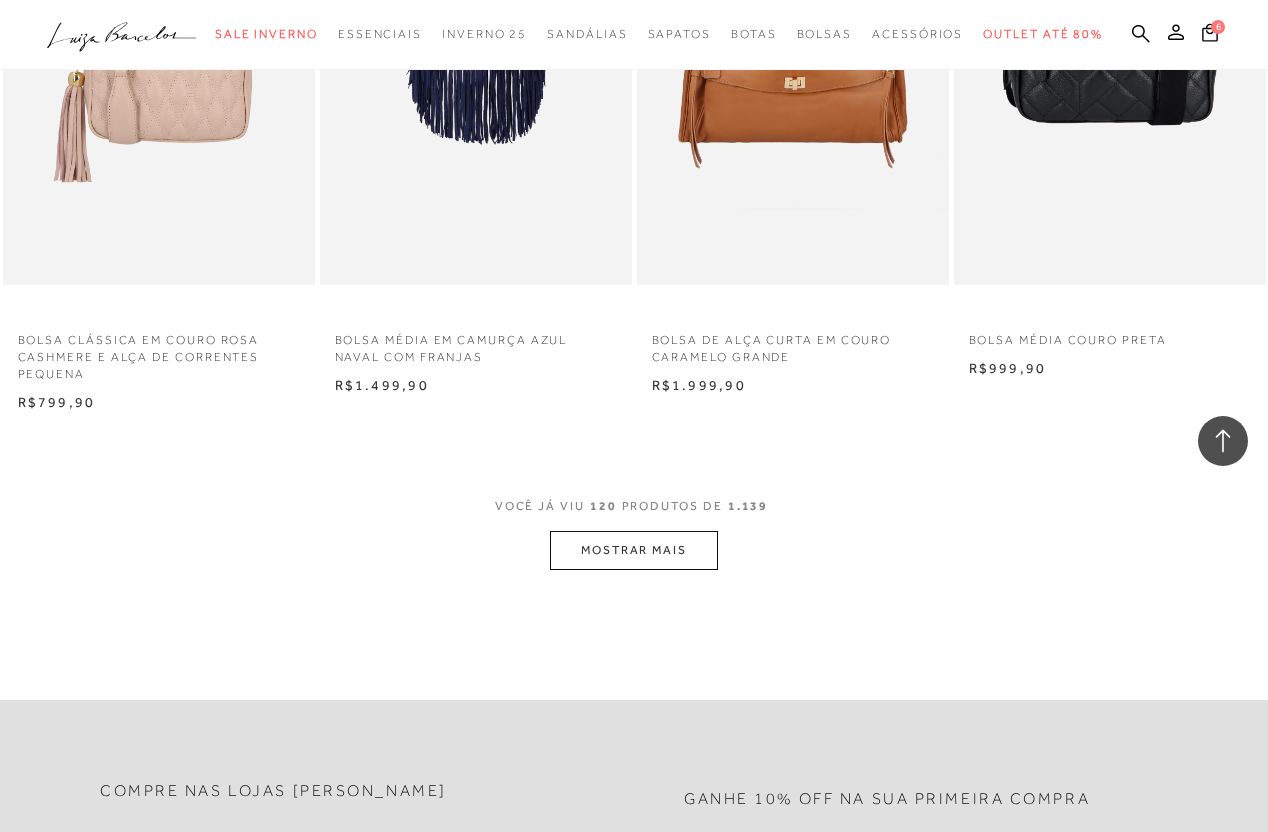 scroll, scrollTop: 18257, scrollLeft: 0, axis: vertical 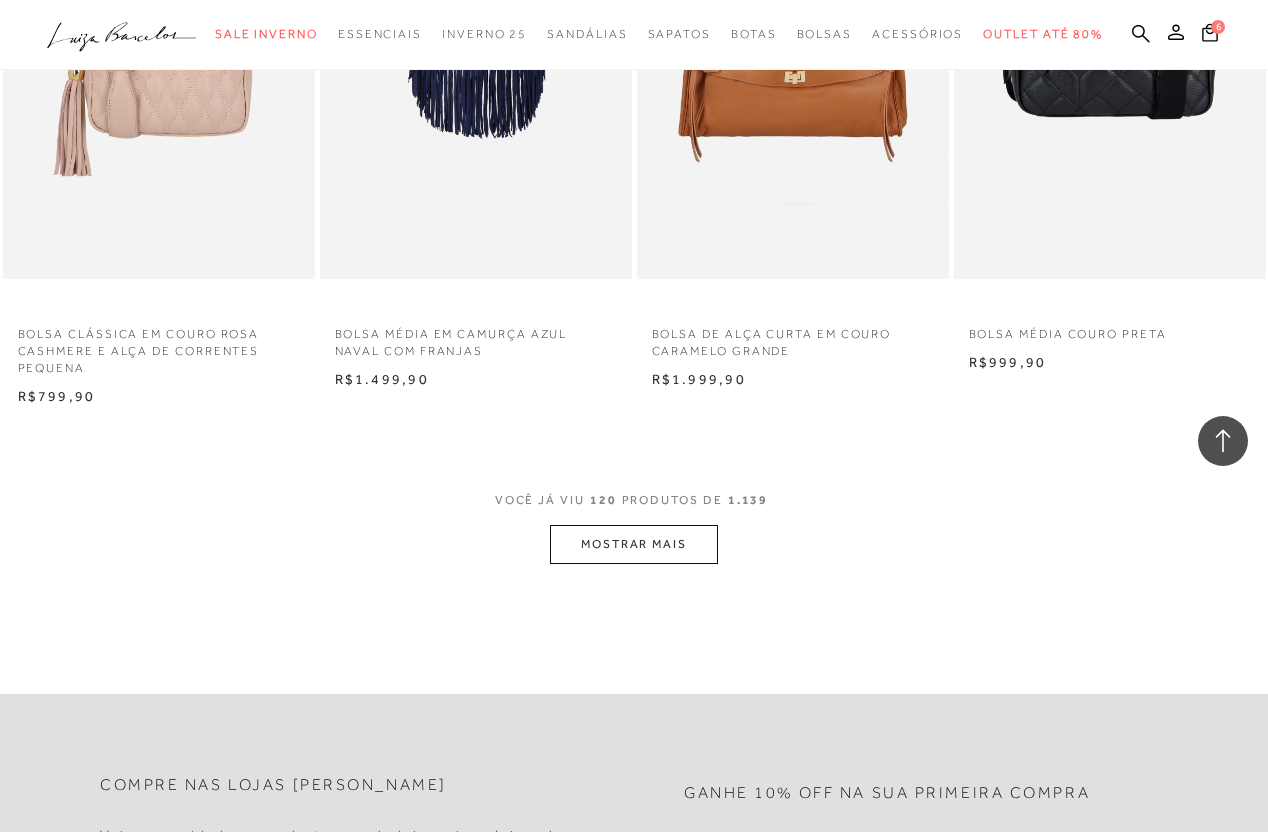 click on "MOSTRAR MAIS" at bounding box center [634, 544] 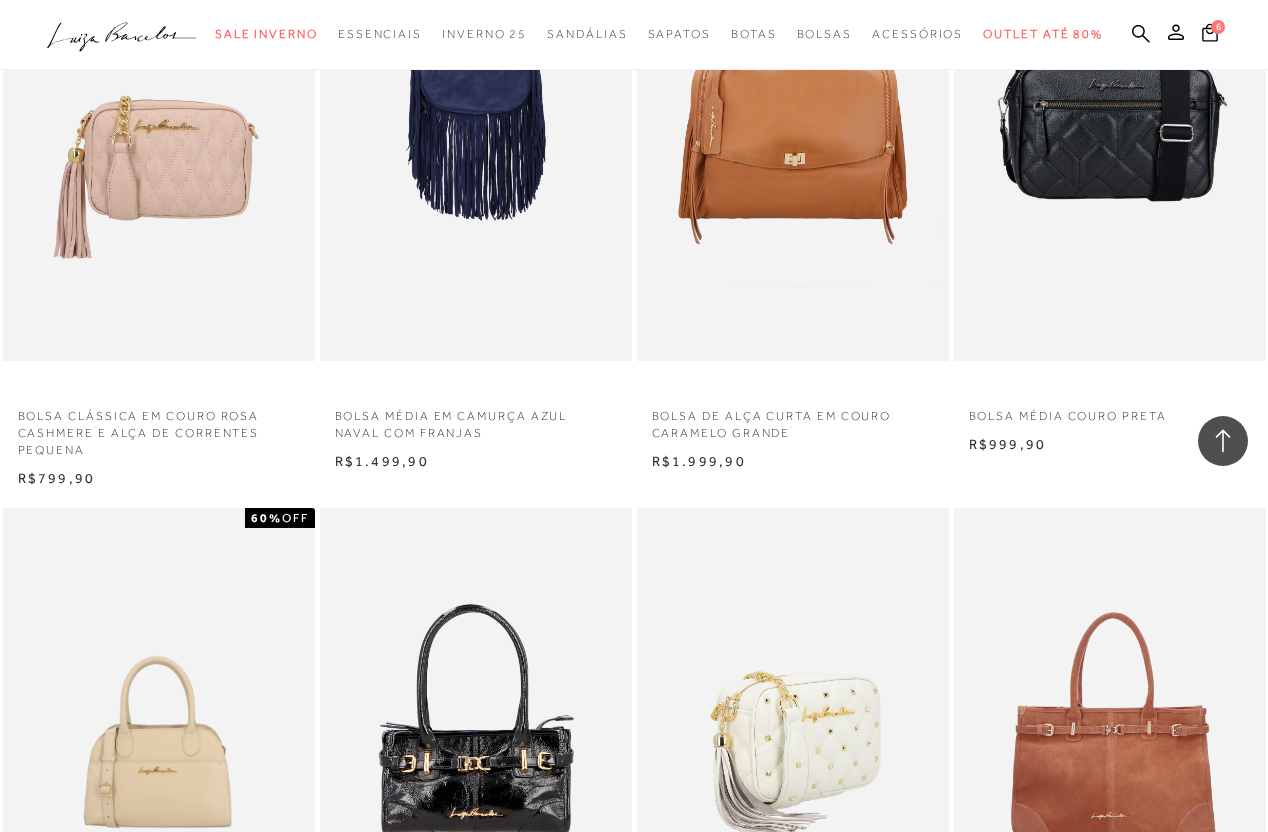 scroll, scrollTop: 18205, scrollLeft: 0, axis: vertical 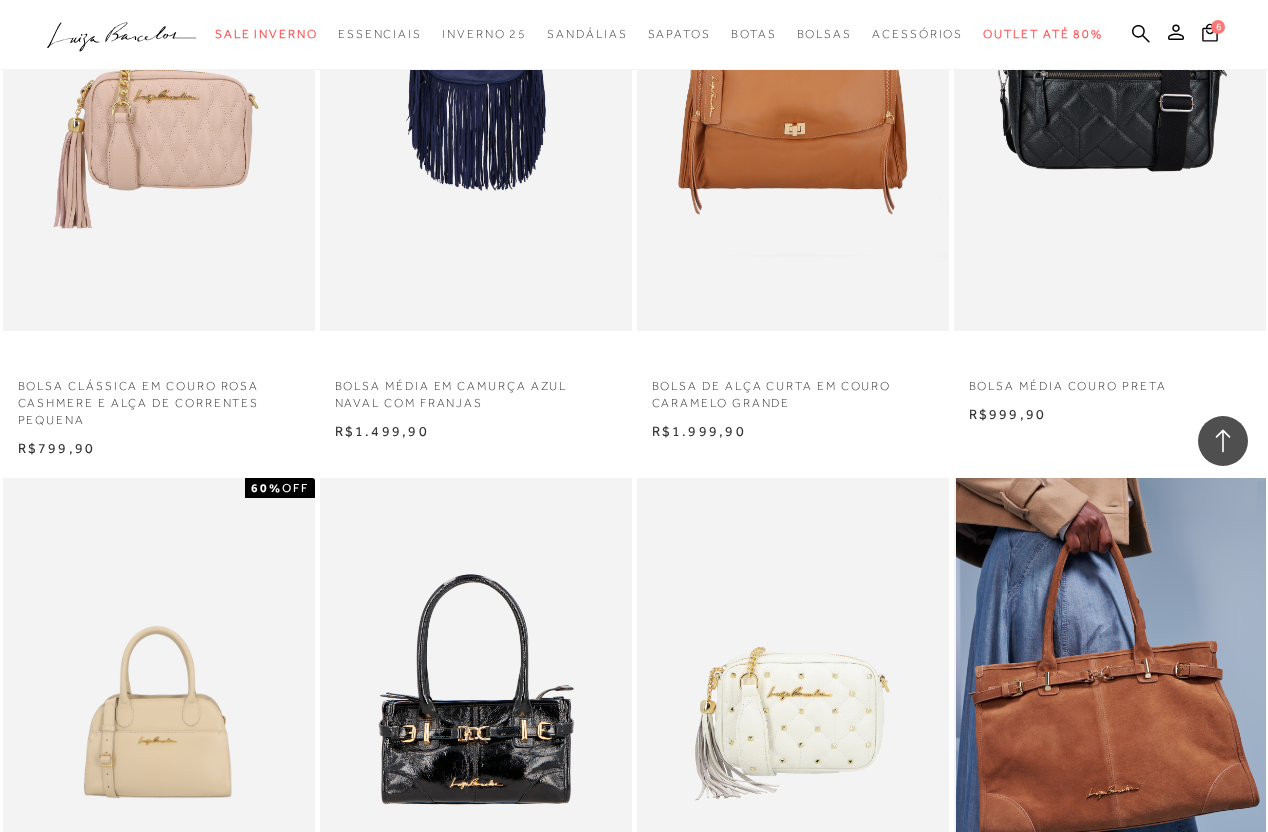 click at bounding box center [1111, 712] 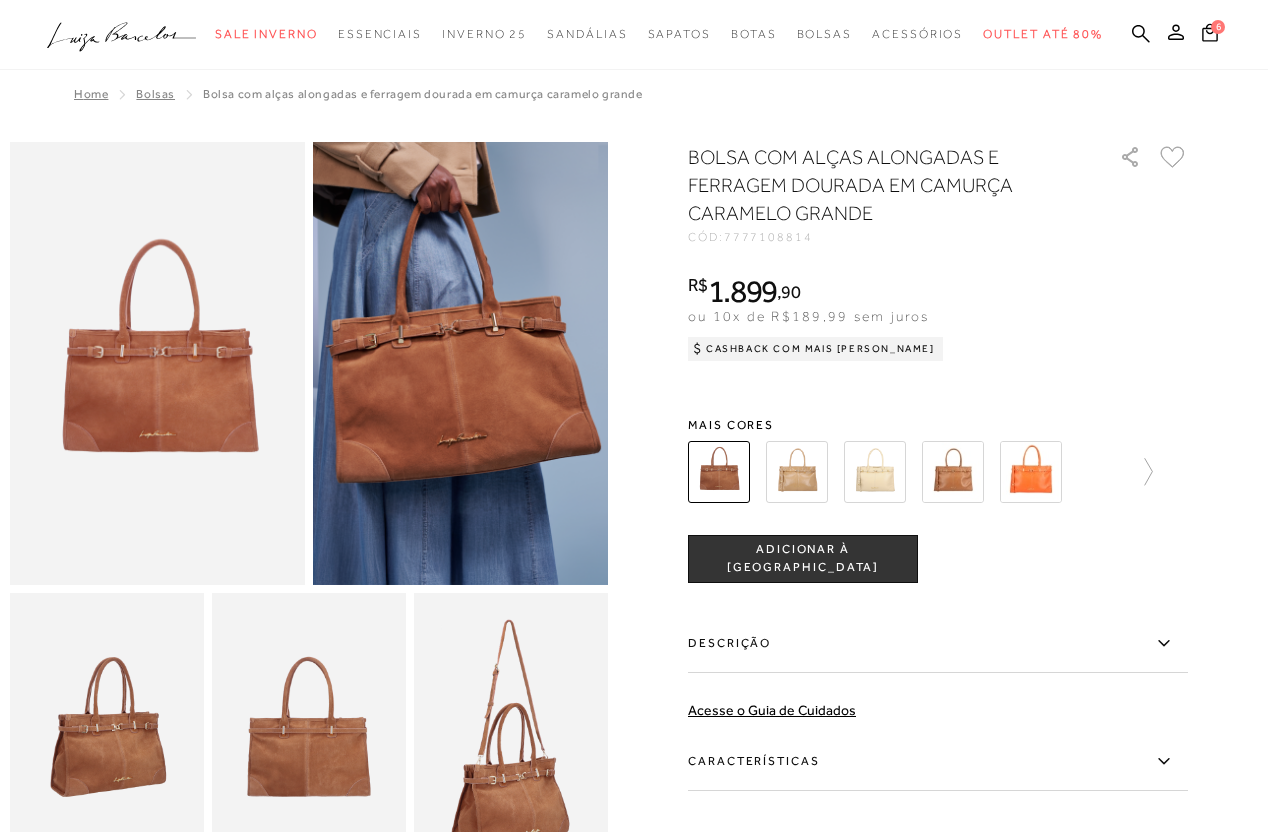 scroll, scrollTop: 0, scrollLeft: 0, axis: both 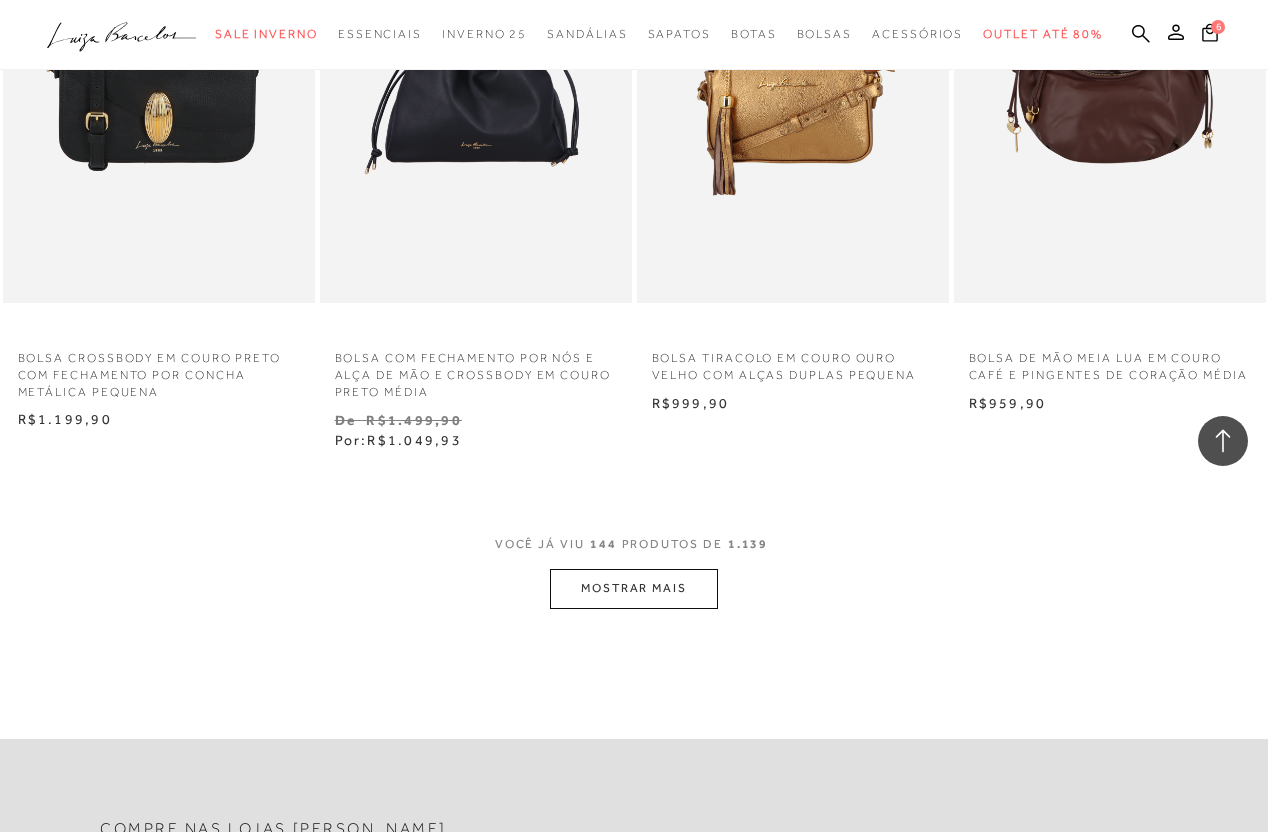 click on "MOSTRAR MAIS" at bounding box center (634, 588) 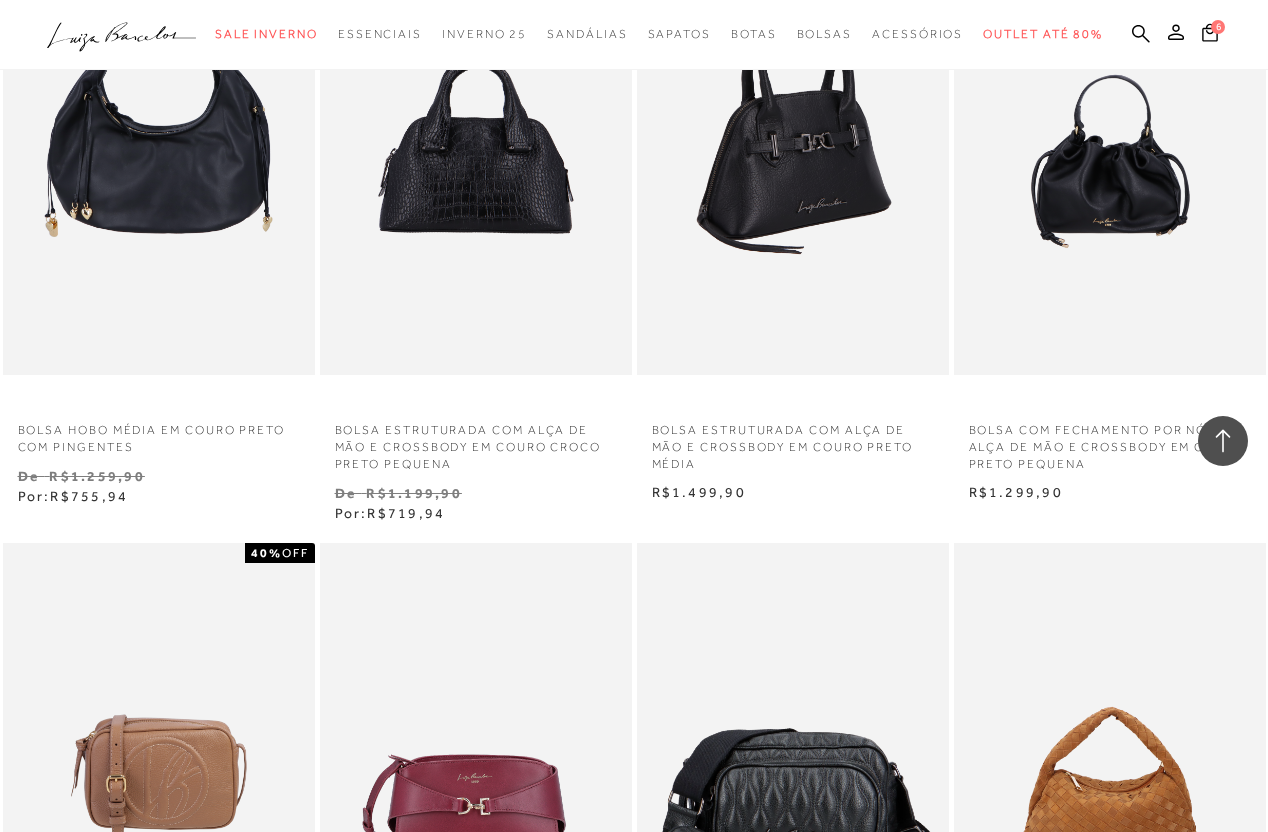 scroll, scrollTop: 23143, scrollLeft: 0, axis: vertical 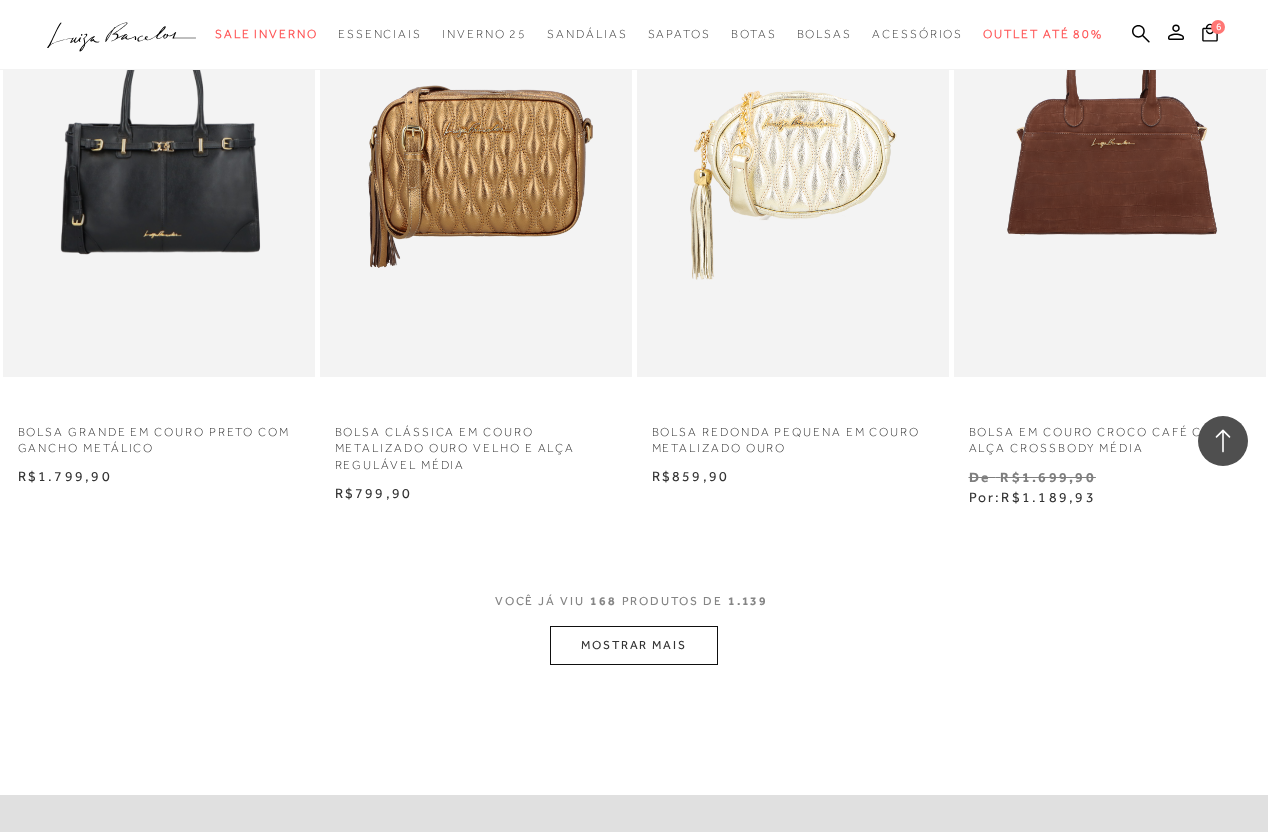 click on "MOSTRAR MAIS" at bounding box center (634, 645) 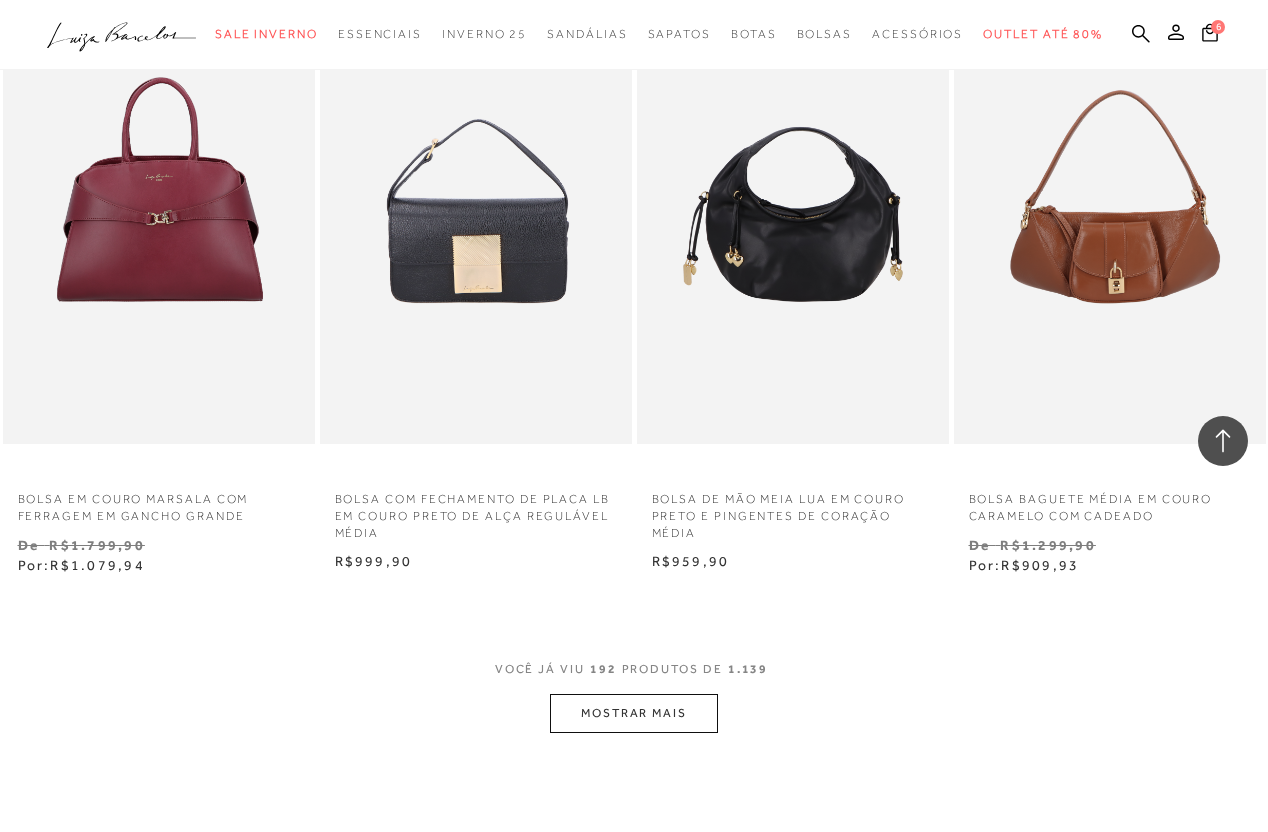 scroll, scrollTop: 29167, scrollLeft: 0, axis: vertical 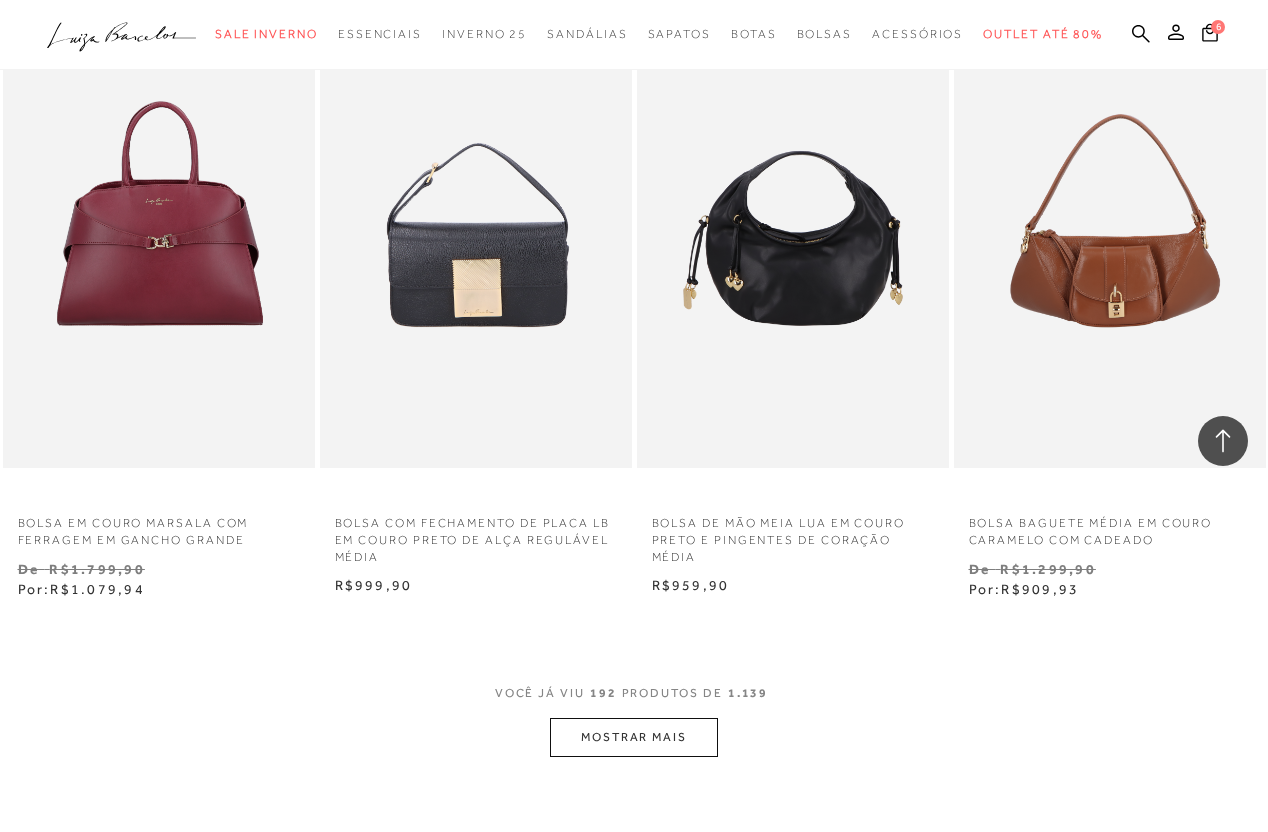 click on "MOSTRAR MAIS" at bounding box center (634, 737) 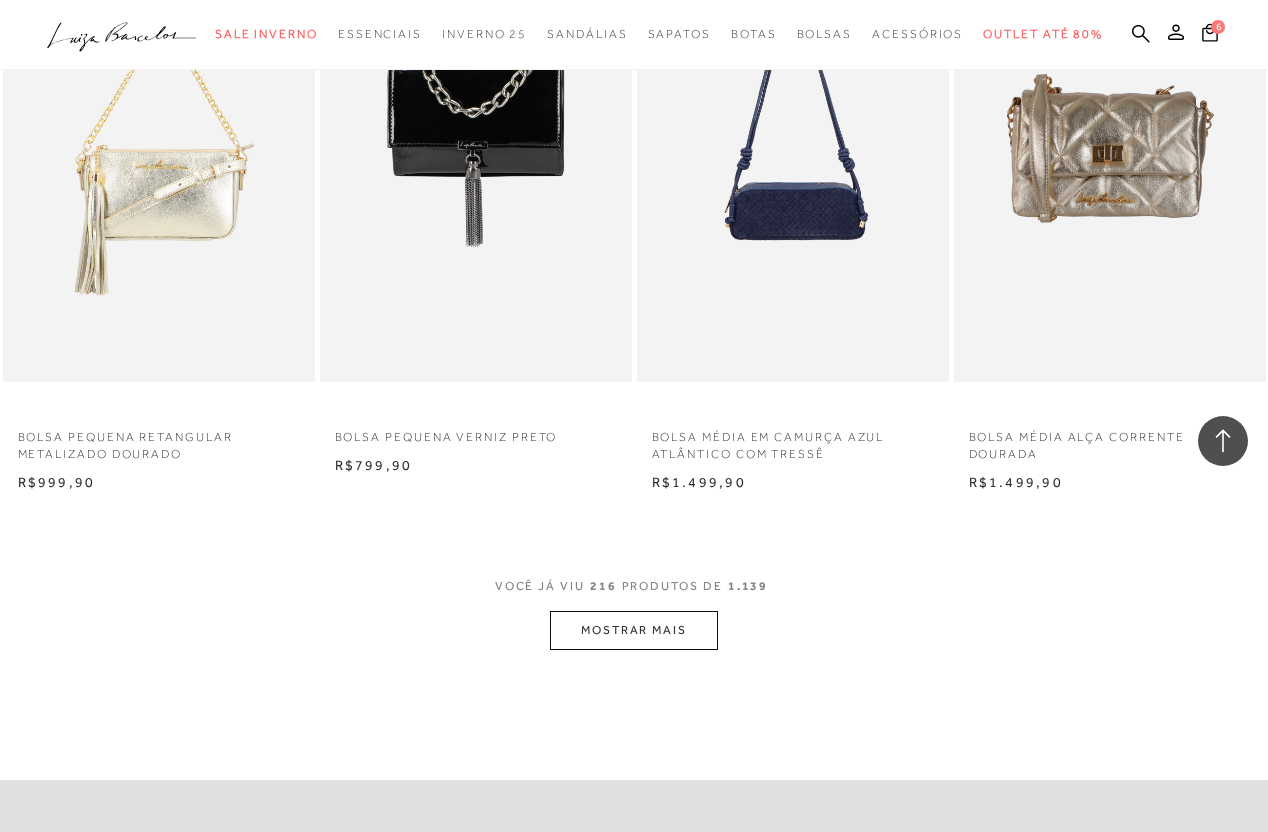 scroll, scrollTop: 33006, scrollLeft: 0, axis: vertical 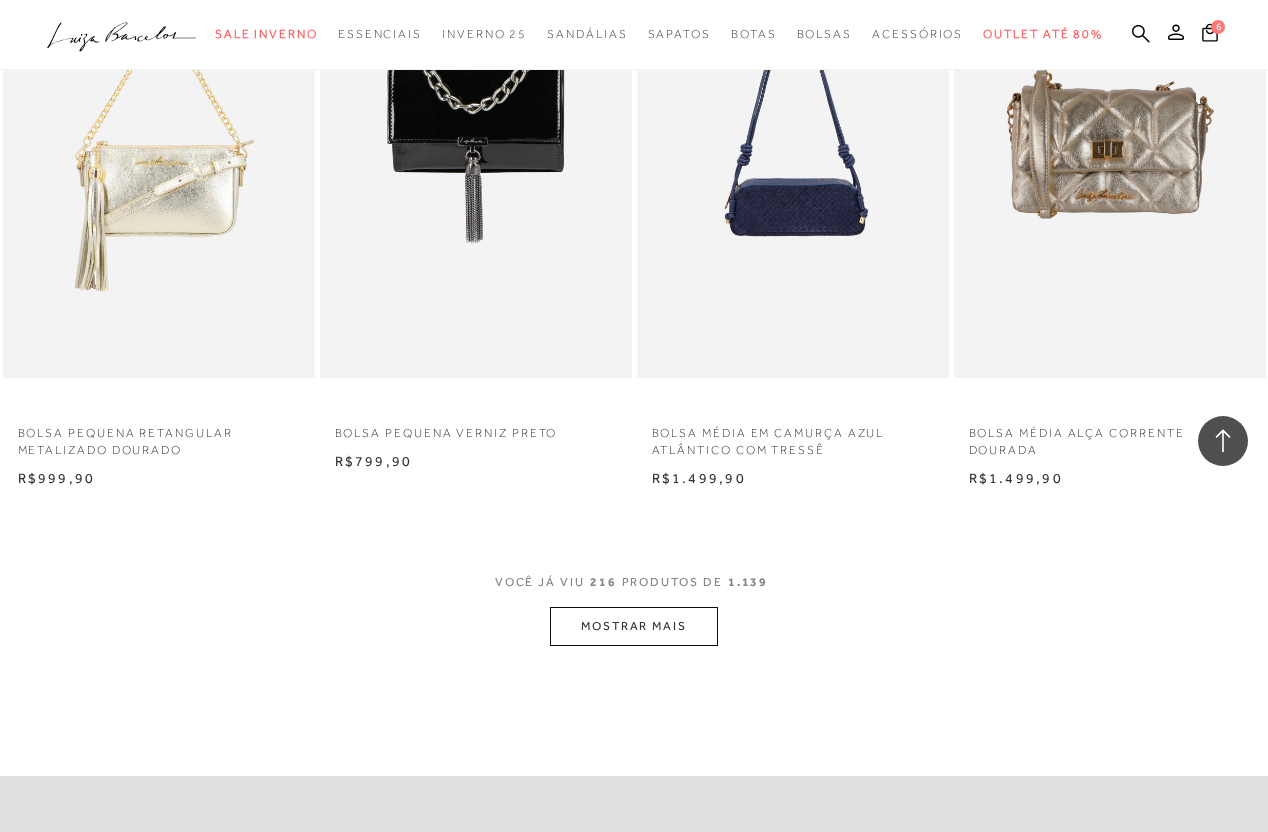 click on "MOSTRAR MAIS" at bounding box center (634, 626) 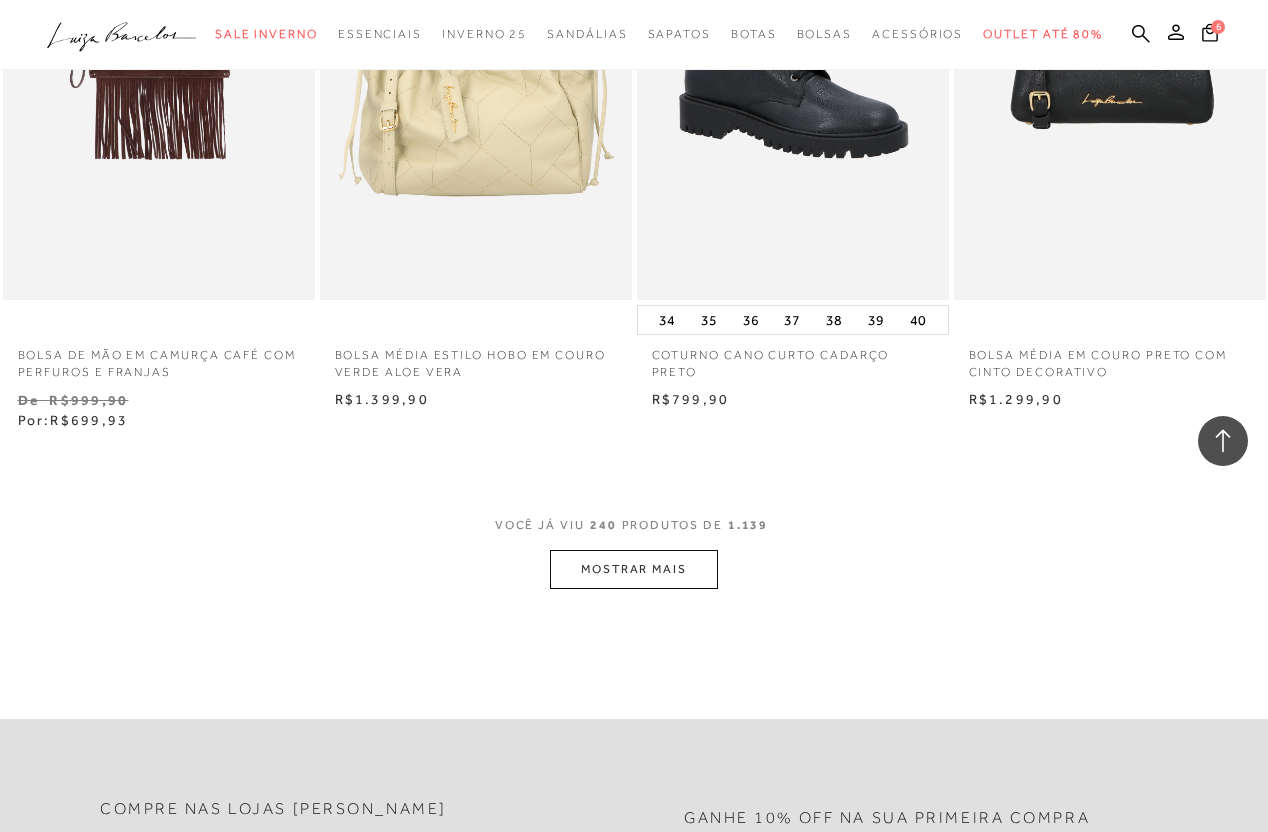 scroll, scrollTop: 36824, scrollLeft: 0, axis: vertical 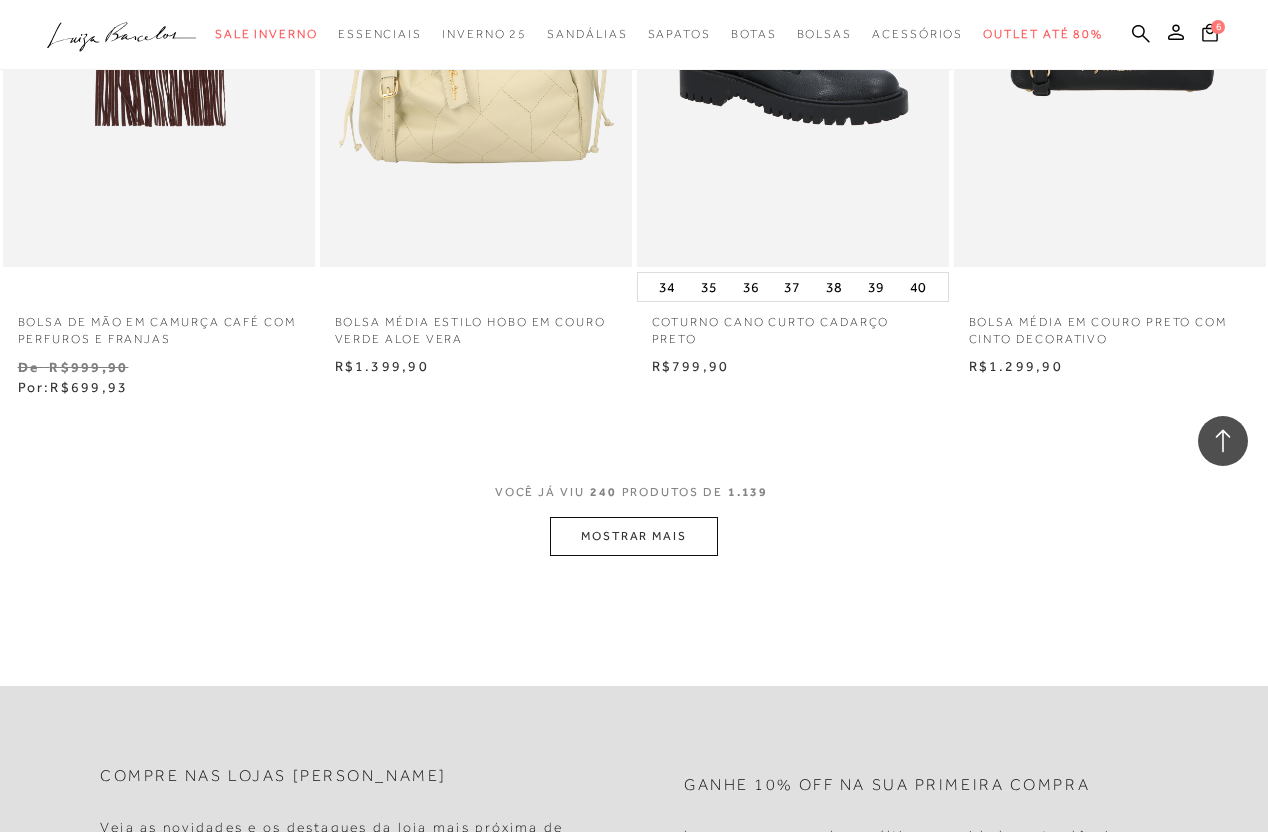 click on "MOSTRAR MAIS" at bounding box center (634, 536) 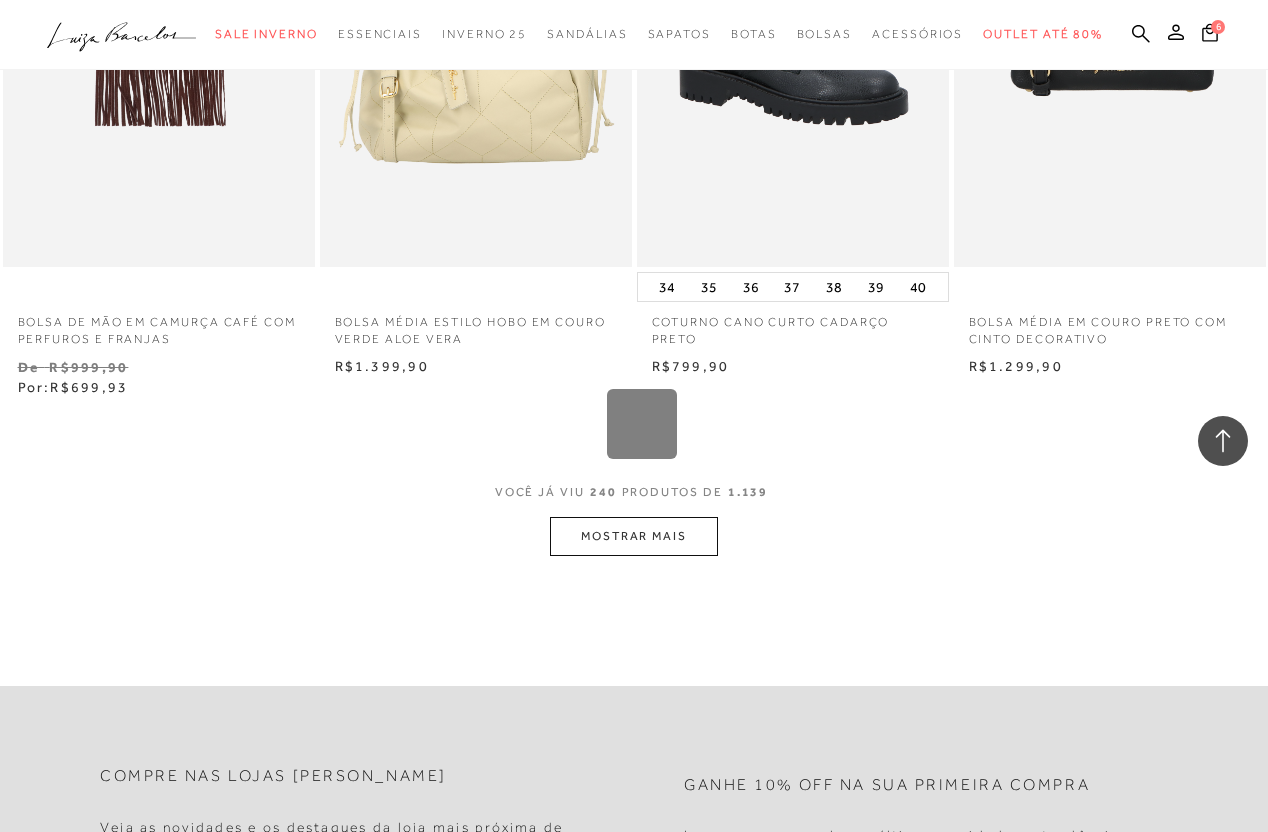 click on "Loading..." at bounding box center (634, 416) 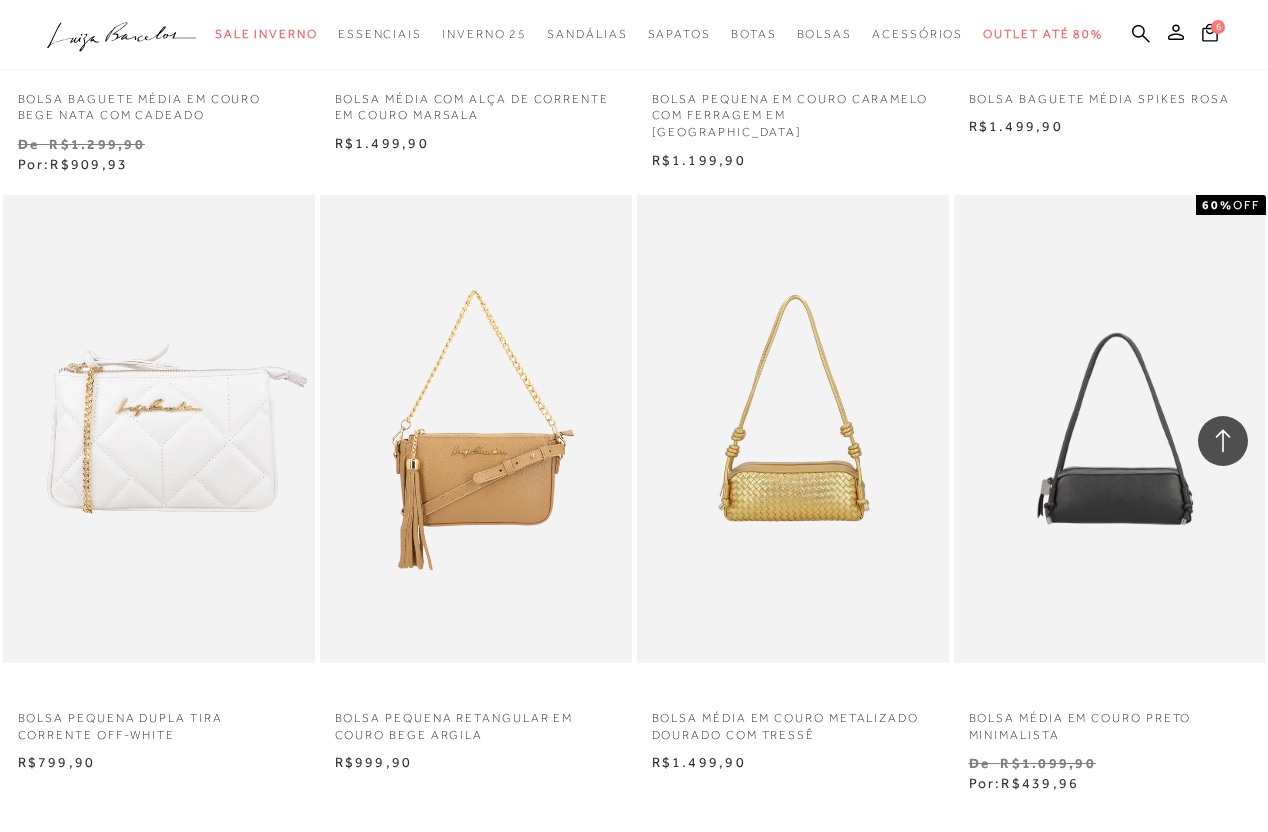 scroll, scrollTop: 40228, scrollLeft: 0, axis: vertical 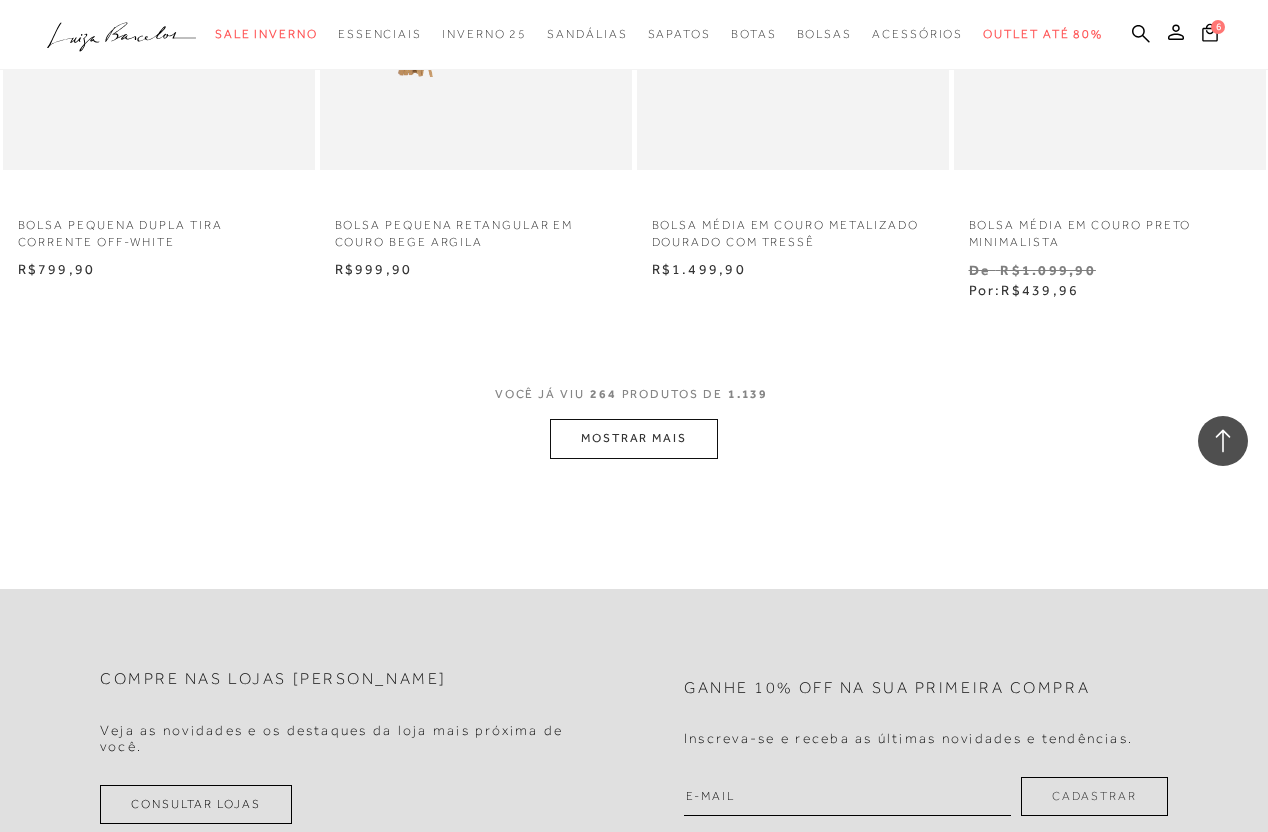 click on "MOSTRAR MAIS" at bounding box center (634, 438) 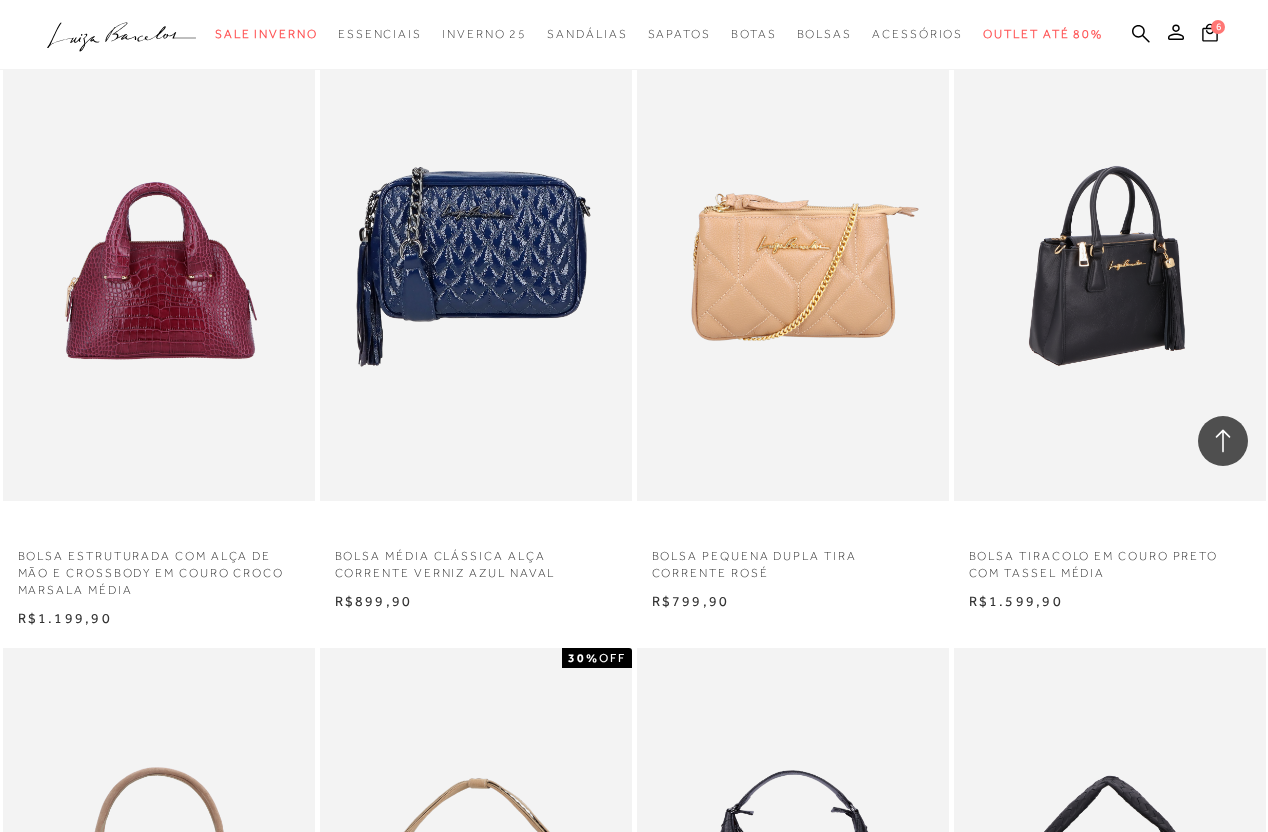 scroll, scrollTop: 43491, scrollLeft: 0, axis: vertical 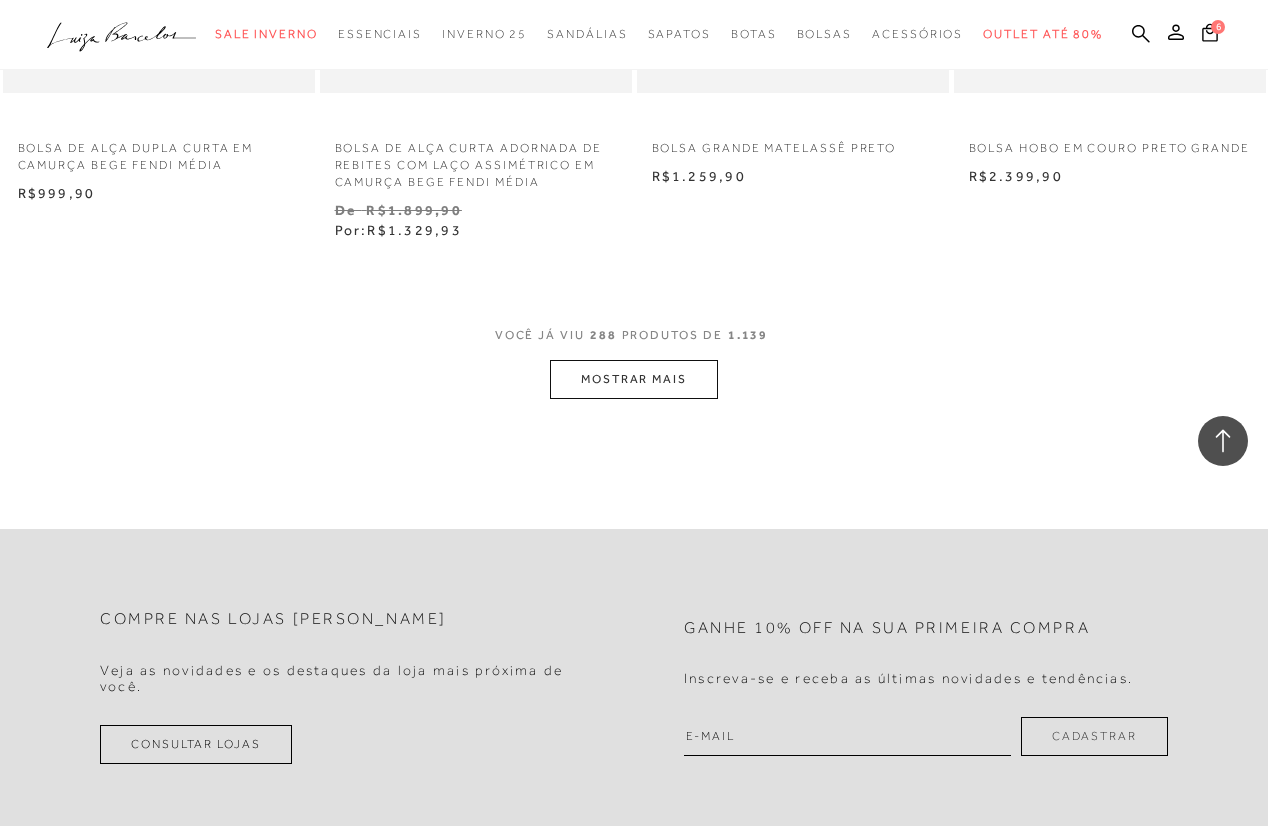 click on "MOSTRAR MAIS" at bounding box center (634, 379) 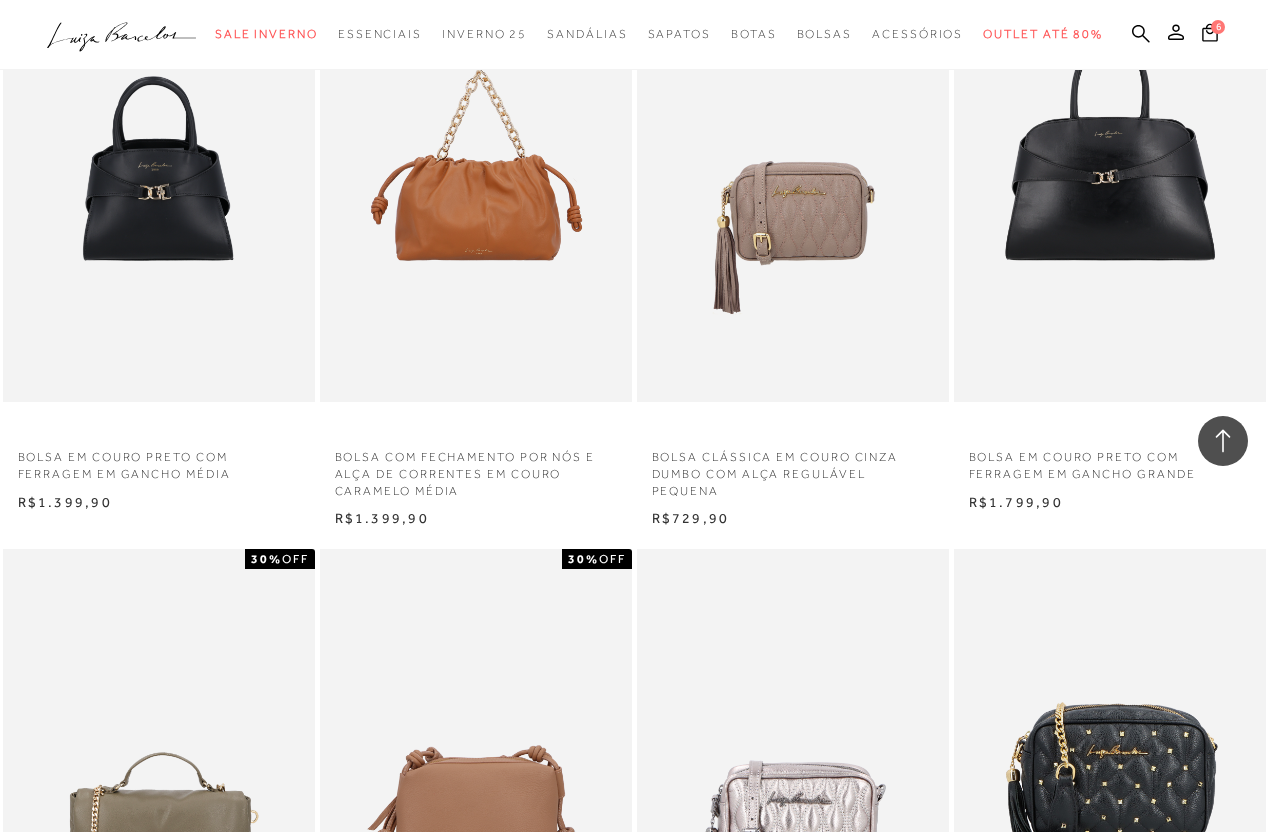 scroll, scrollTop: 44779, scrollLeft: 0, axis: vertical 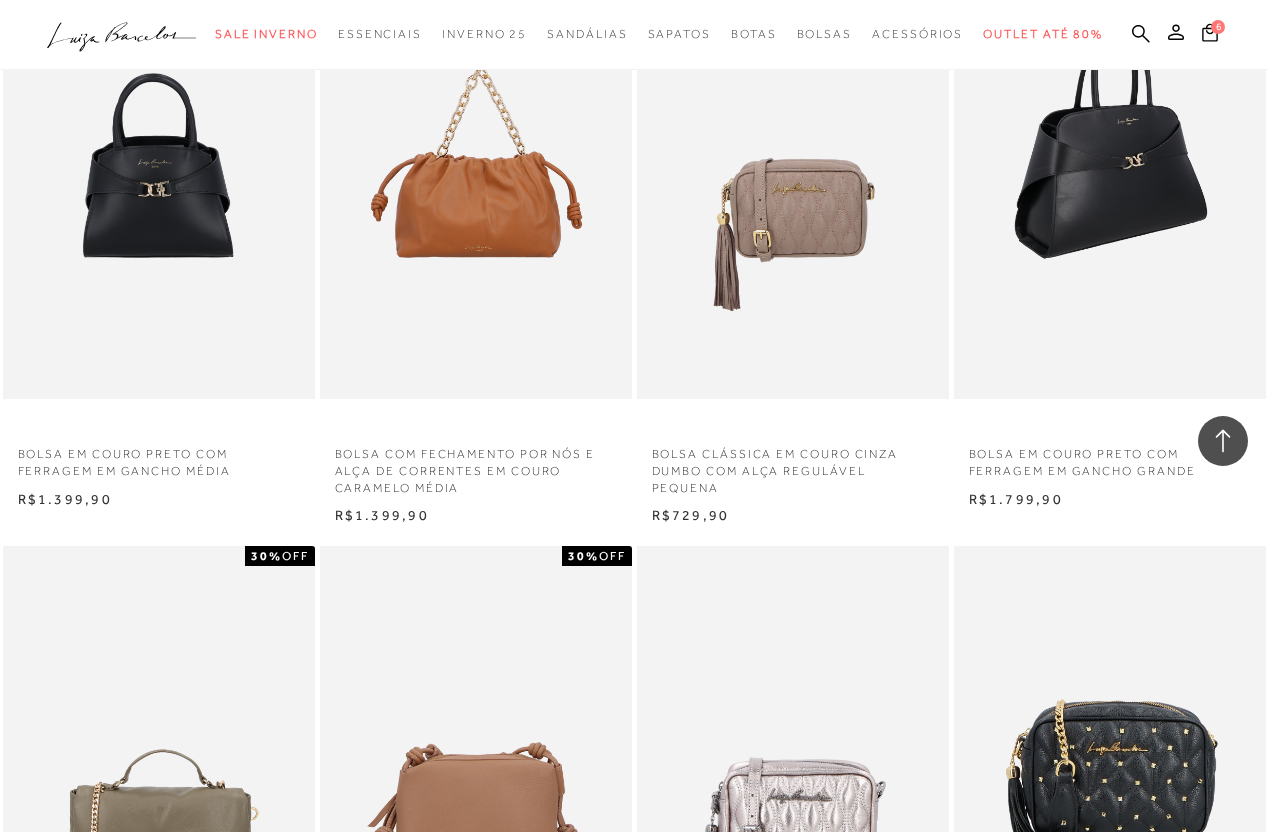 click at bounding box center [1111, 165] 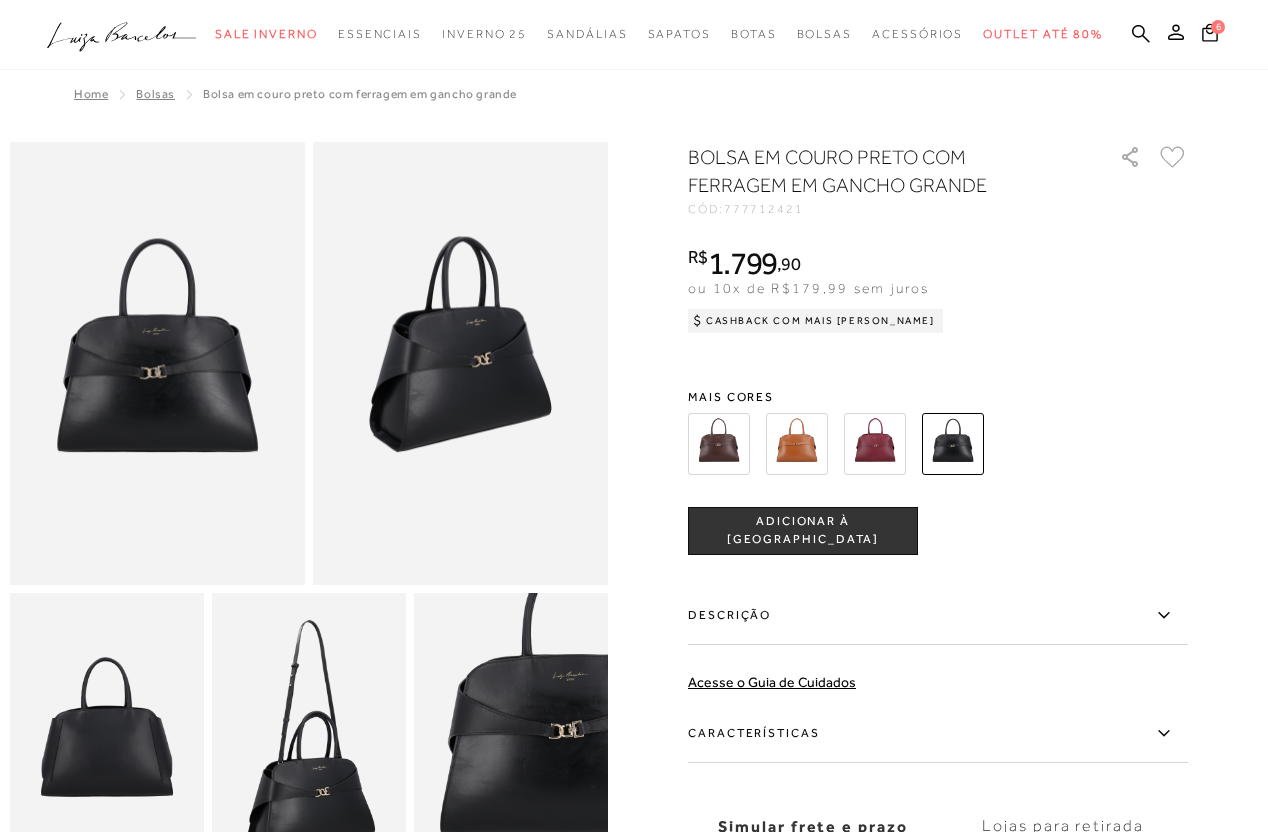 scroll, scrollTop: 0, scrollLeft: 0, axis: both 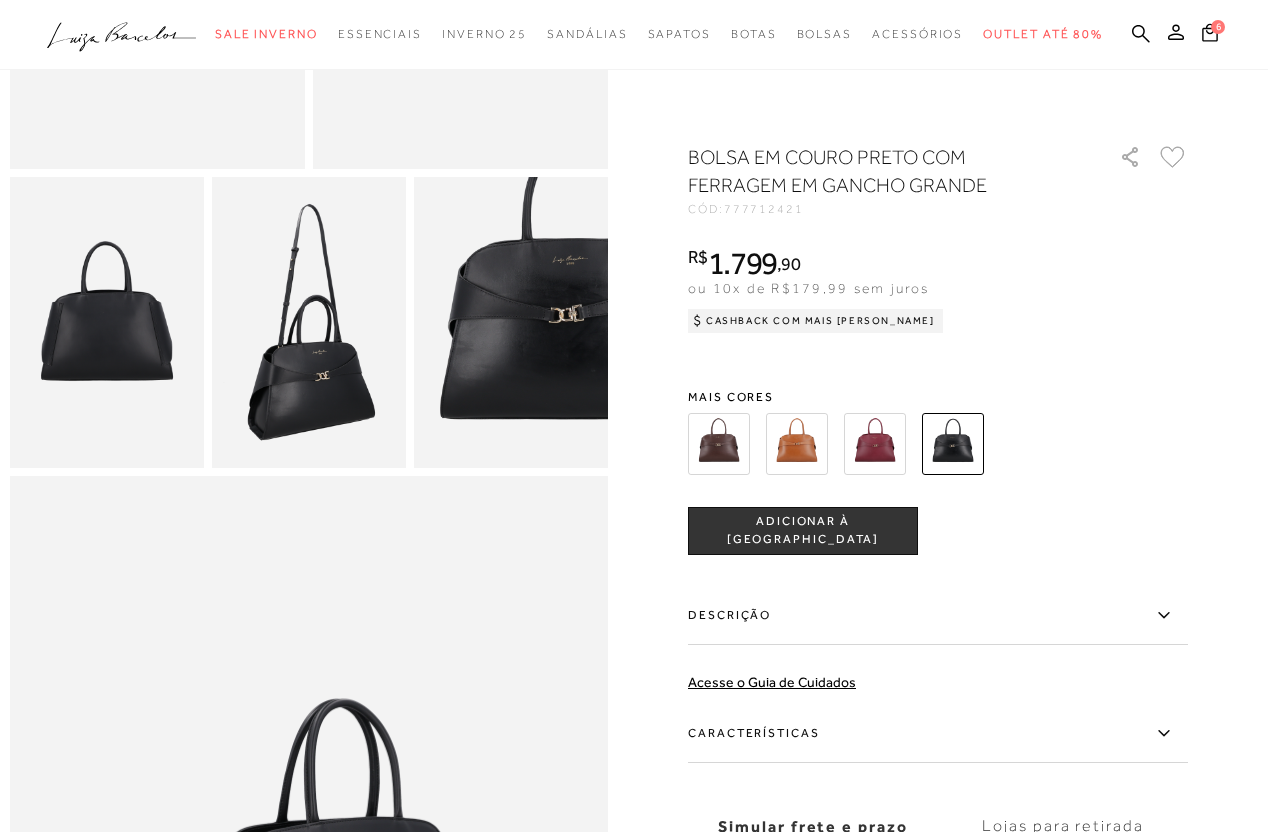 click on "Características" at bounding box center (938, 734) 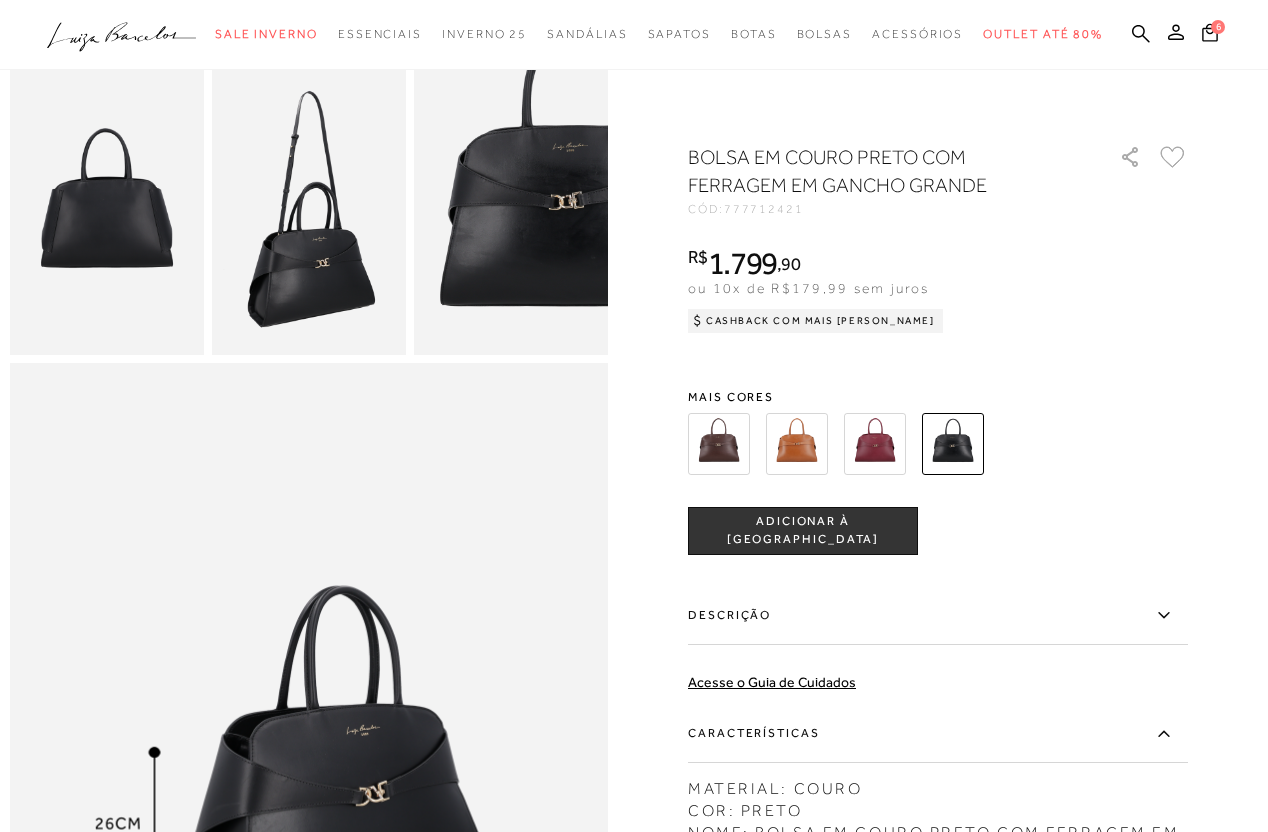 scroll, scrollTop: 536, scrollLeft: 0, axis: vertical 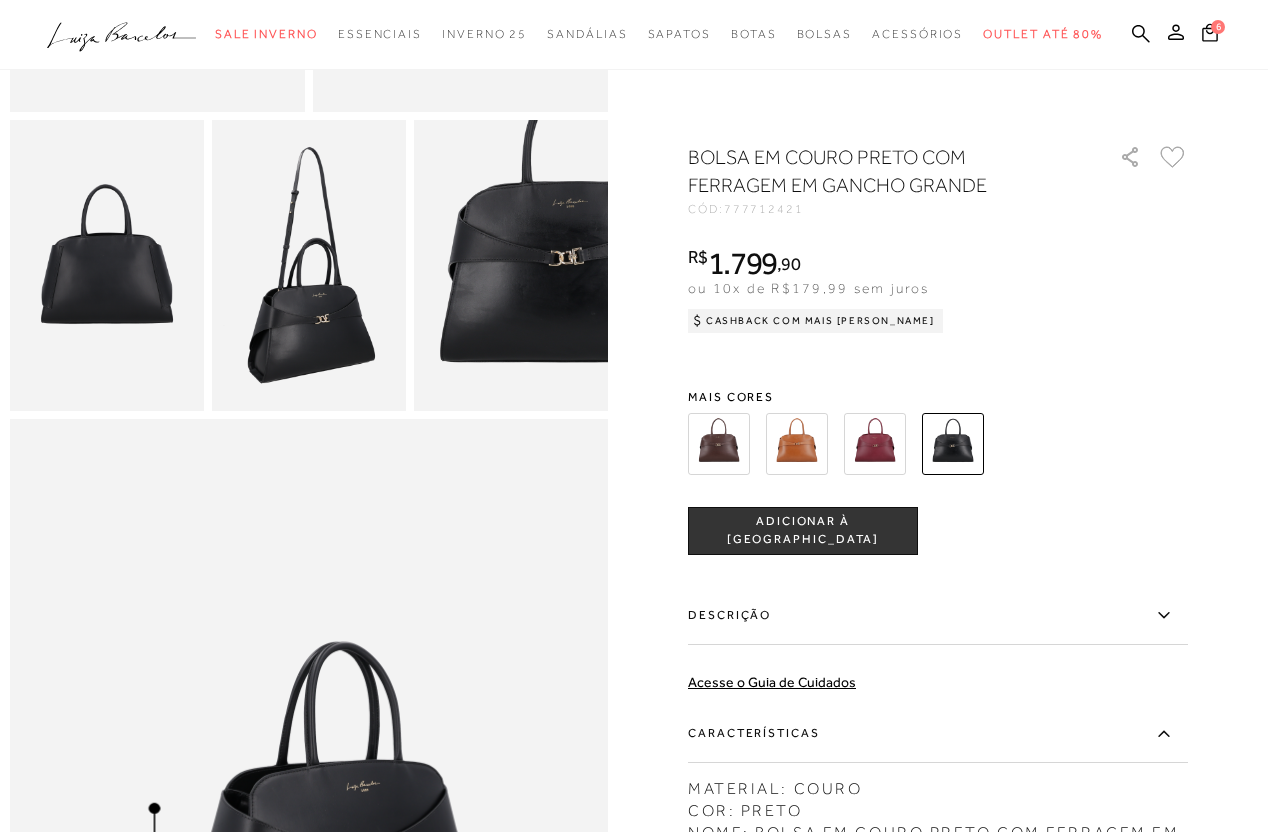 click on "ADICIONAR À [GEOGRAPHIC_DATA]" at bounding box center (803, 531) 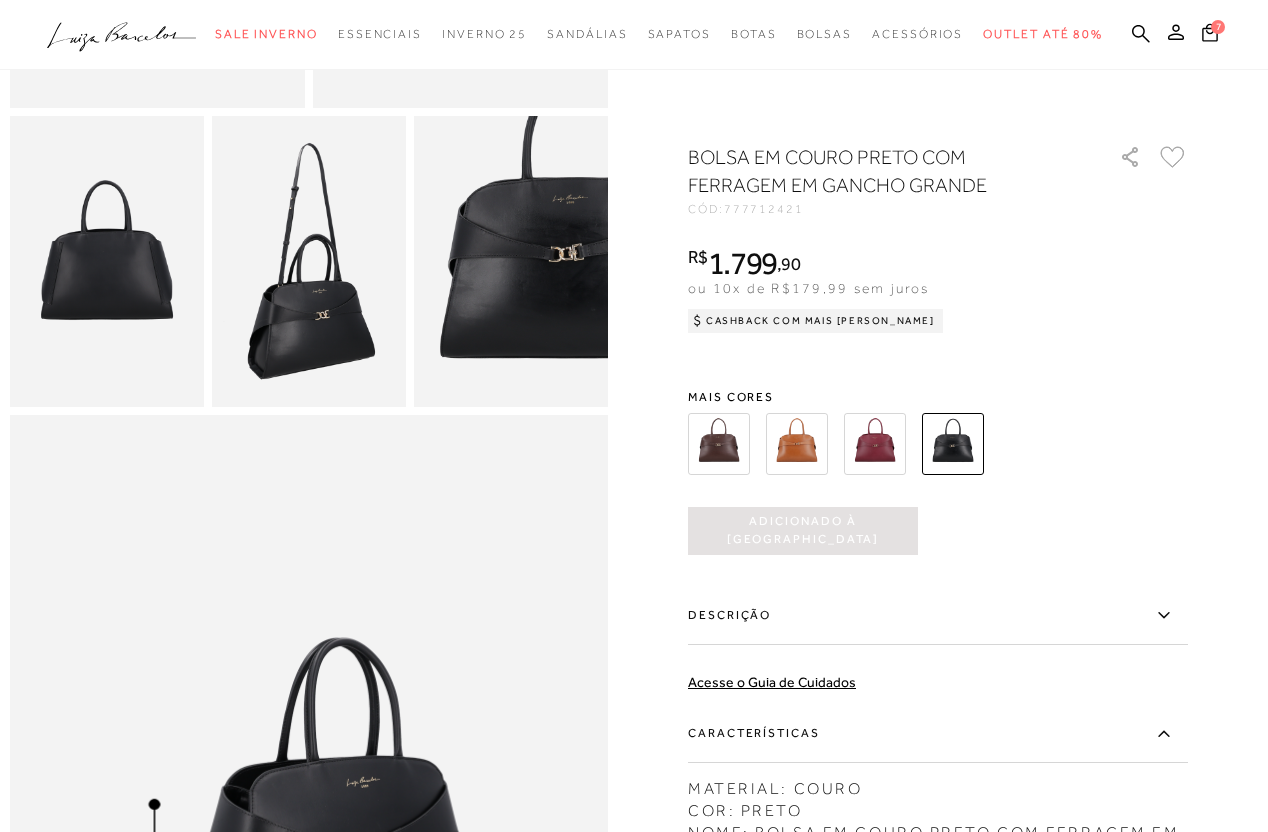 scroll, scrollTop: 0, scrollLeft: 0, axis: both 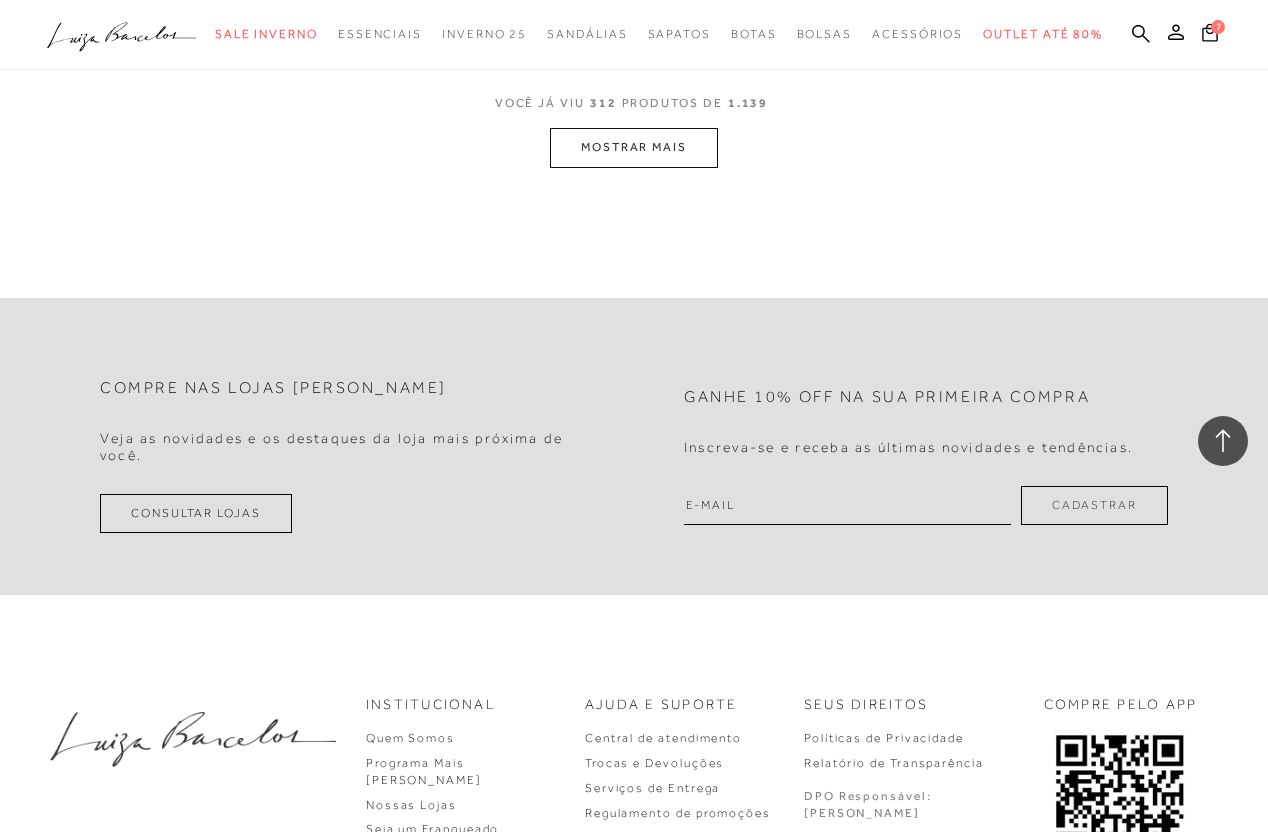 click on "Home
Categoria
[GEOGRAPHIC_DATA]
Bolsas
312 de 1.139 itens
Ordenar
Ordenar por
Padrão
[GEOGRAPHIC_DATA]" at bounding box center [634, -24046] 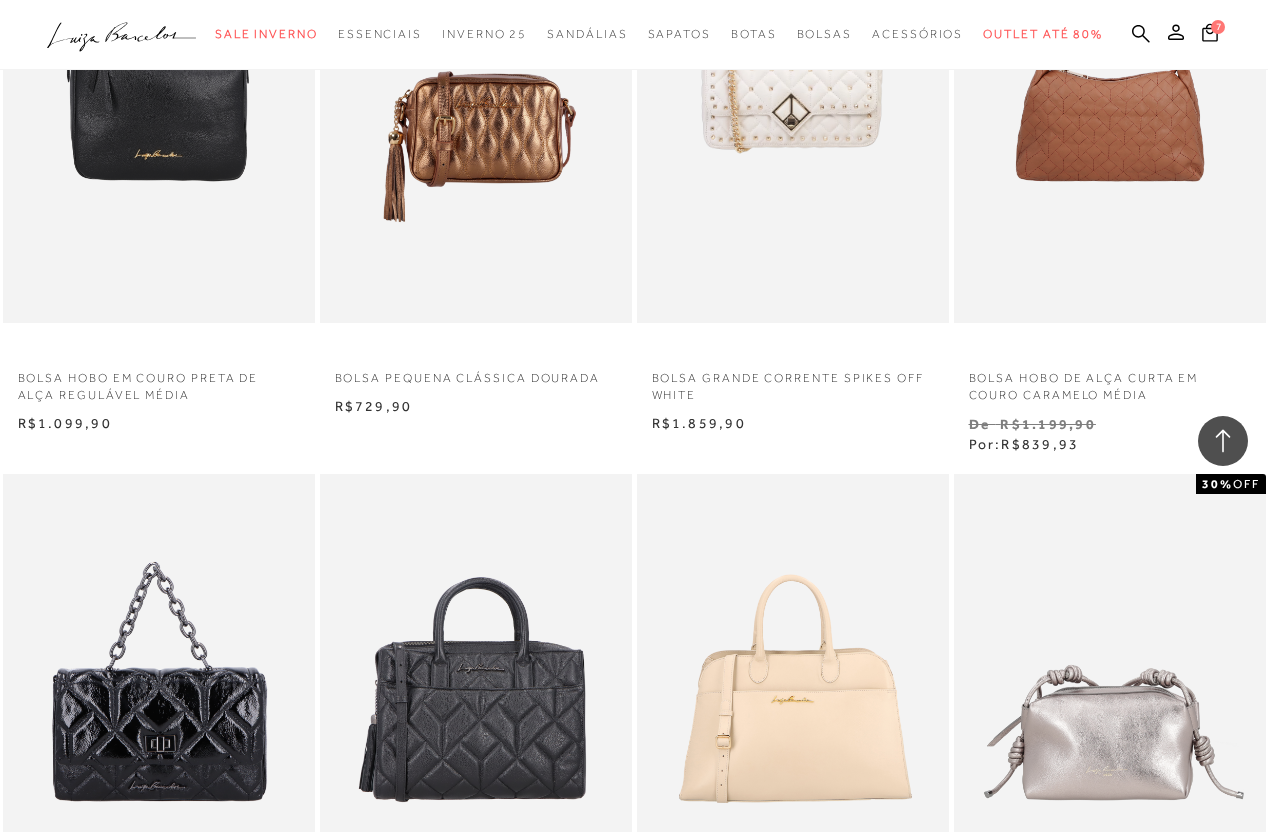 scroll, scrollTop: 49186, scrollLeft: 0, axis: vertical 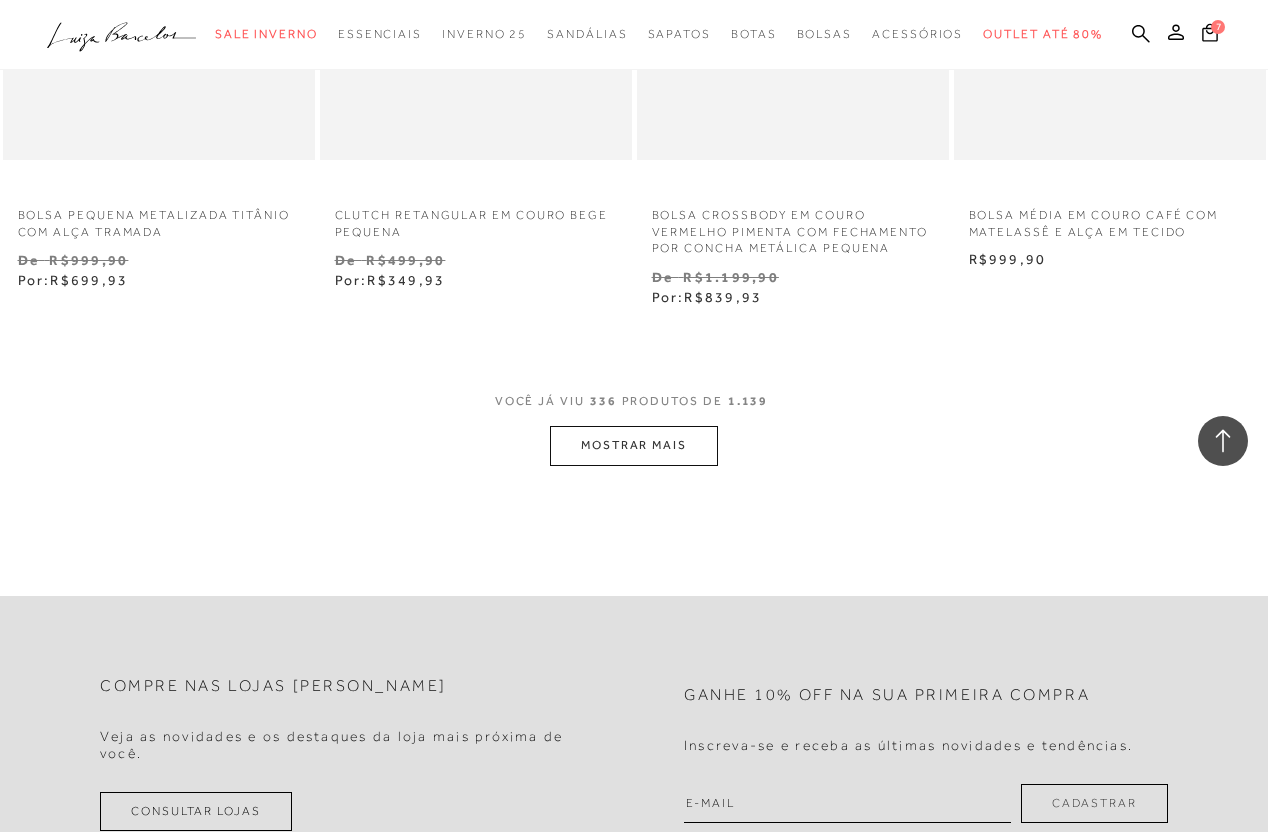 click on "MOSTRAR MAIS" at bounding box center (634, 445) 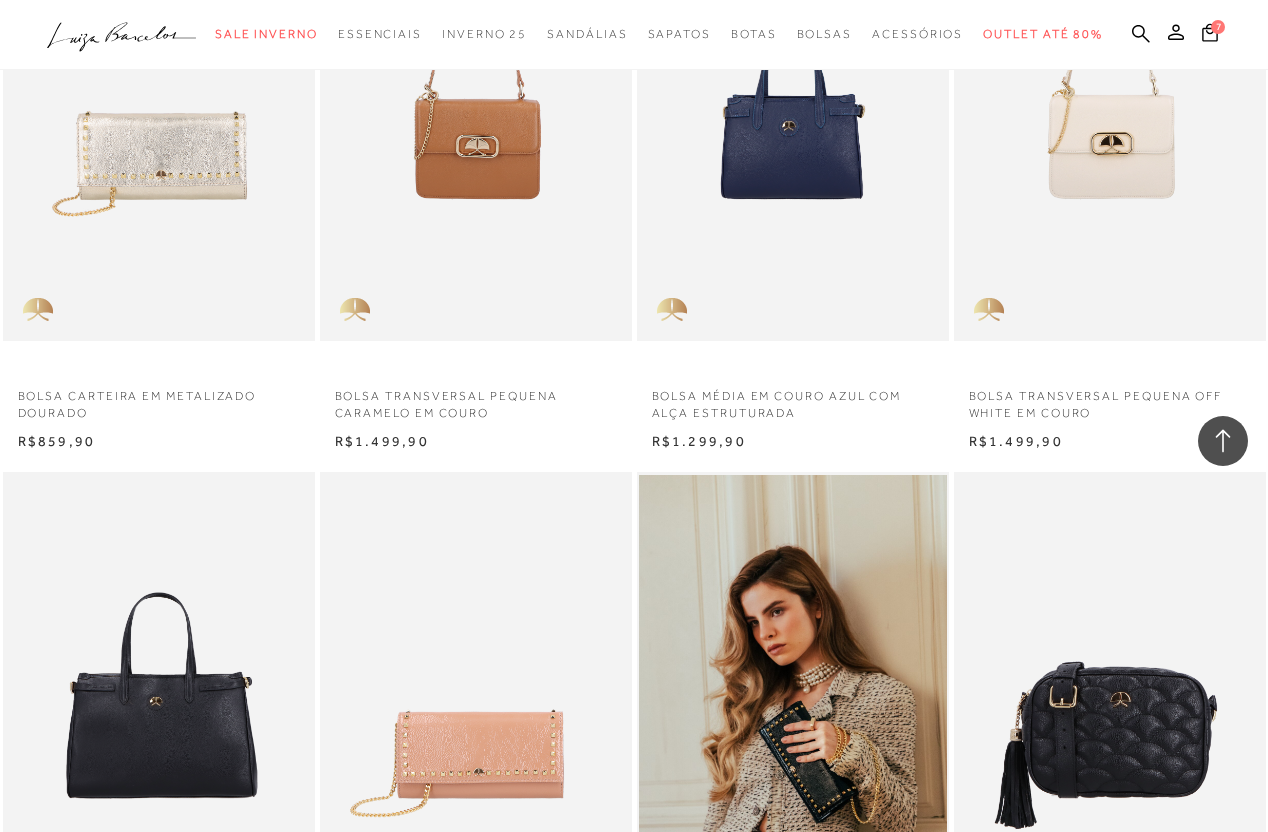 scroll, scrollTop: 66975, scrollLeft: 0, axis: vertical 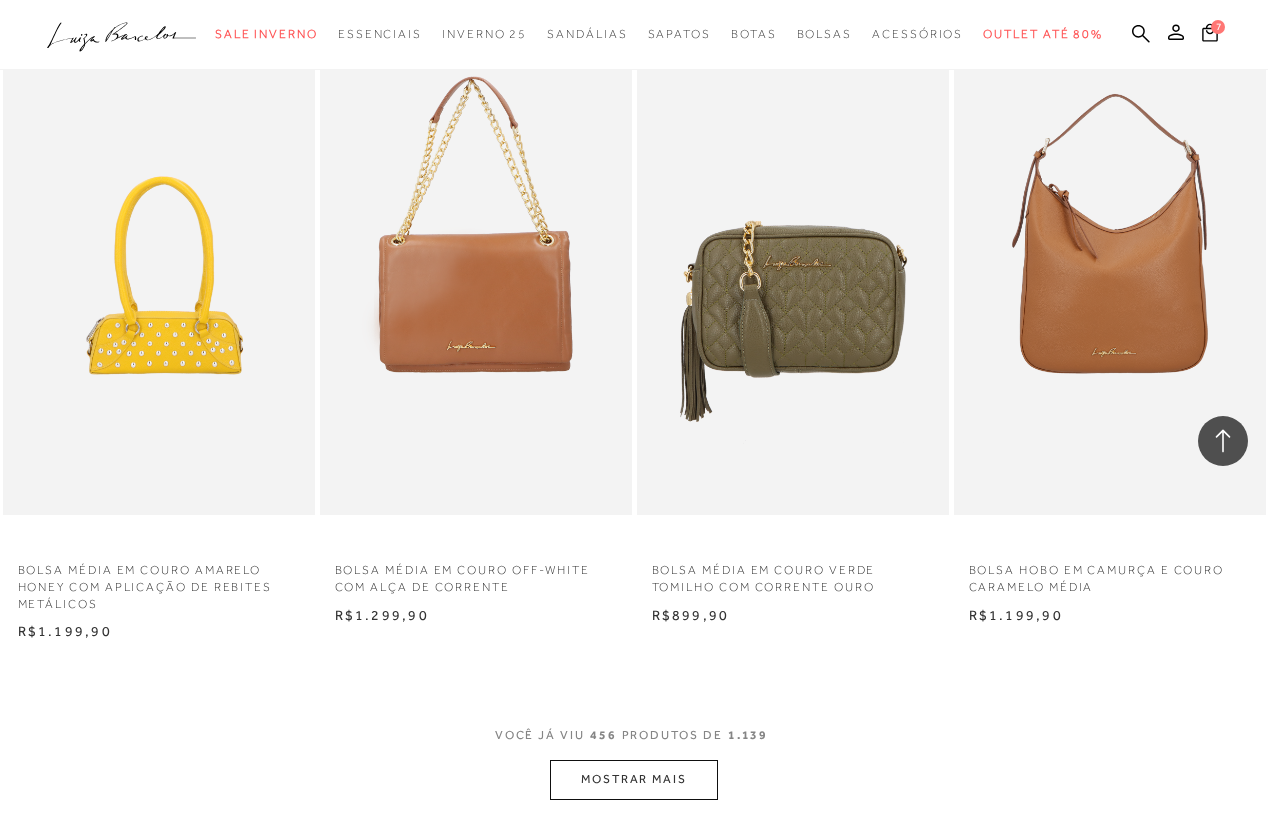 click on "MOSTRAR MAIS" at bounding box center (634, 779) 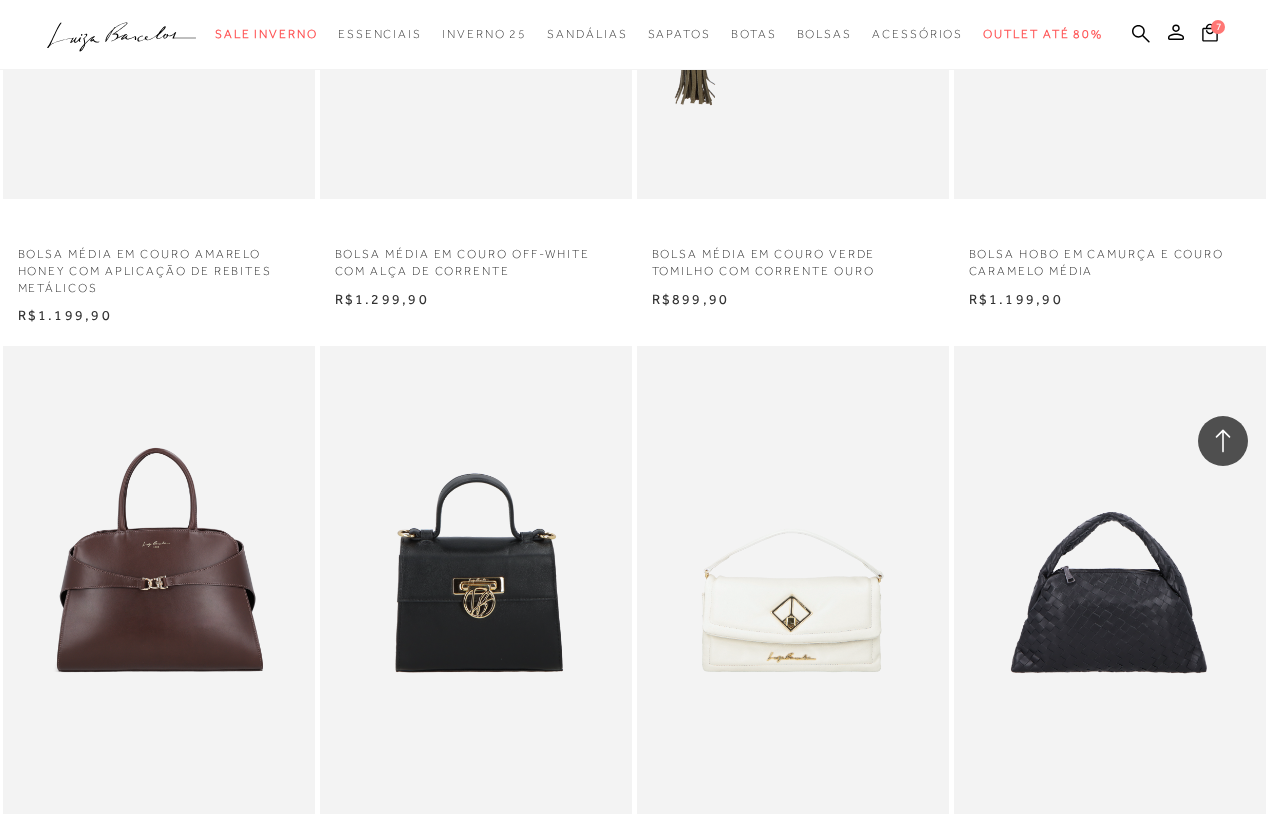 scroll, scrollTop: 70162, scrollLeft: 0, axis: vertical 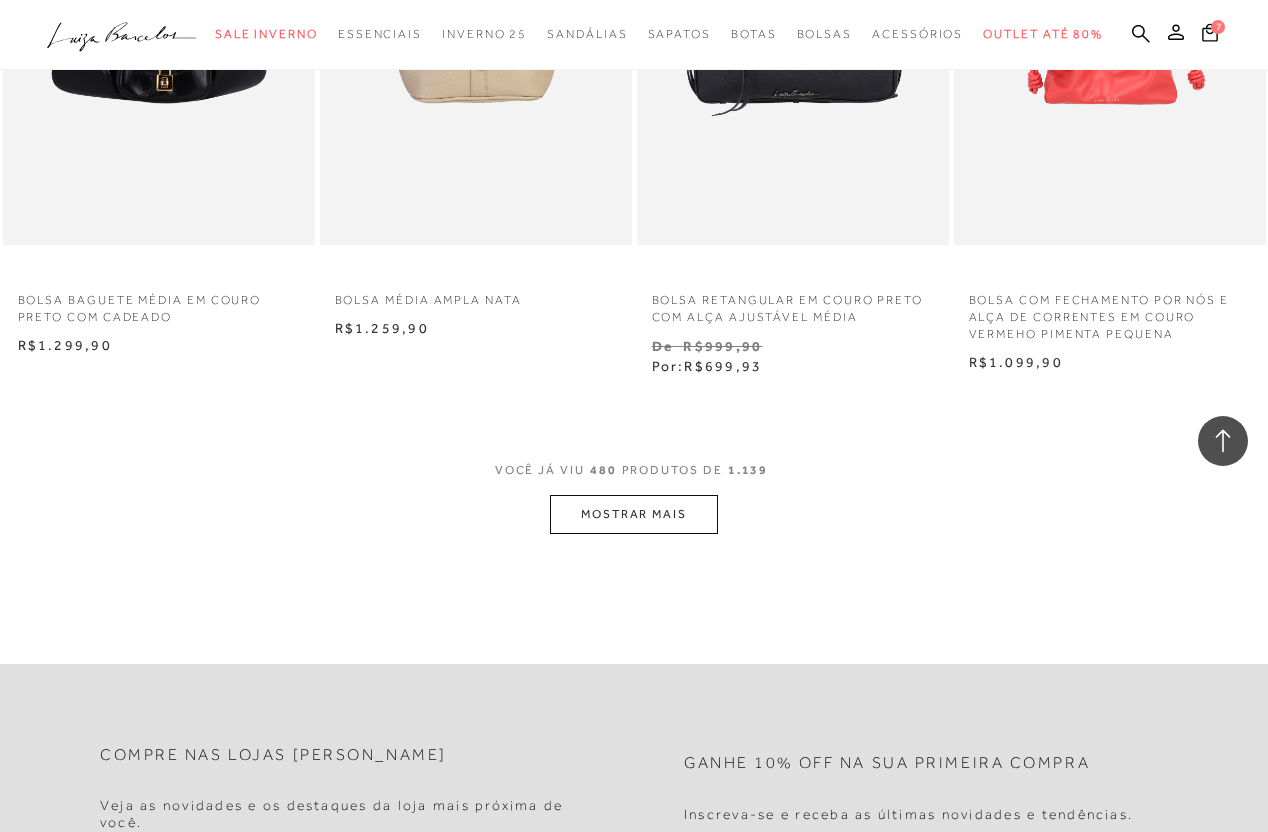 click on "MOSTRAR MAIS" at bounding box center (634, 514) 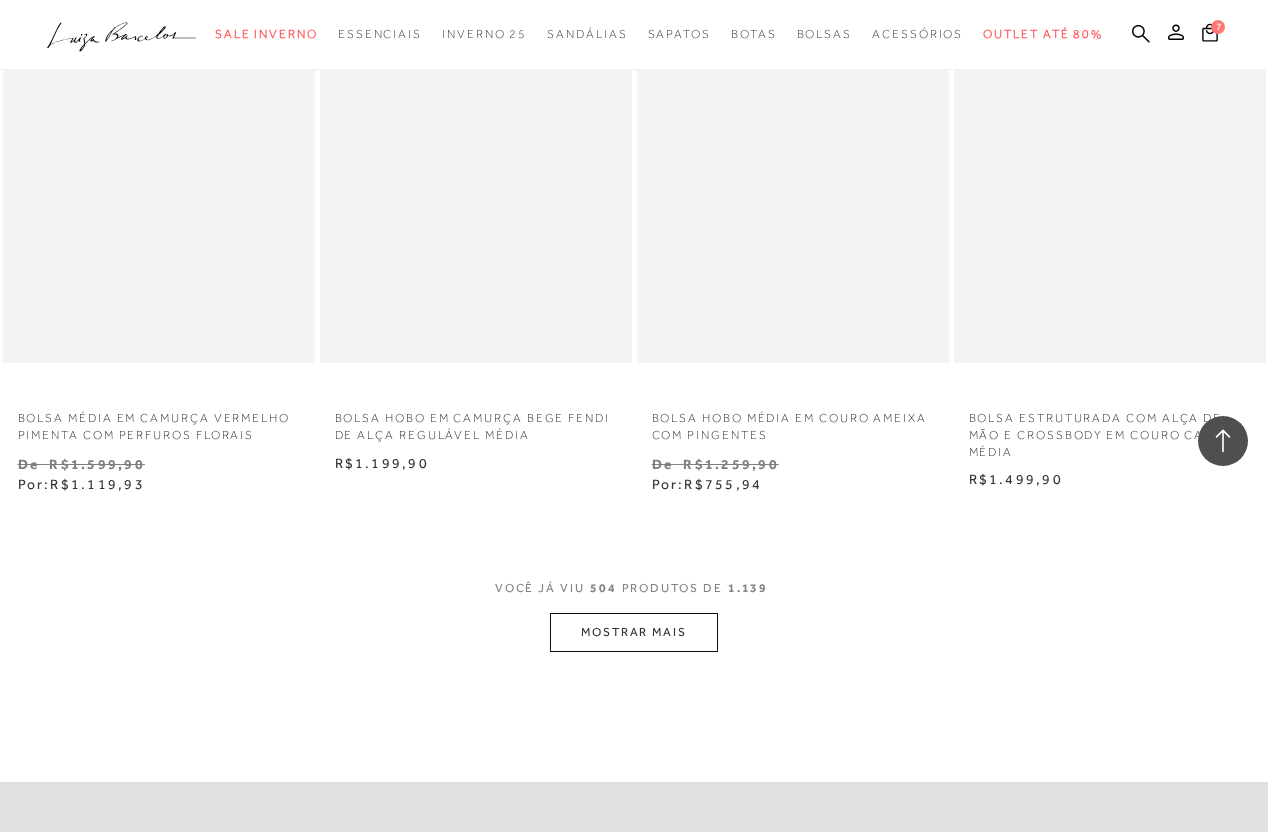 scroll, scrollTop: 77465, scrollLeft: 0, axis: vertical 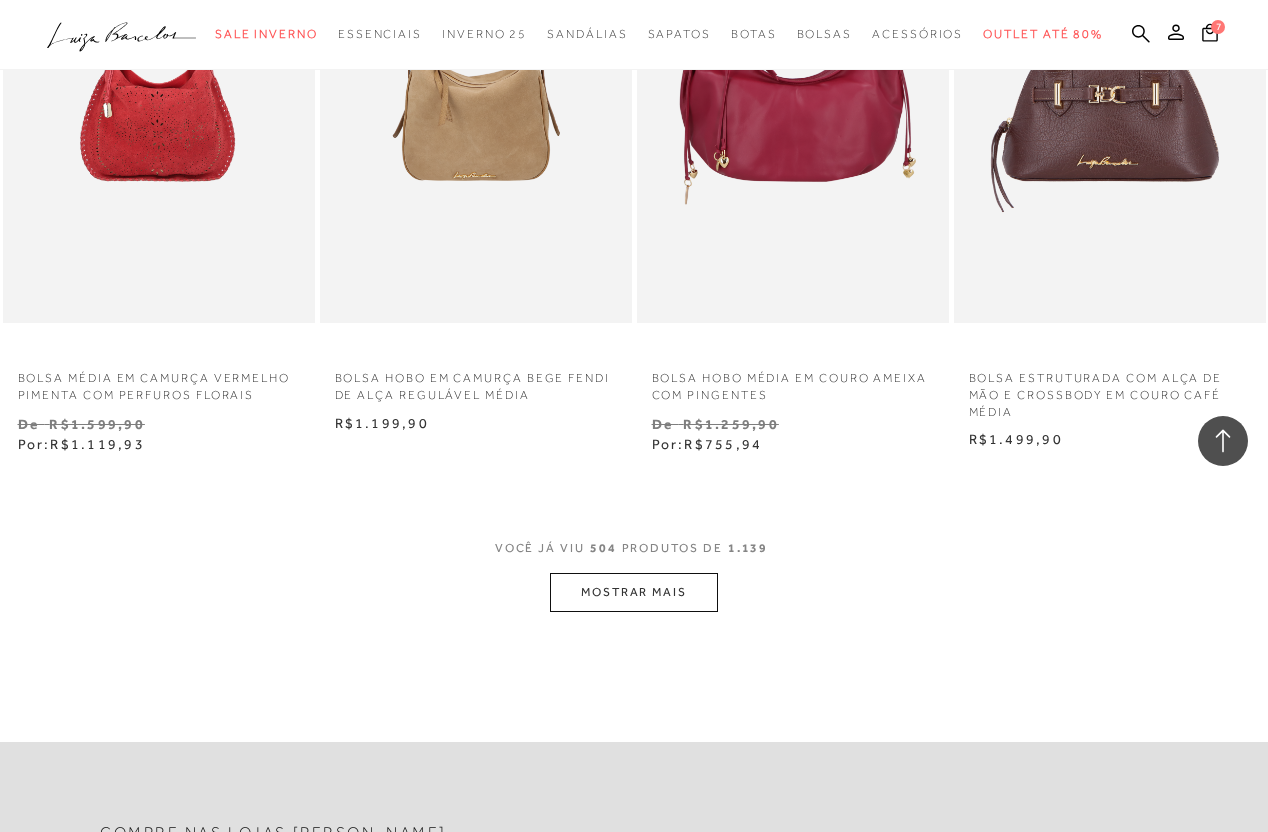 click on "MOSTRAR MAIS" at bounding box center [634, 592] 